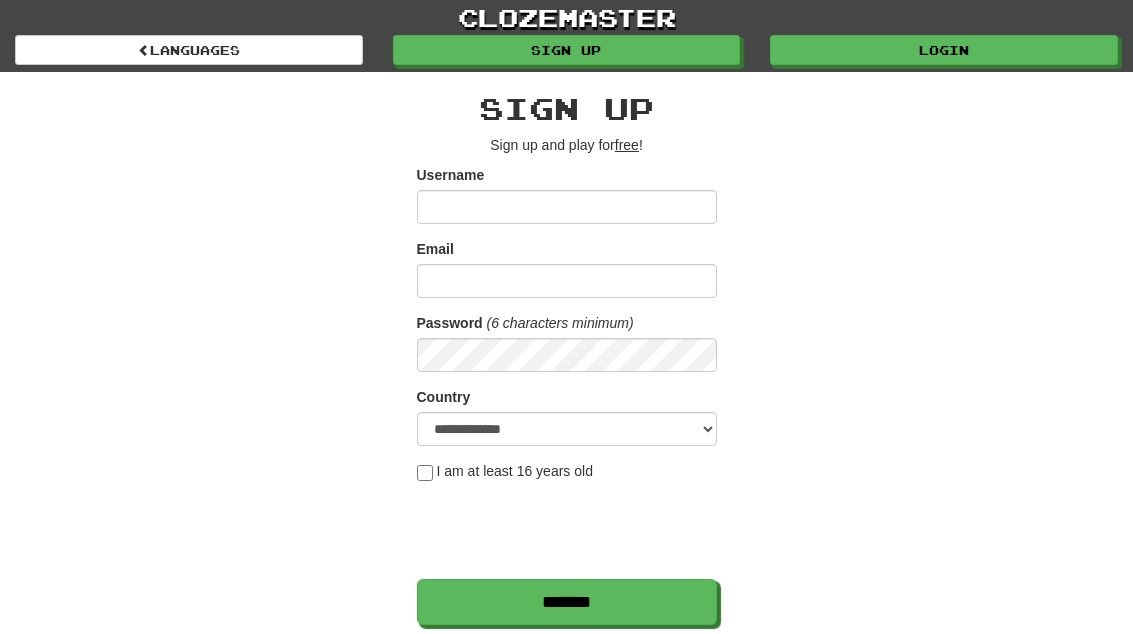 scroll, scrollTop: 0, scrollLeft: 0, axis: both 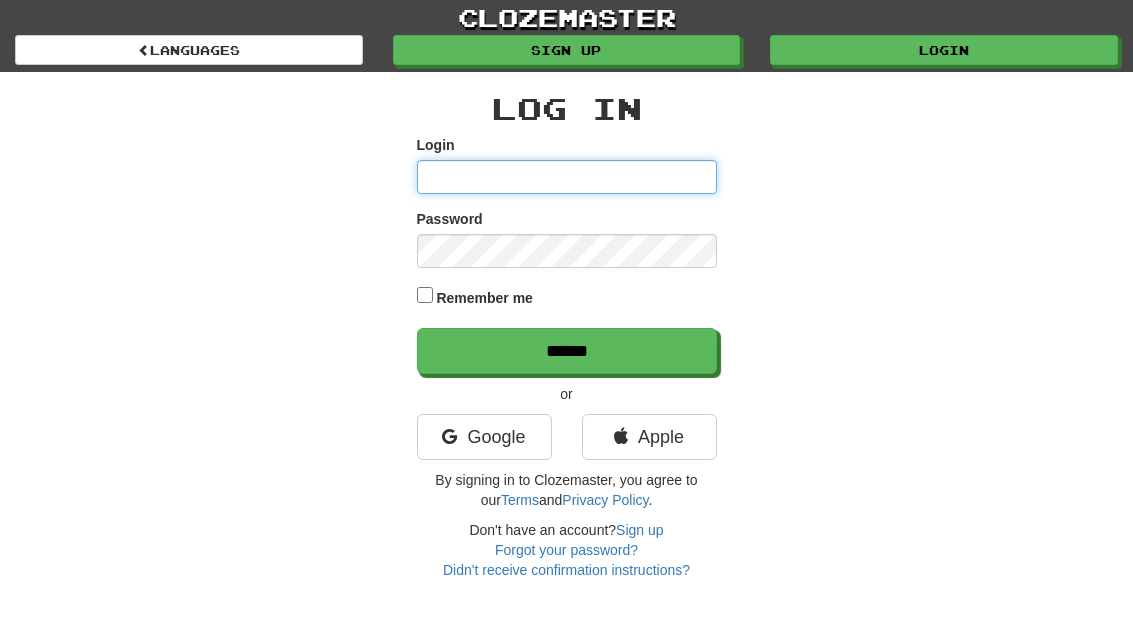 type on "**********" 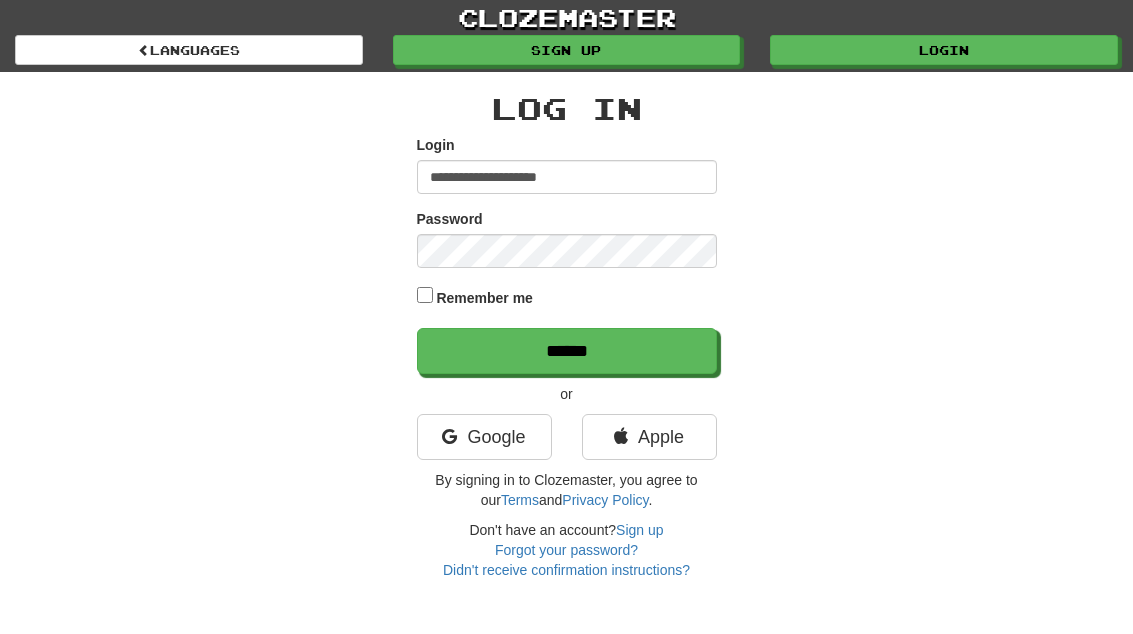 click on "******" at bounding box center [567, 351] 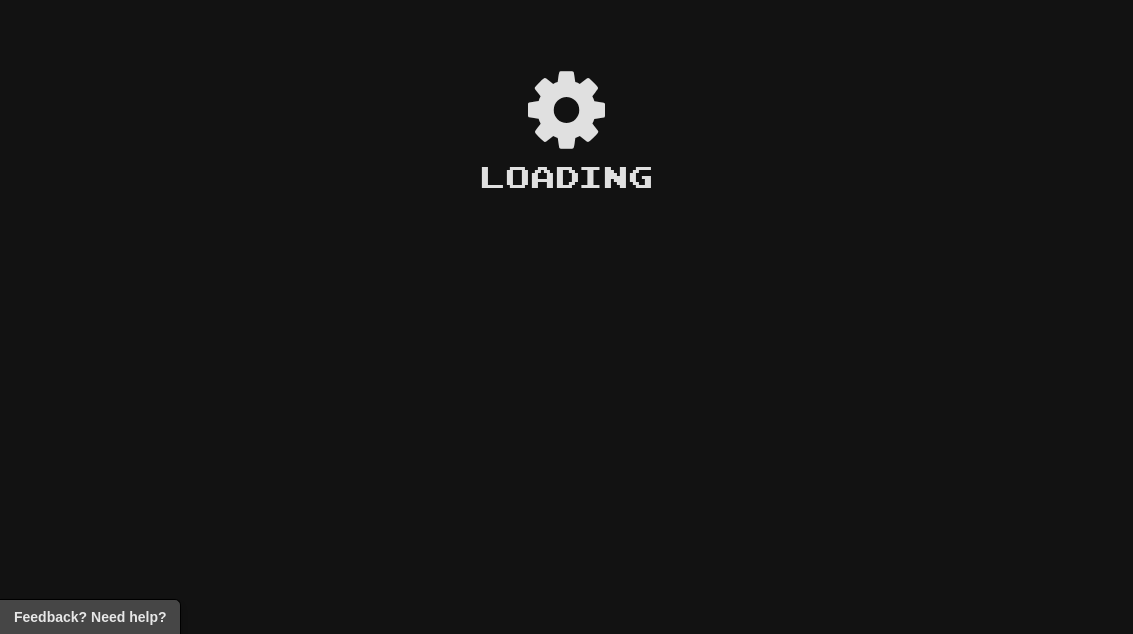 scroll, scrollTop: 0, scrollLeft: 0, axis: both 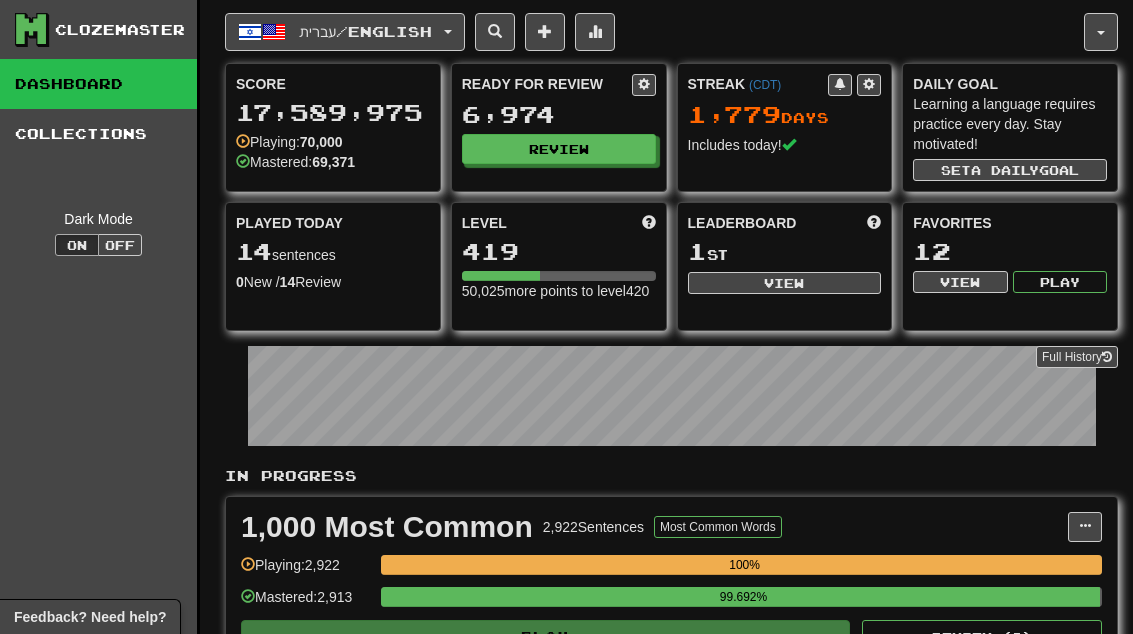 click on "Review" at bounding box center (559, 149) 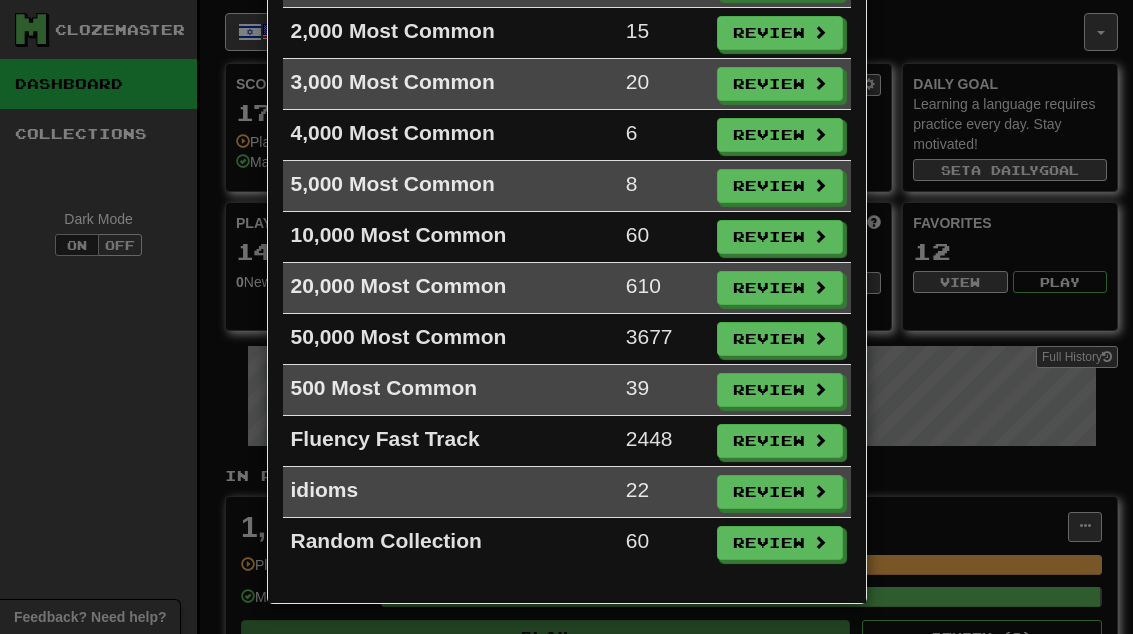 scroll, scrollTop: 224, scrollLeft: 0, axis: vertical 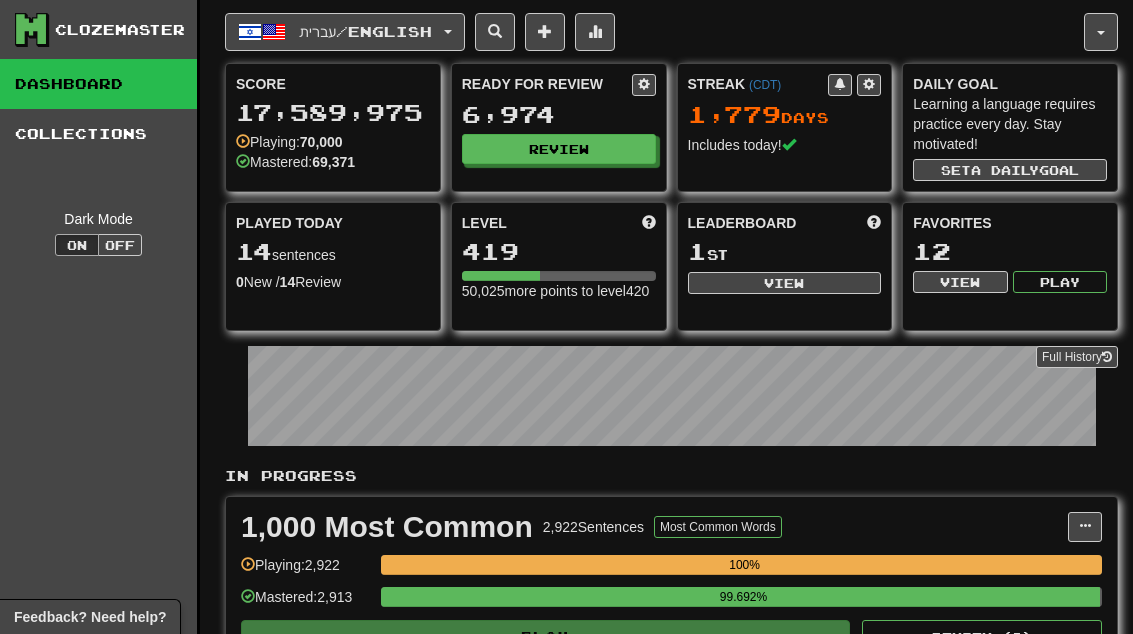 select on "**" 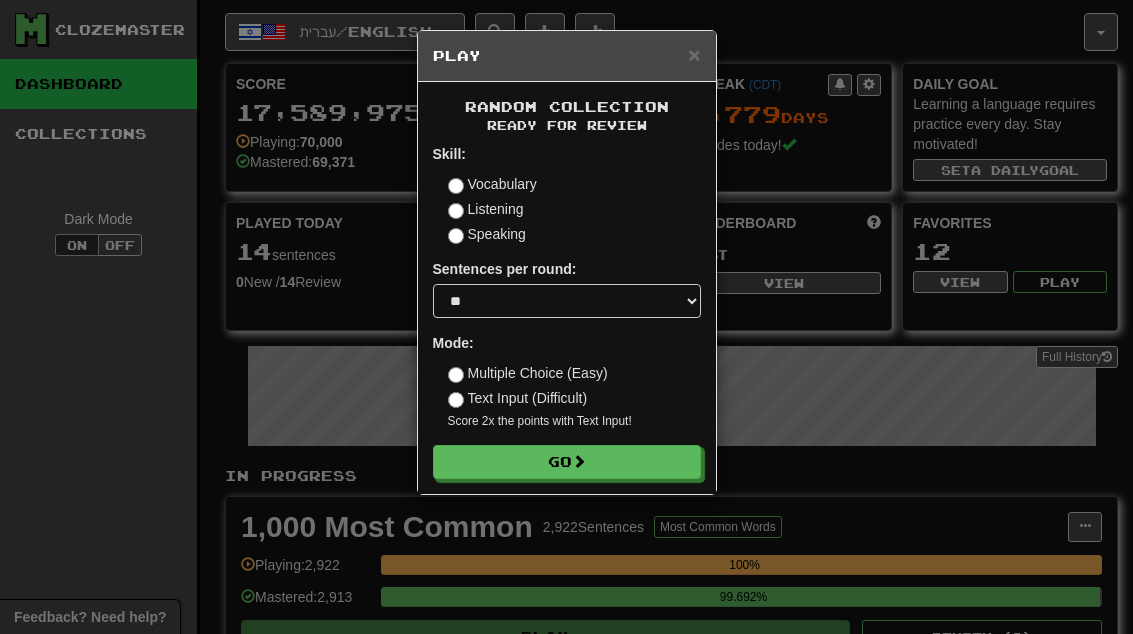 click on "Go" at bounding box center [567, 462] 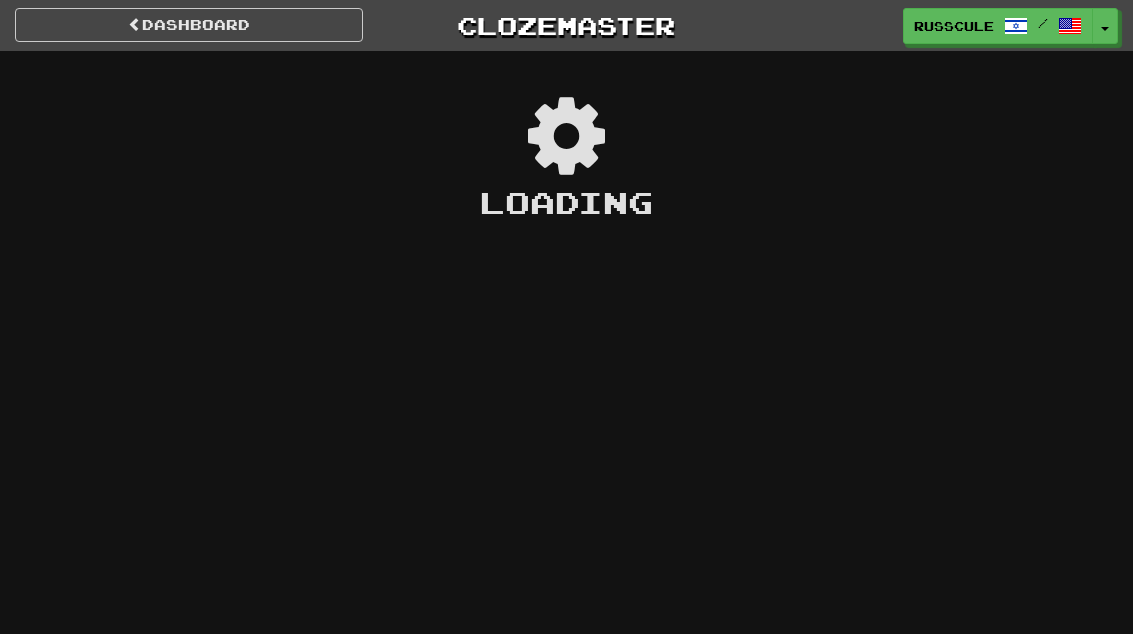 scroll, scrollTop: 0, scrollLeft: 0, axis: both 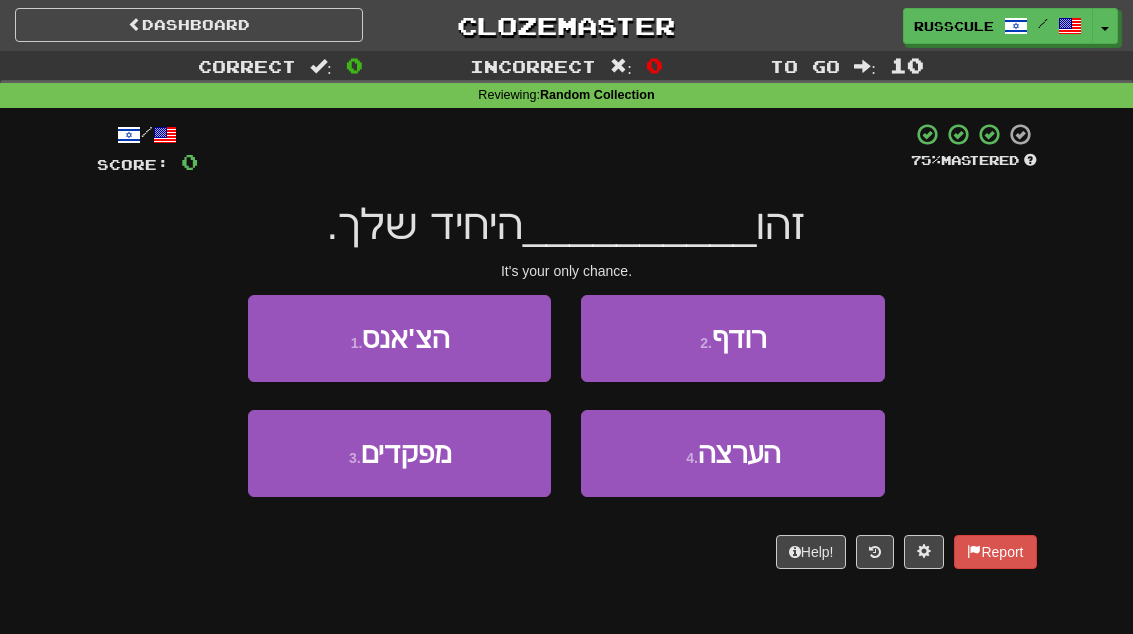 click on "1 .  הצ'אנס" at bounding box center [399, 338] 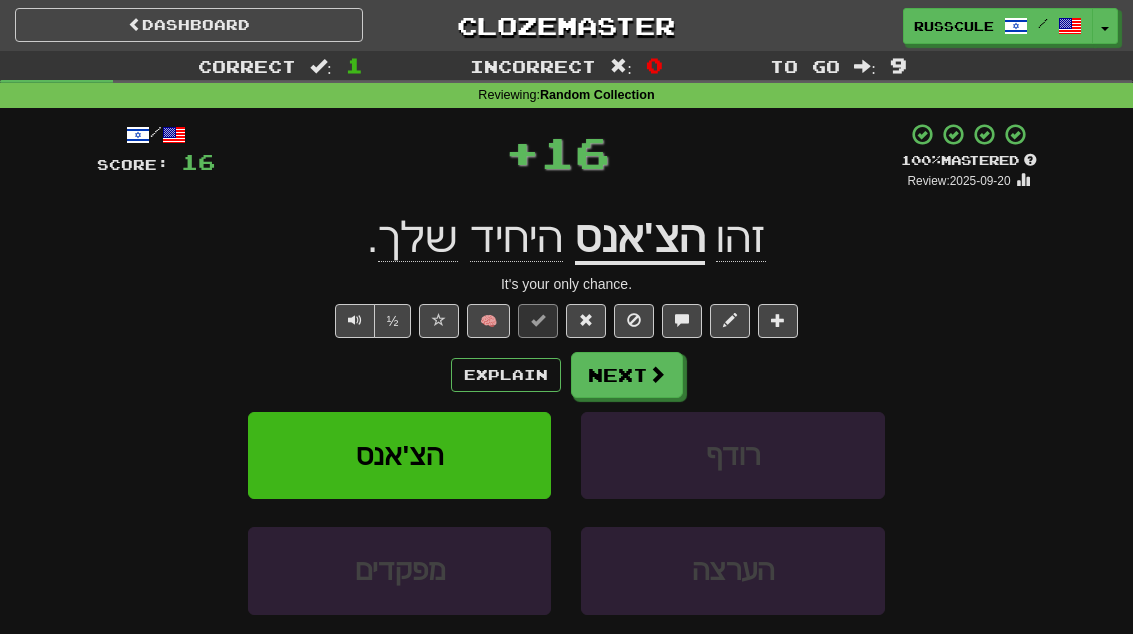 click on "Next" at bounding box center (627, 375) 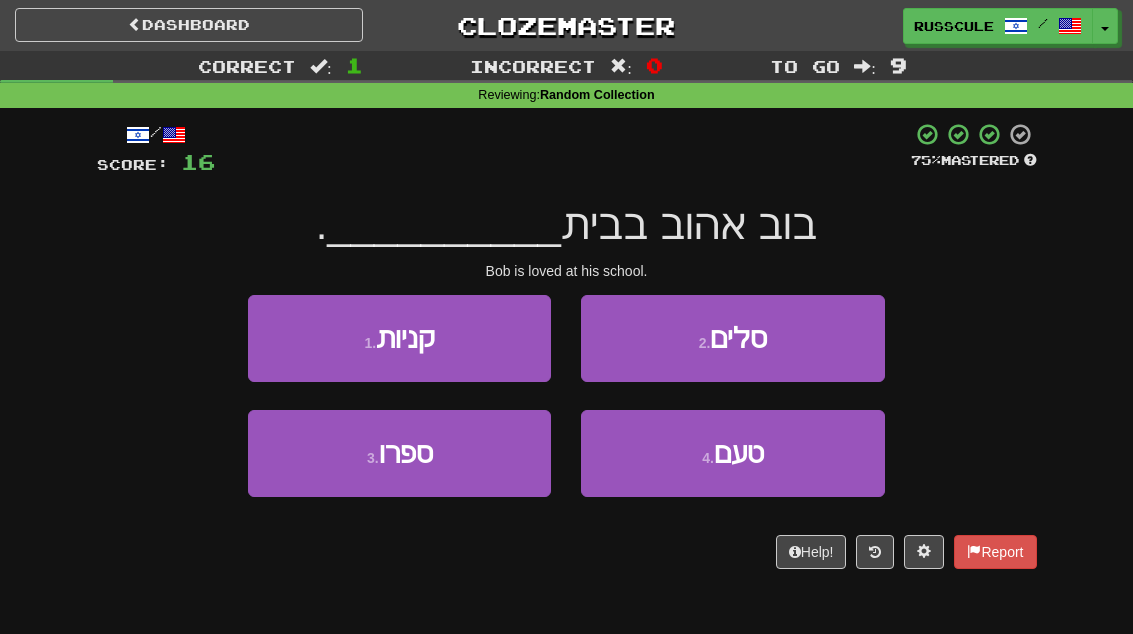 click on "3 .  ספרו" at bounding box center [399, 453] 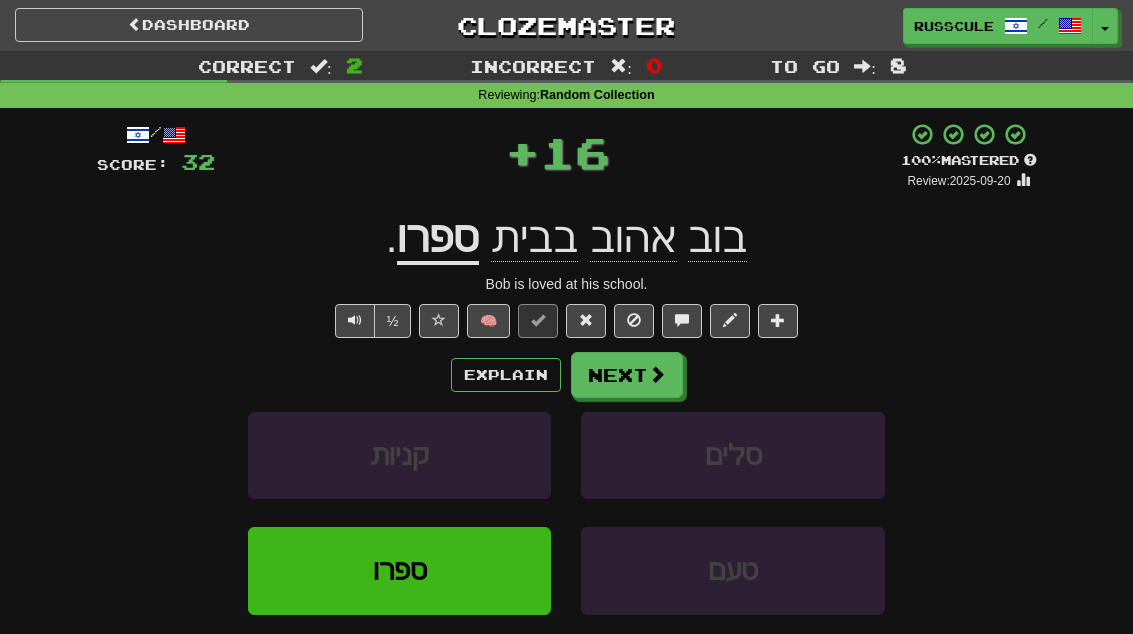 click on "Next" at bounding box center (627, 375) 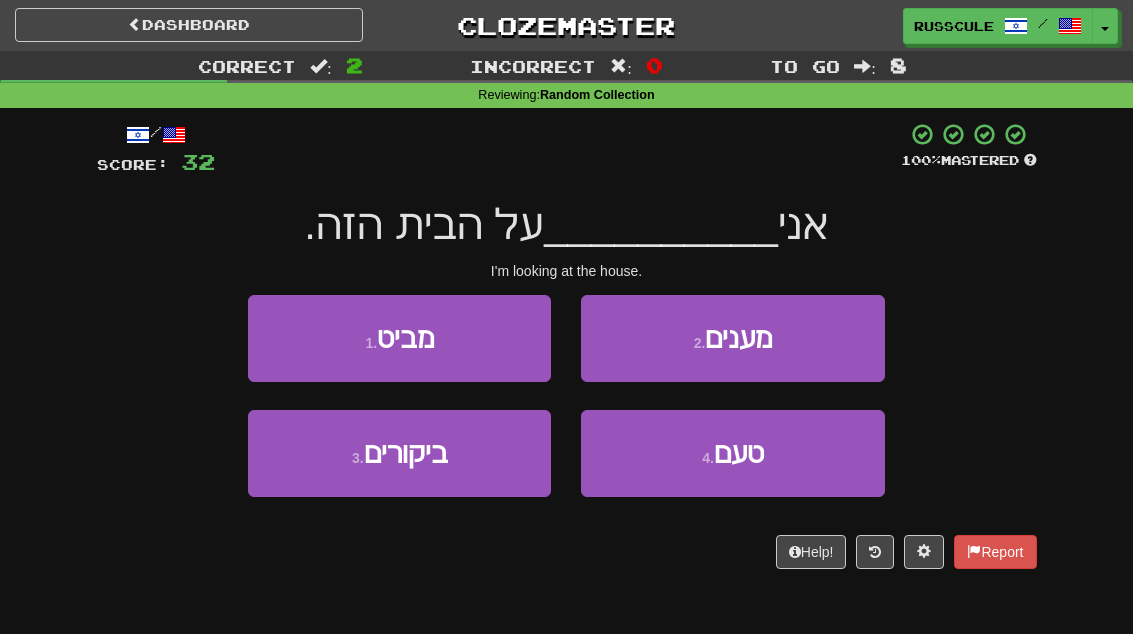 click on "1 .  מביט" at bounding box center (399, 338) 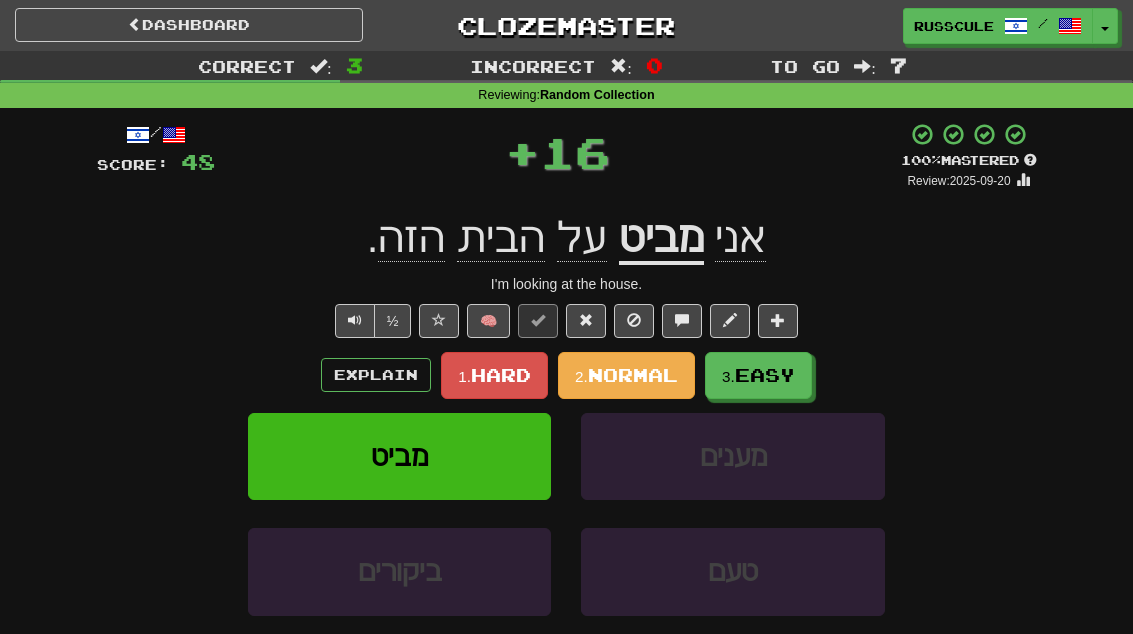 click on "3.  Easy" at bounding box center [758, 375] 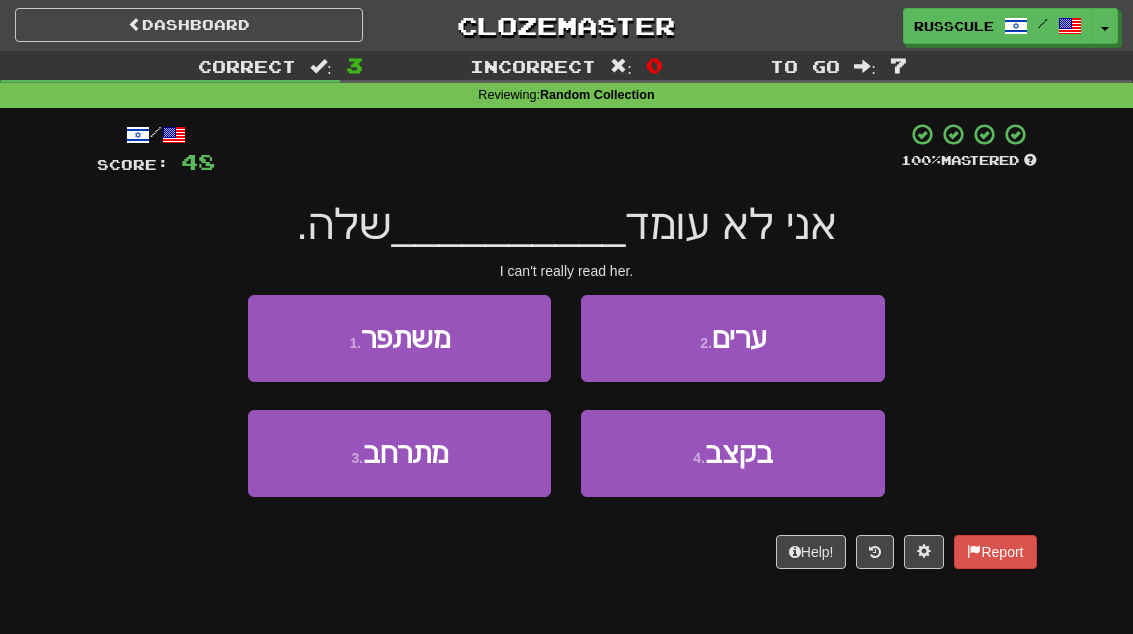 click on "בקצב" at bounding box center [739, 453] 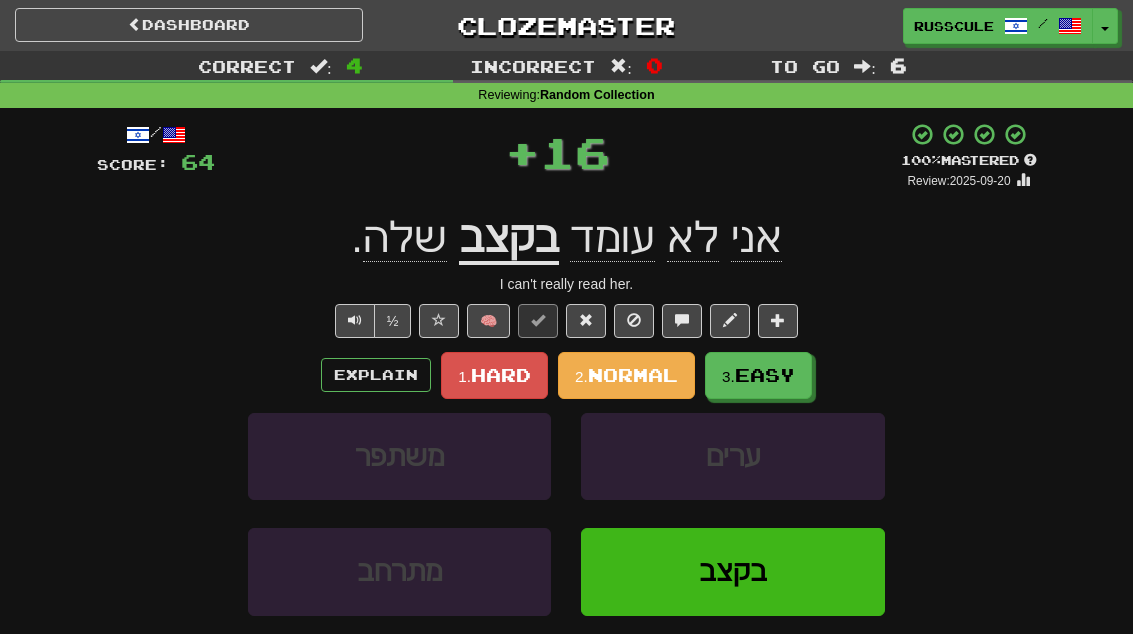 click on "3.  Easy" at bounding box center [758, 375] 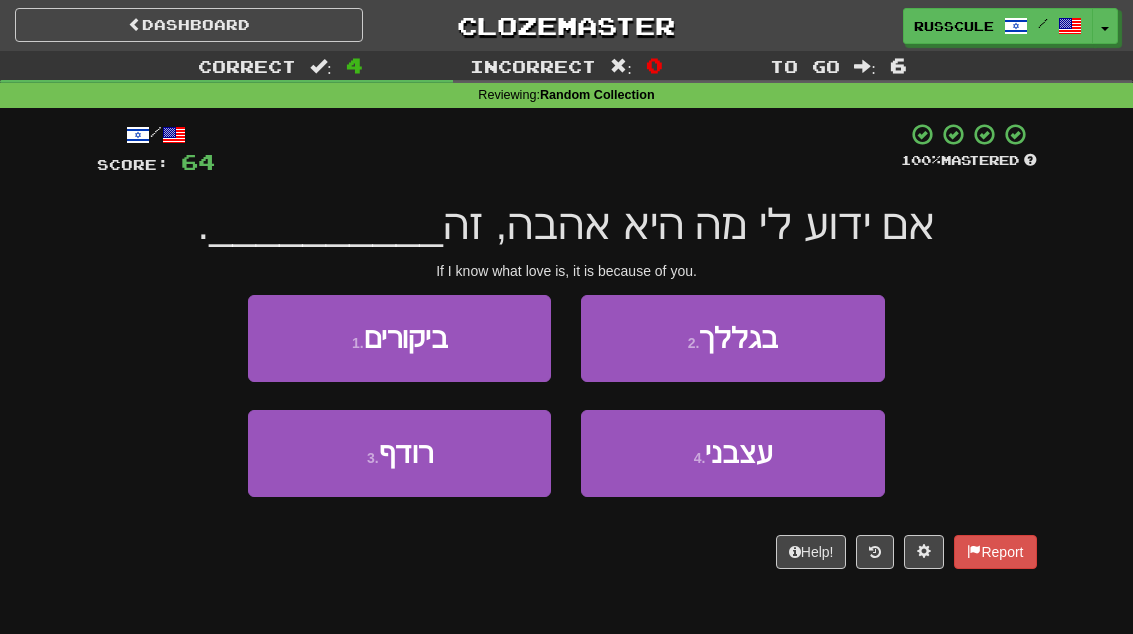 click on "2 .  בגללך" at bounding box center (732, 338) 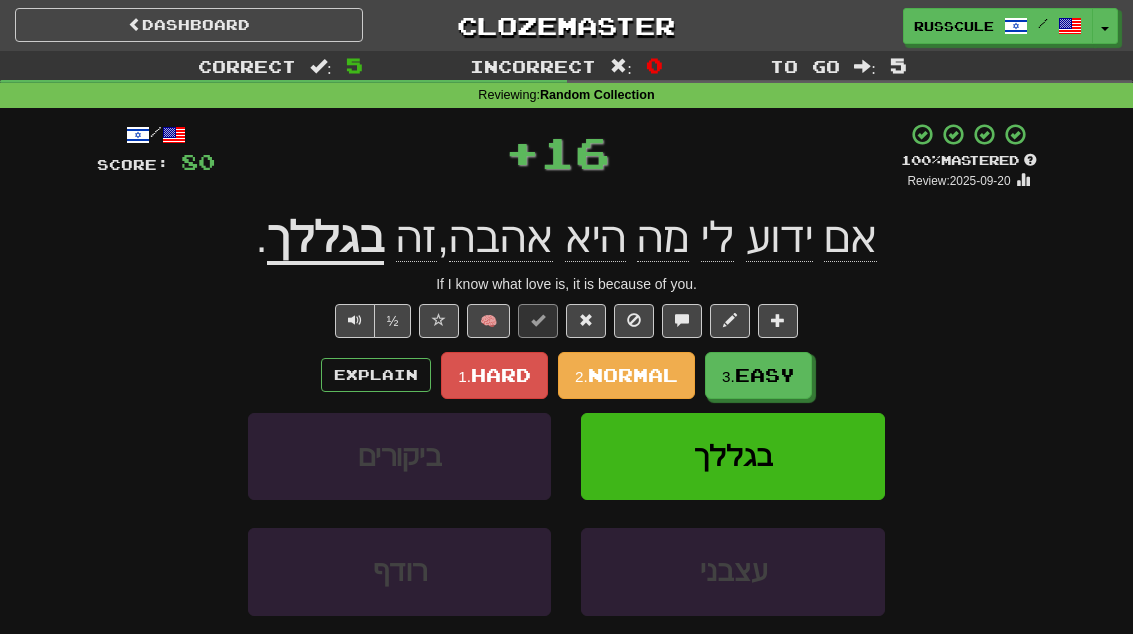 click on "Easy" at bounding box center [765, 375] 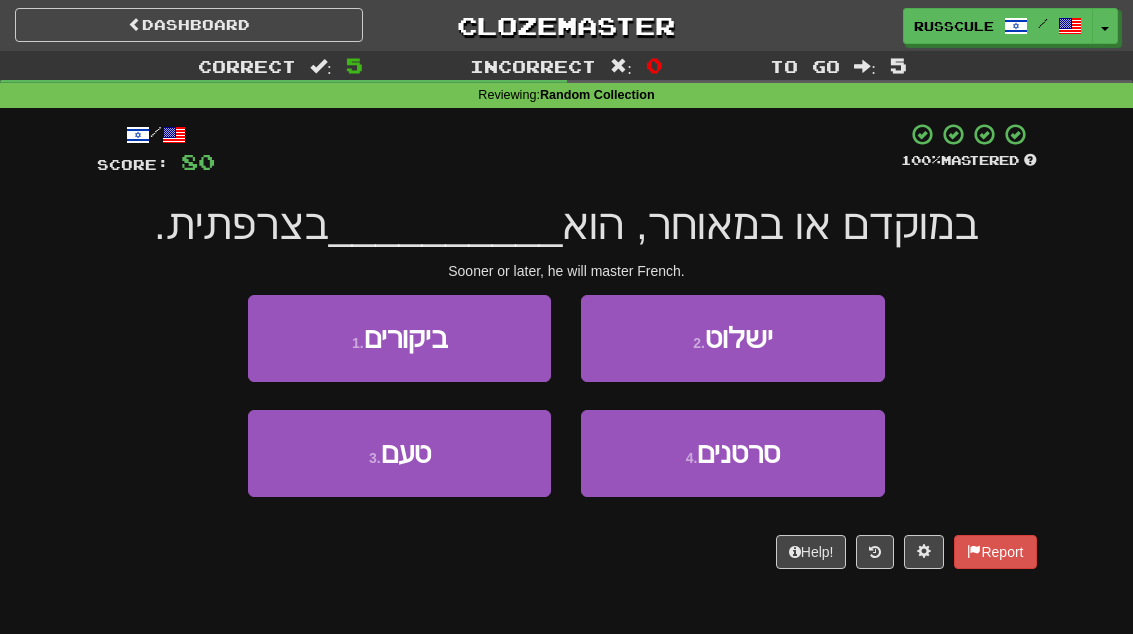 click on "2 .  ישלוט" at bounding box center [732, 338] 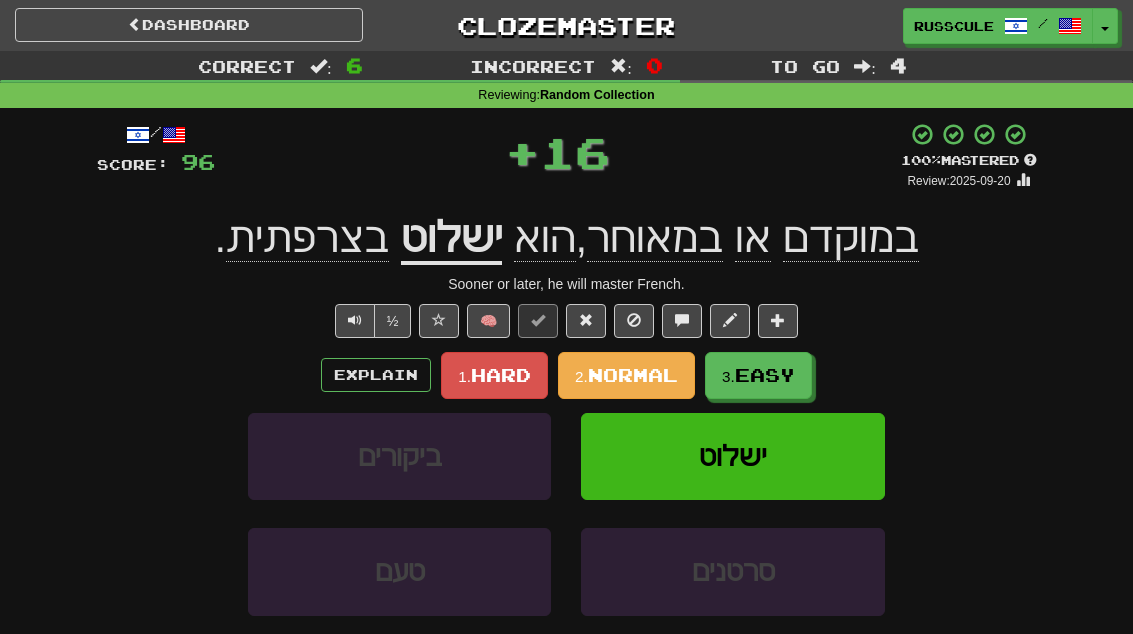 click on "Easy" at bounding box center (765, 375) 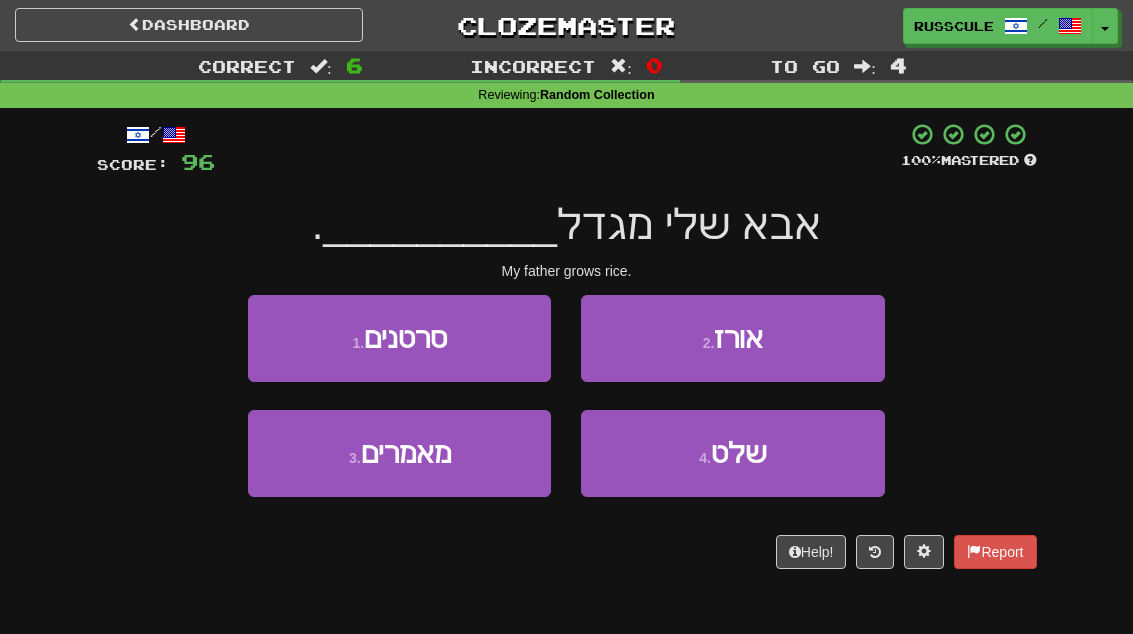 click on "2 .  אורז" at bounding box center (732, 338) 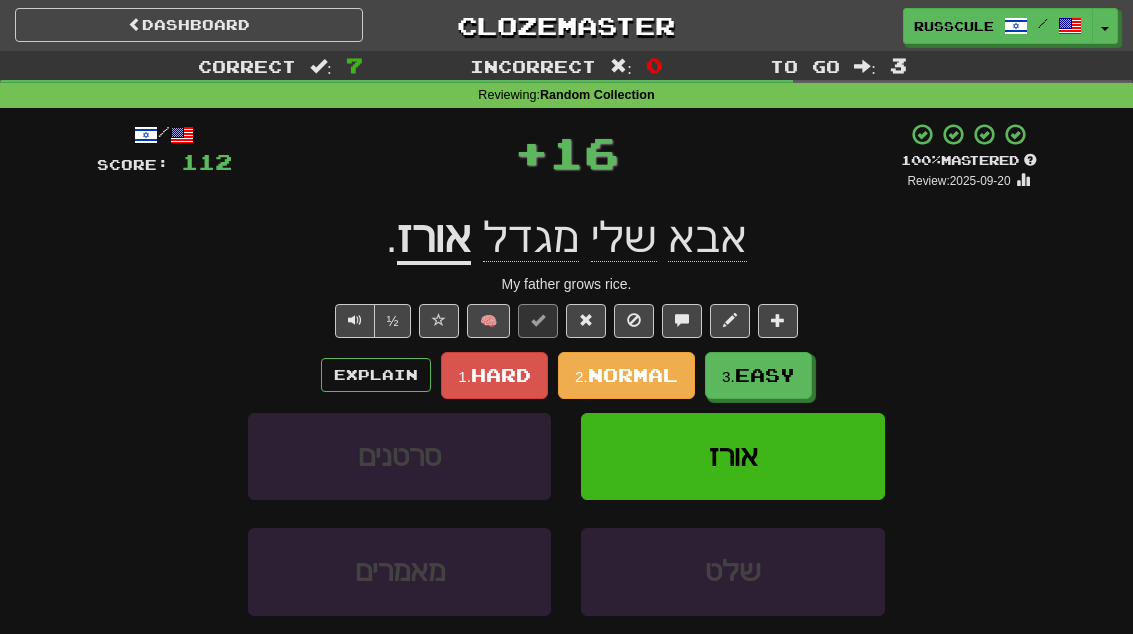 click on "Easy" at bounding box center (765, 375) 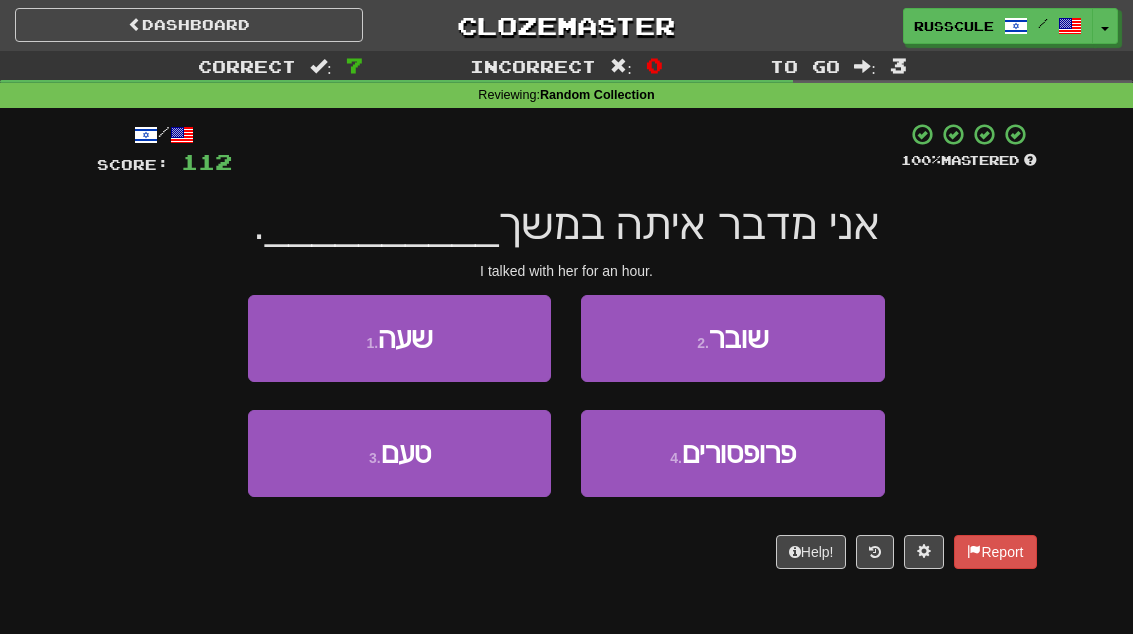 click on "1 .  שעה" at bounding box center [399, 338] 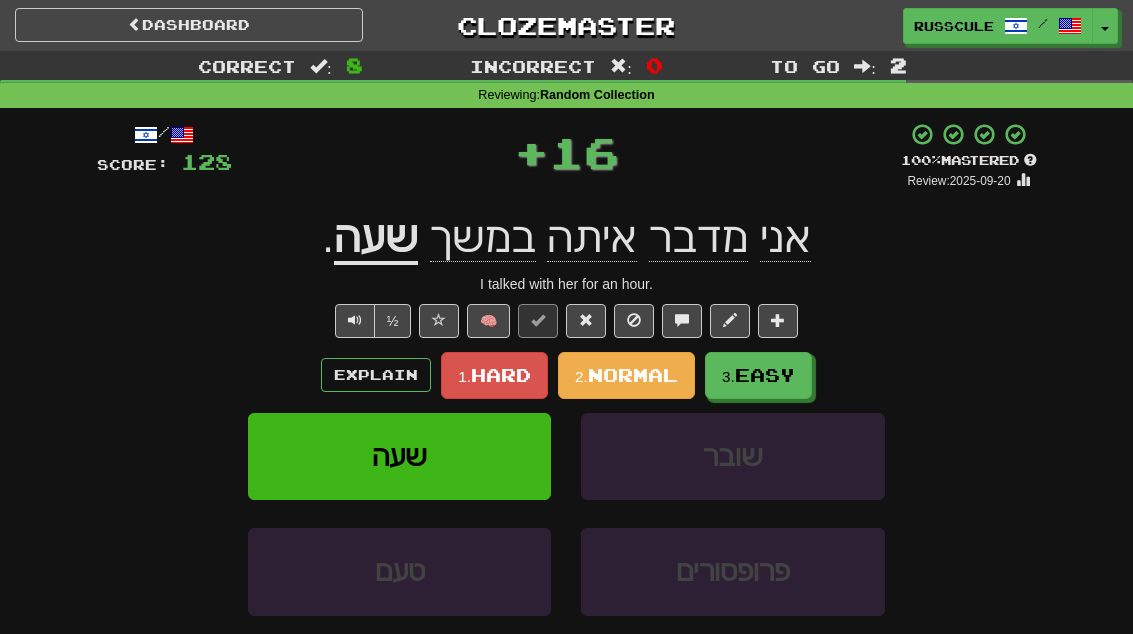 click on "Easy" at bounding box center [765, 375] 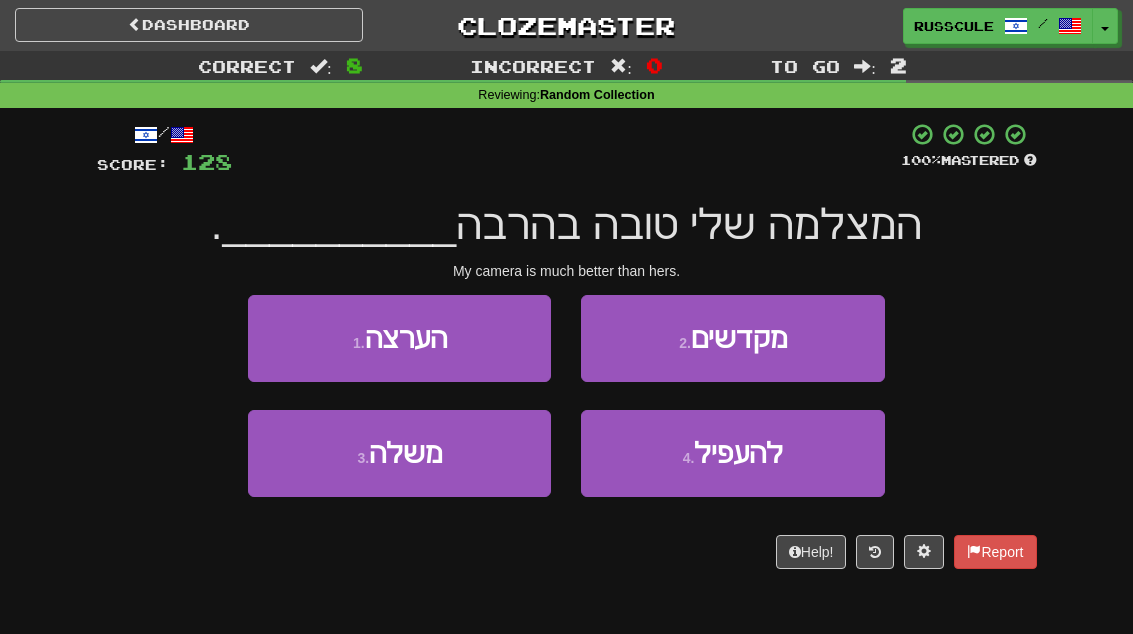 click on "3 .  משלה" at bounding box center [399, 453] 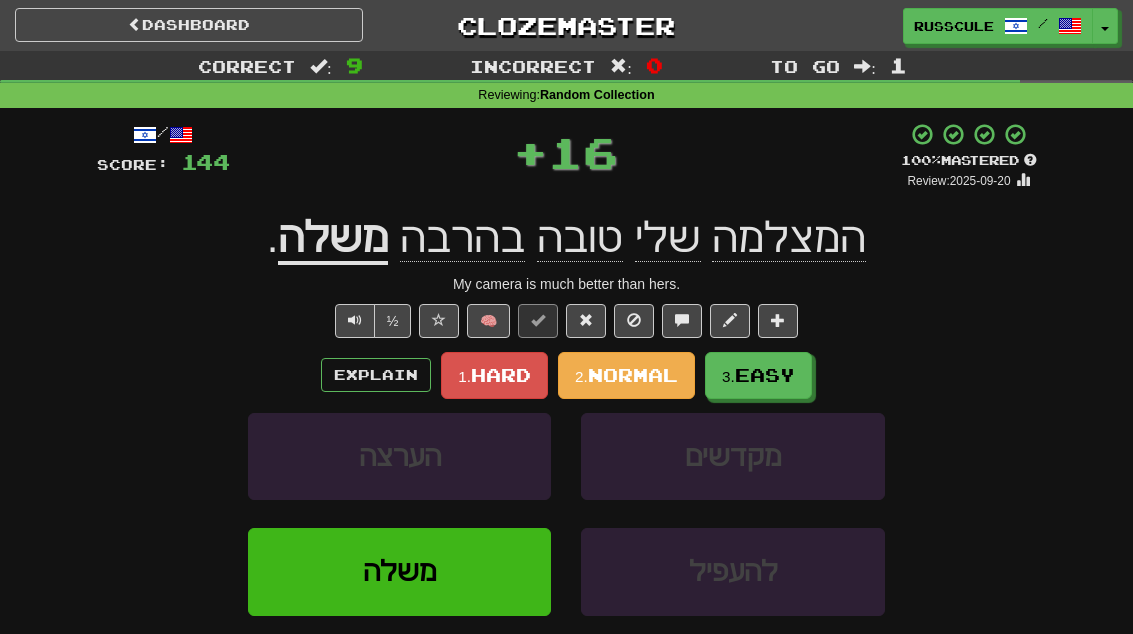 click on "Easy" at bounding box center [765, 375] 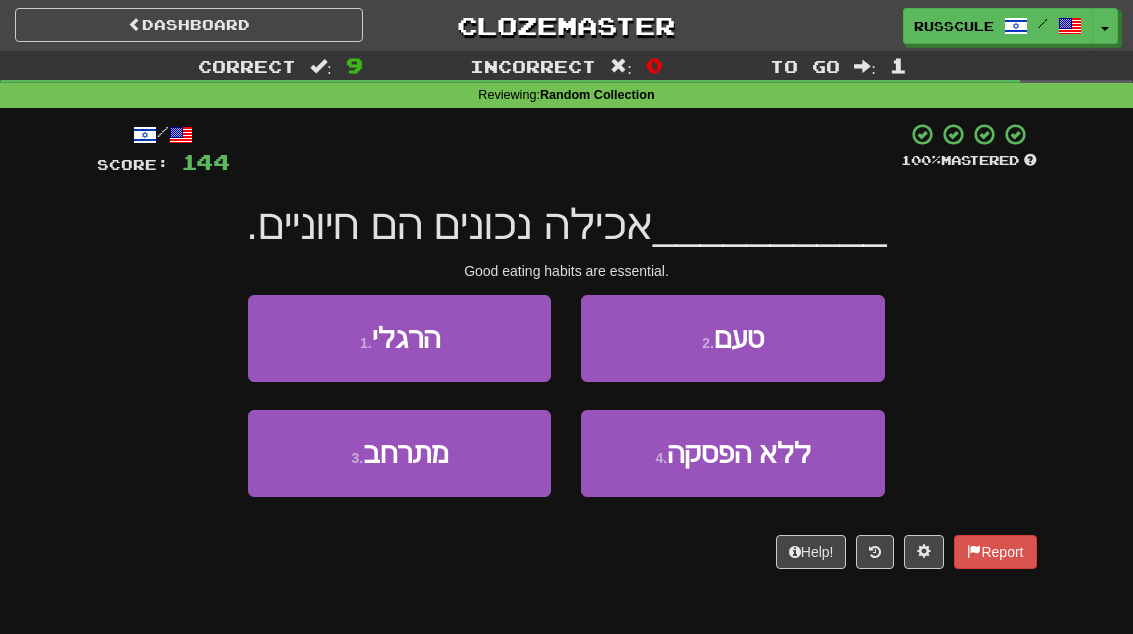click on "1 .  הרגלי" at bounding box center (399, 338) 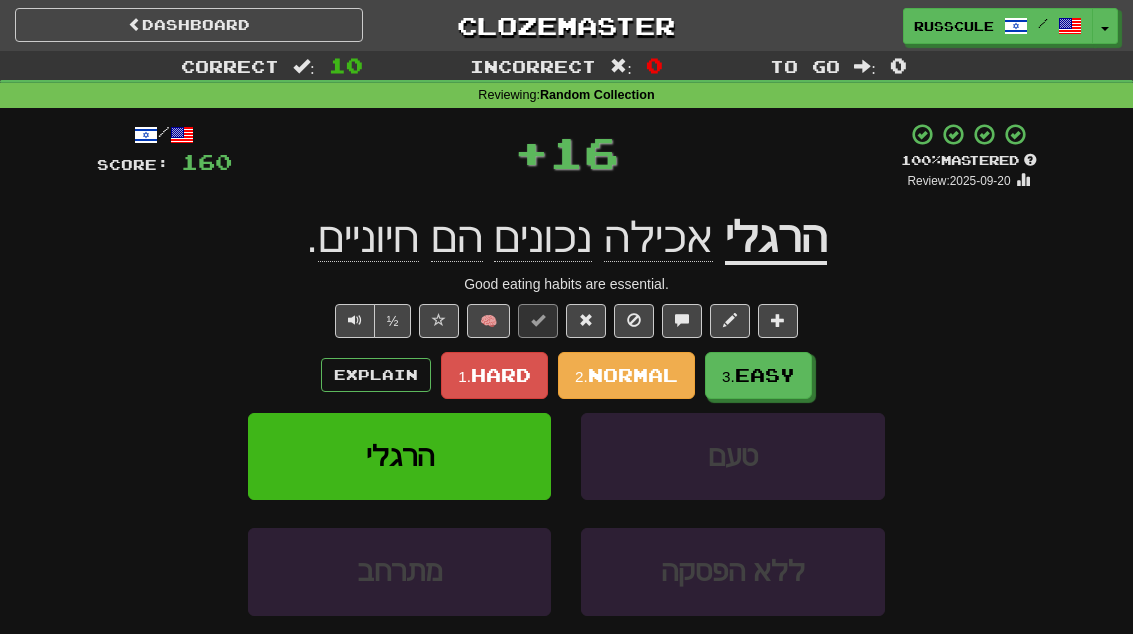 click on "Easy" at bounding box center [765, 375] 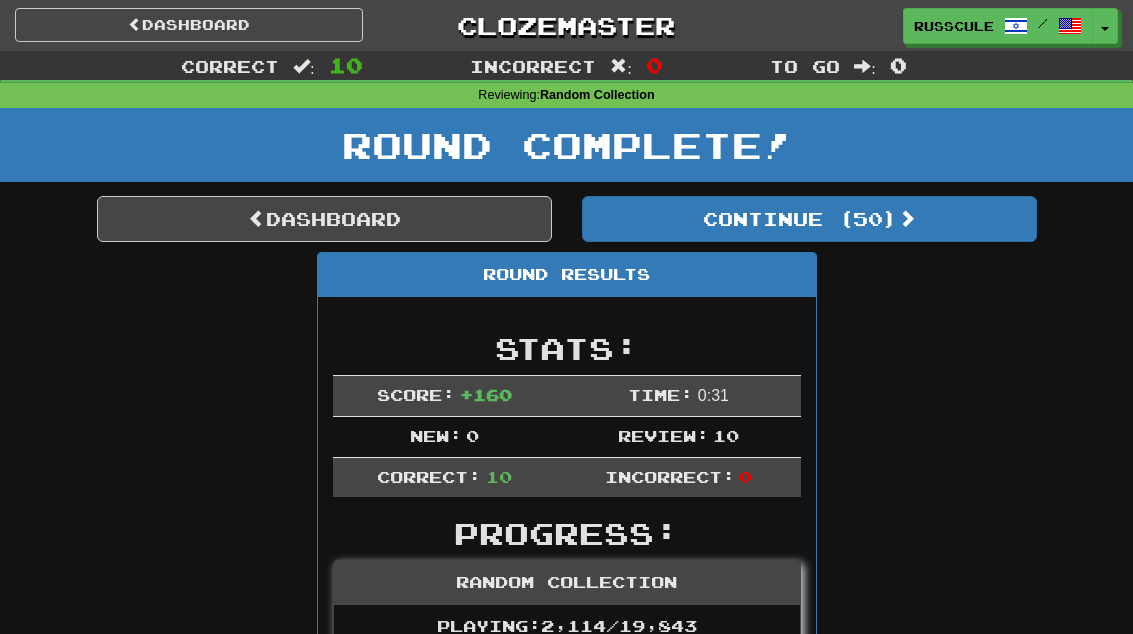 click on "Continue ( 50 )" at bounding box center [809, 219] 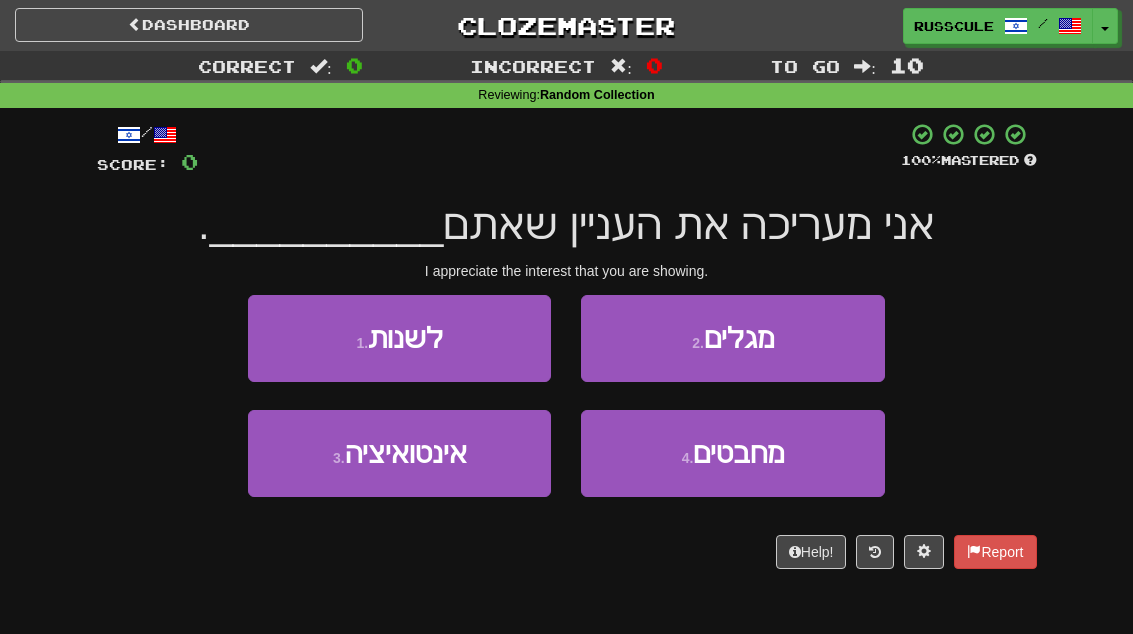 click on "2 .  מגלים" at bounding box center [732, 338] 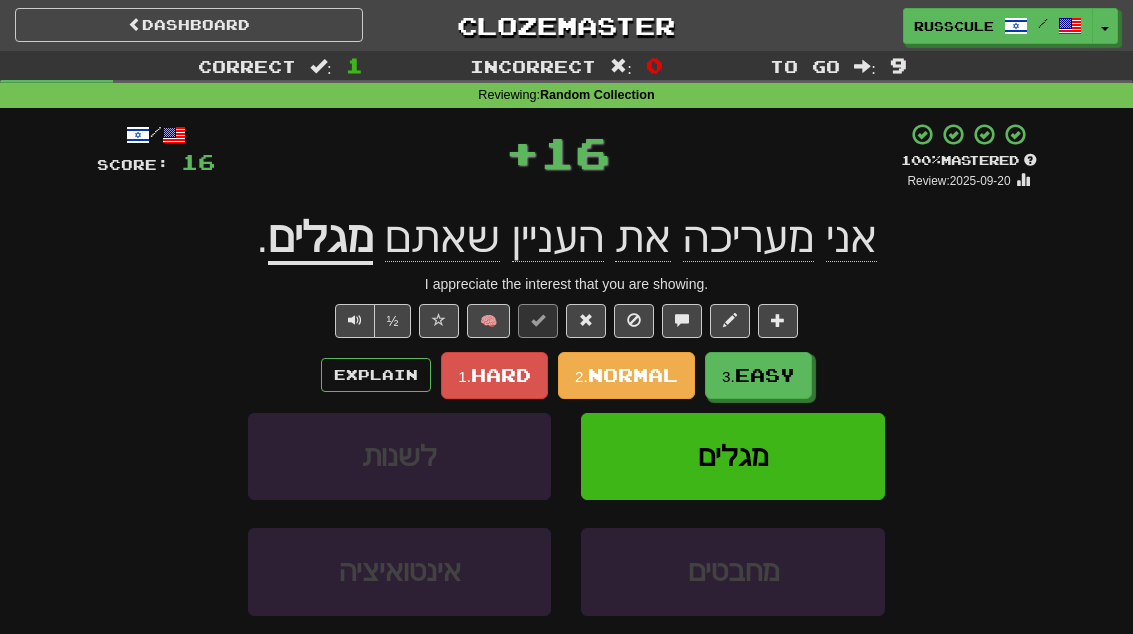click on "Easy" at bounding box center [765, 375] 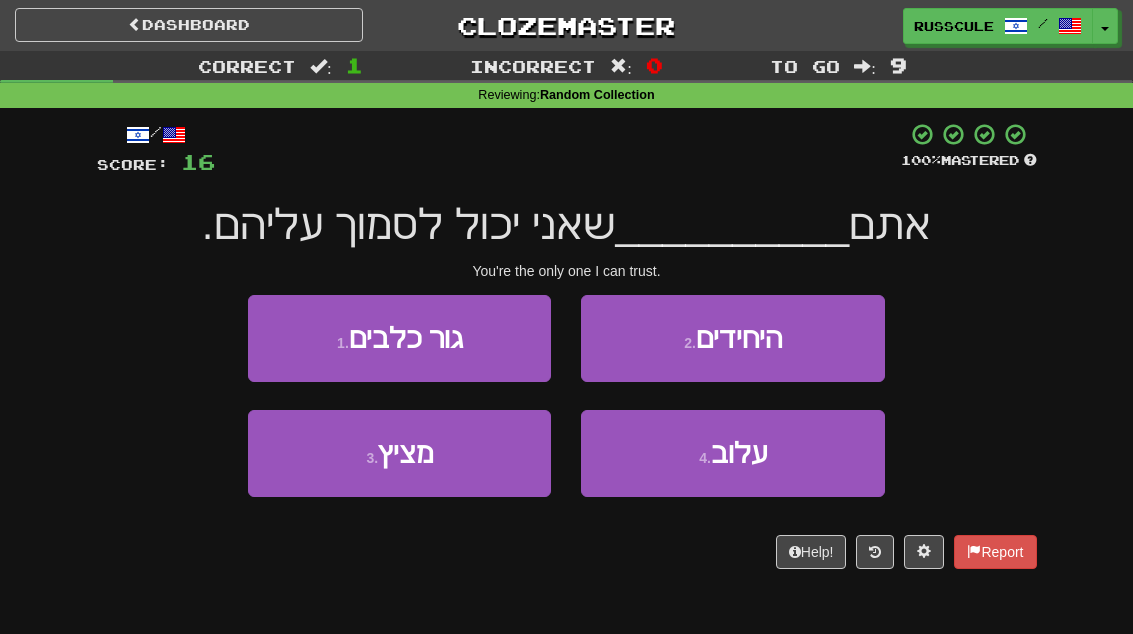 click on "2 .  היחידים" at bounding box center [732, 338] 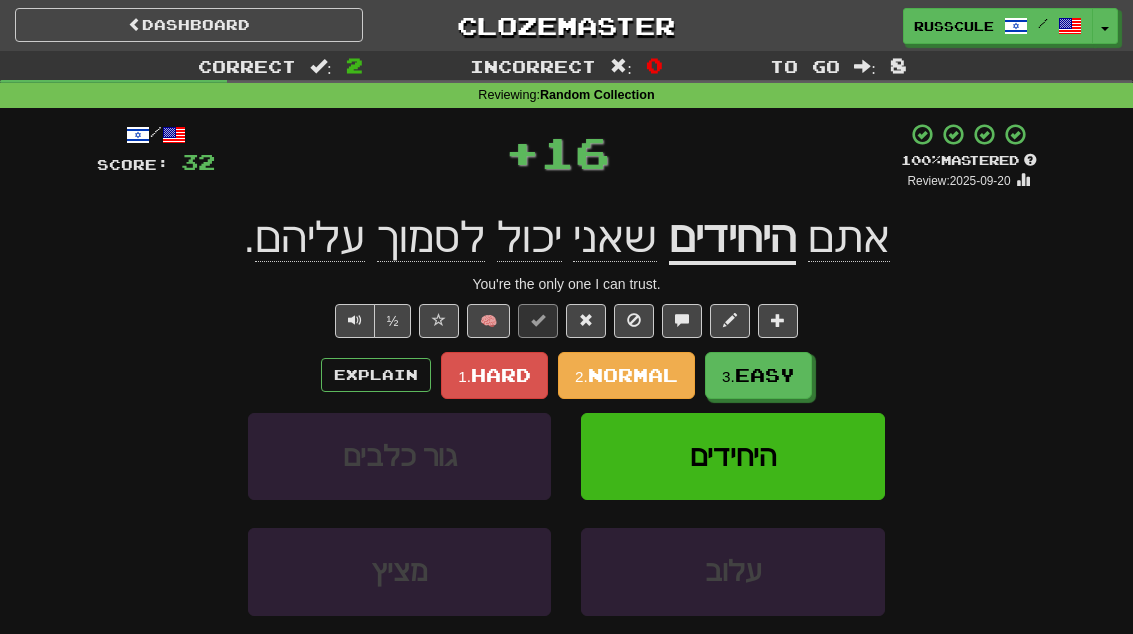 click on "Easy" at bounding box center [765, 375] 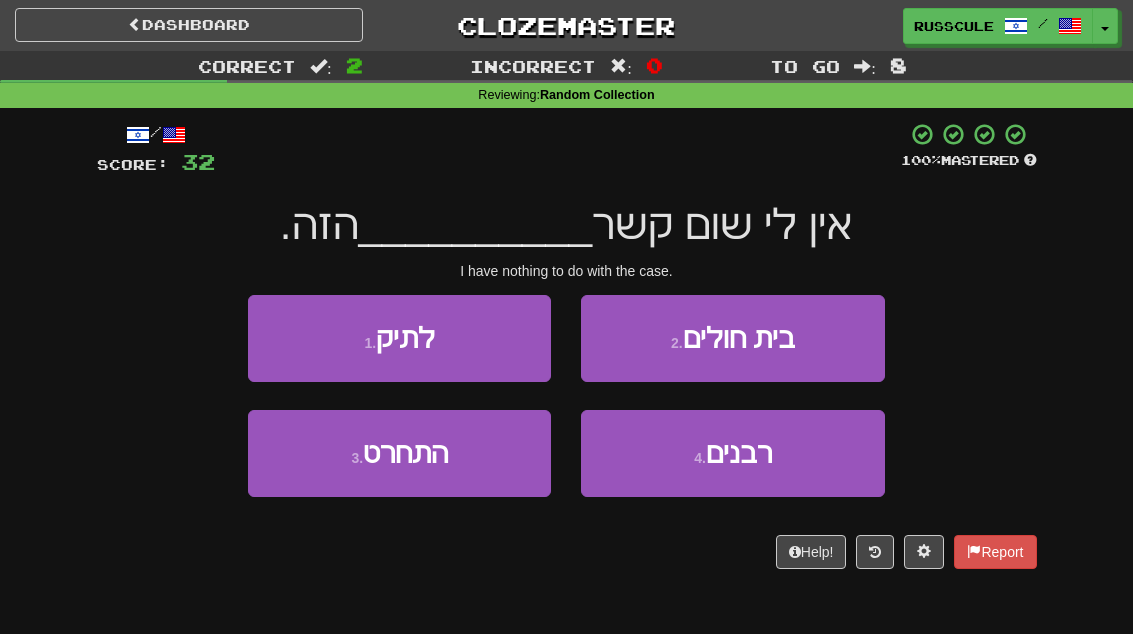 click on "1 .  לתיק" at bounding box center (399, 338) 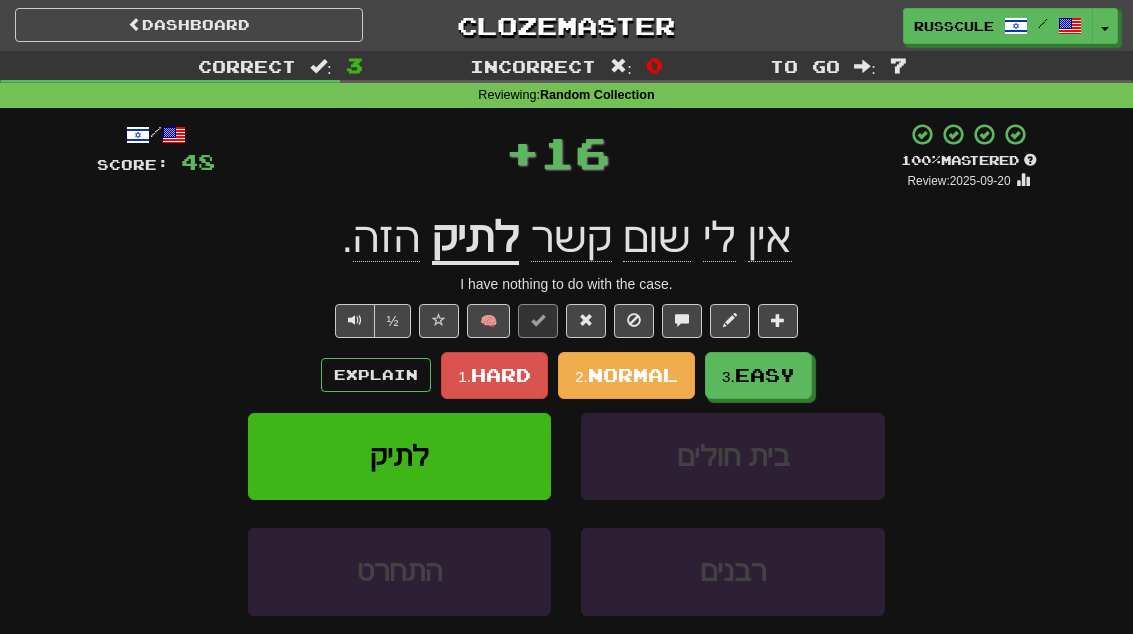 click on "Easy" at bounding box center (765, 375) 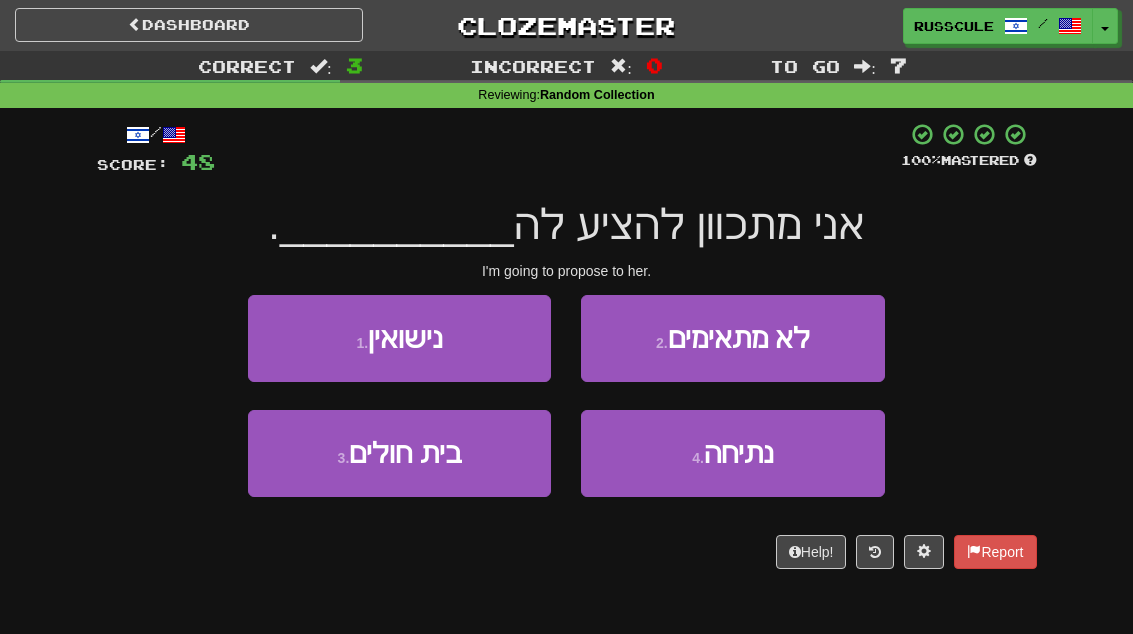 click on "1 .  נישואין" at bounding box center [399, 338] 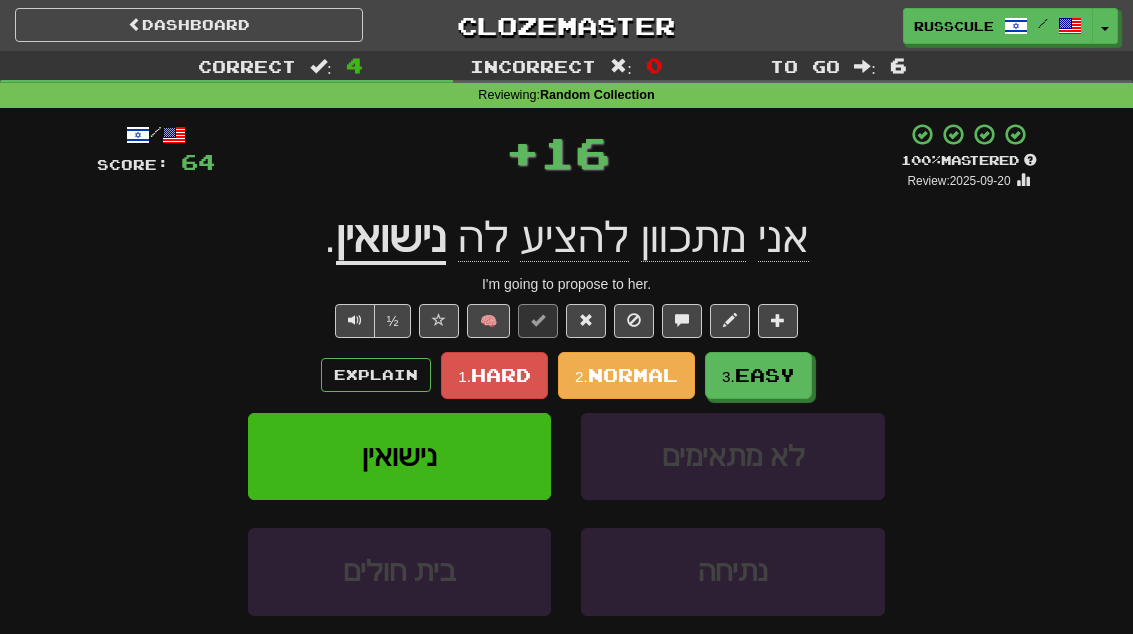 click on "Easy" at bounding box center [765, 375] 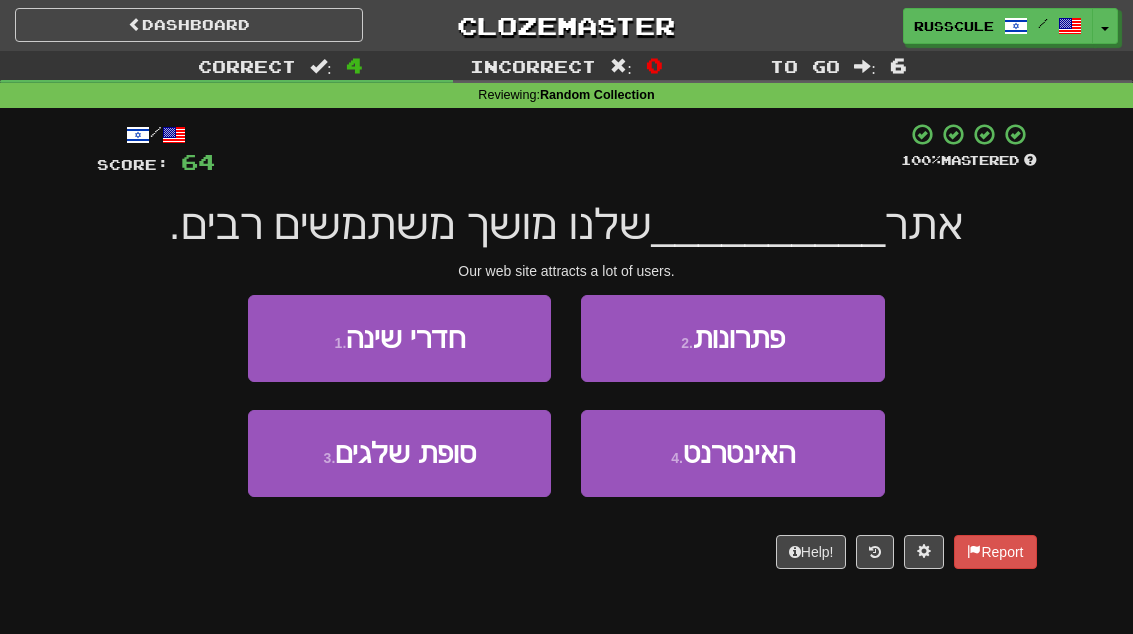 click on "האינטרנט" at bounding box center [739, 453] 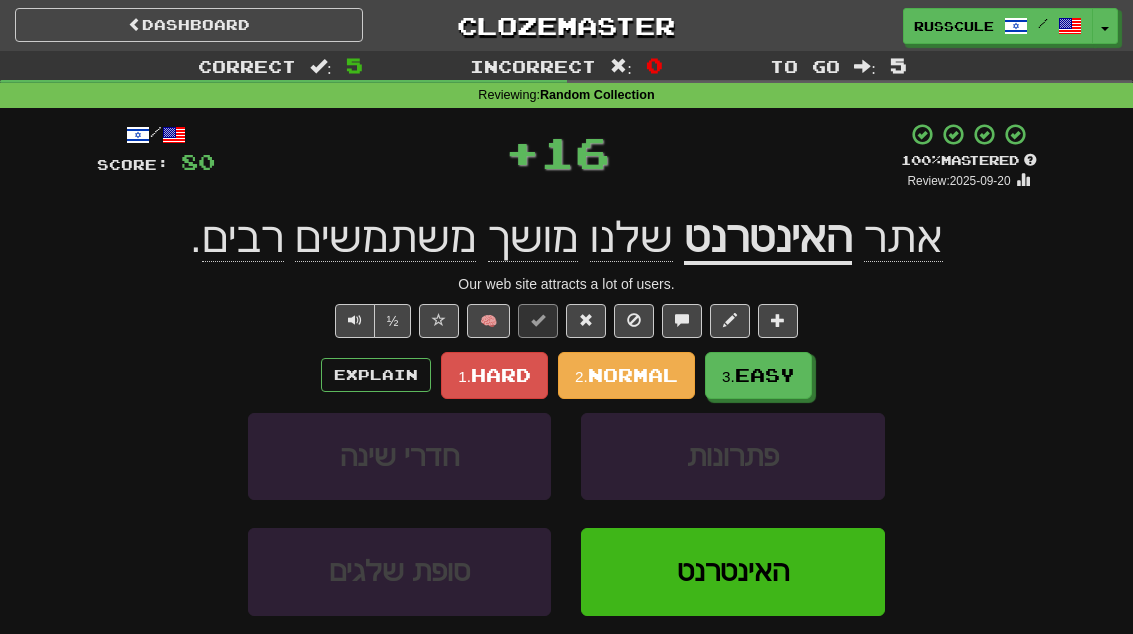 click on "Easy" at bounding box center [765, 375] 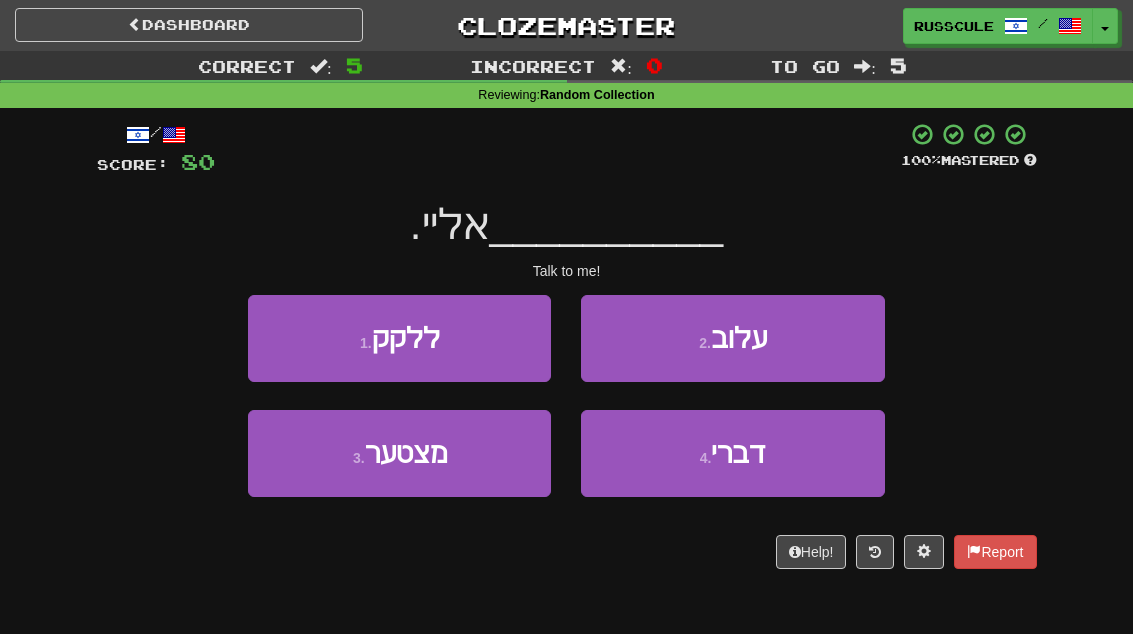 click on "4 .  דברי" at bounding box center (732, 453) 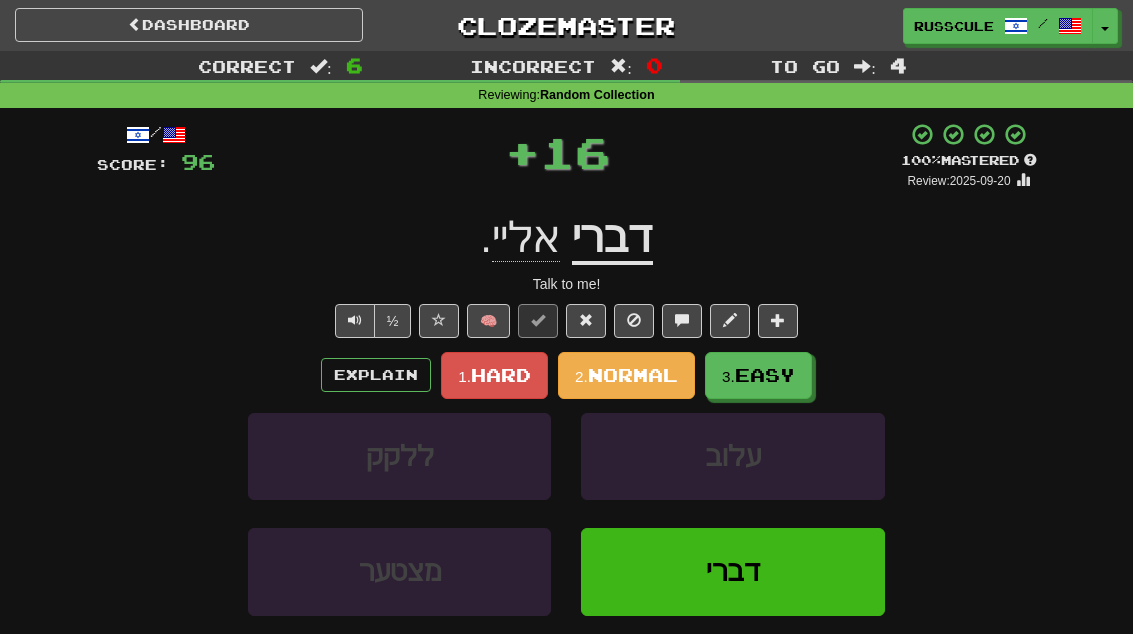 click on "Easy" at bounding box center (765, 375) 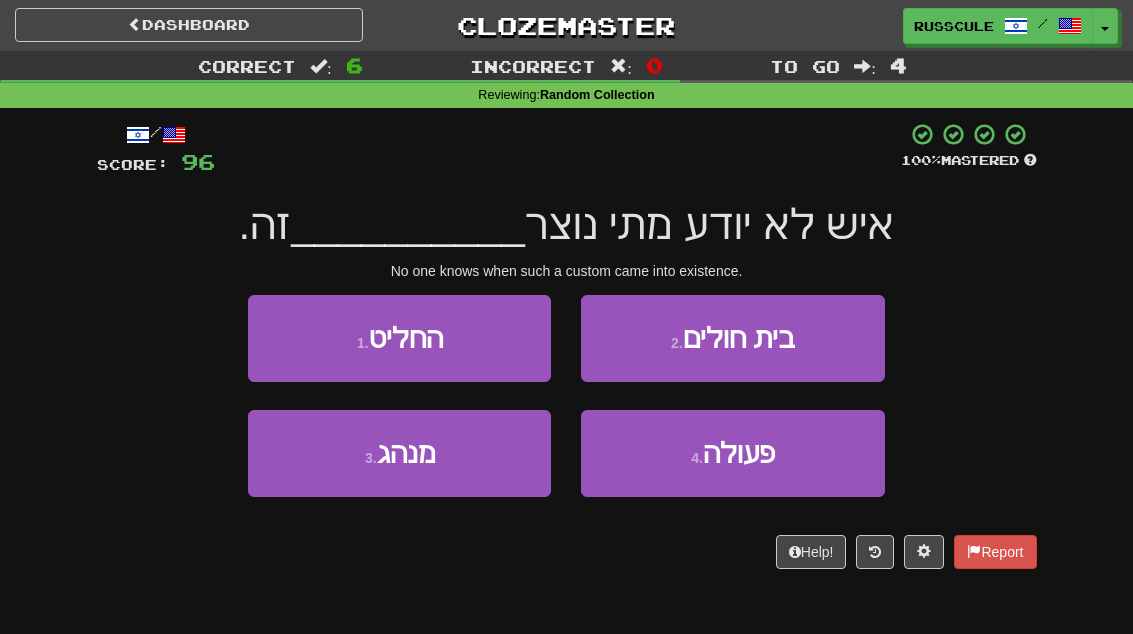 click on "3 .  מנהג" at bounding box center (399, 453) 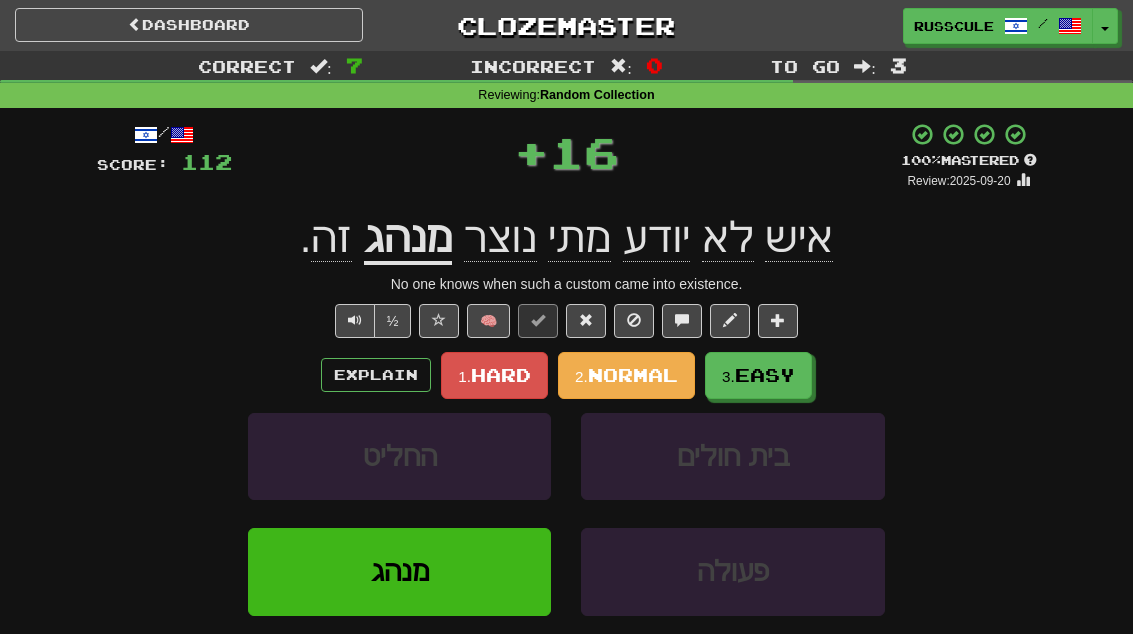 click on "Easy" at bounding box center (765, 375) 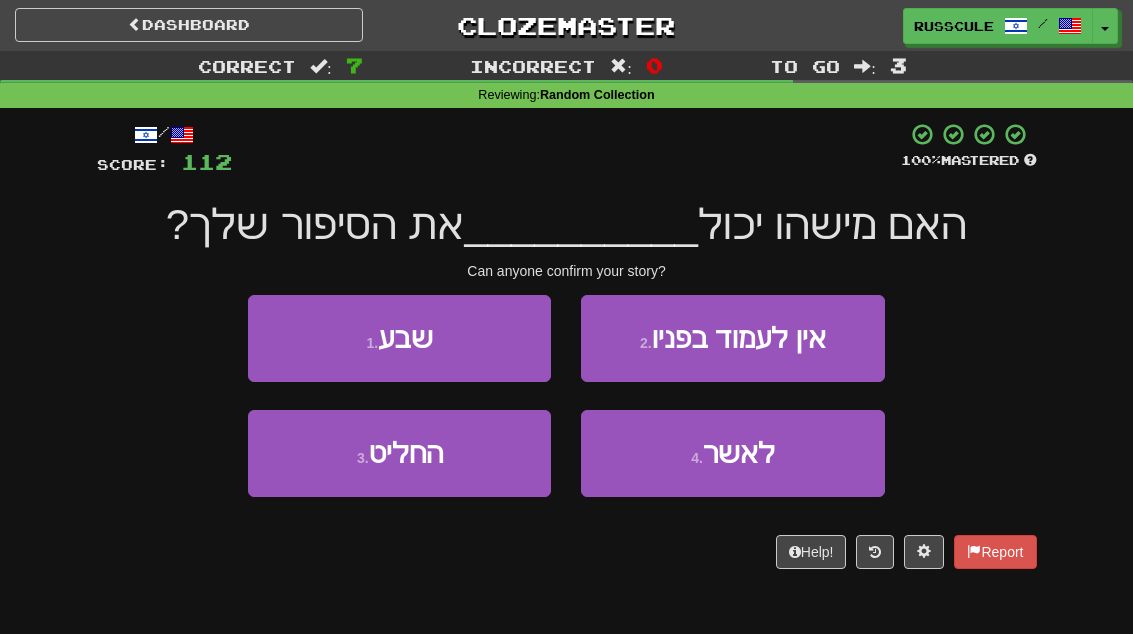 click on "לאשר" at bounding box center (739, 453) 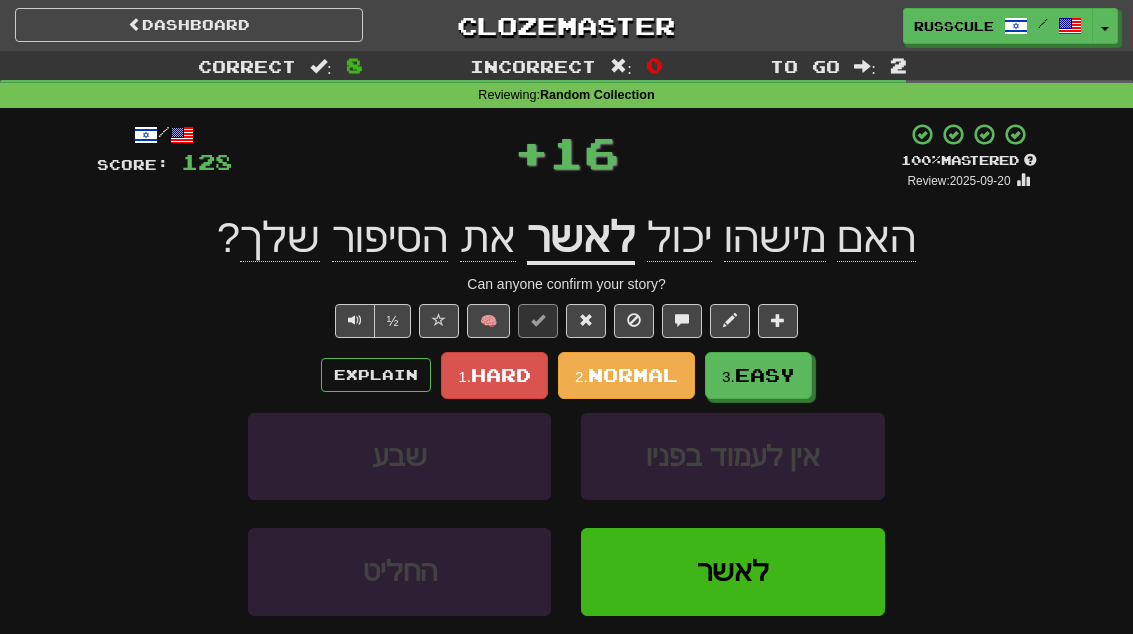 click on "Easy" at bounding box center (765, 375) 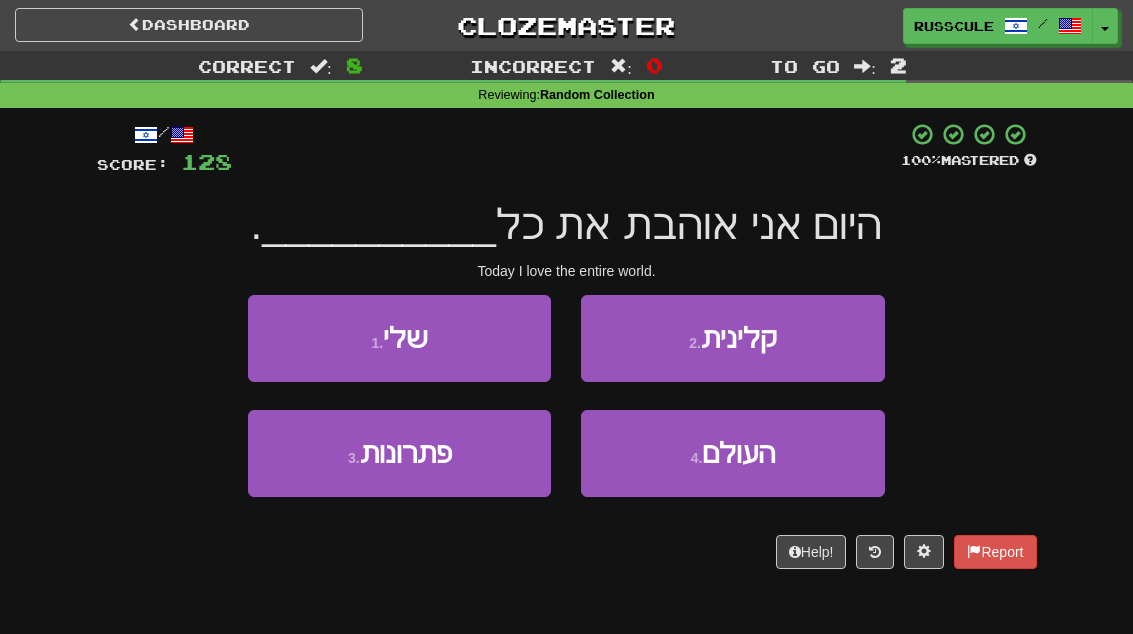 click on "4 .  העולם" at bounding box center (732, 453) 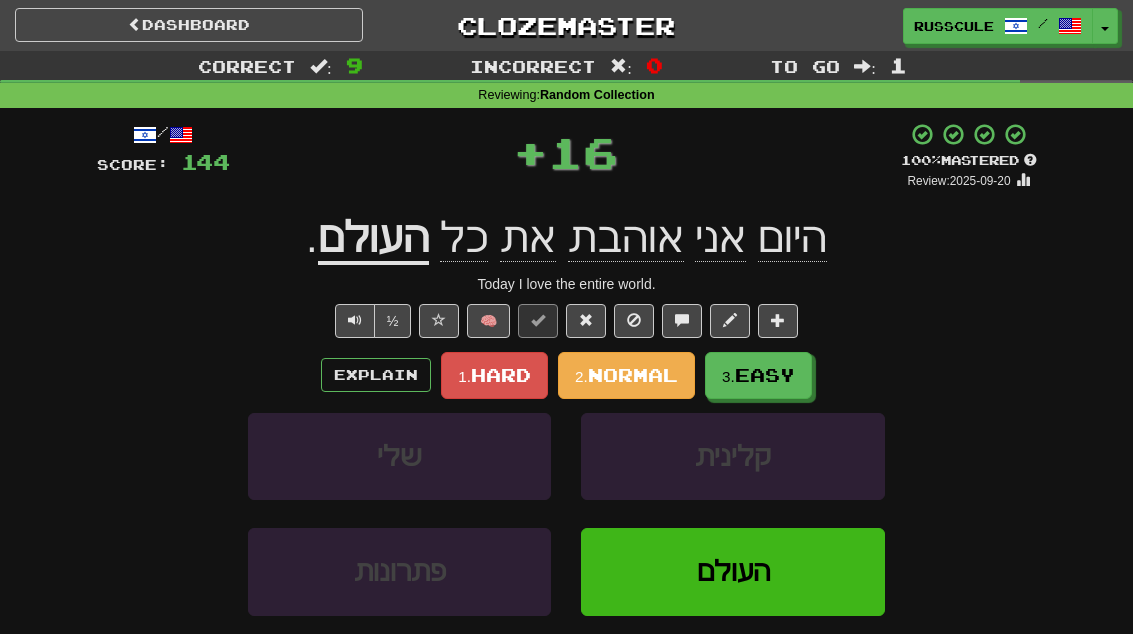 click on "Easy" at bounding box center (765, 375) 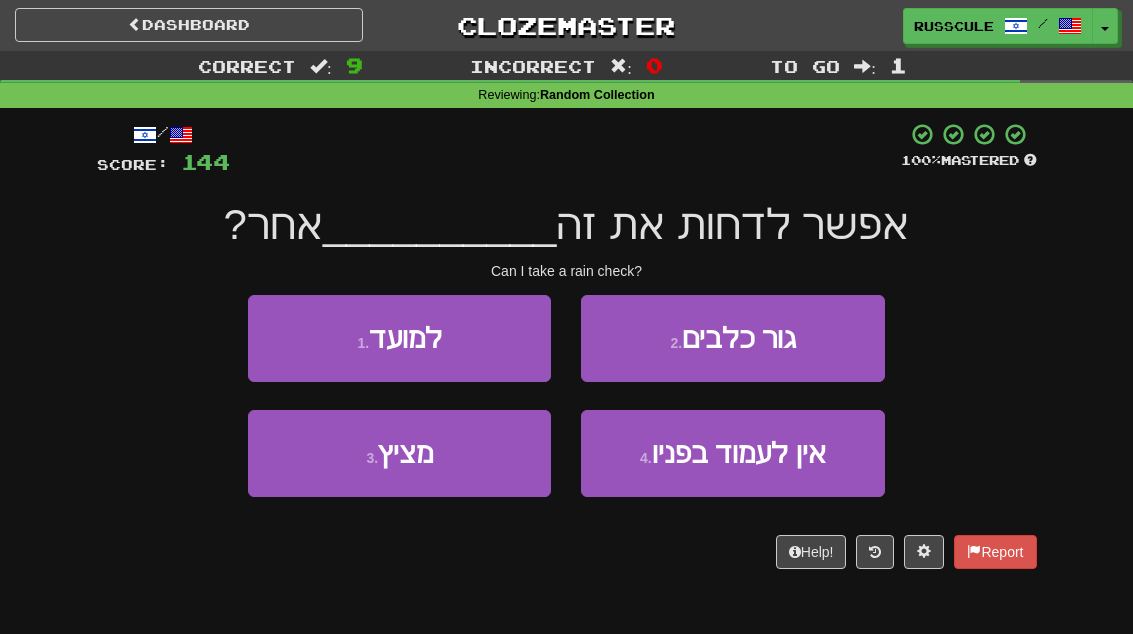 click on "3 .  מציץ" at bounding box center [399, 453] 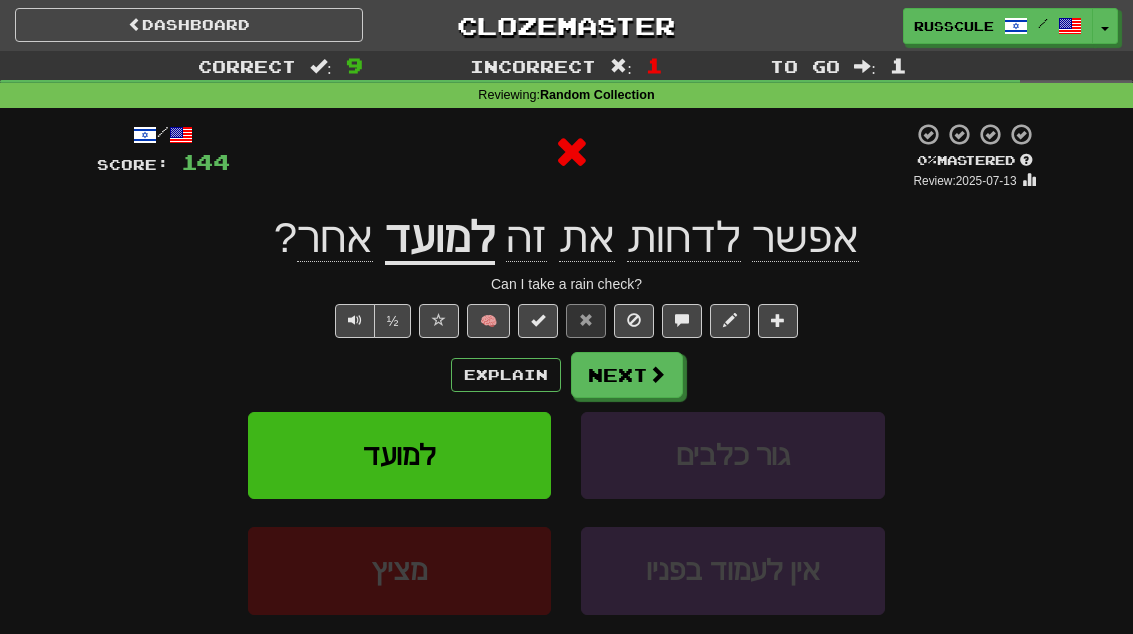 click at bounding box center (657, 374) 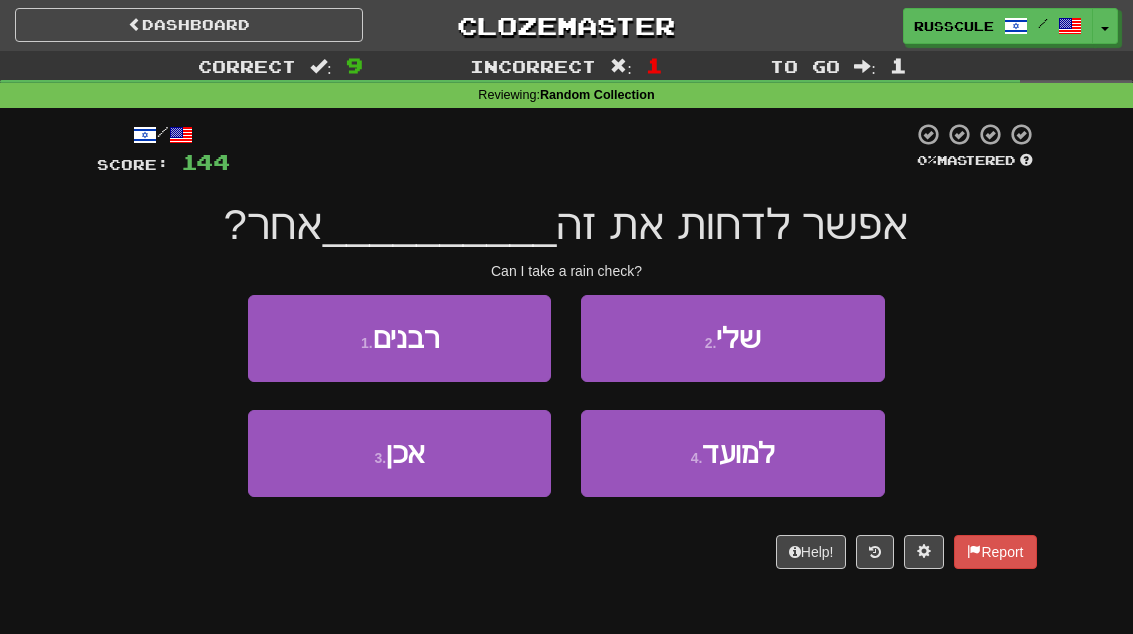 click on "4 .  למועד" at bounding box center [732, 453] 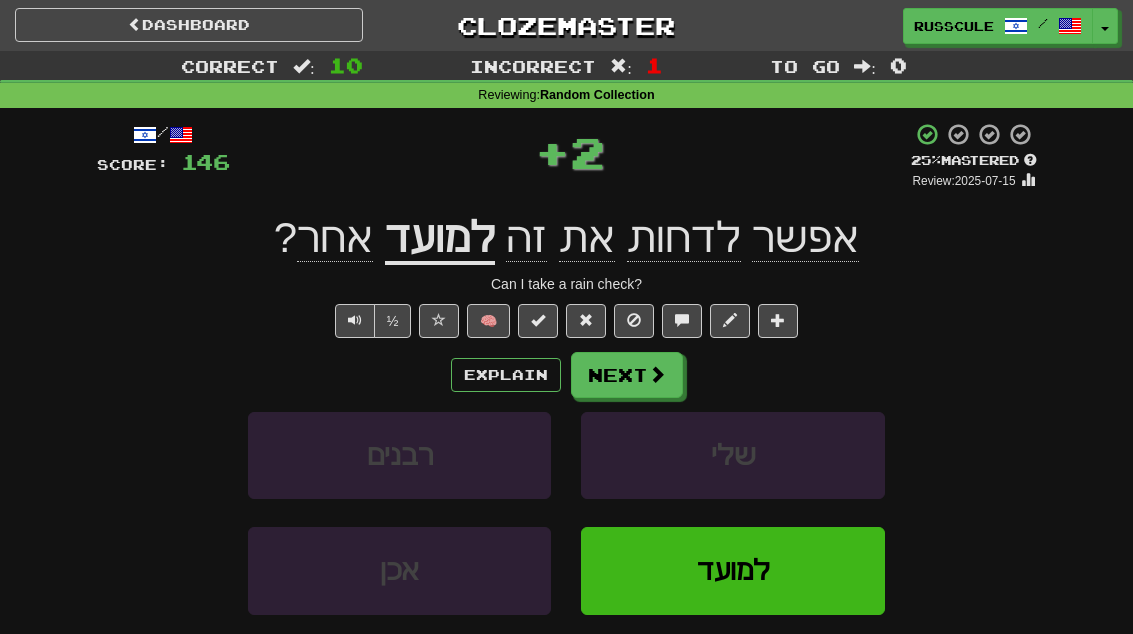 click on "Next" at bounding box center [627, 375] 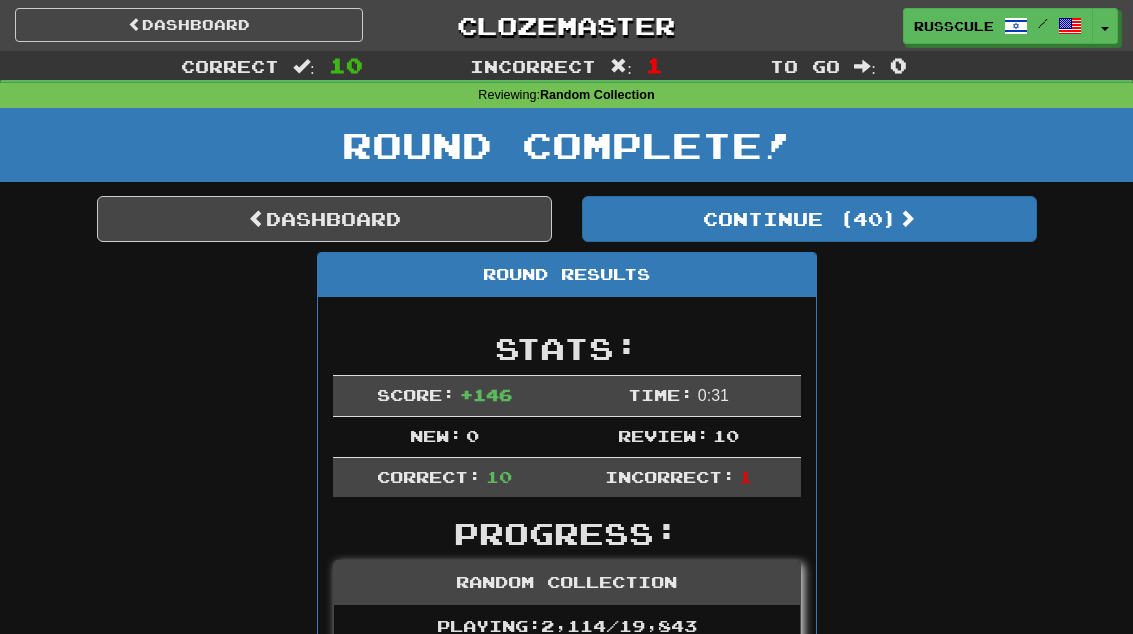 click on "Continue ( 40 )" at bounding box center (809, 219) 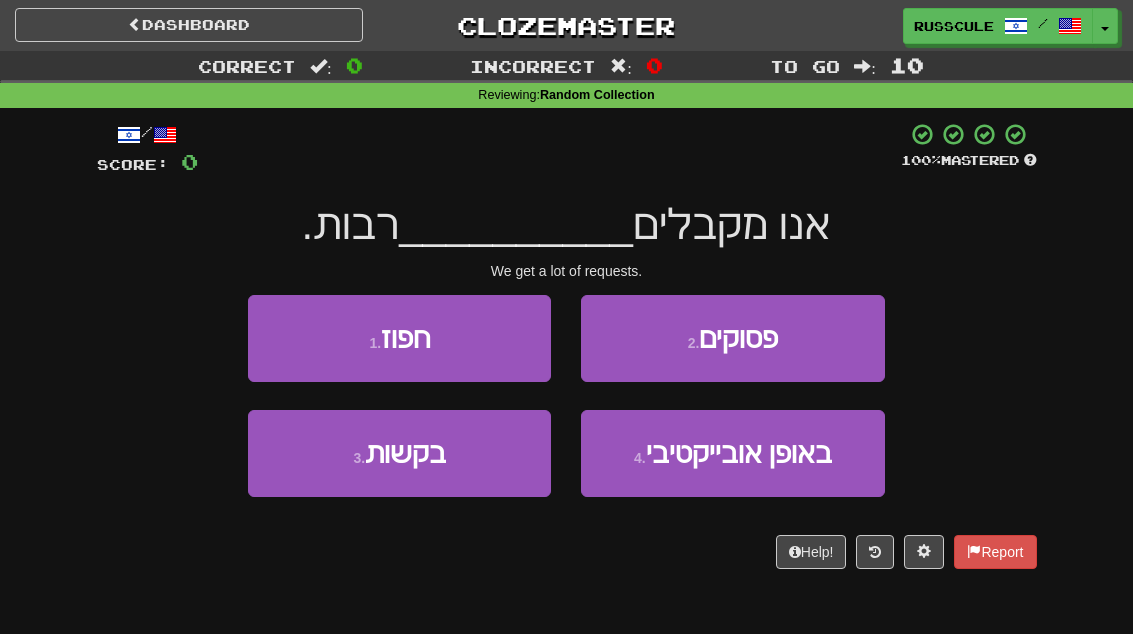 click on "3 .  בקשות" at bounding box center [399, 453] 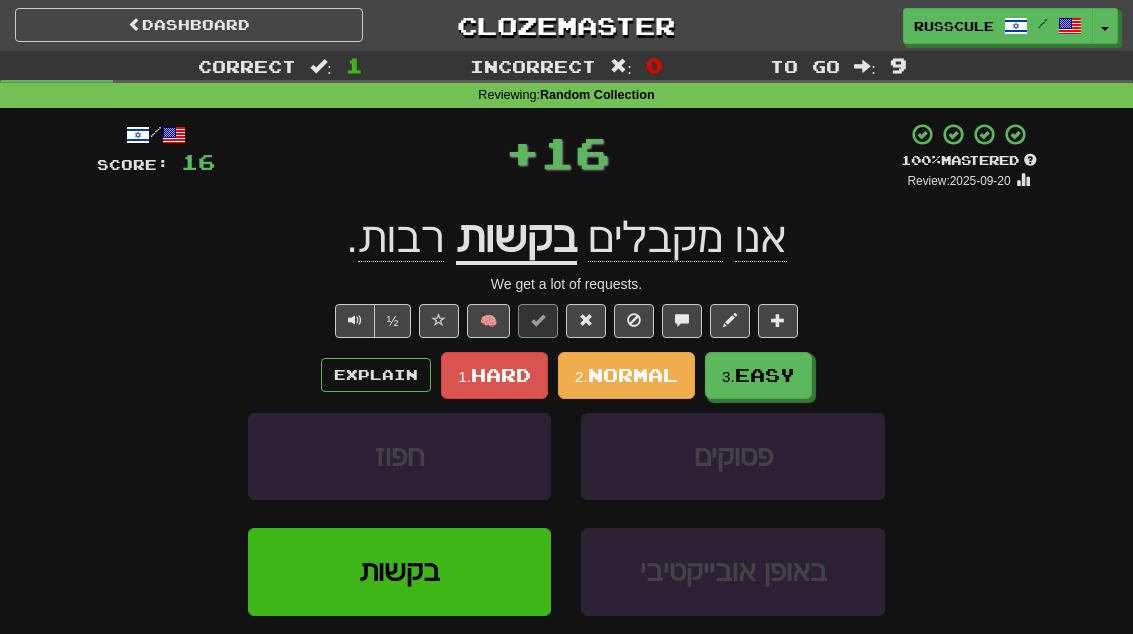click on "Easy" at bounding box center (765, 375) 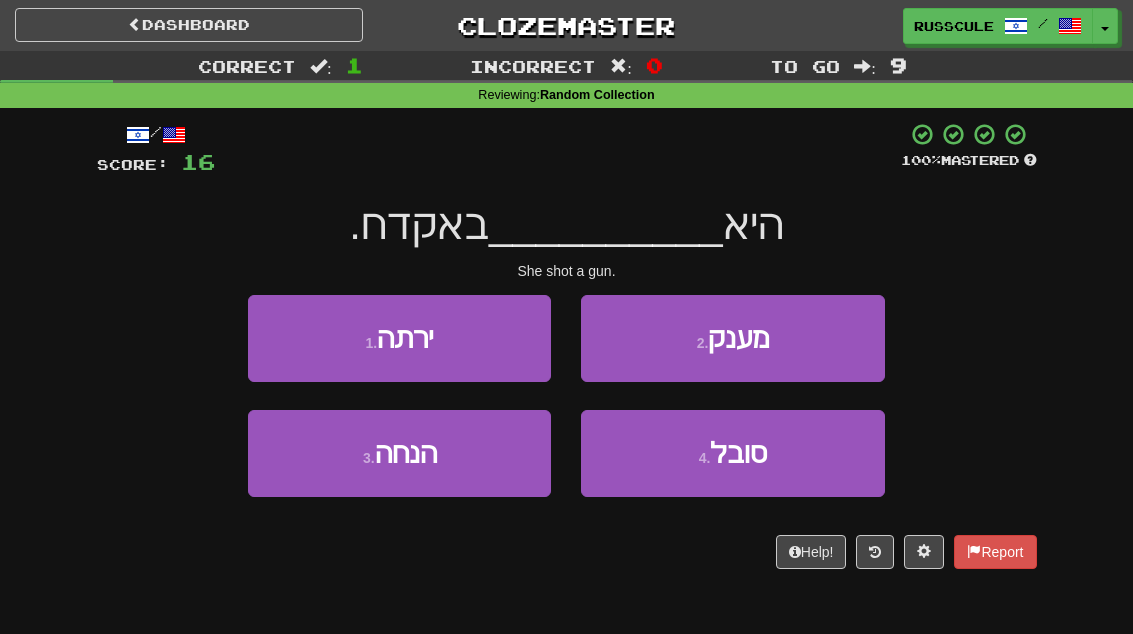 click on "1 .  ירתה" at bounding box center [399, 338] 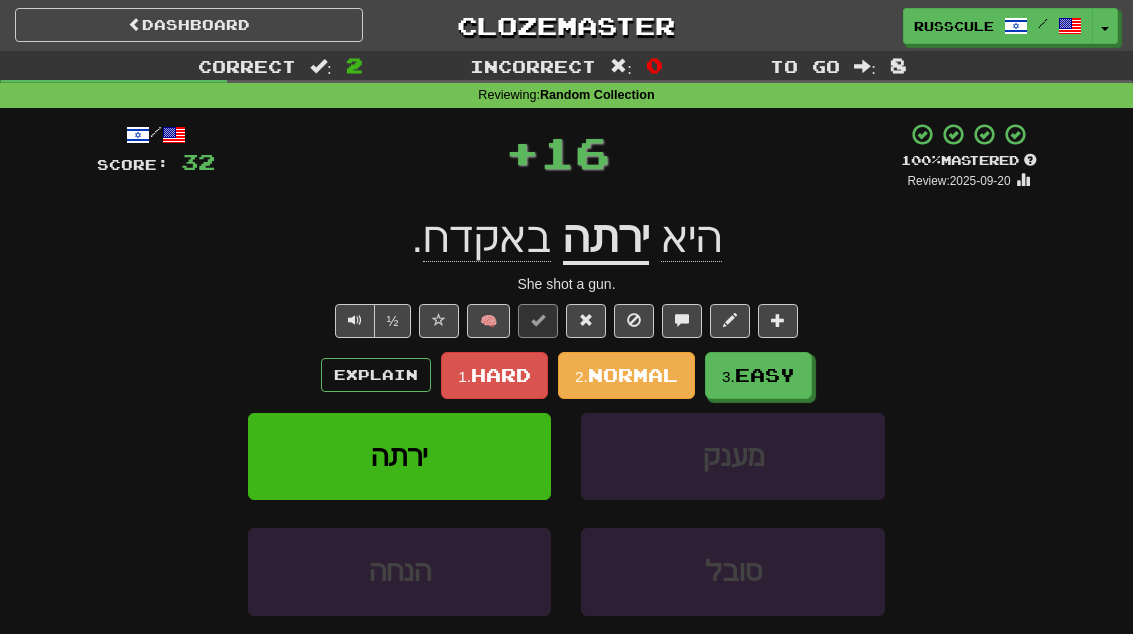 click on "3.  Easy" at bounding box center (758, 375) 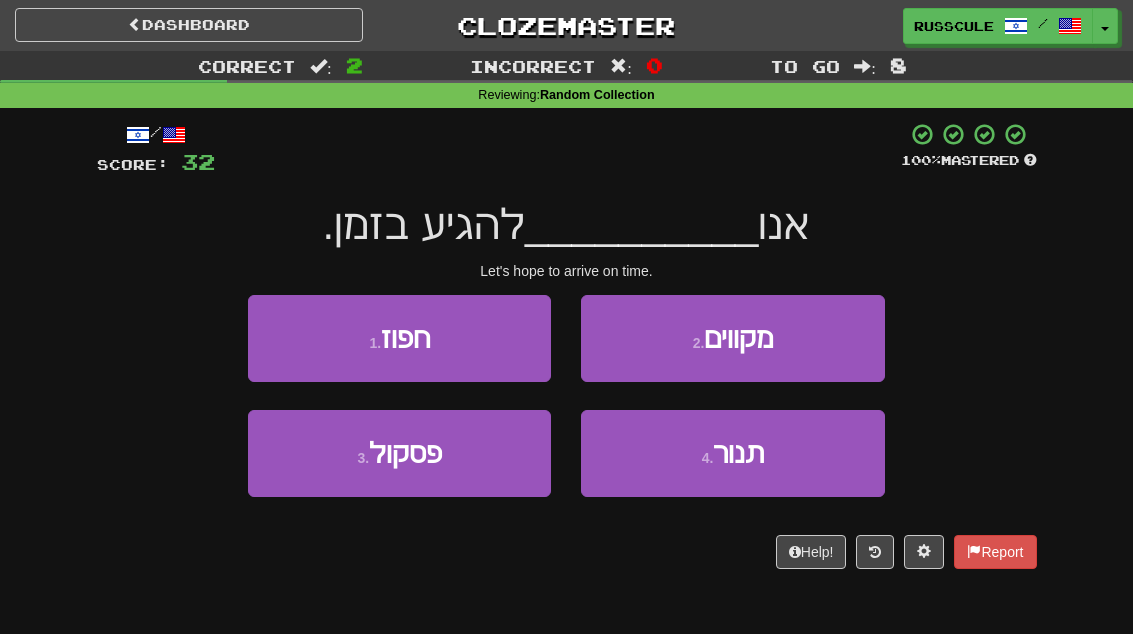 click on "2 .  מקווים" at bounding box center [732, 338] 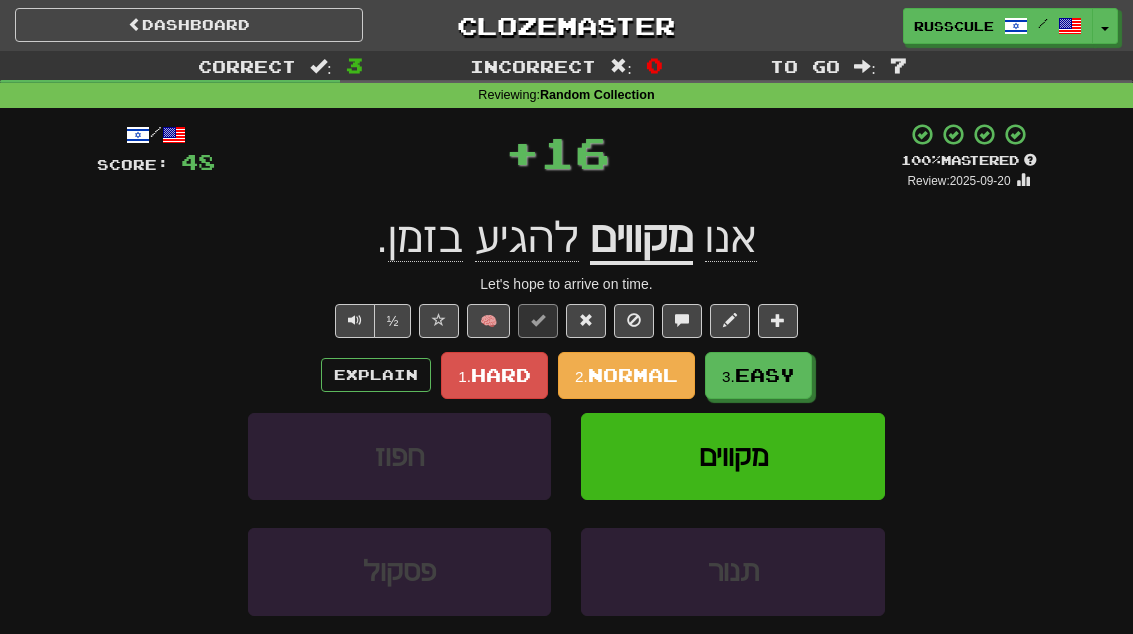 click on "Easy" at bounding box center (765, 375) 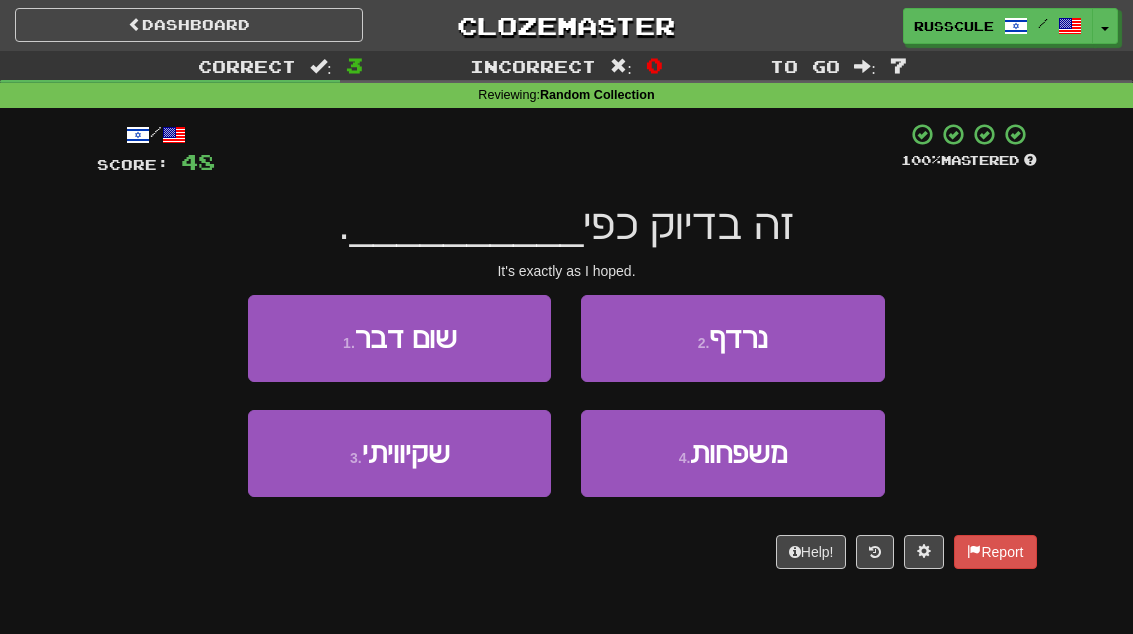 click on "3 .  שקיוויתי" at bounding box center (399, 453) 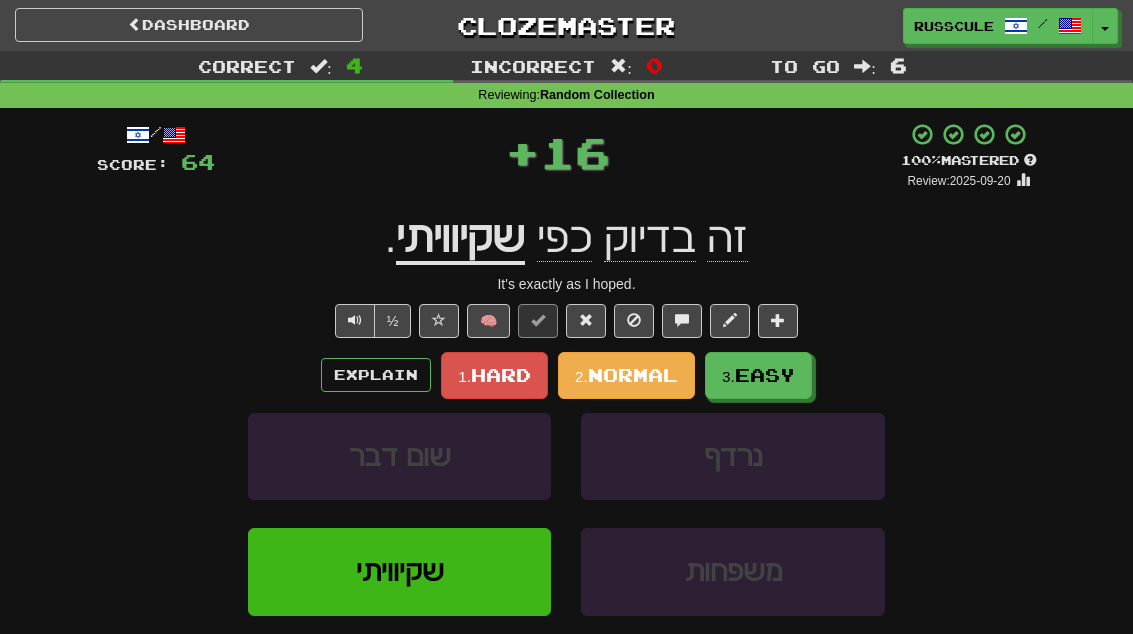click on "3.  Easy" at bounding box center (758, 375) 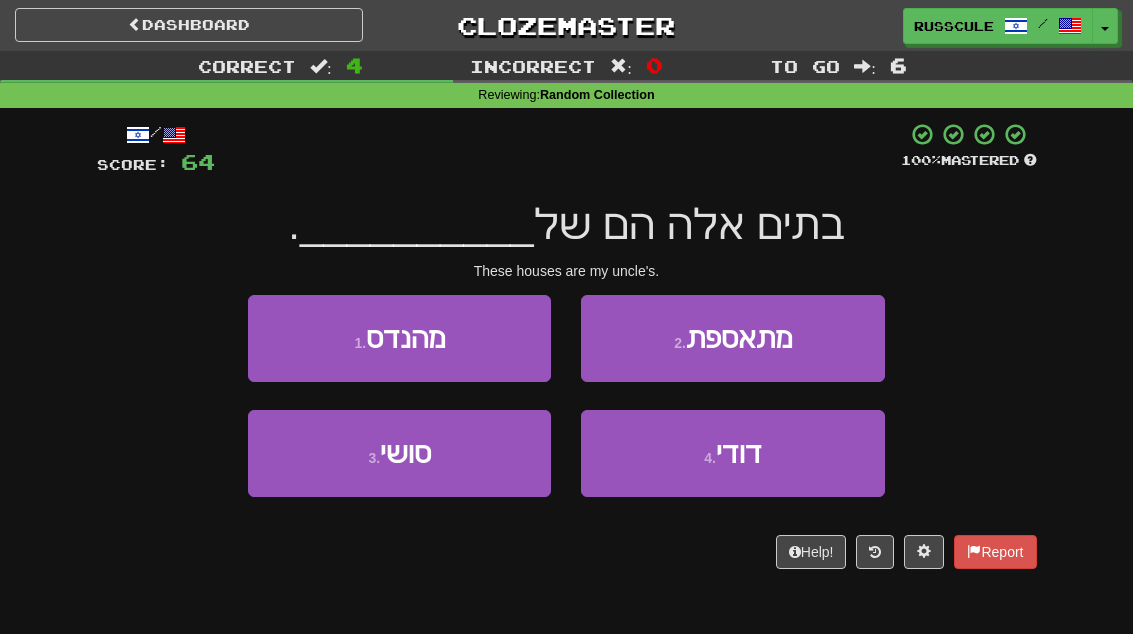 click on "4 .  דודי" at bounding box center (732, 453) 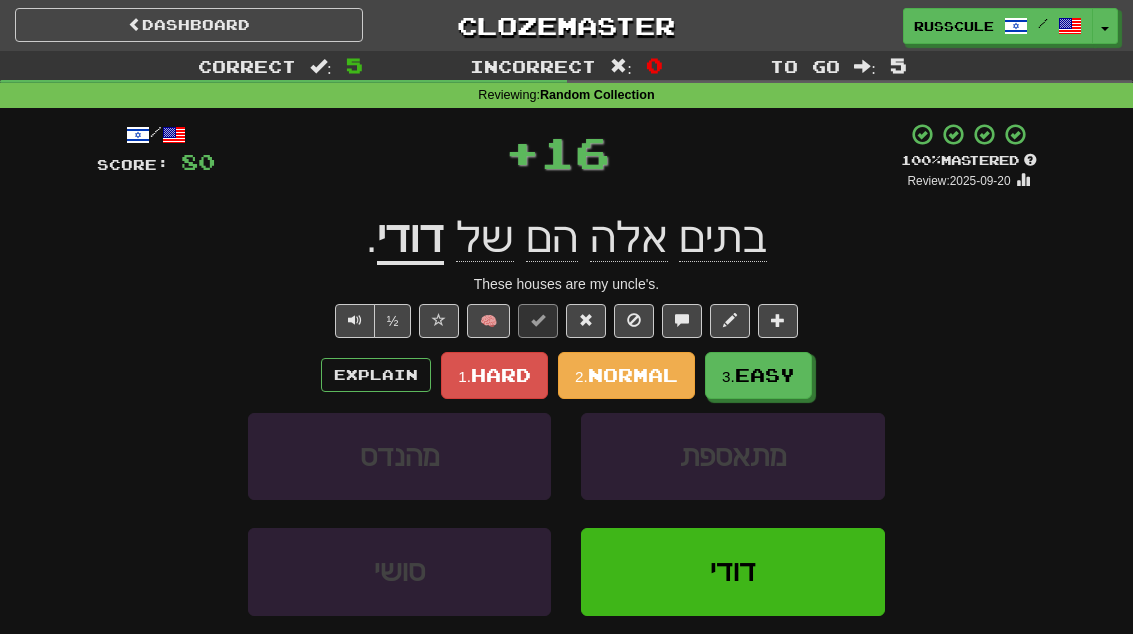 click on "Easy" at bounding box center [765, 375] 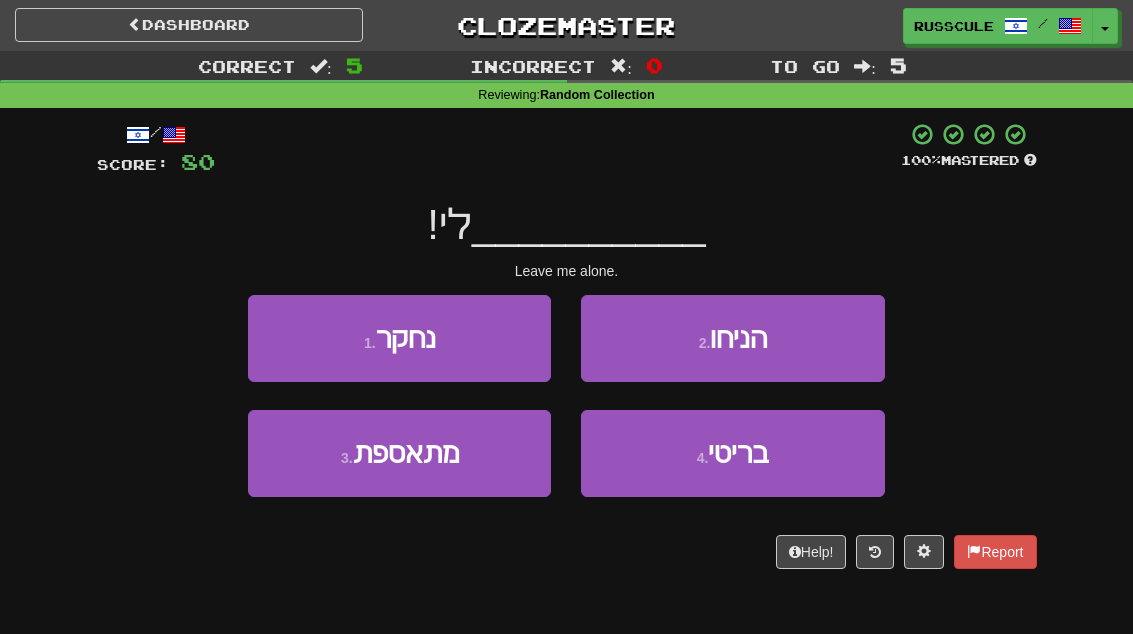 click on "2 .  הניחו" at bounding box center [732, 338] 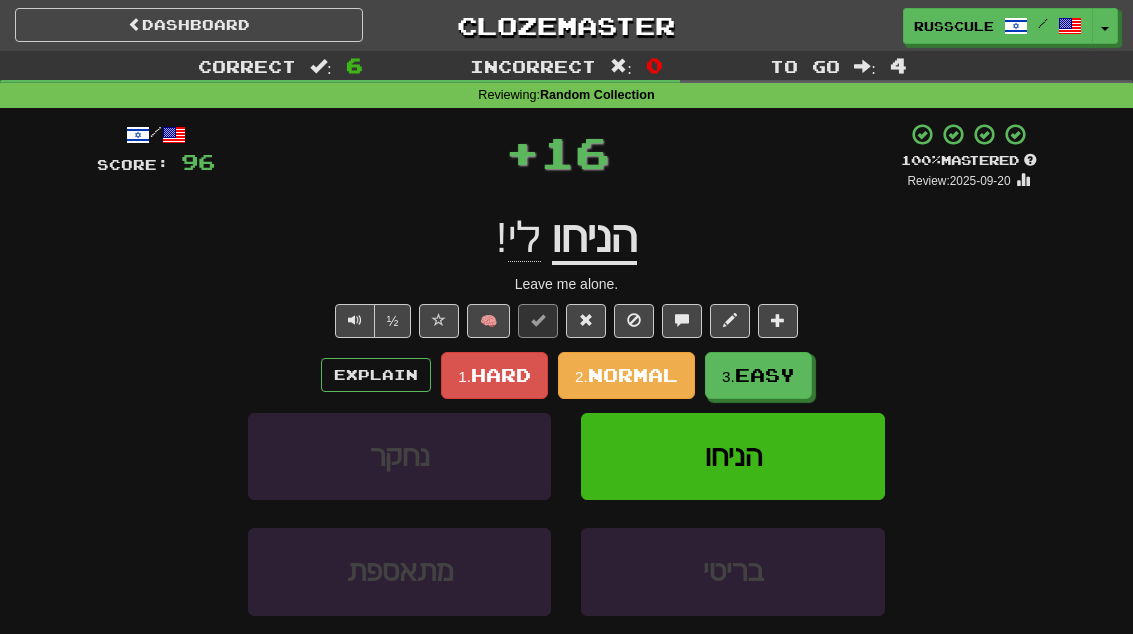 click on "Easy" at bounding box center [765, 375] 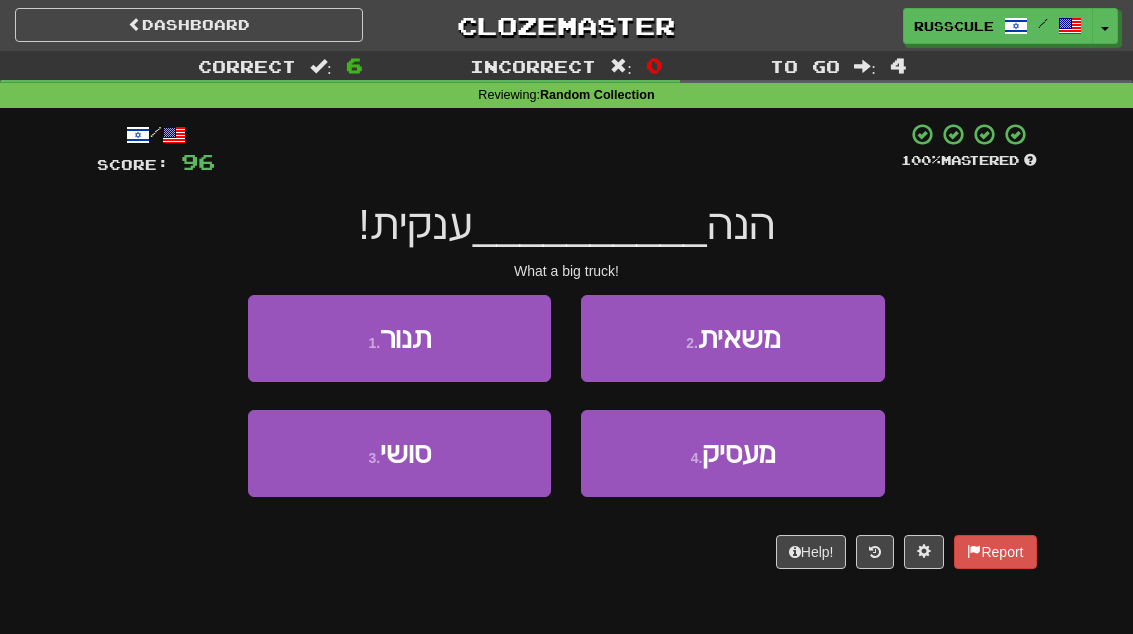 click on "2 .  משאית" at bounding box center (732, 338) 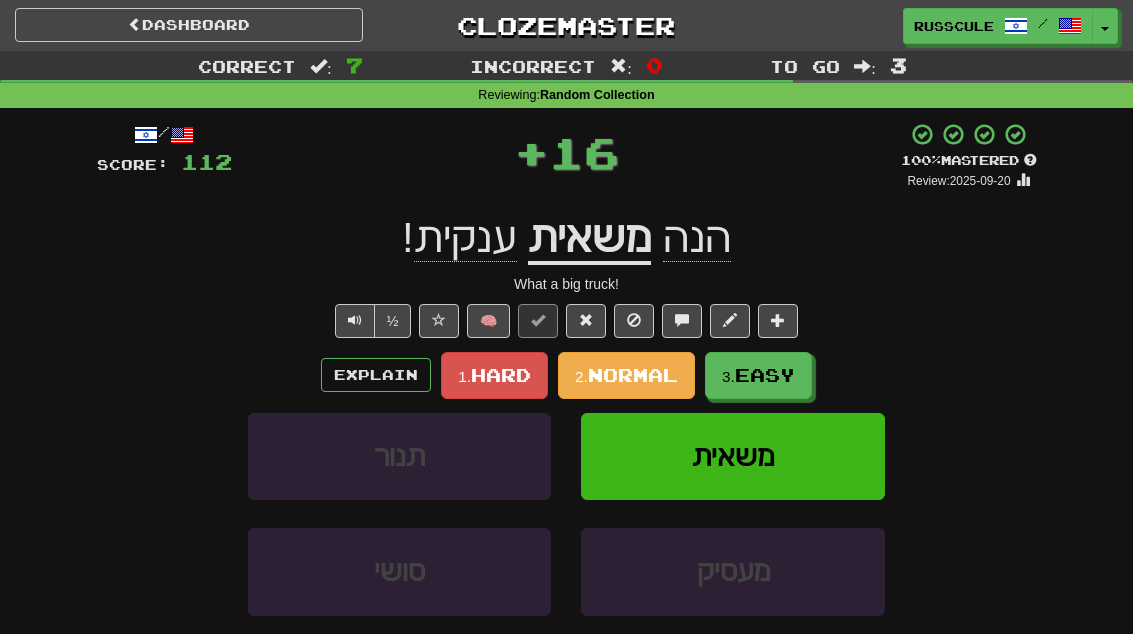 click on "Easy" at bounding box center [765, 375] 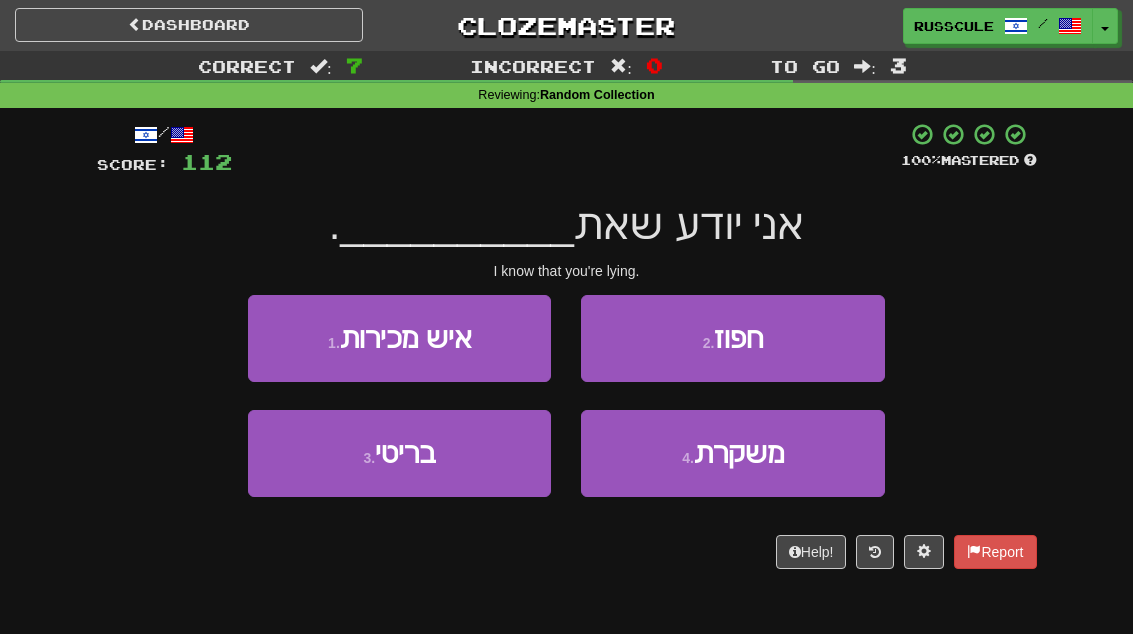 click on "4 .  משקרת" at bounding box center [732, 453] 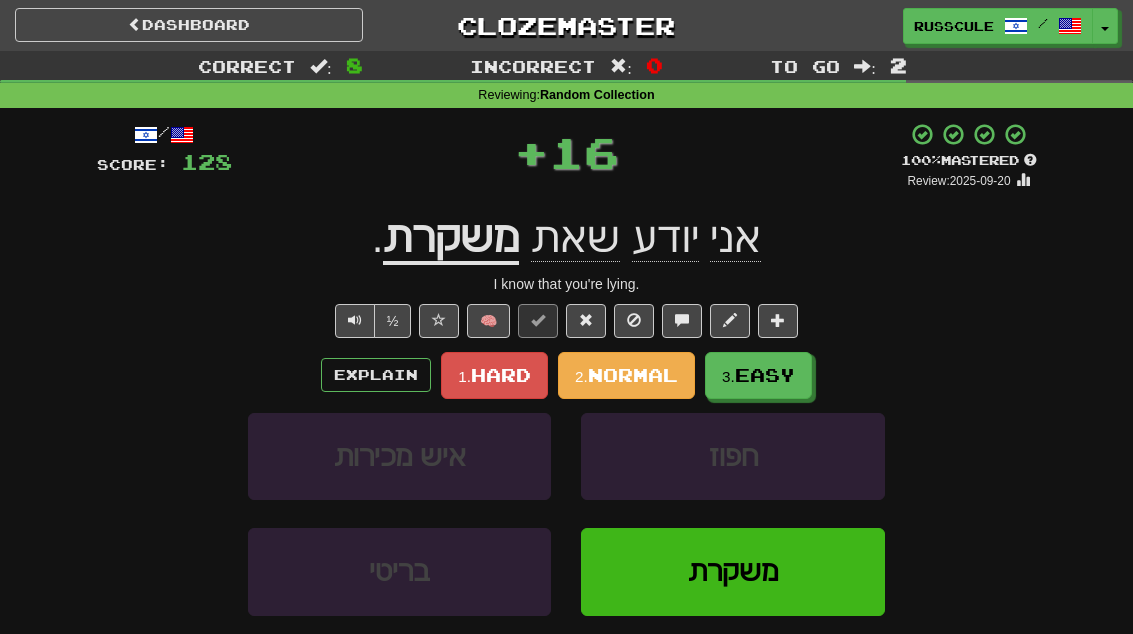 click on "Easy" at bounding box center [765, 375] 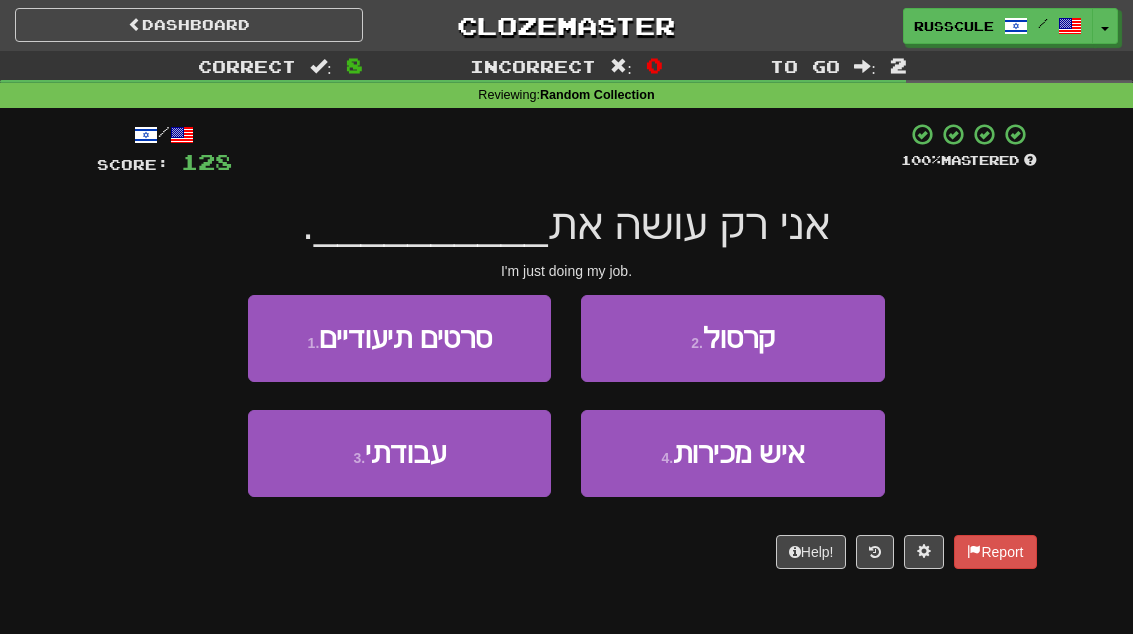 click on "3 .  עבודתי" at bounding box center [399, 453] 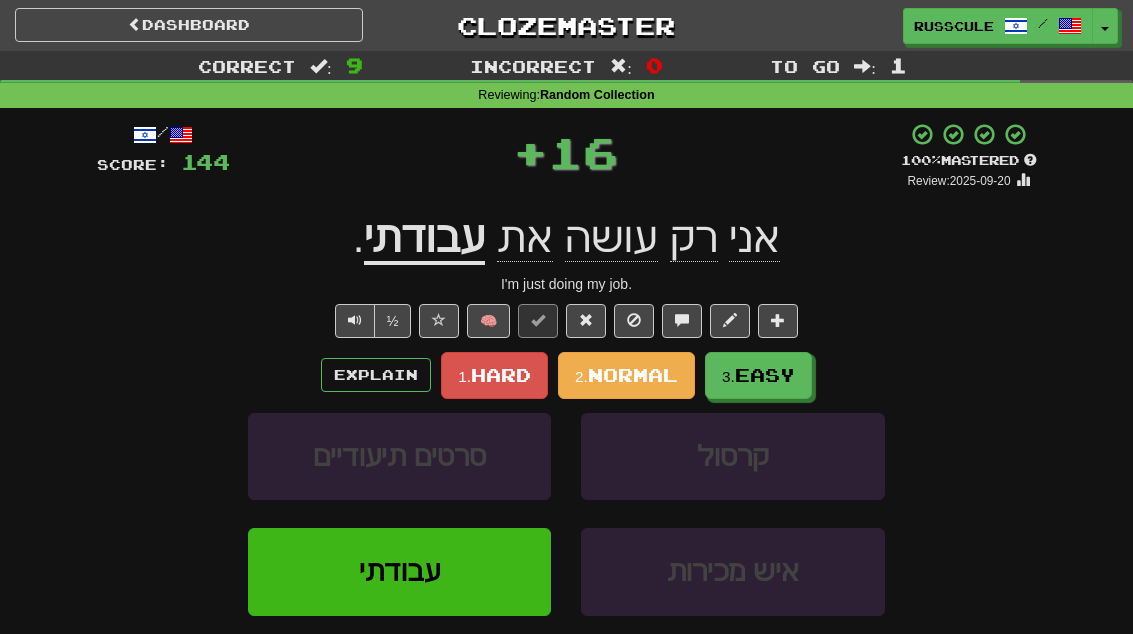 click on "Easy" at bounding box center (765, 375) 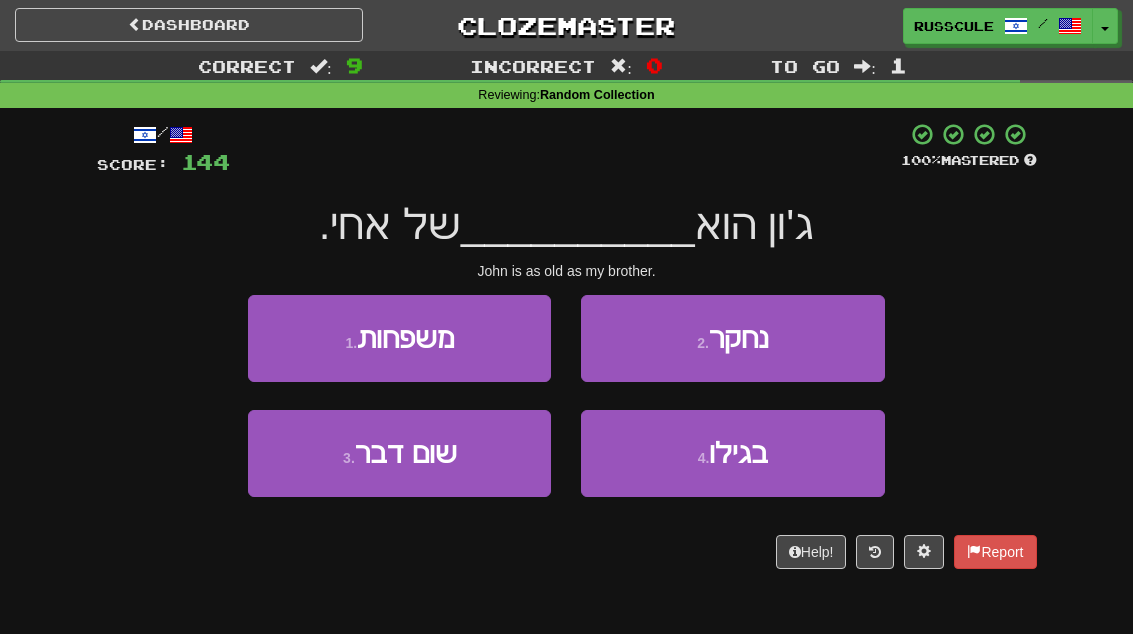 click on "בגילו" at bounding box center (738, 453) 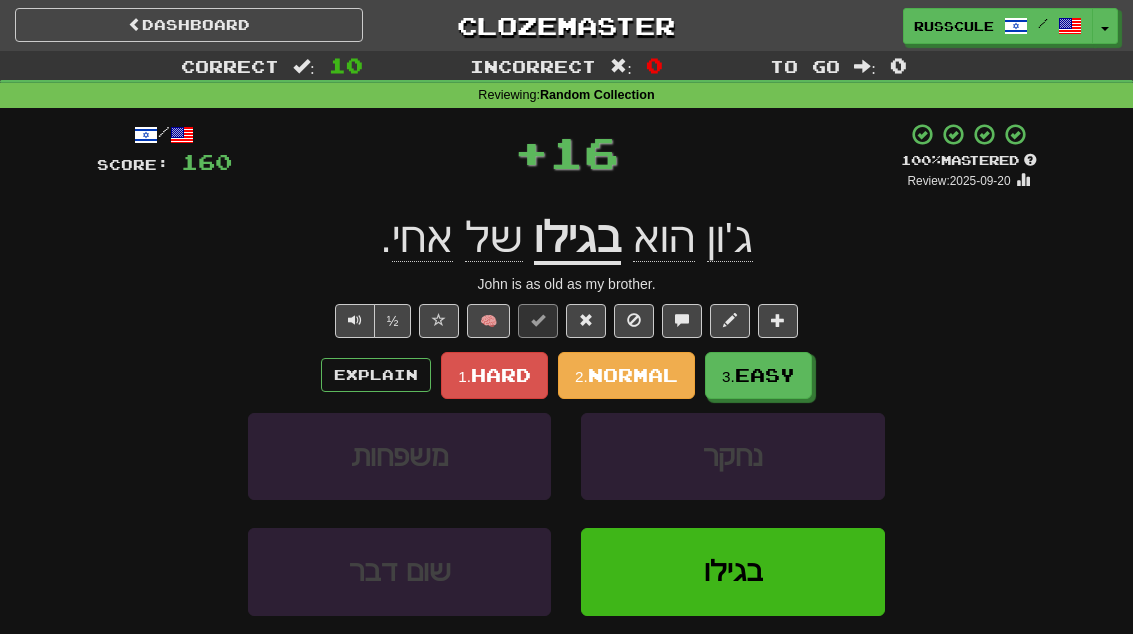 click on "Easy" at bounding box center [765, 375] 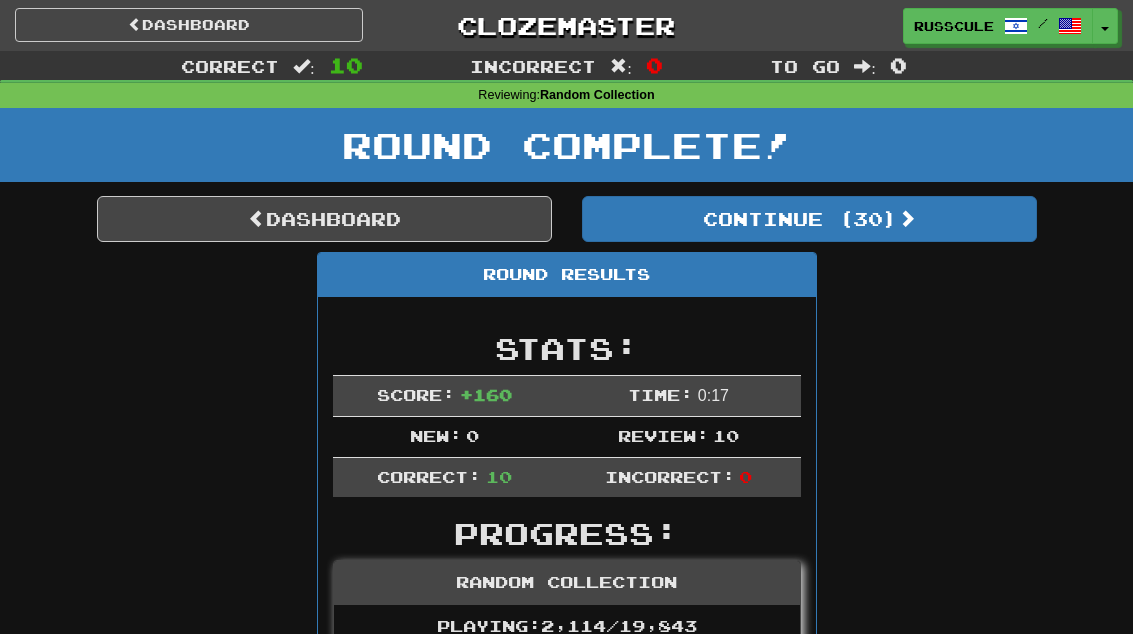 click on "Continue ( 30 )" at bounding box center (809, 219) 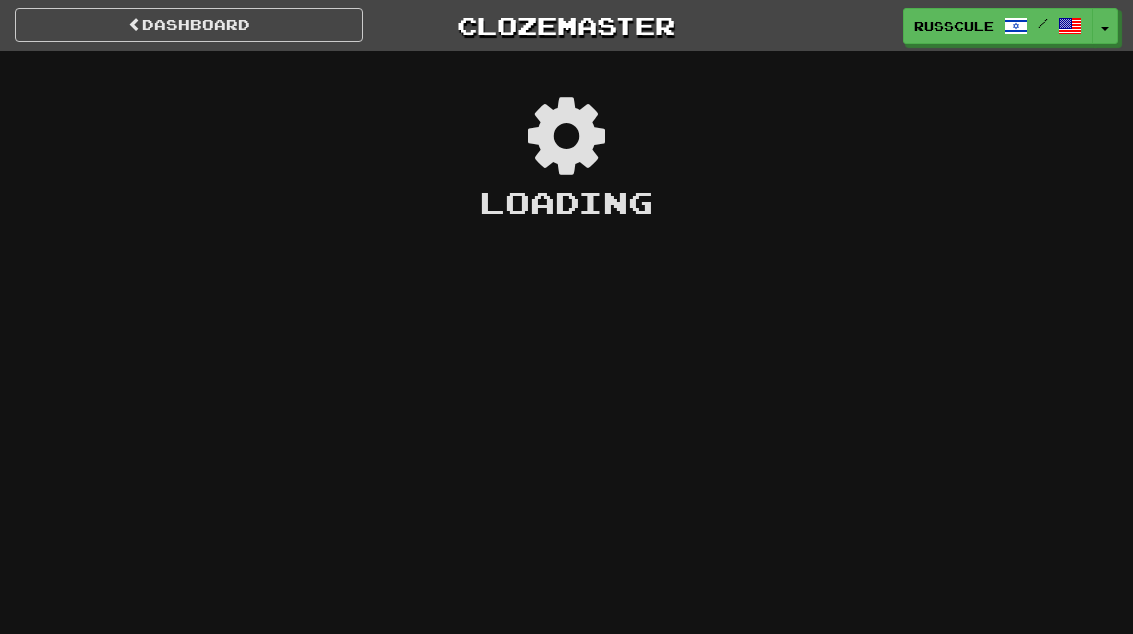 click on "Dashboard
Clozemaster
russcule
/
Toggle Dropdown
Dashboard
Leaderboard
Activity Feed
Notifications
Profile
Discussions
עברית
/
English
Streak:
1779
Review:
6,974
Points Today: 204
Languages
Account
Logout
russcule
/
Toggle Dropdown
Dashboard
Leaderboard
Activity Feed
Notifications
Profile
Discussions
עברית
/
English
Streak:
1779
Review:
6,974
Points Today: 204
Languages
Account
Logout
clozemaster
Loading" at bounding box center (566, 317) 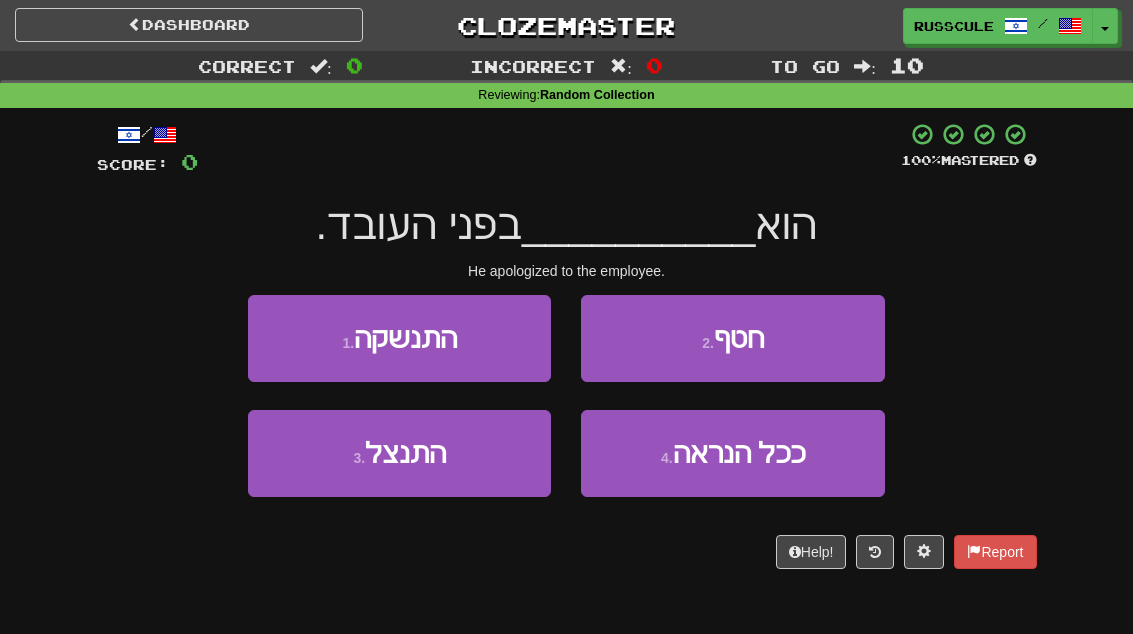 click on "3 .  התנצל" at bounding box center [399, 453] 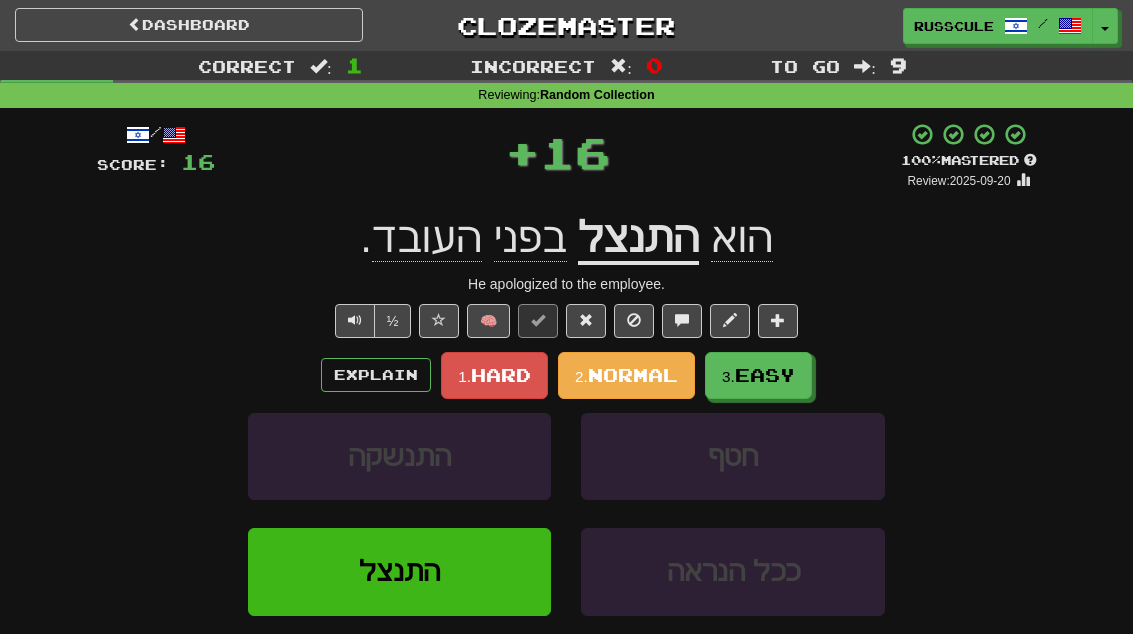 click on "Easy" at bounding box center (765, 375) 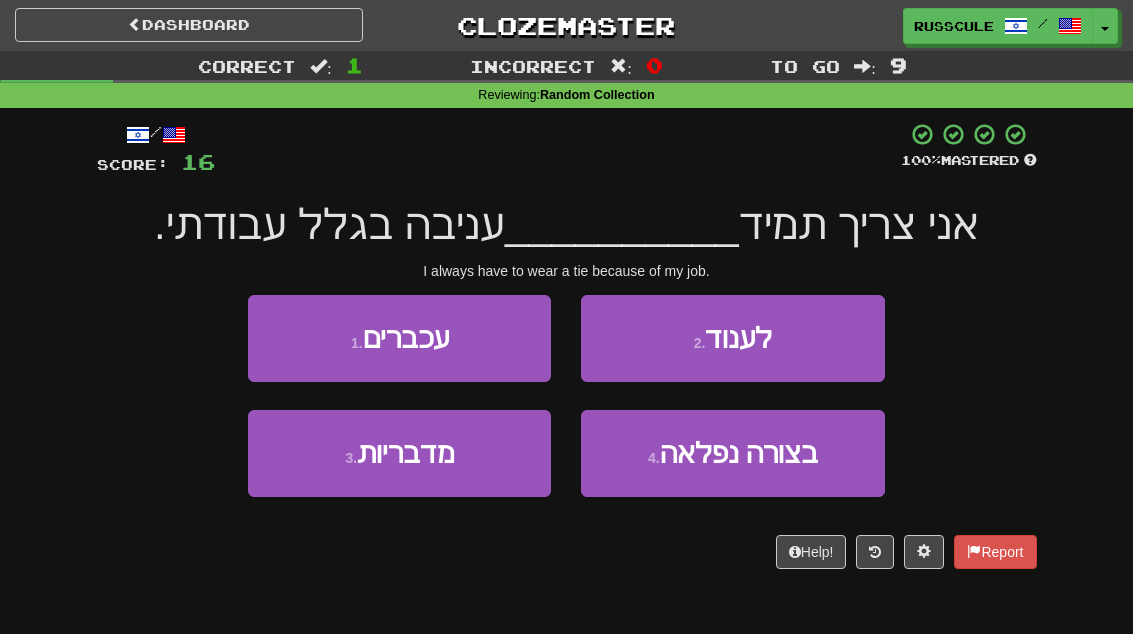 click on "2 .  לענוד" at bounding box center (732, 338) 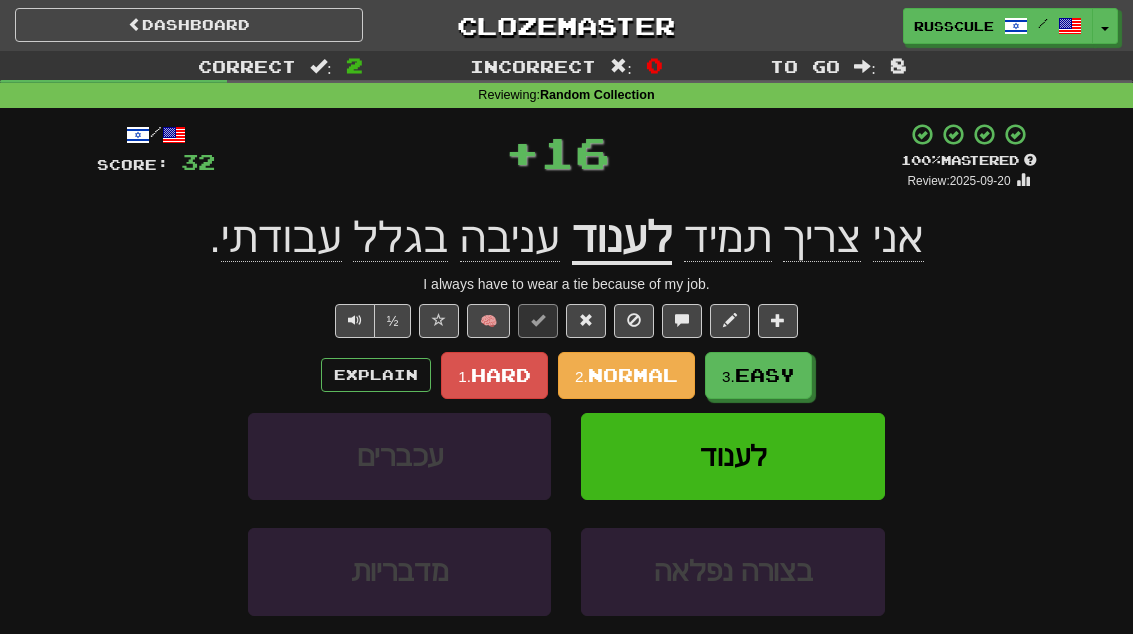 click on "Easy" at bounding box center [765, 375] 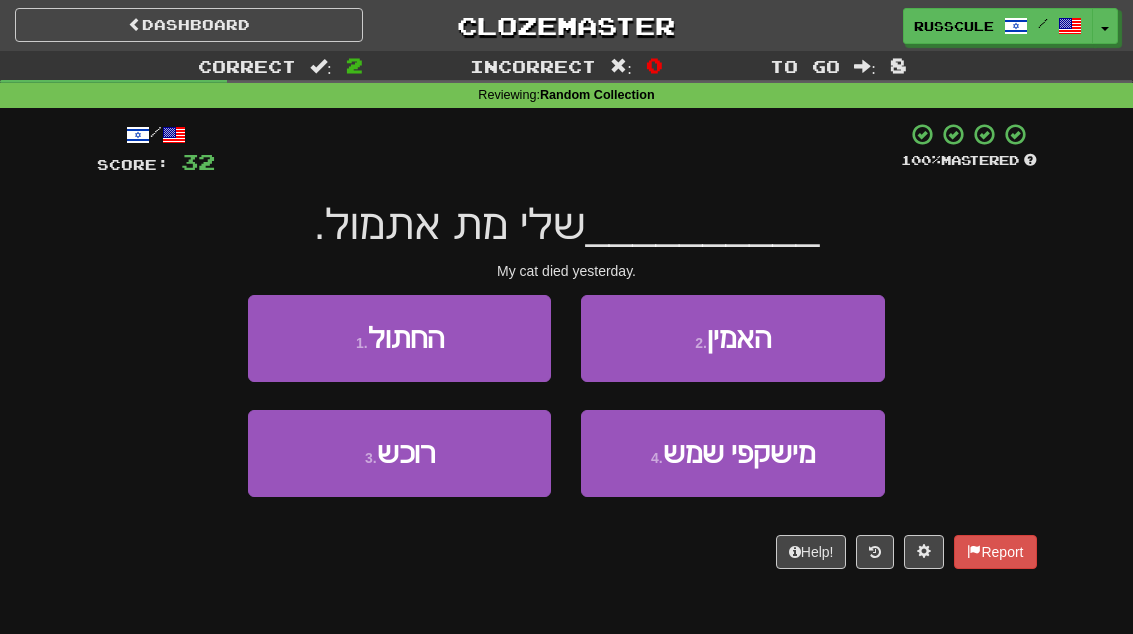 click on "1 .  החתול" at bounding box center (399, 338) 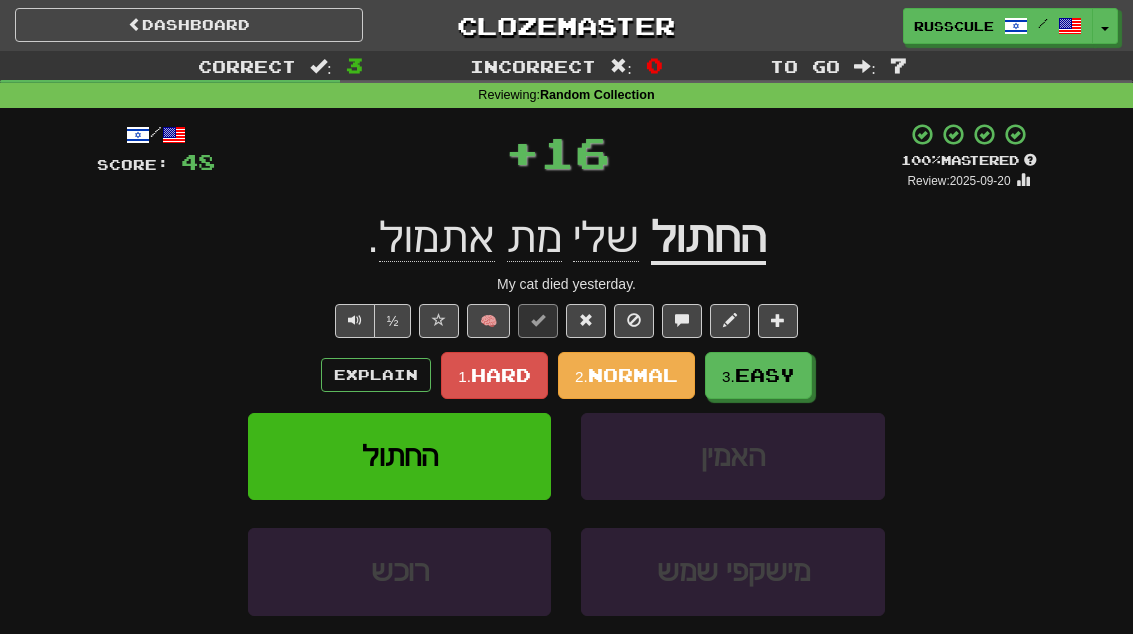 click on "3.  Easy" at bounding box center [758, 375] 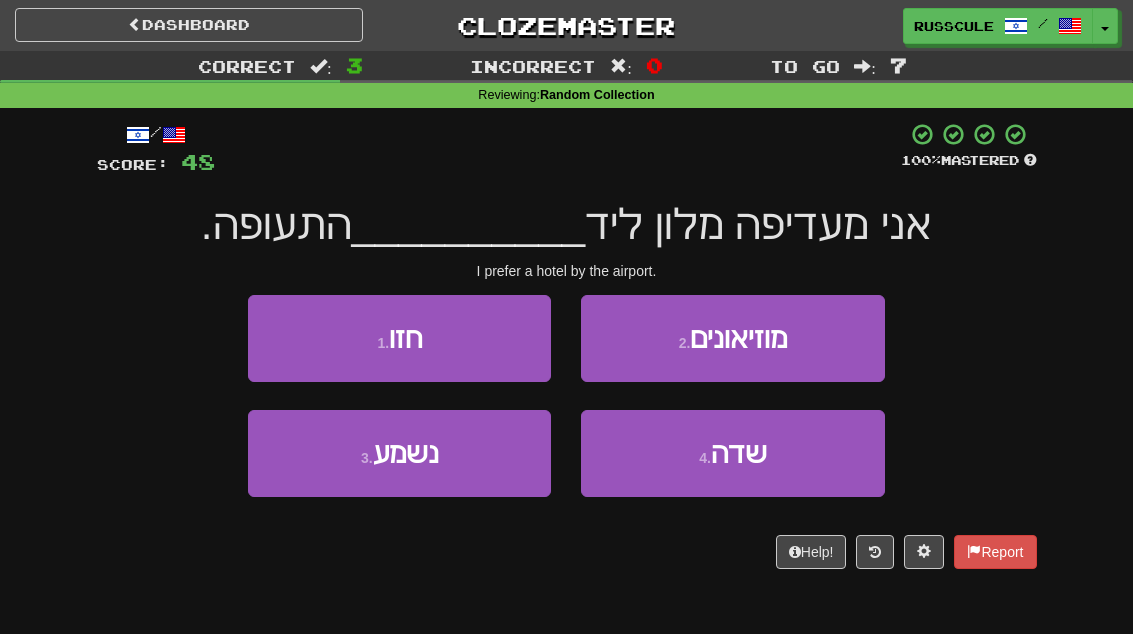 click on "4 .  שדה" at bounding box center [732, 453] 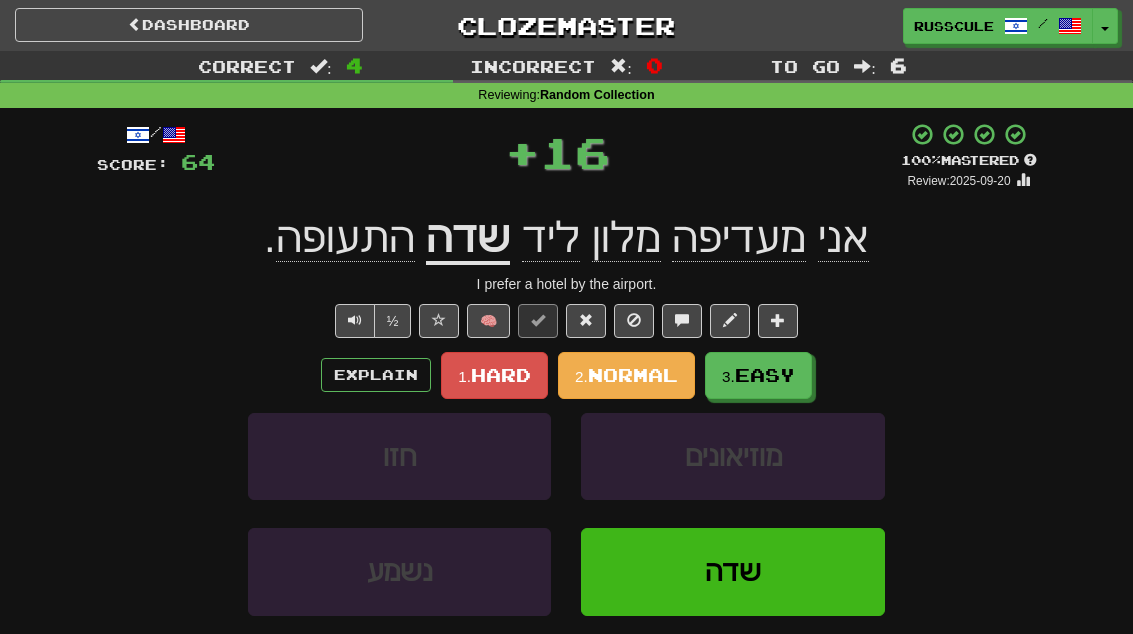 click on "Easy" at bounding box center [765, 375] 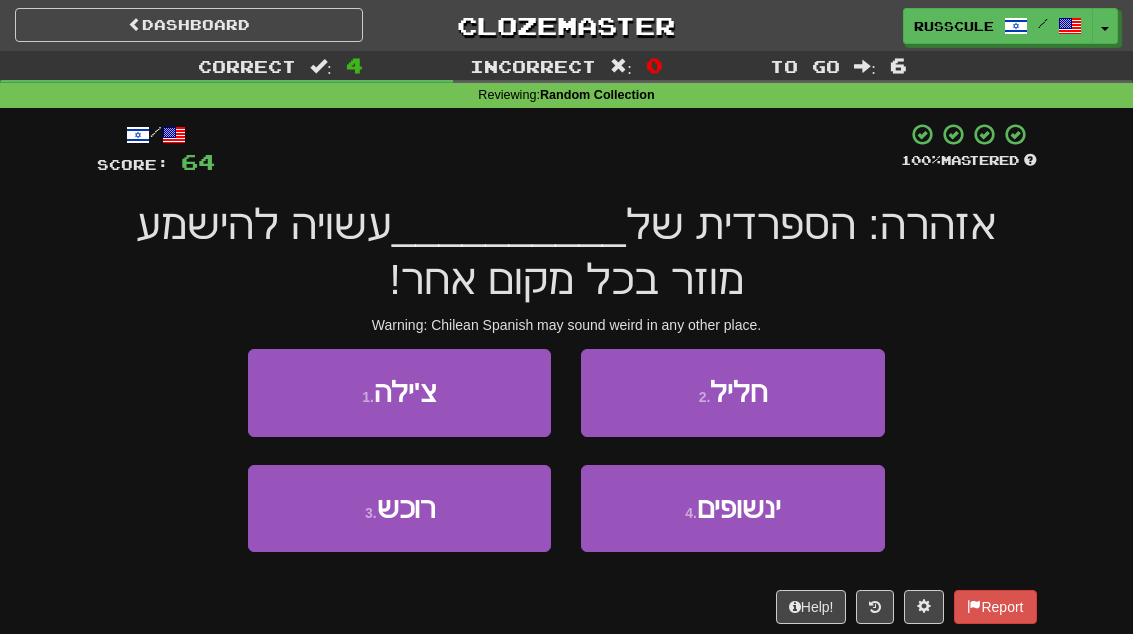 click on "2 .  חליל" at bounding box center (732, 392) 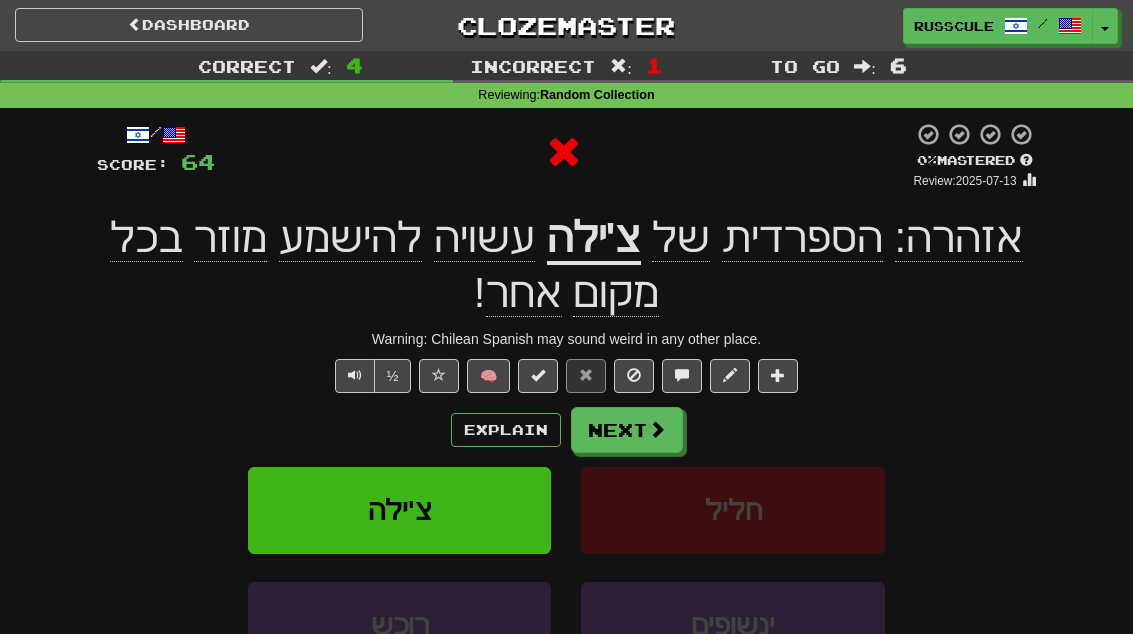 click on "Next" at bounding box center (627, 430) 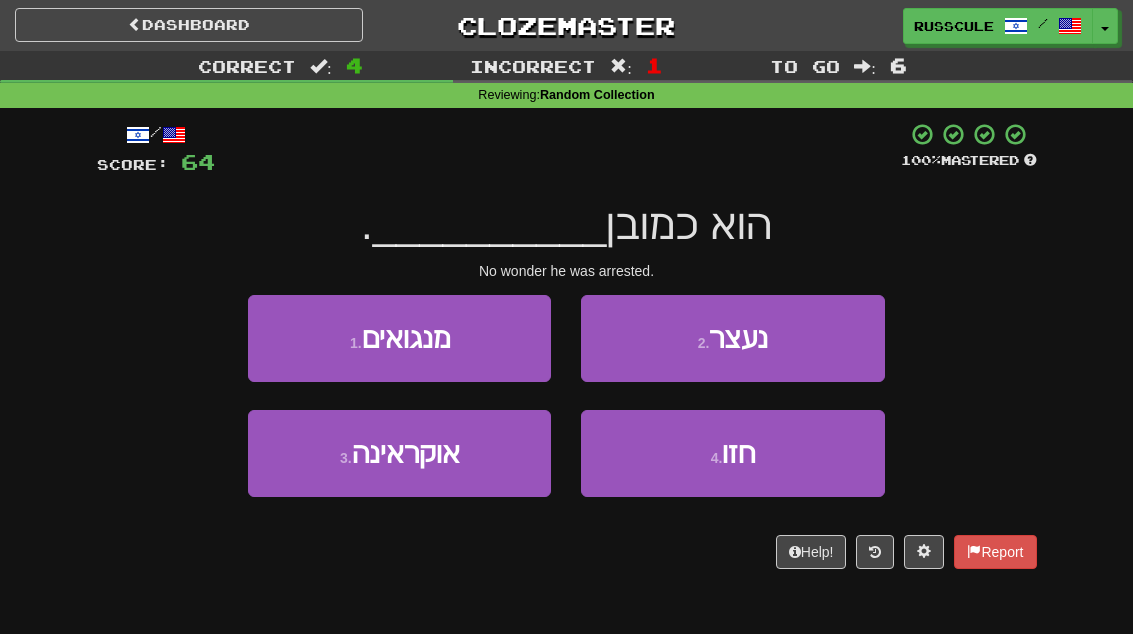 click on "2 .  נעצר" at bounding box center [732, 338] 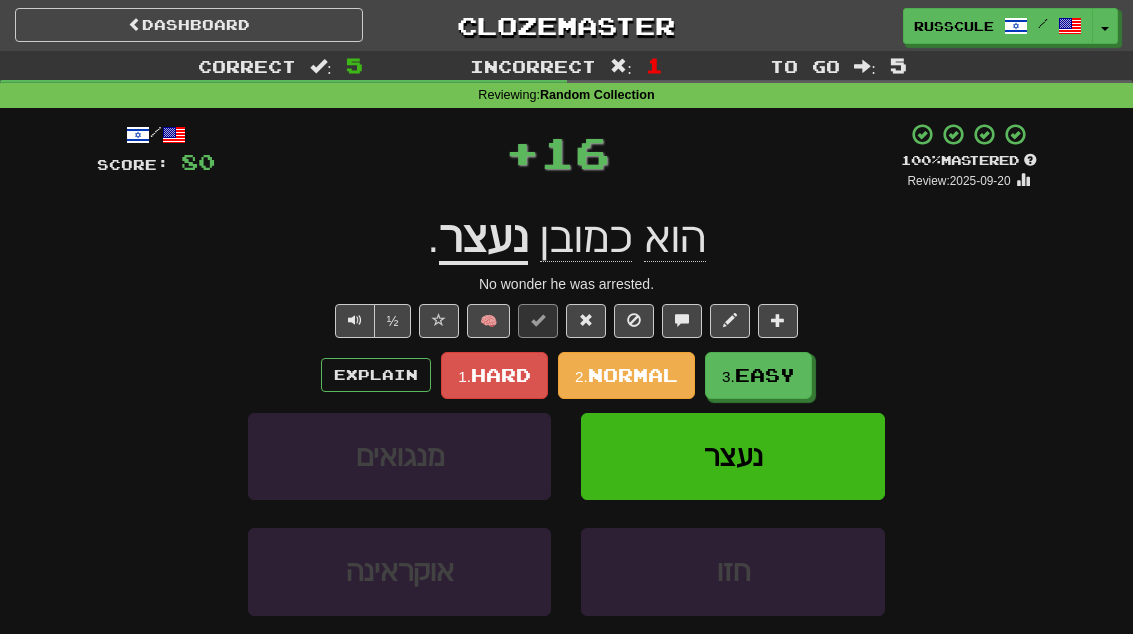 click on "Easy" at bounding box center [765, 375] 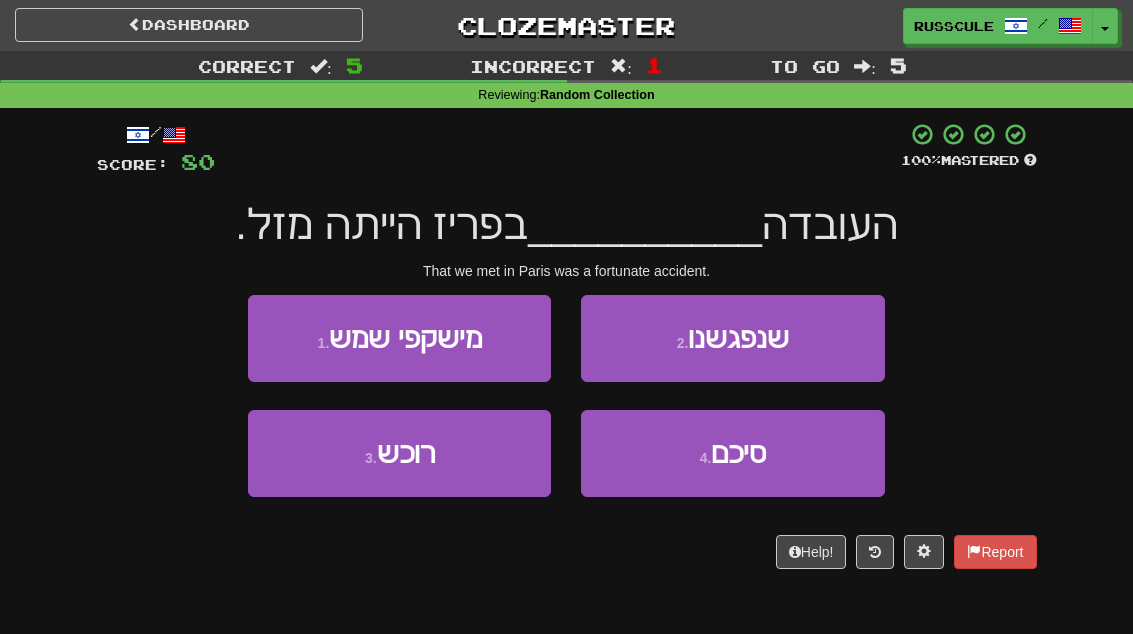 click on "2 .  שנפגשנו" at bounding box center [732, 338] 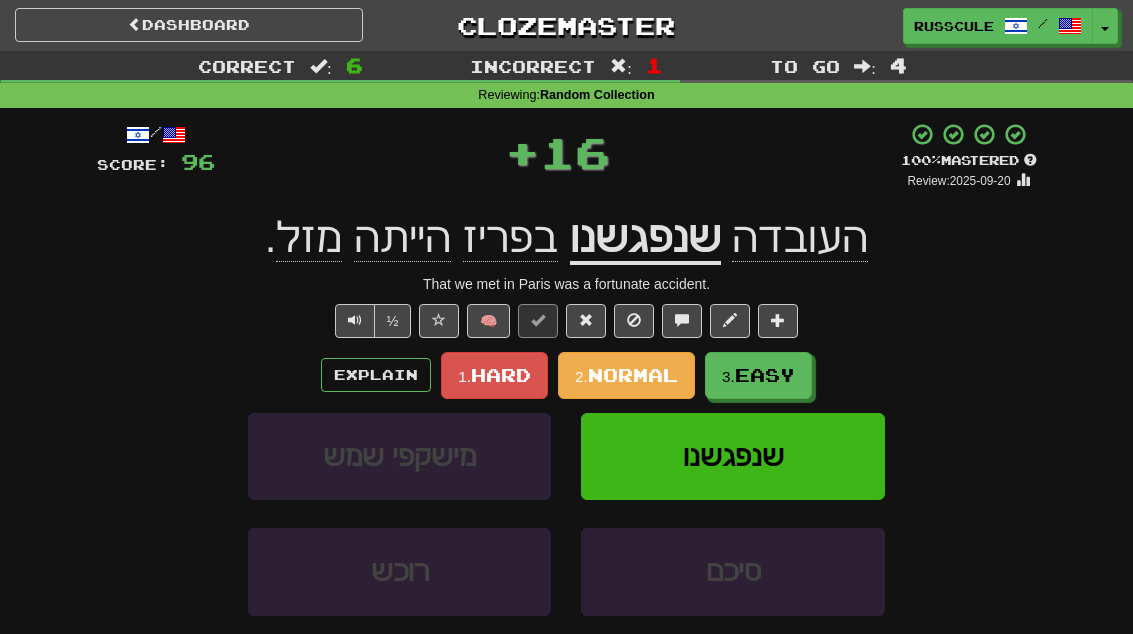 click on "Easy" at bounding box center [765, 375] 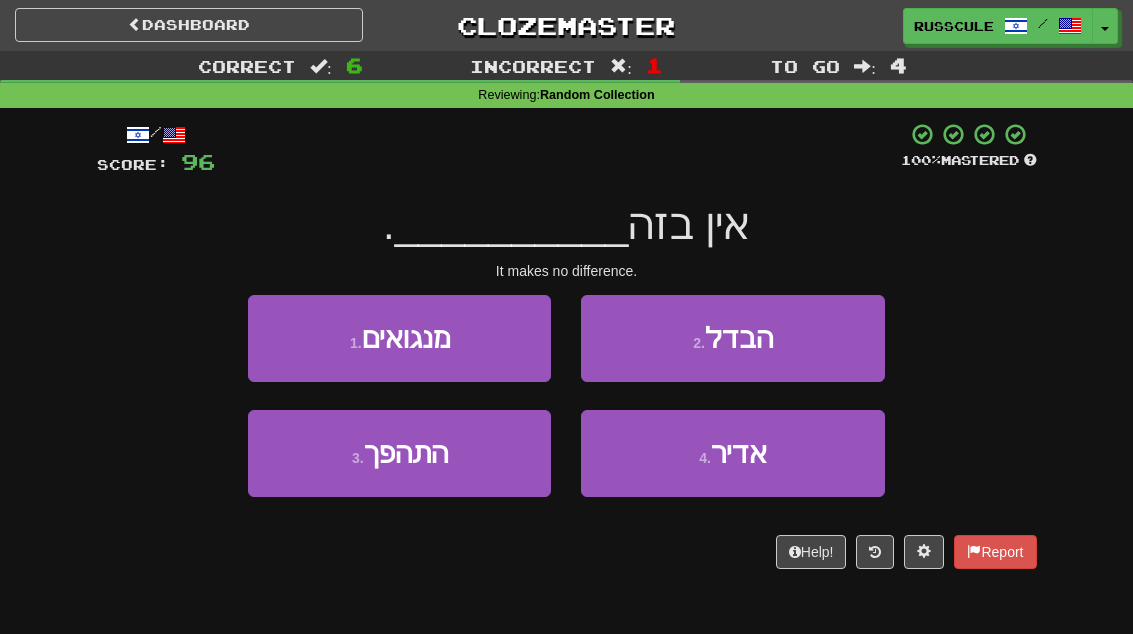 click on "2 .  הבדל" at bounding box center [732, 338] 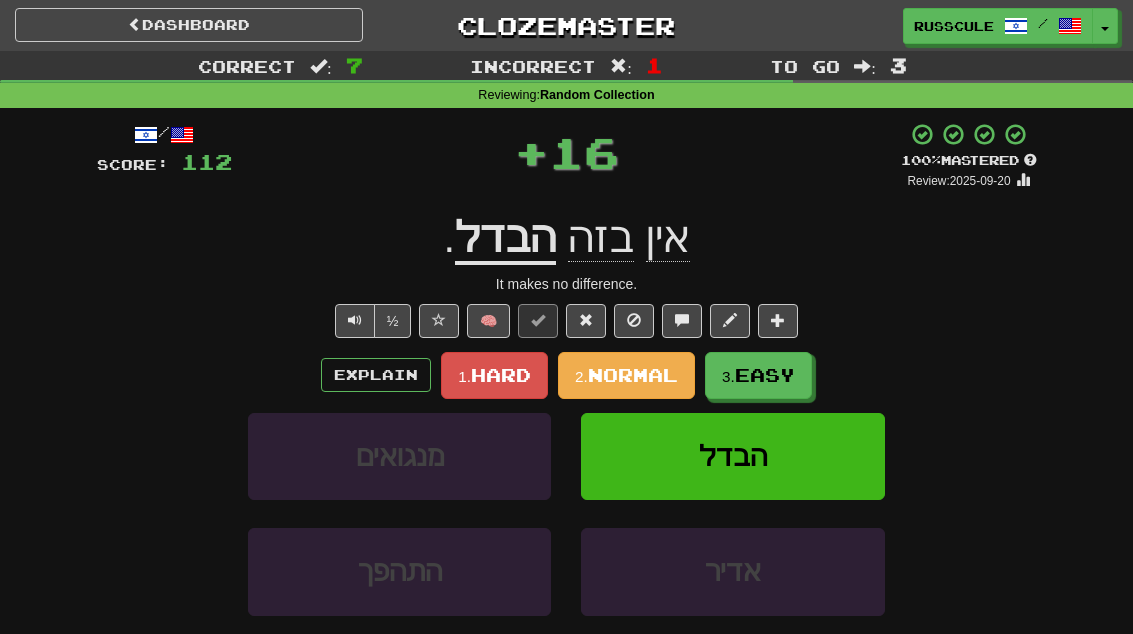 click on "Easy" at bounding box center [765, 375] 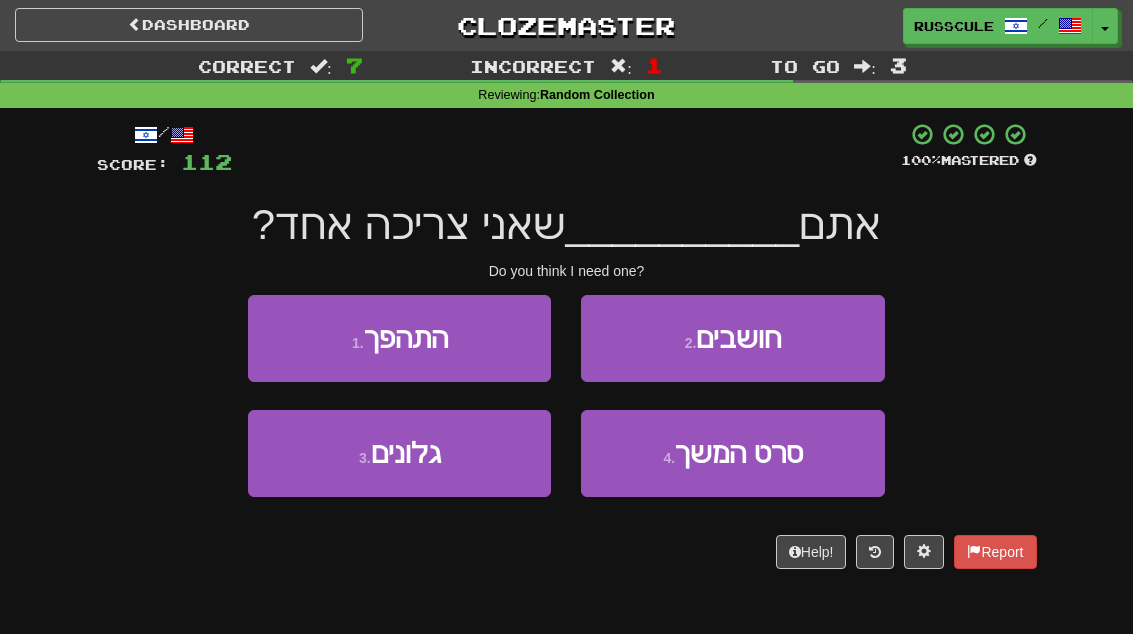 click on "2 .  חושבים" at bounding box center [732, 338] 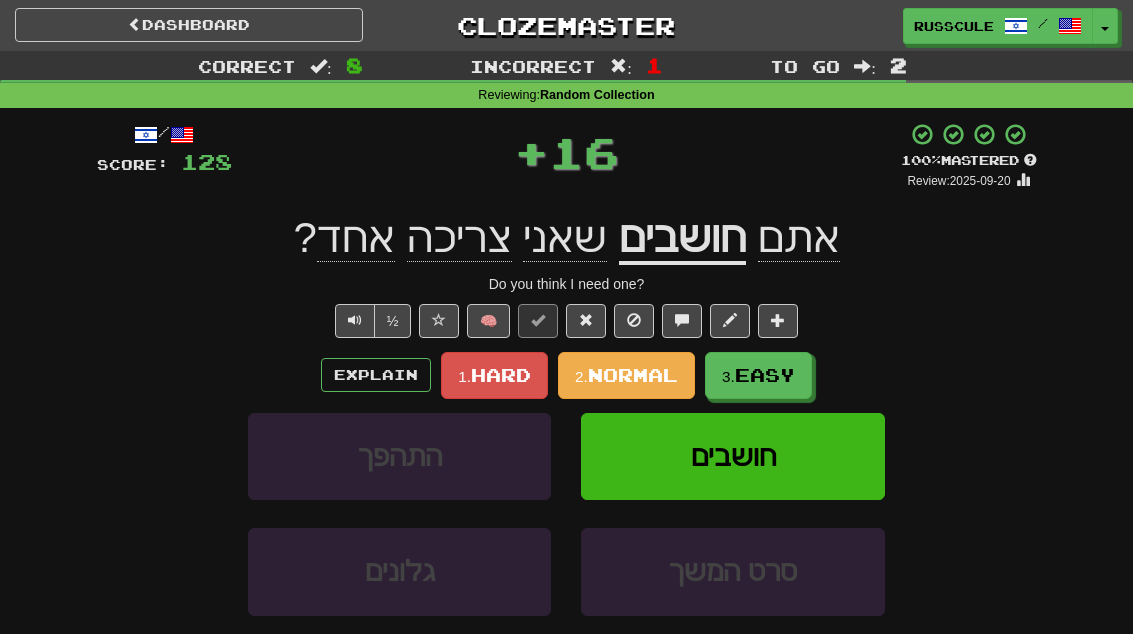 click on "Easy" at bounding box center (765, 375) 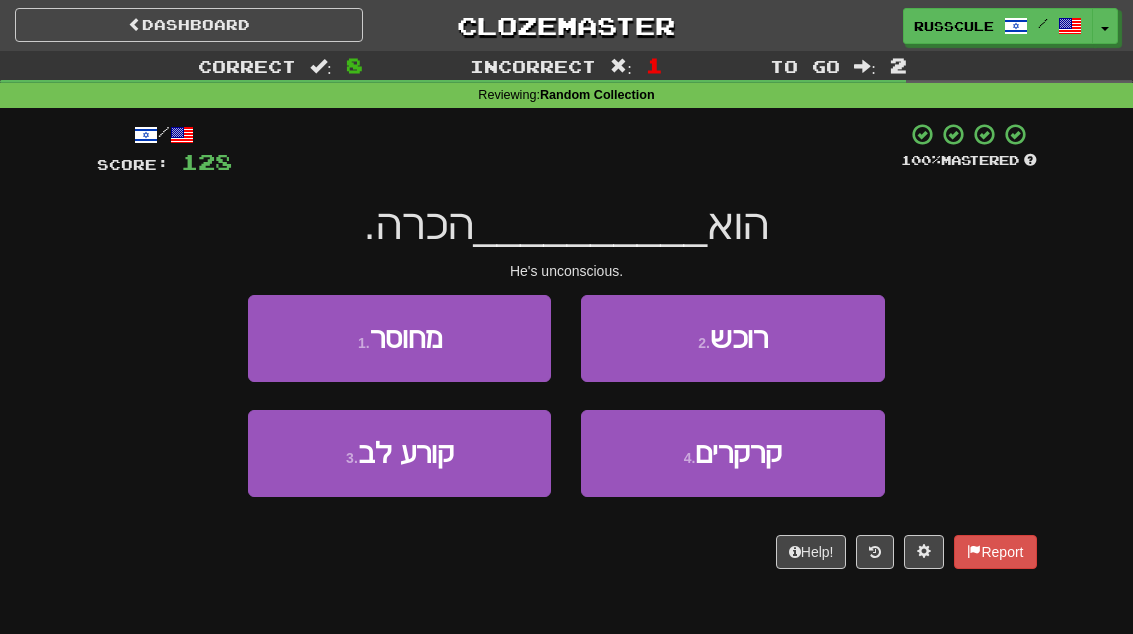 click on "1 .  מחוסר" at bounding box center (399, 338) 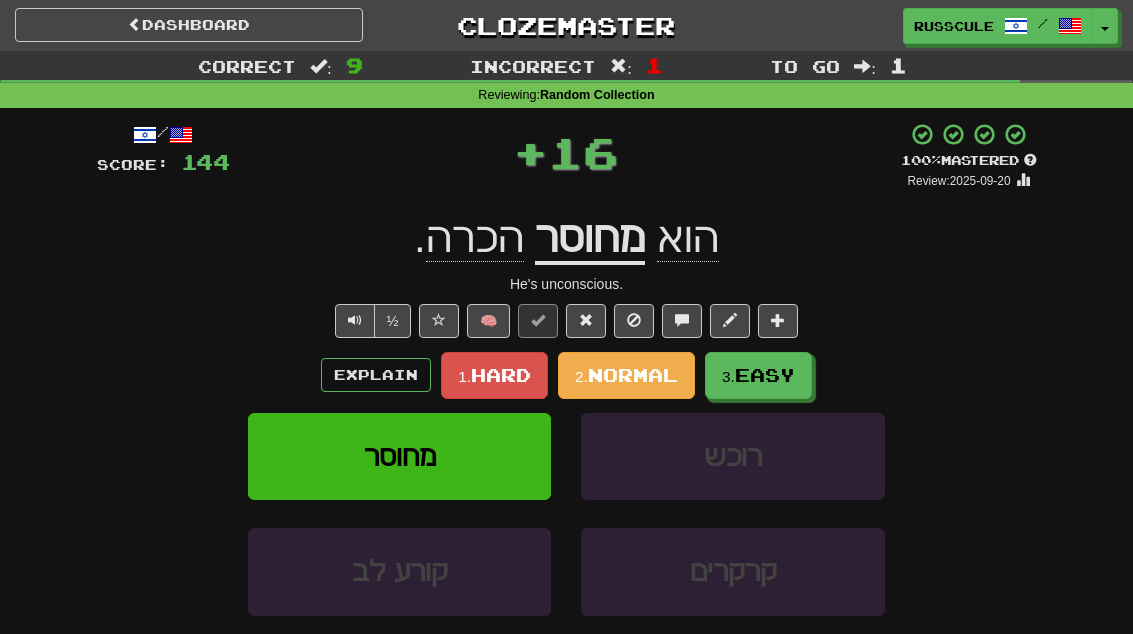click on "Easy" at bounding box center [765, 375] 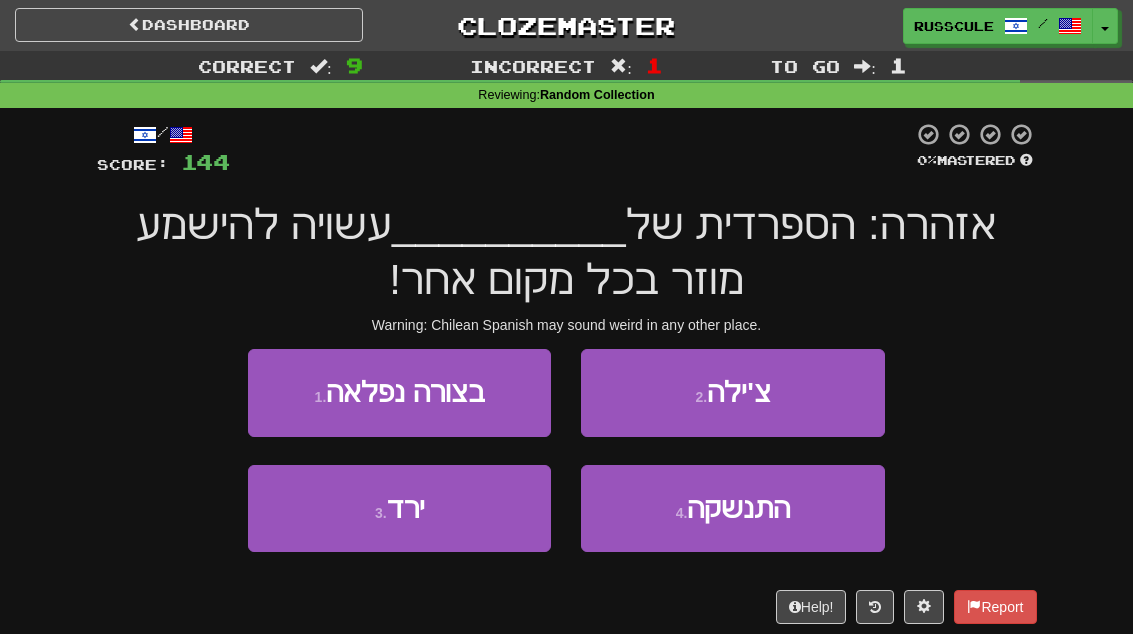 click on "2 .  צ'ילה" at bounding box center [732, 392] 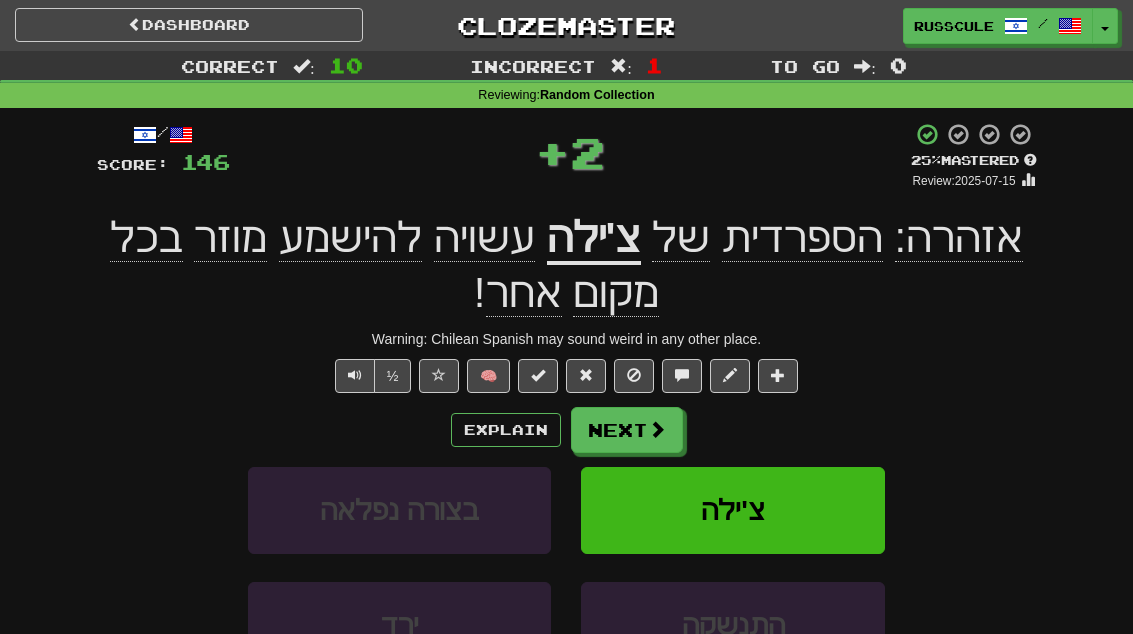 click on "Next" at bounding box center [627, 430] 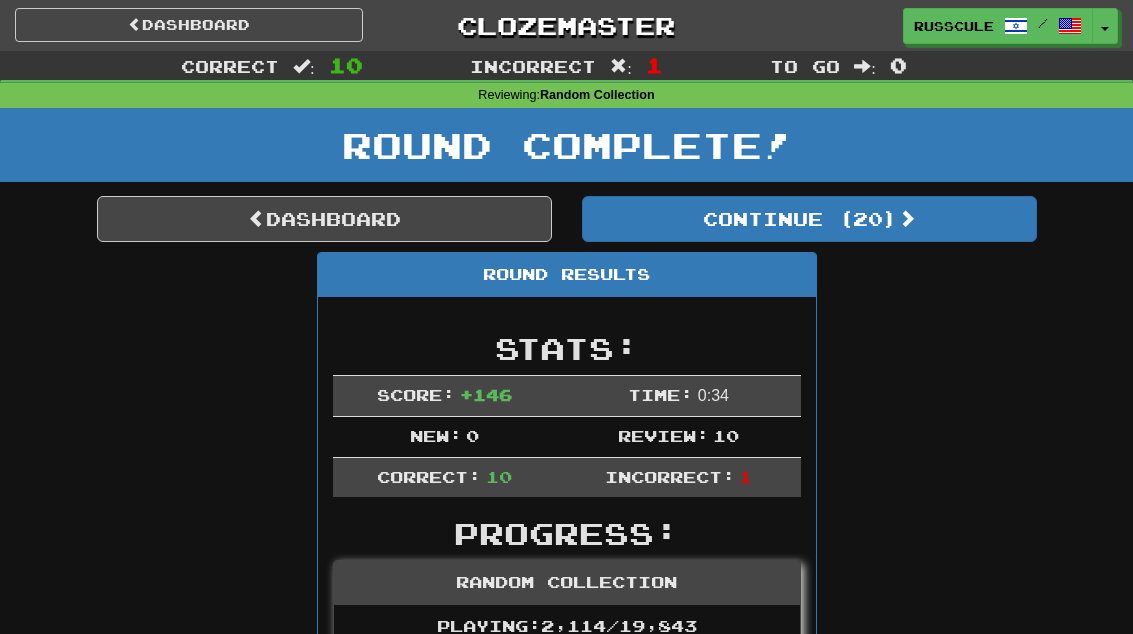 click on "Continue ( 20 )" at bounding box center (809, 219) 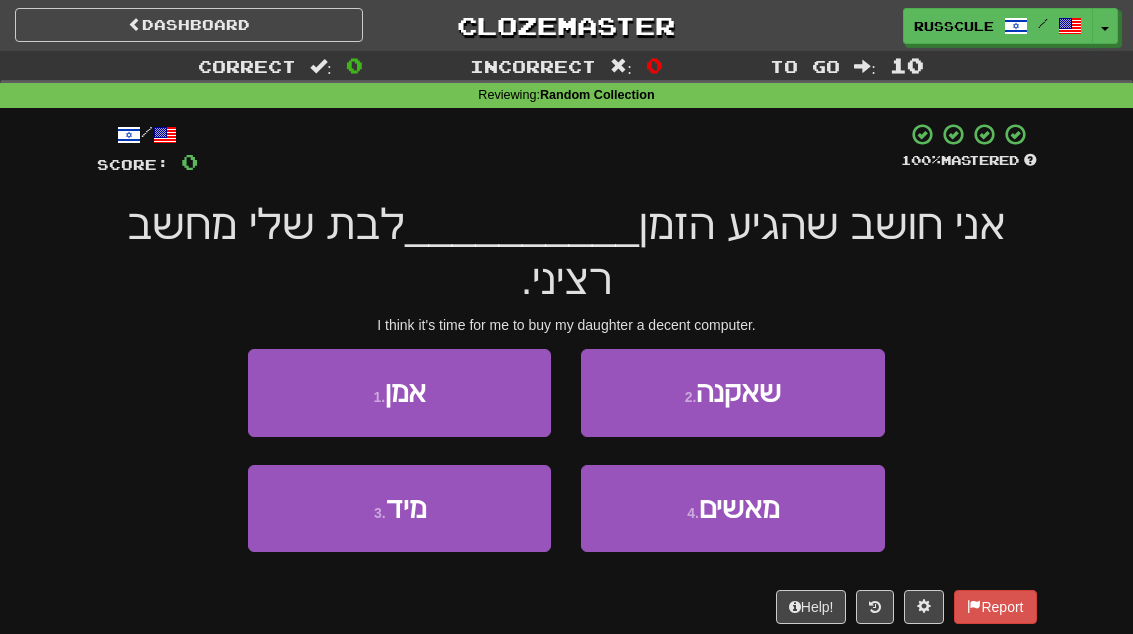 click on "2 .  שאקנה" at bounding box center (732, 392) 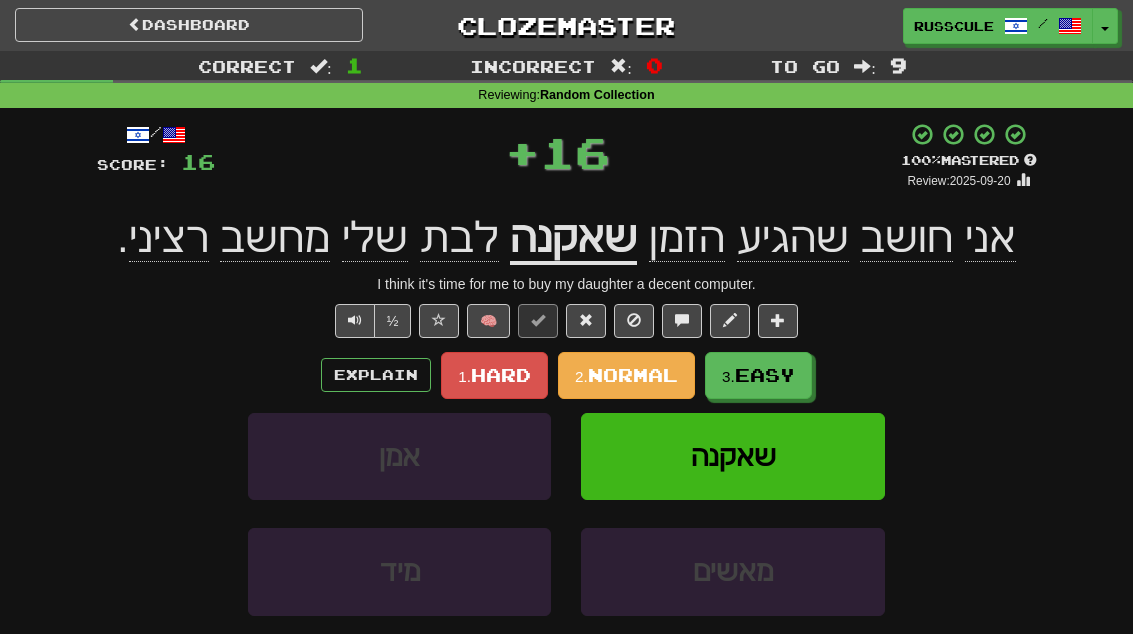 click on "Easy" at bounding box center (765, 375) 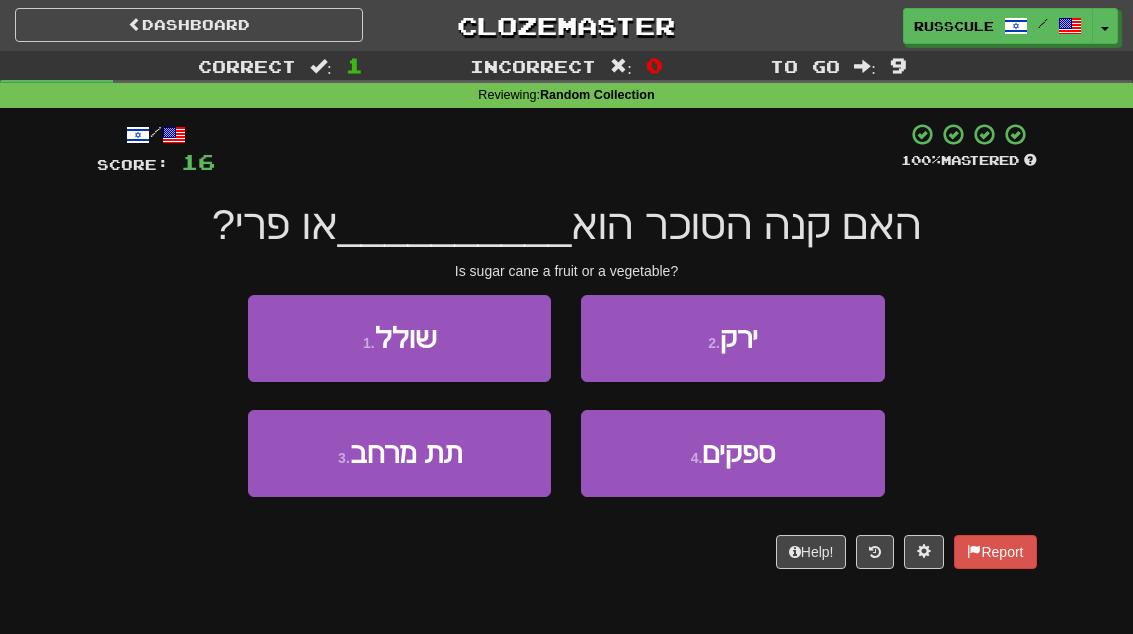 click on "2 .  ירק" at bounding box center [732, 338] 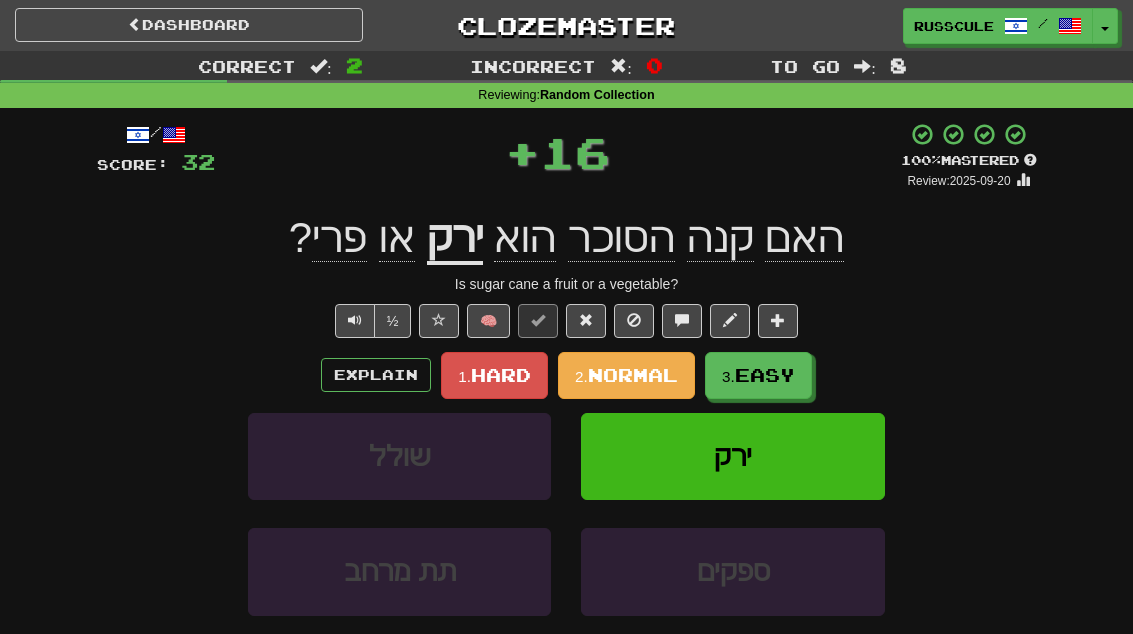 click on "Explain 1.  Hard 2.  Normal 3.  Easy" at bounding box center [567, 375] 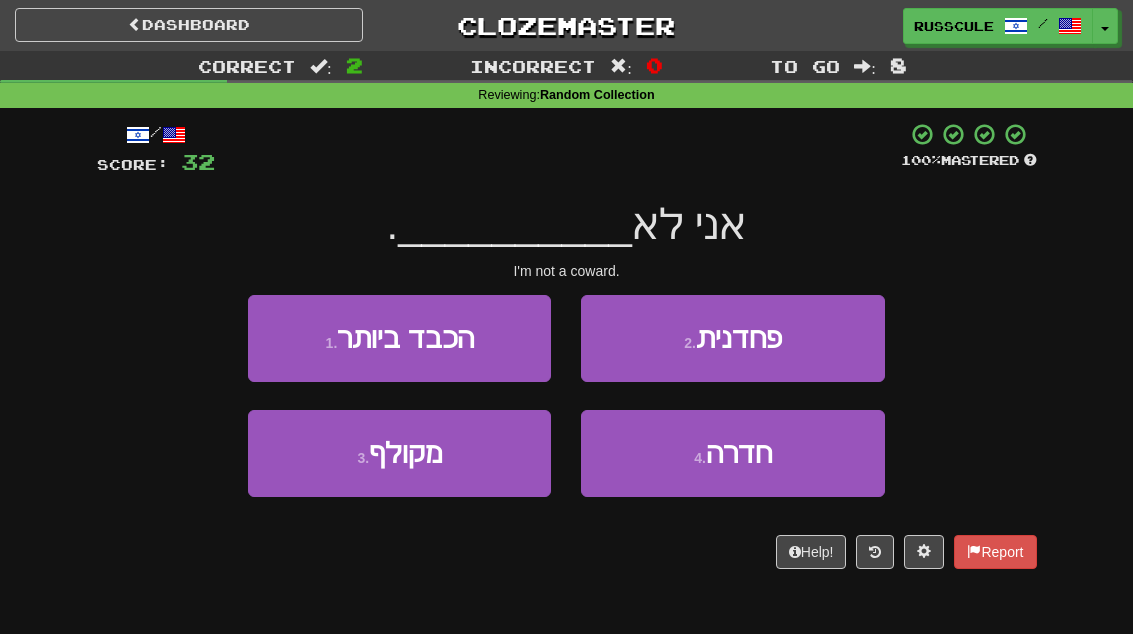 click on "2 .  פחדנית" at bounding box center (732, 338) 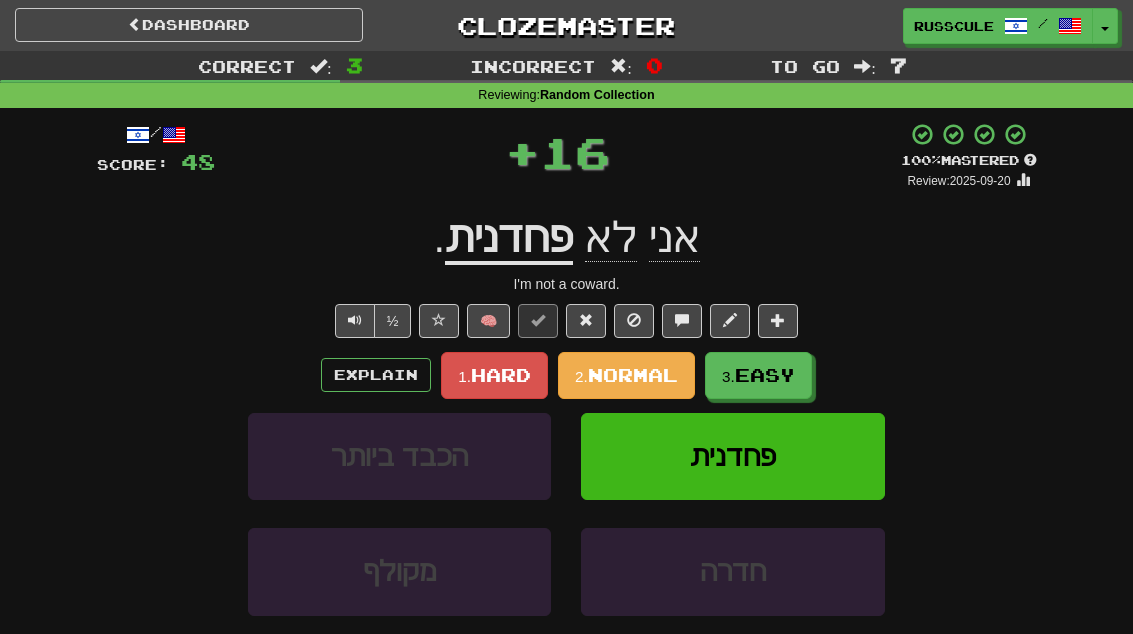 click on "Easy" at bounding box center (765, 375) 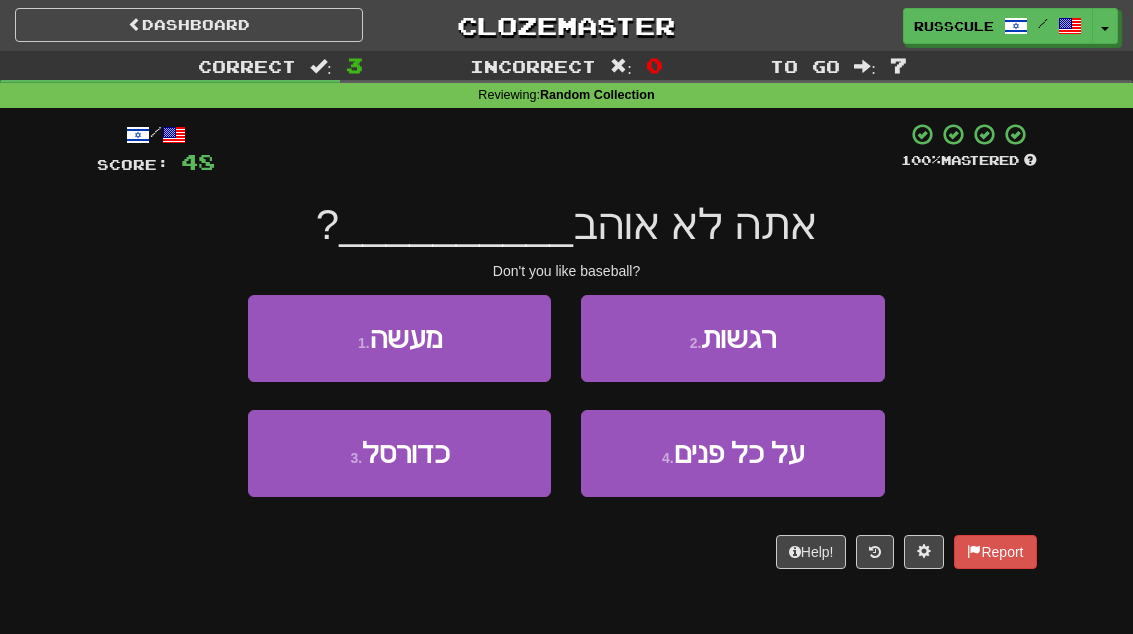 click on "3 .  כדורסל" at bounding box center [399, 453] 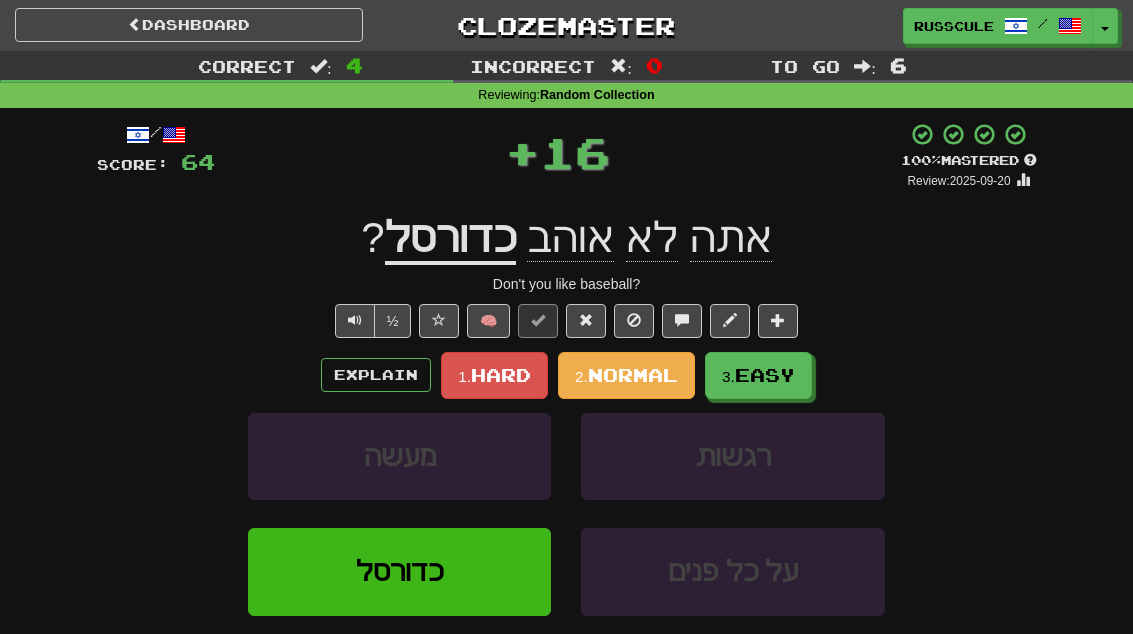 click on "Easy" at bounding box center (765, 375) 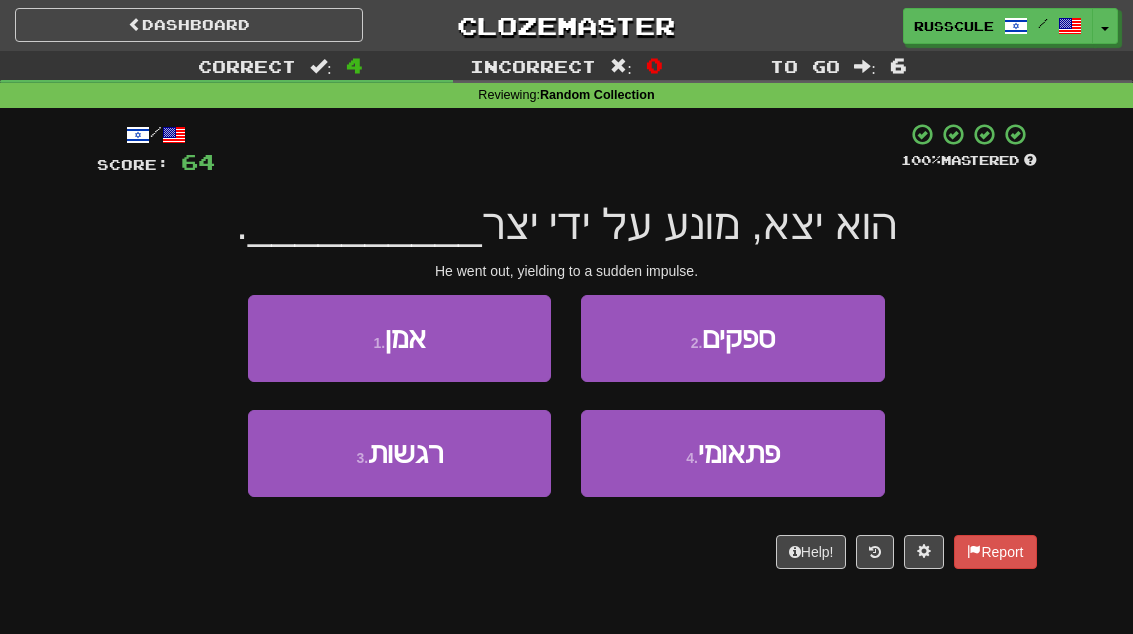 click on "4 .  פתאומי" at bounding box center (732, 453) 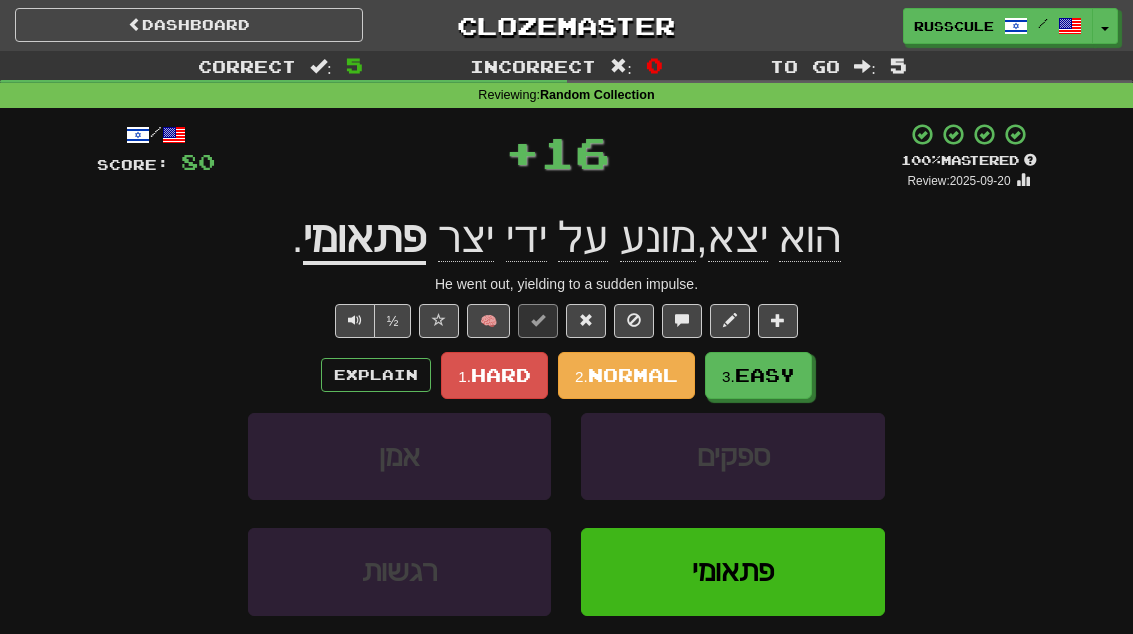 click on "Easy" at bounding box center (765, 375) 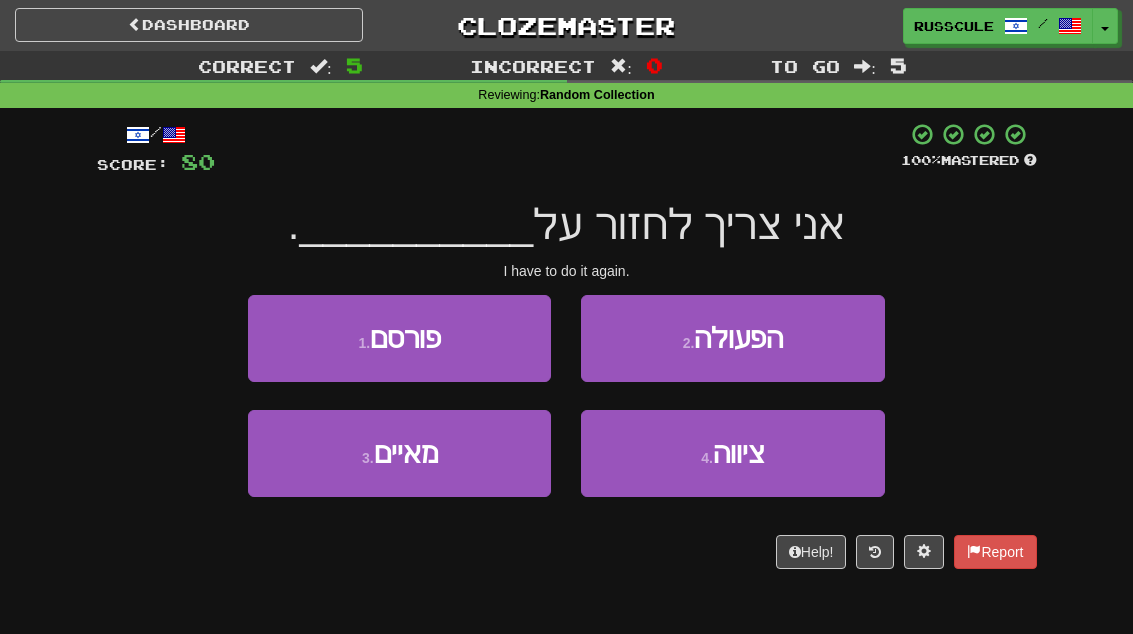 click on "2 .  הפעולה" at bounding box center (732, 338) 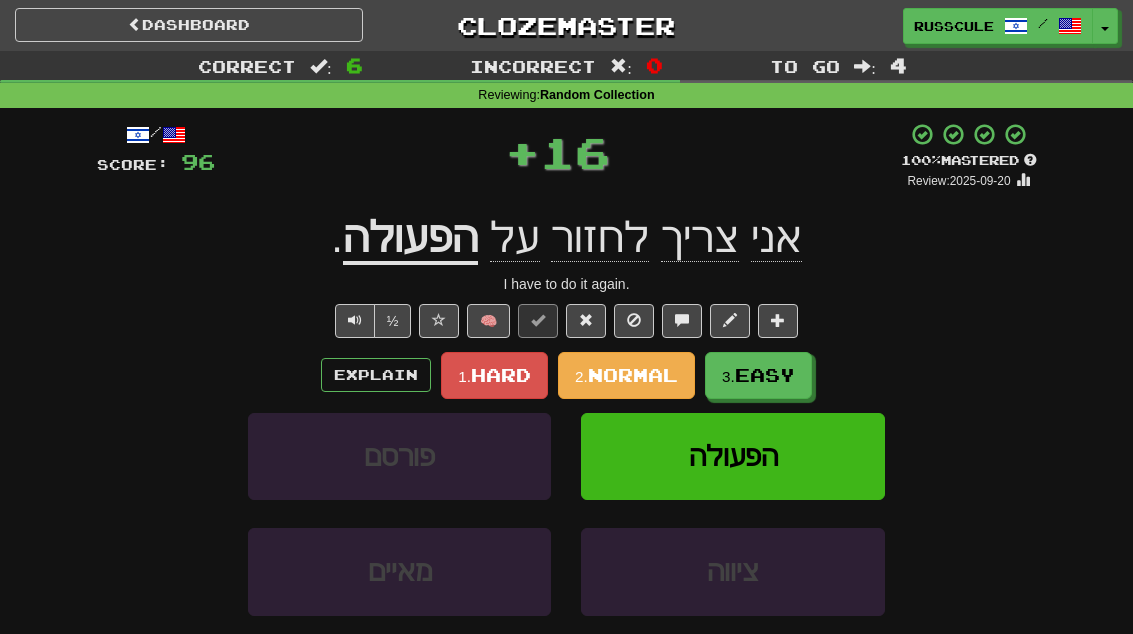 click on "Easy" at bounding box center [765, 375] 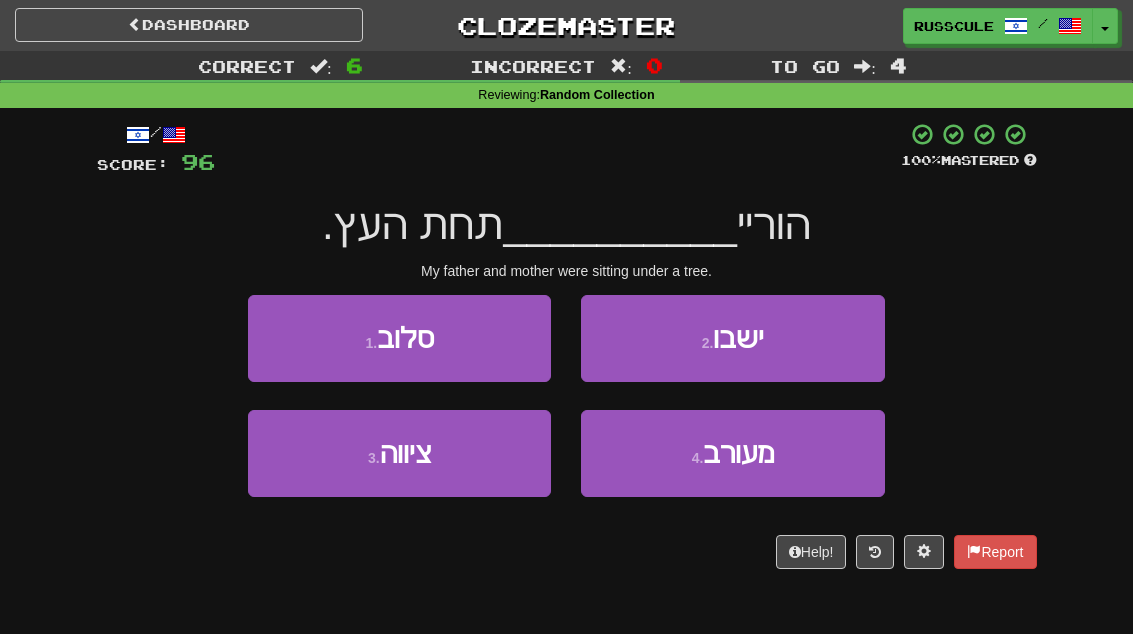 click on "2 .  ישבו" at bounding box center (732, 338) 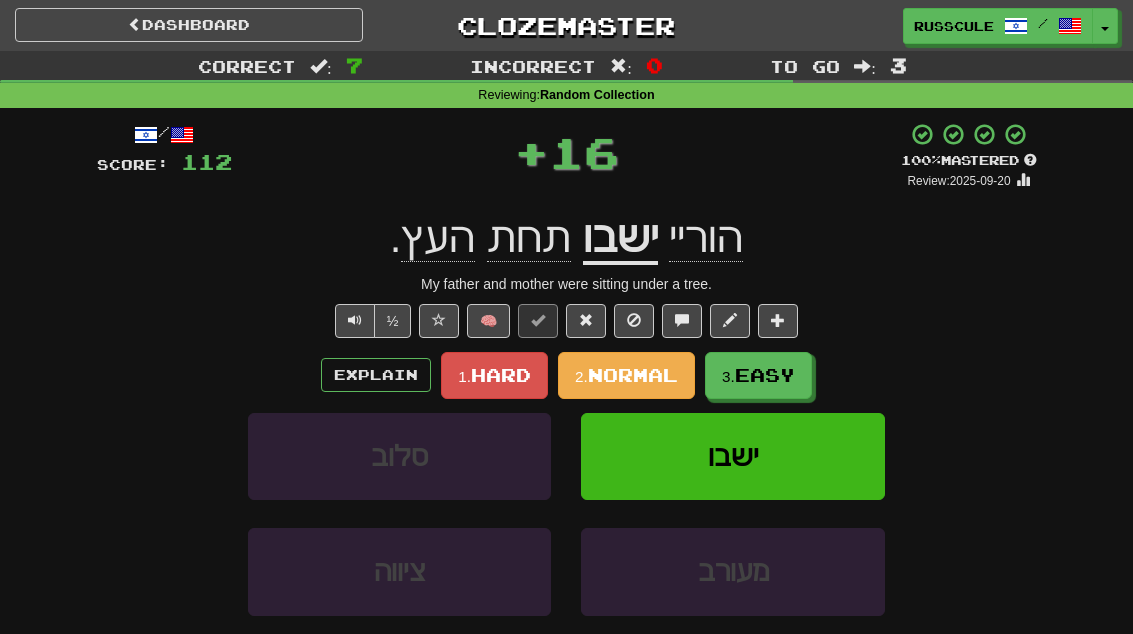 click on "Easy" at bounding box center [765, 375] 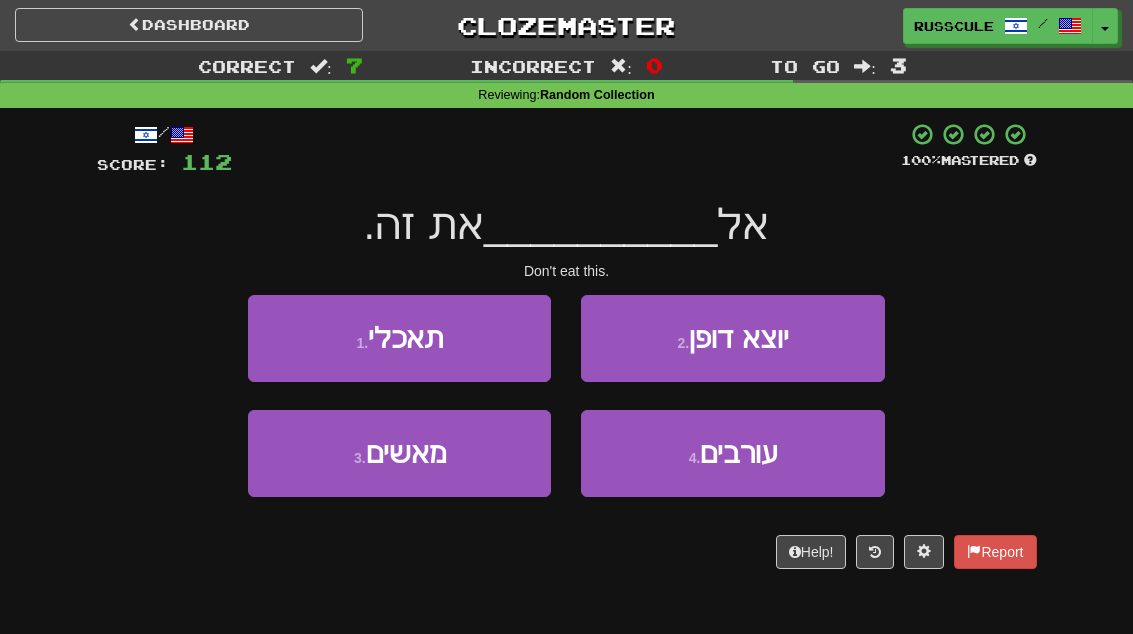 click on "1 .  תאכלי" at bounding box center (399, 338) 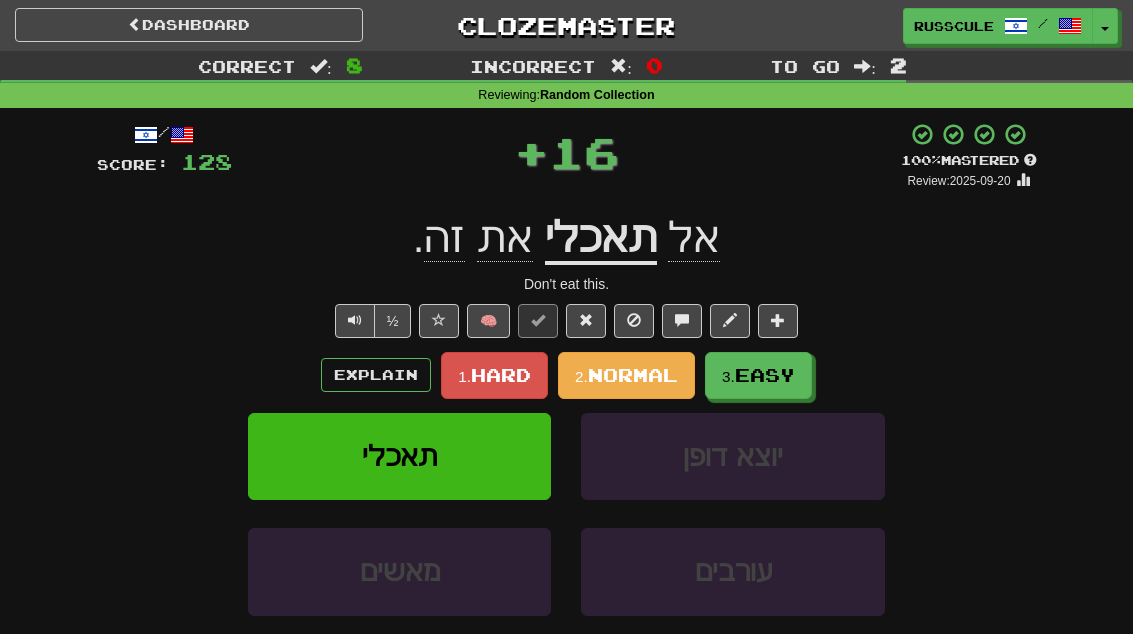 click on "Easy" at bounding box center (765, 375) 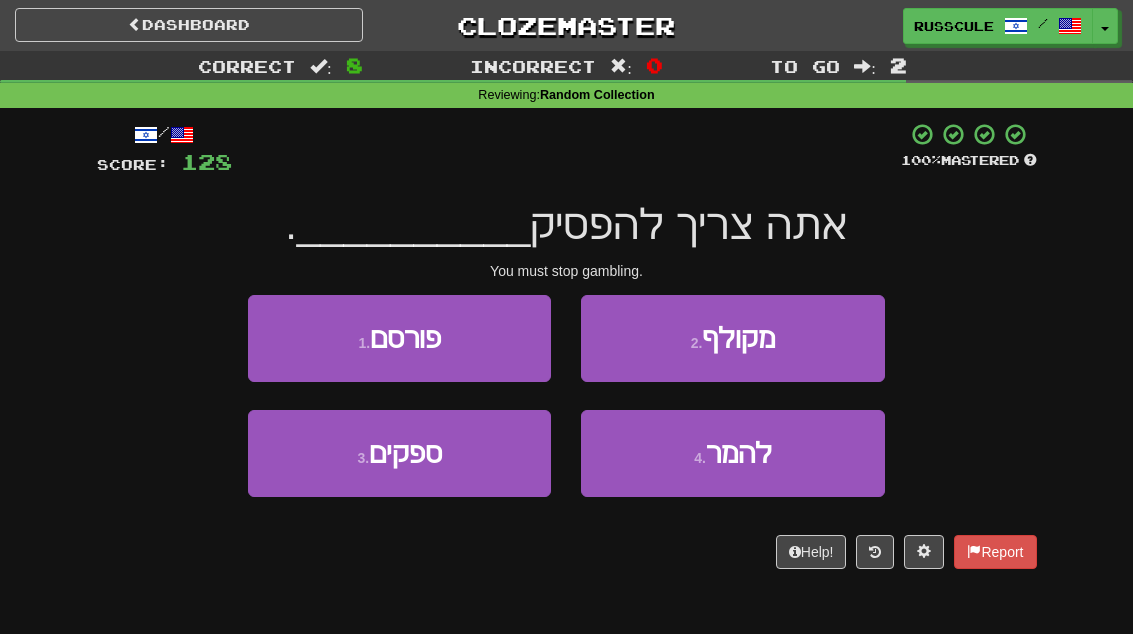 click on "להמר" at bounding box center (739, 453) 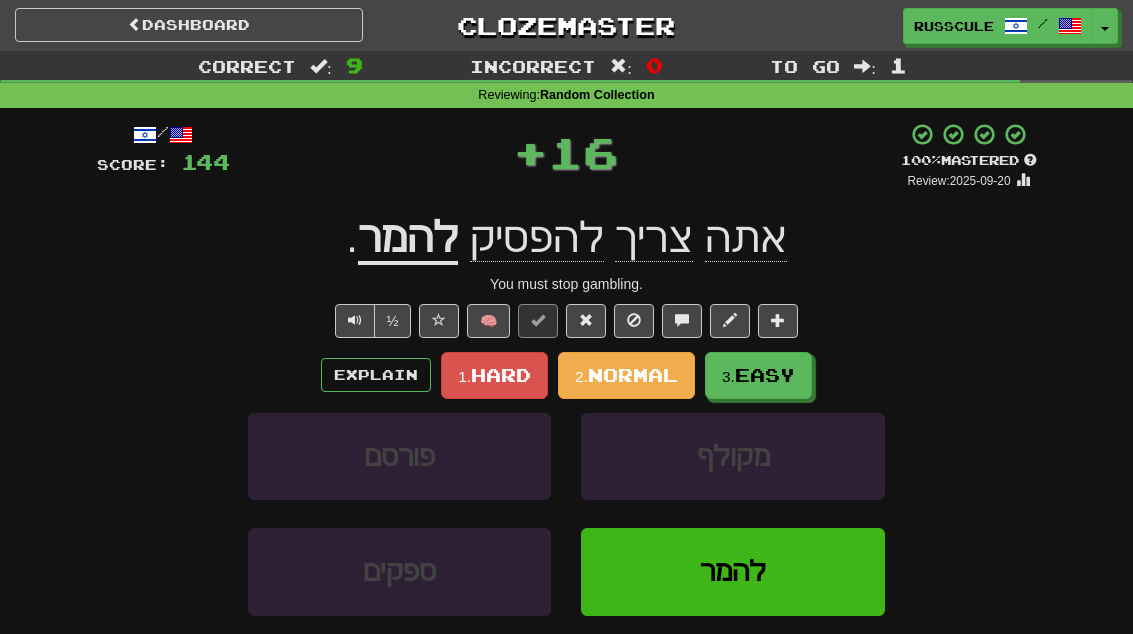 click on "Easy" at bounding box center [765, 375] 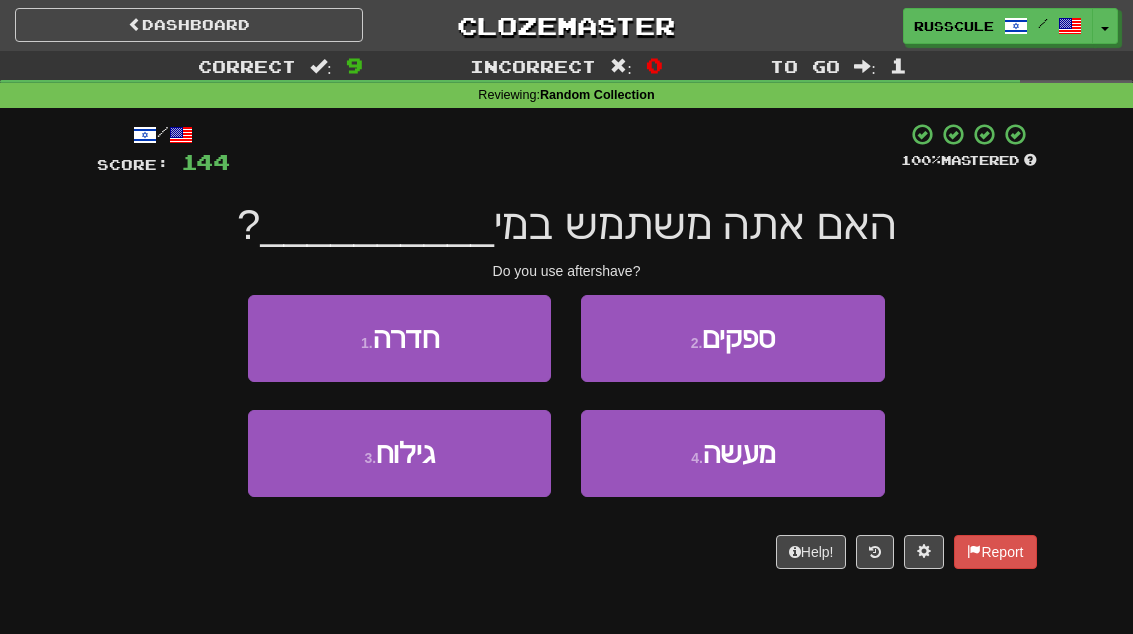 click on "3 .  גילוח" at bounding box center (399, 453) 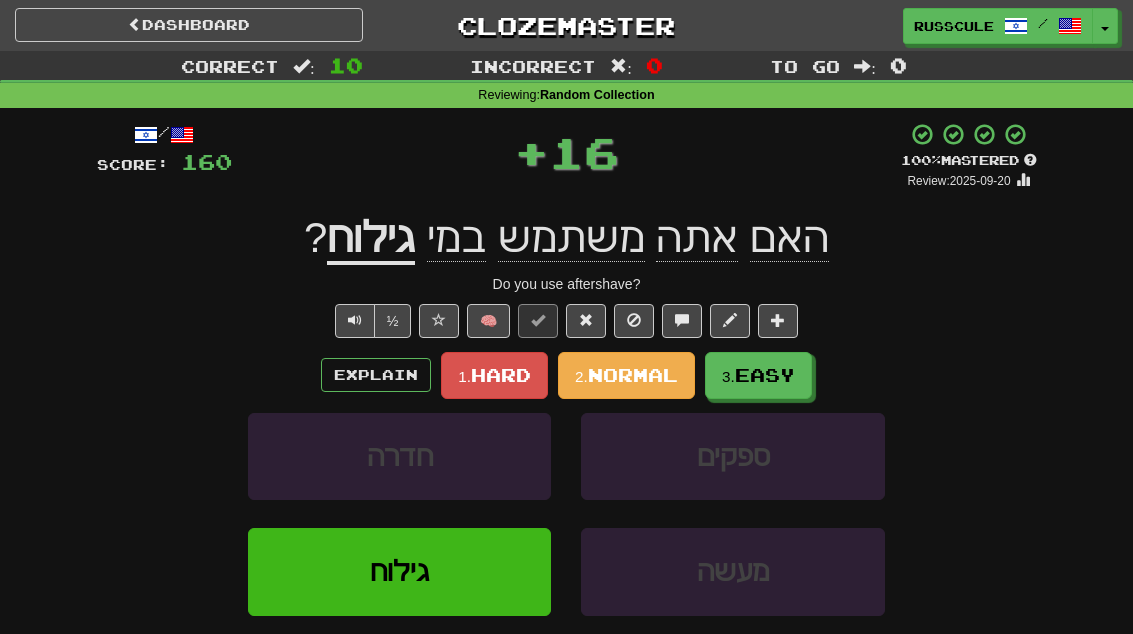 click on "Easy" at bounding box center [765, 375] 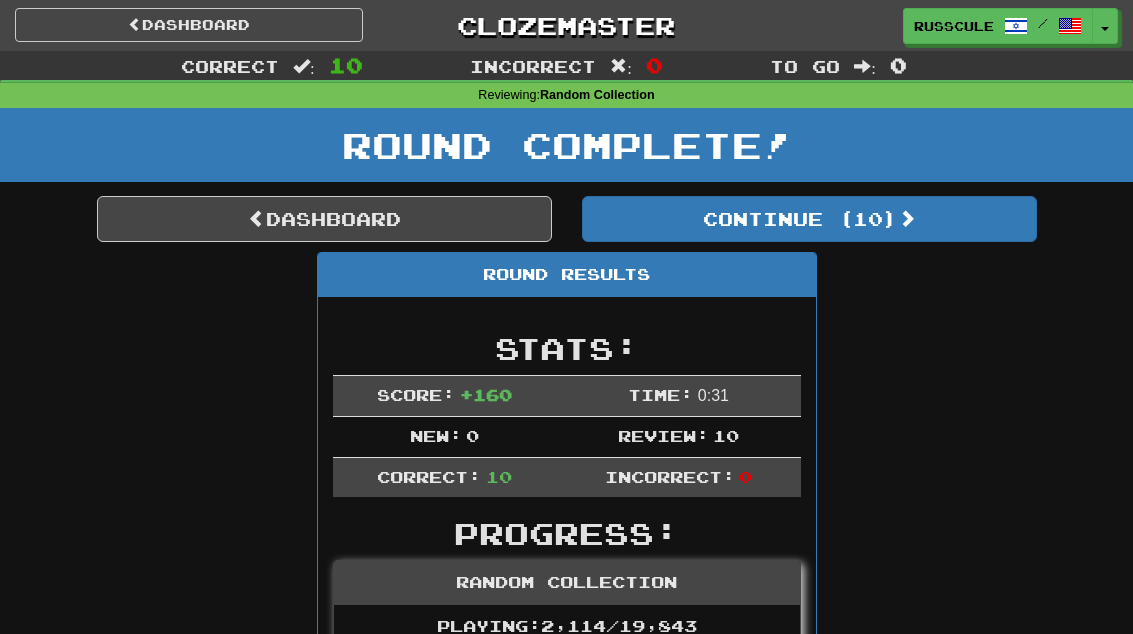 click on "Continue ( 10 )" at bounding box center (809, 219) 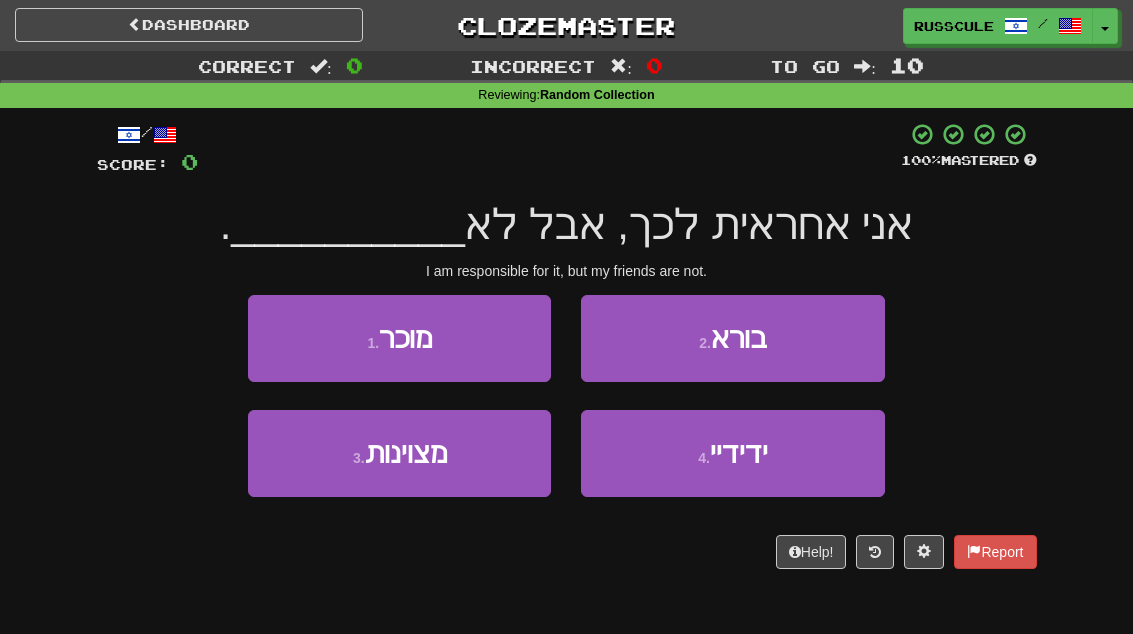 click on "ידידיי" at bounding box center [739, 453] 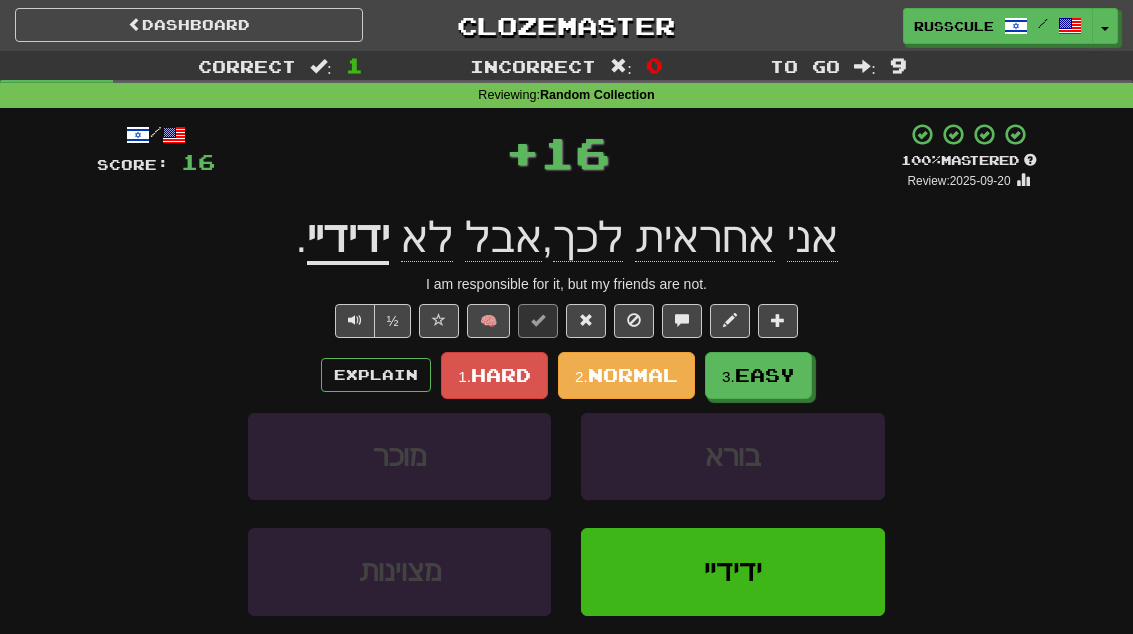 click on "Easy" at bounding box center [765, 375] 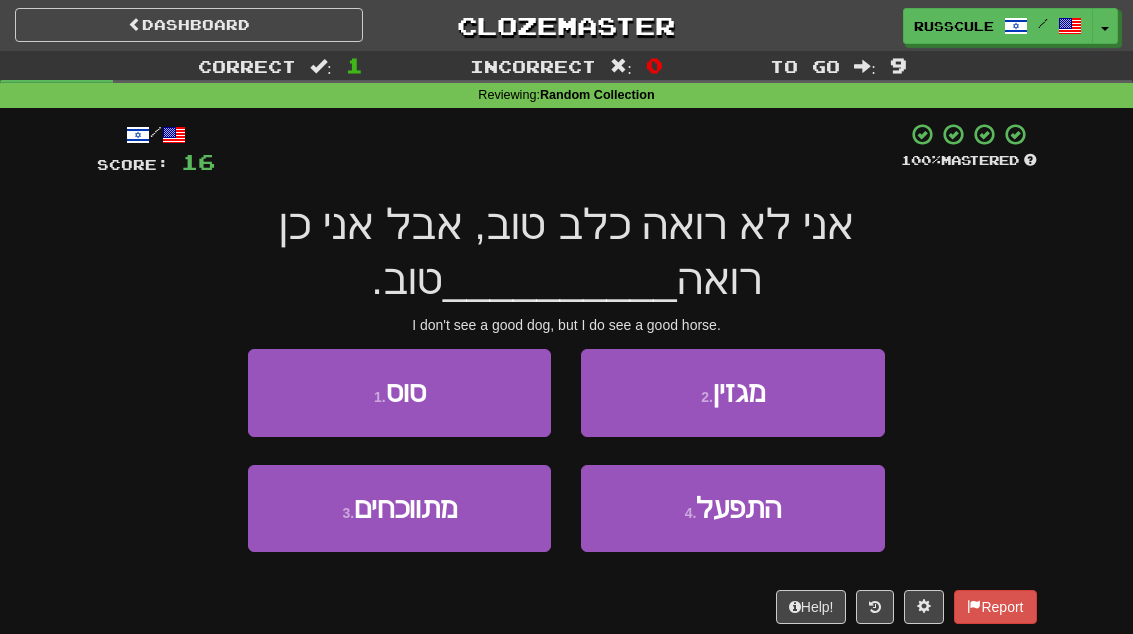 click on "1 .  סוס" at bounding box center (399, 392) 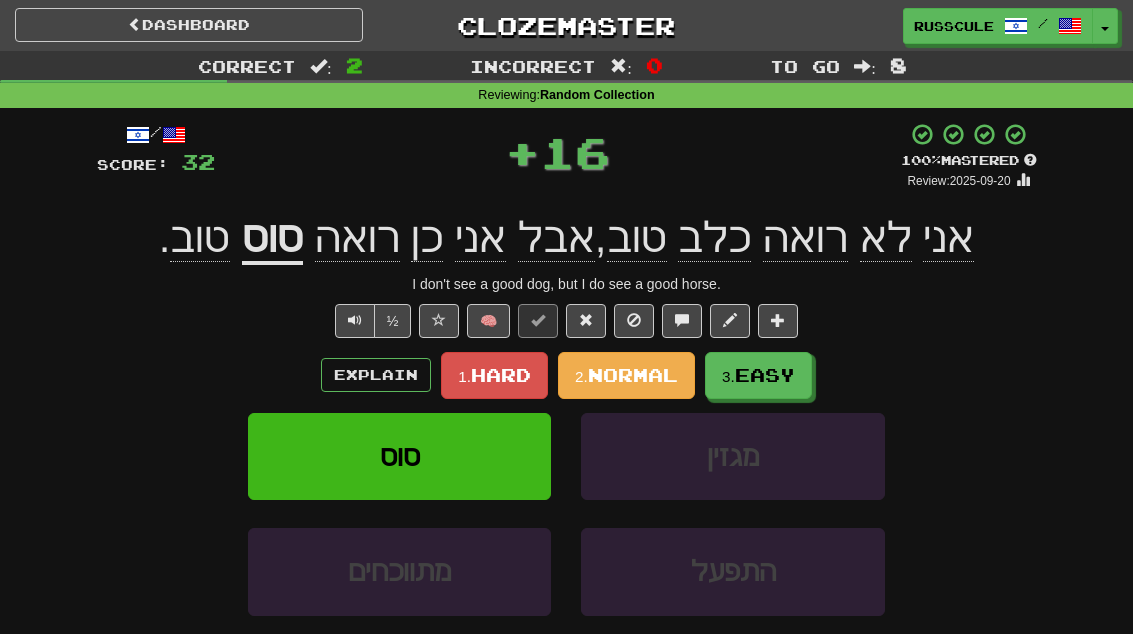 click on "Easy" at bounding box center (765, 375) 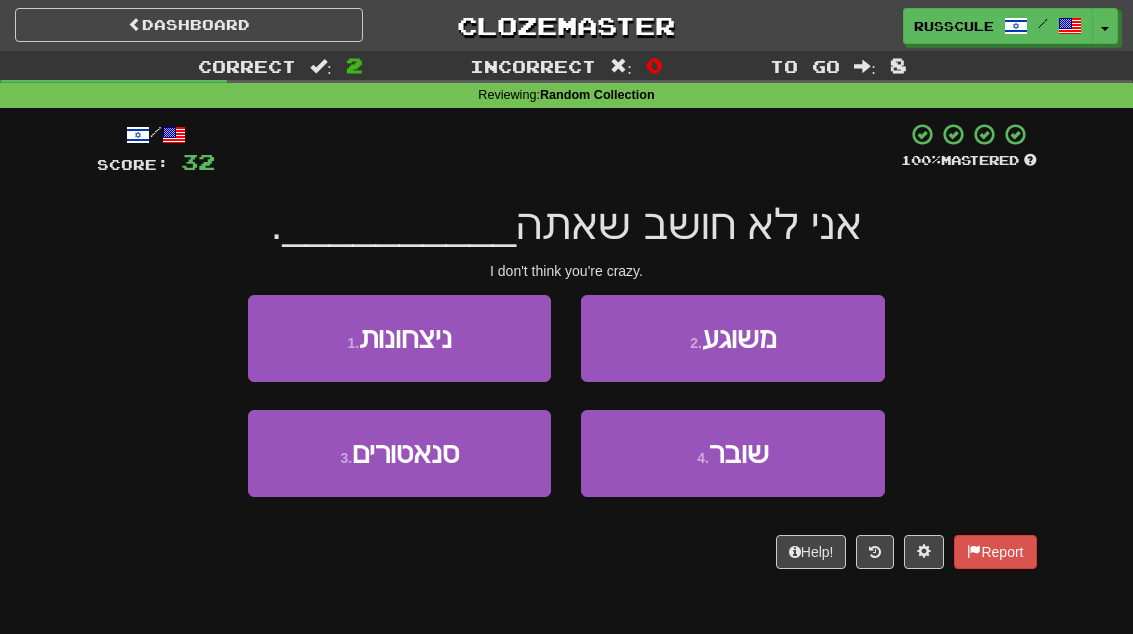 click on "2 .  משוגע" at bounding box center (732, 338) 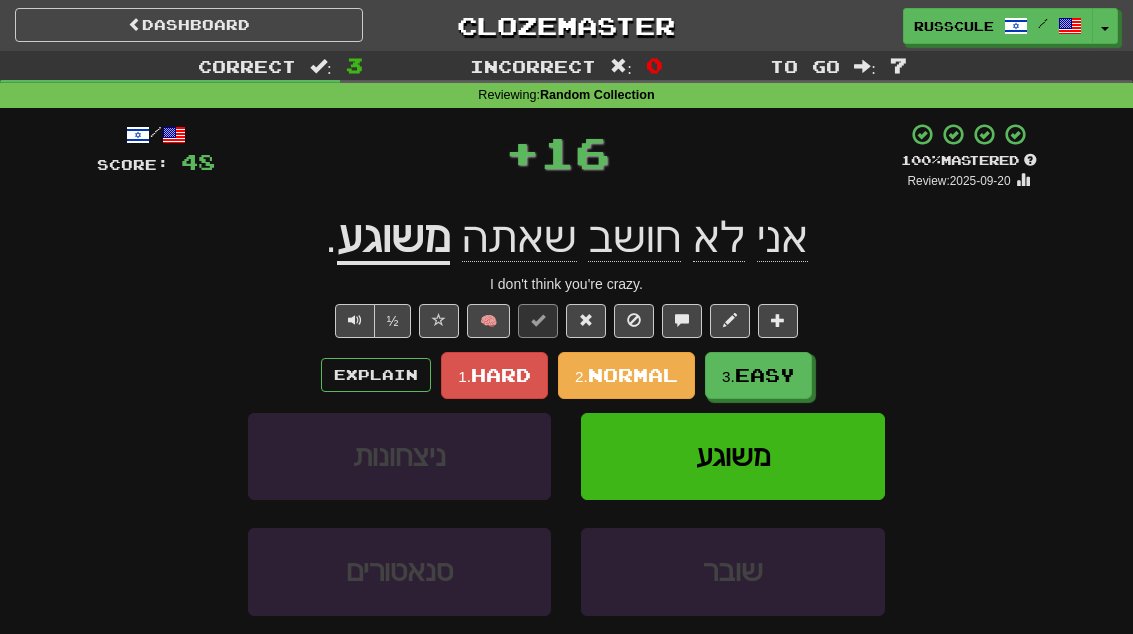 click on "Easy" at bounding box center [765, 375] 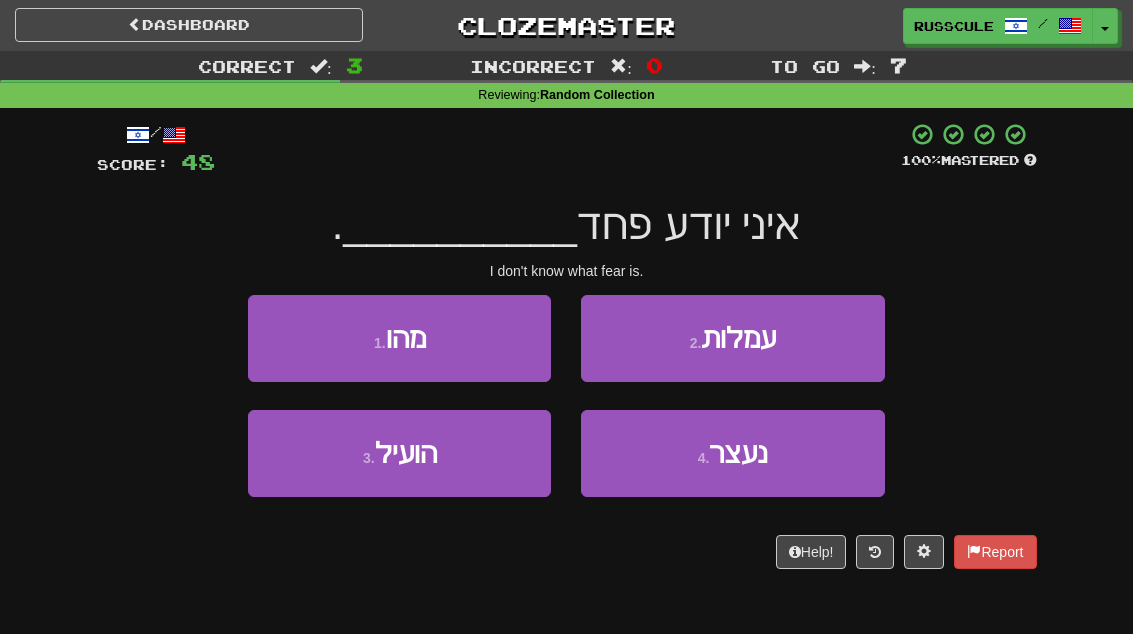 click on "1 .  מהו" at bounding box center [399, 338] 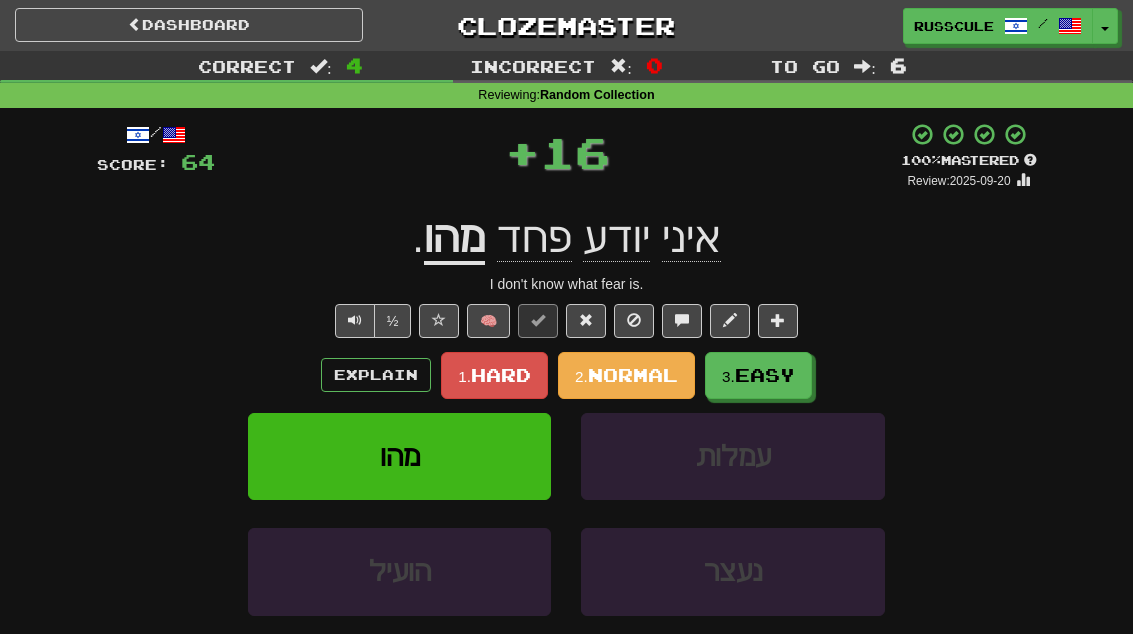 click on "Easy" at bounding box center (765, 375) 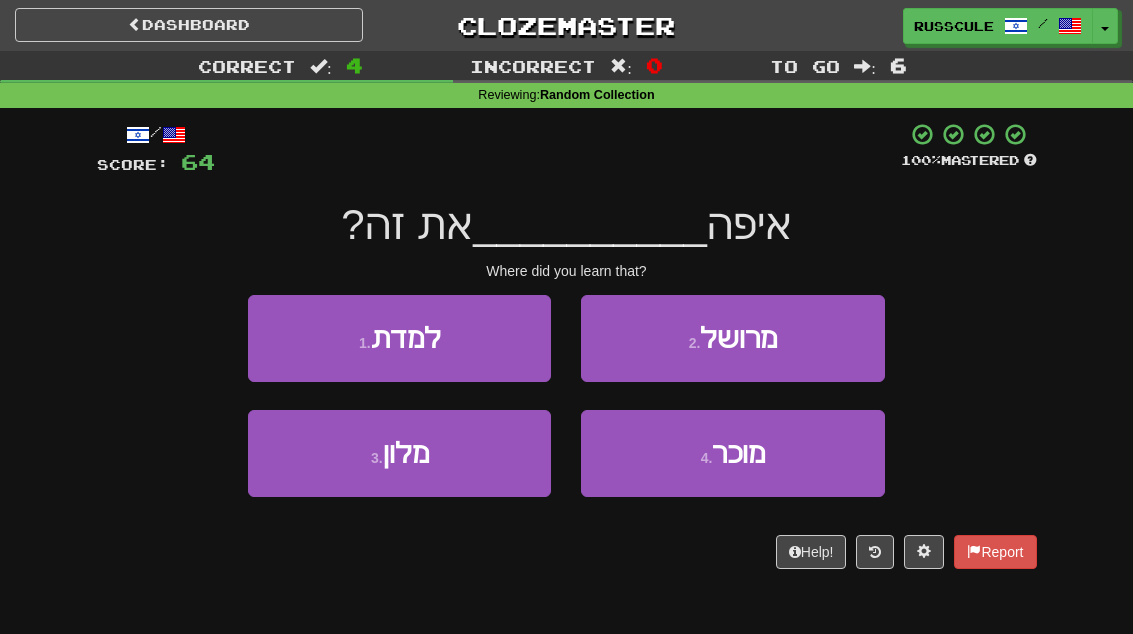click on "1 .  למדת" at bounding box center (399, 338) 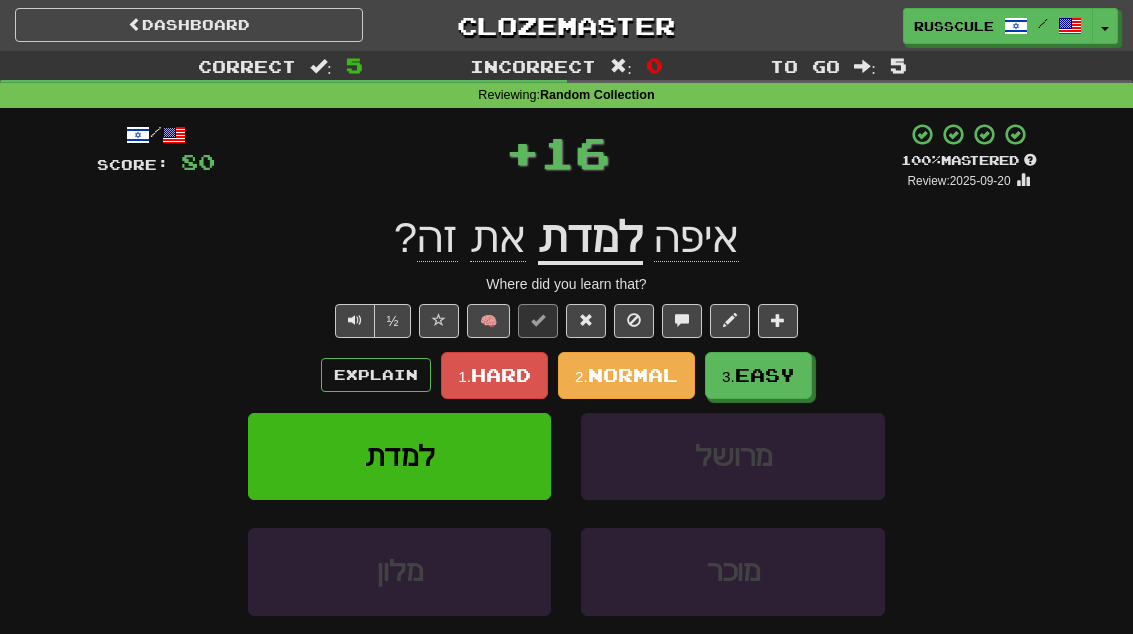 click on "Easy" at bounding box center (765, 375) 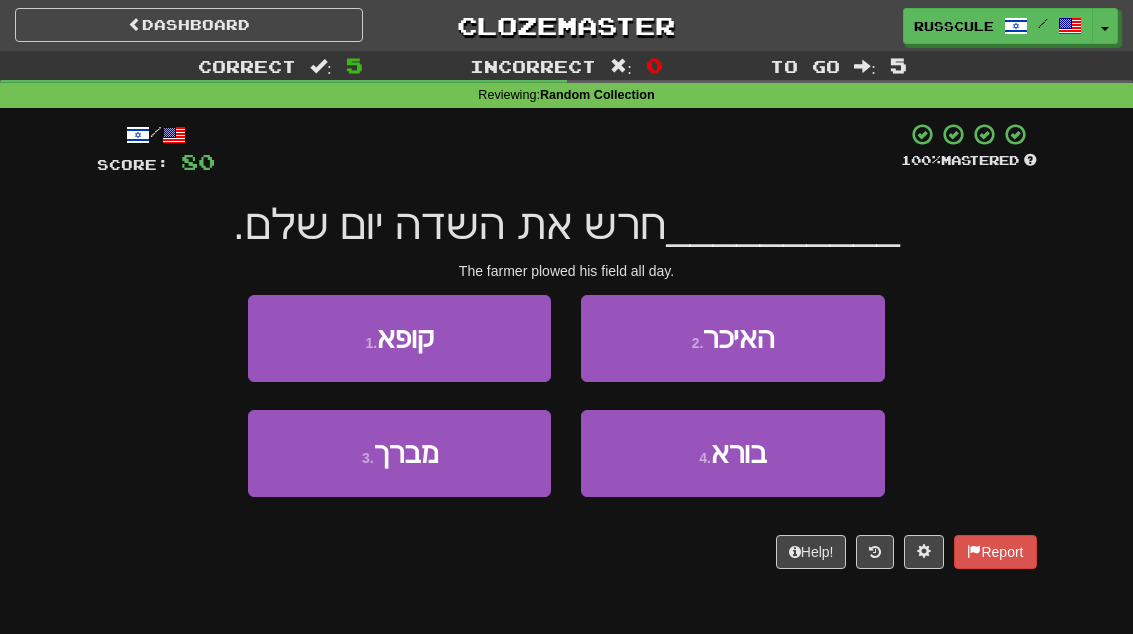 click on "2 .  האיכר" at bounding box center [732, 338] 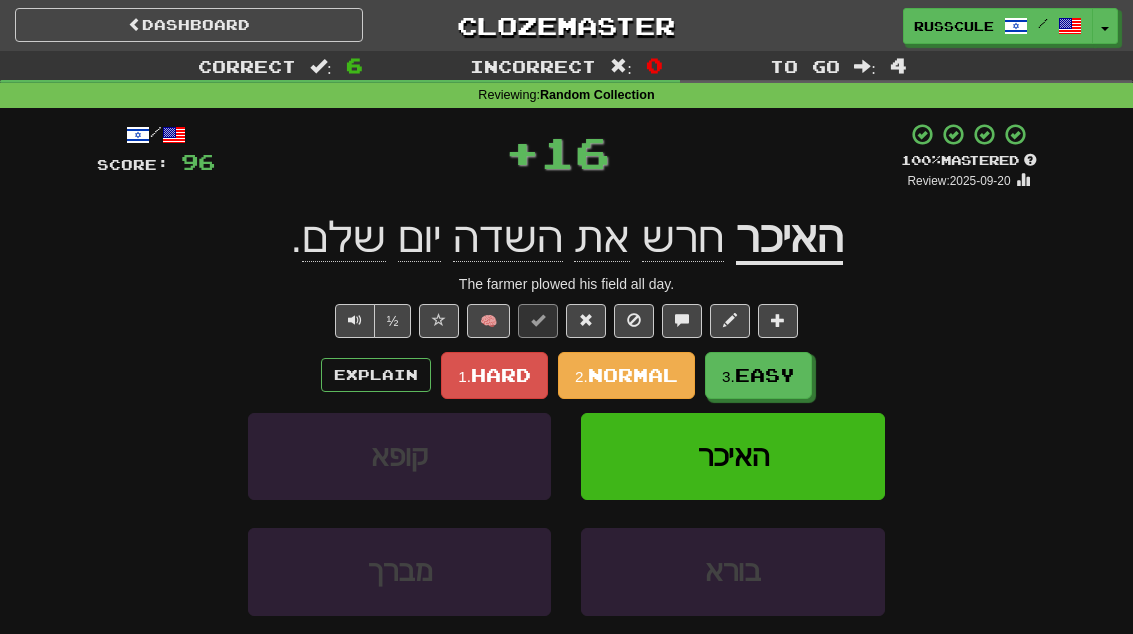 click on "3.  Easy" at bounding box center (758, 375) 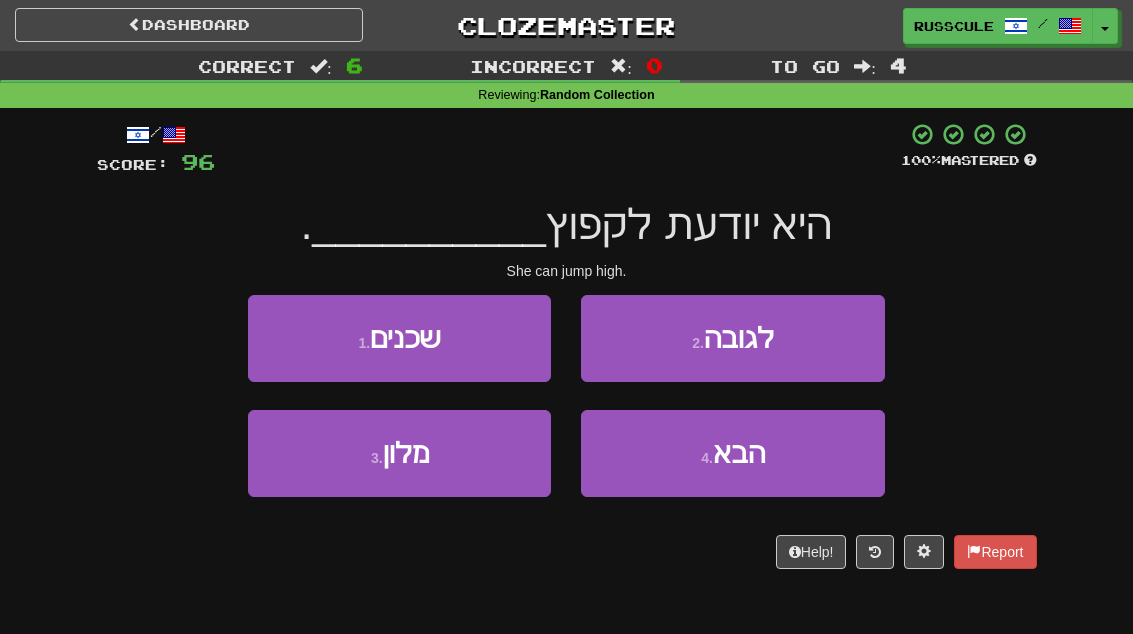 click on "2 .  לגובה" at bounding box center [732, 338] 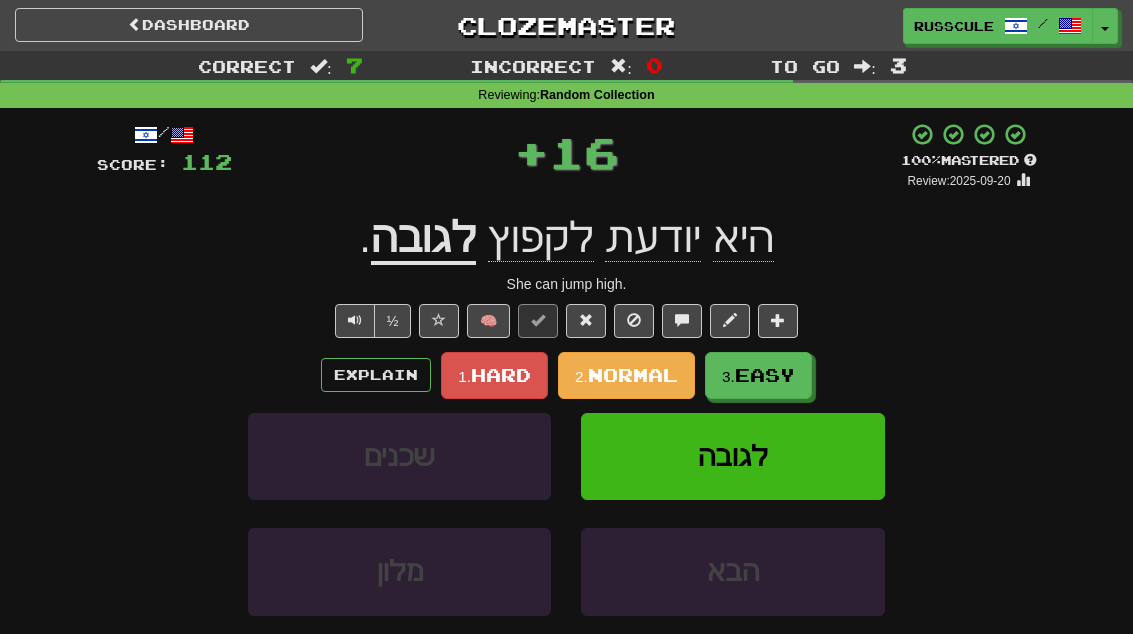 click on "Easy" at bounding box center [765, 375] 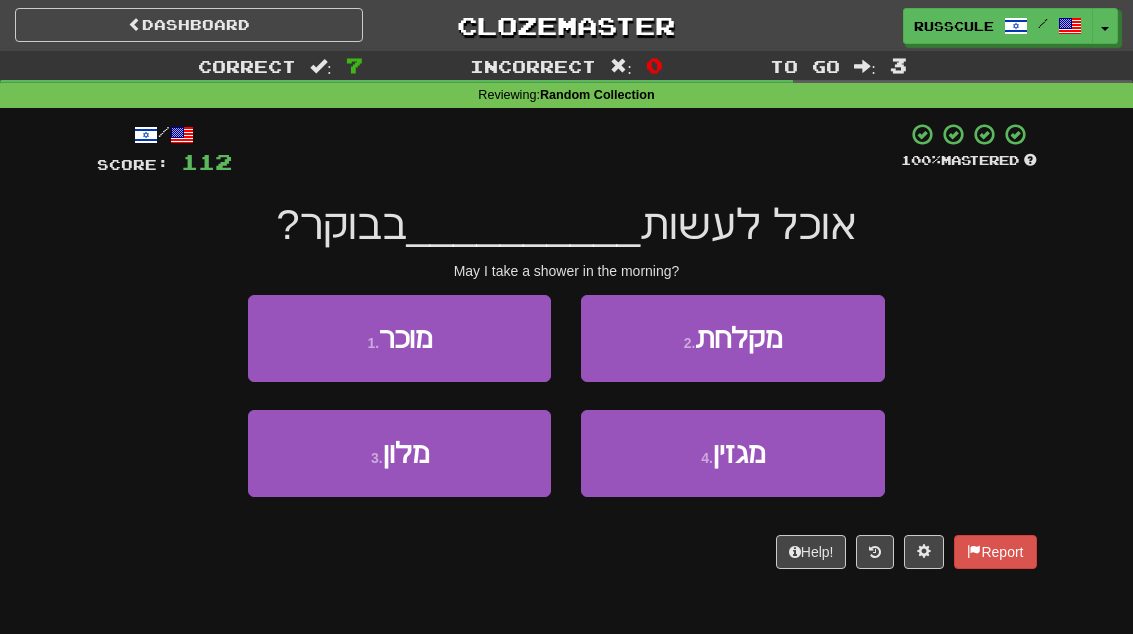 click on "2 .  מקלחת" at bounding box center [732, 338] 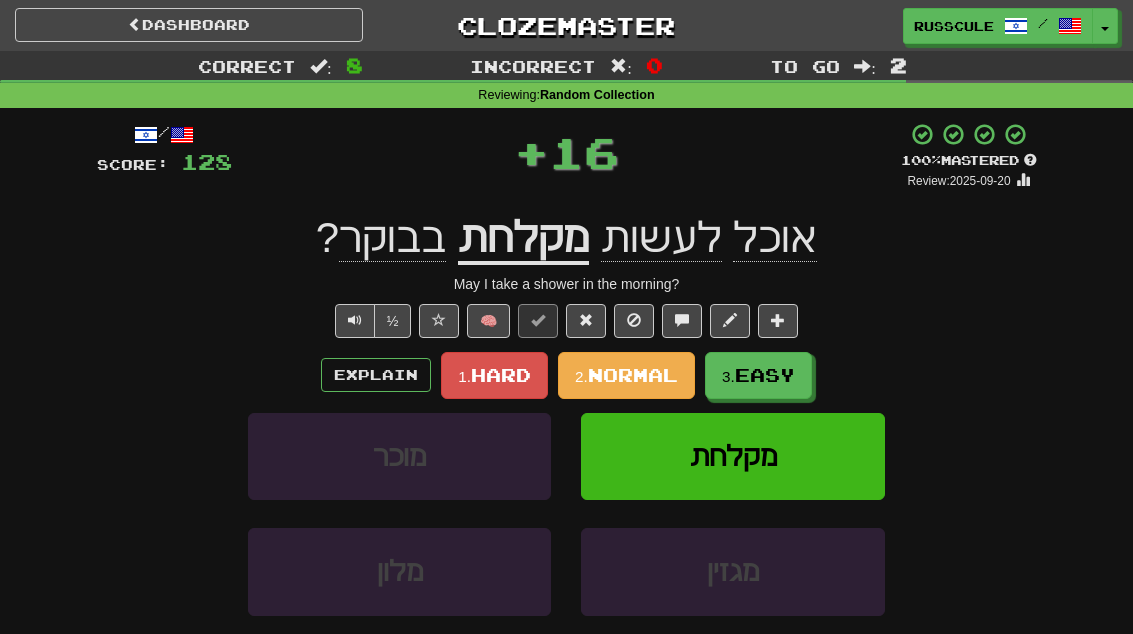click on "Easy" at bounding box center [765, 375] 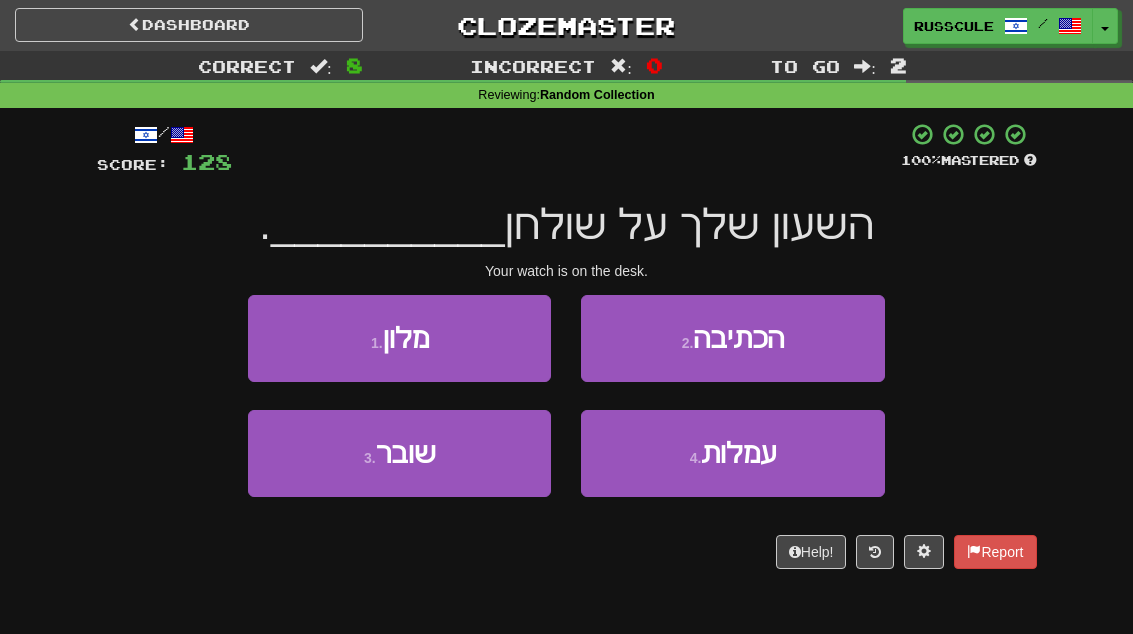 click on "2 .  הכתיבה" at bounding box center [732, 338] 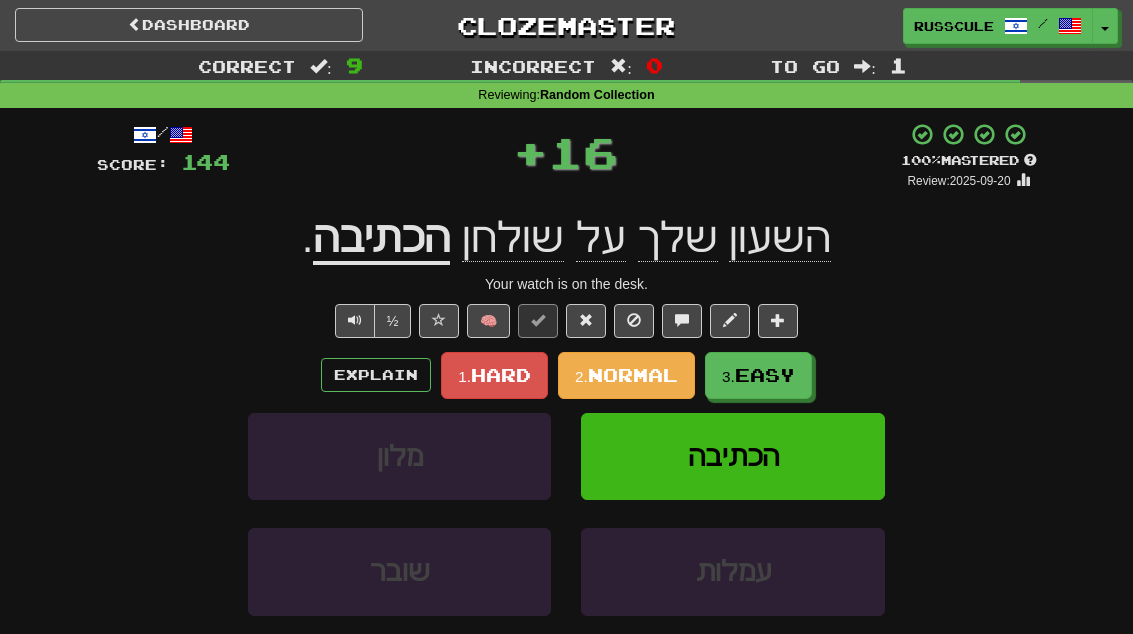 click on "Easy" at bounding box center (765, 375) 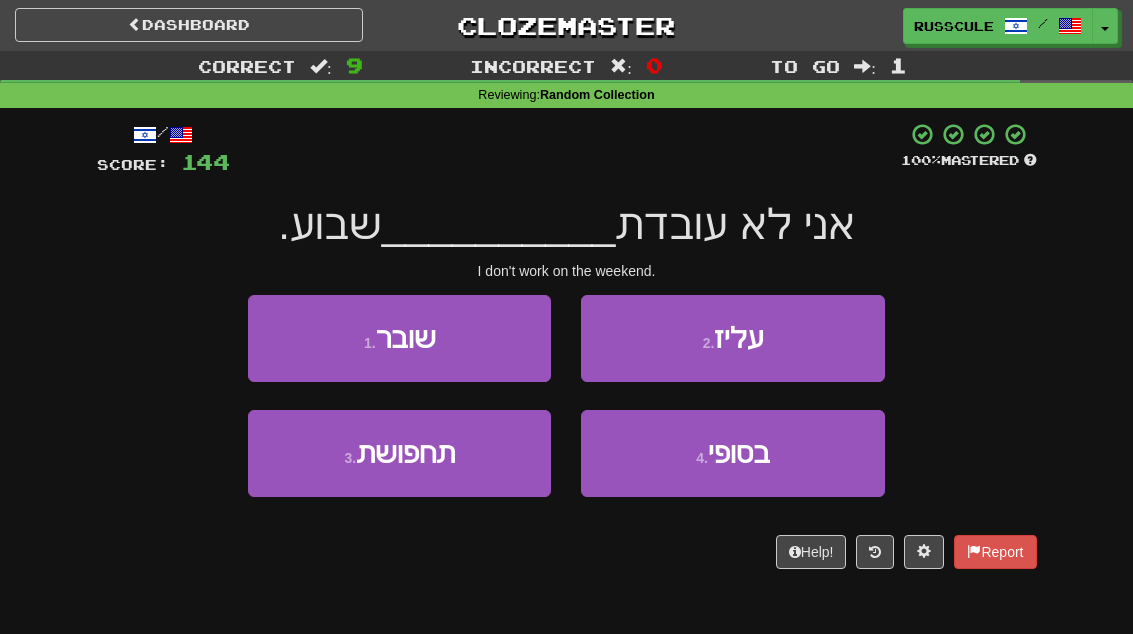 click on "4 .  בסופי" at bounding box center [732, 453] 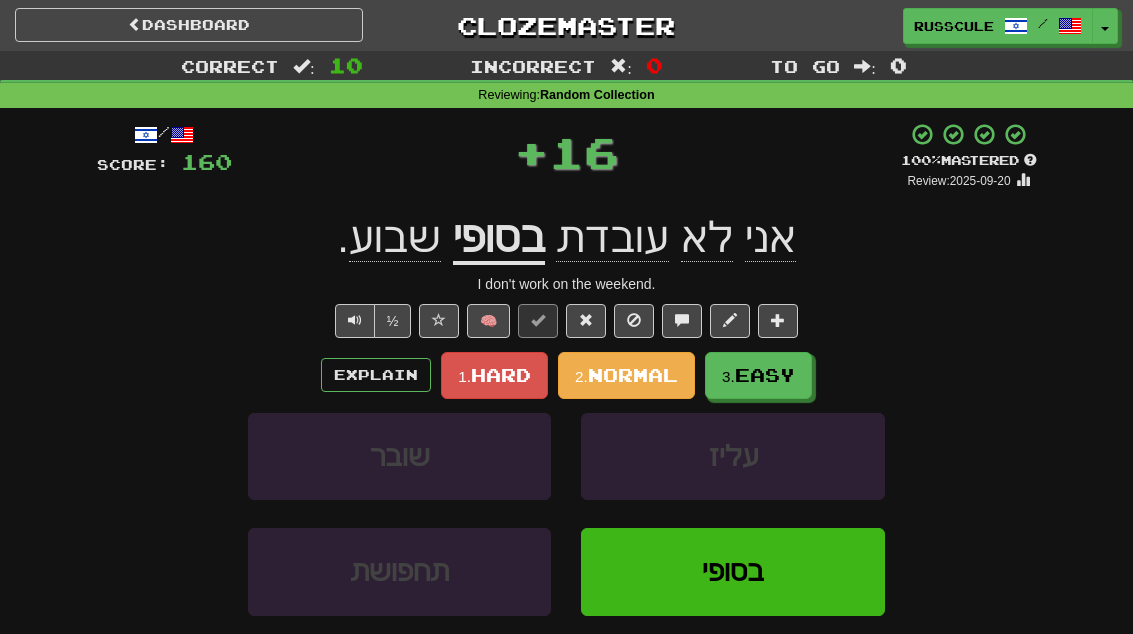 click on "Easy" at bounding box center [765, 375] 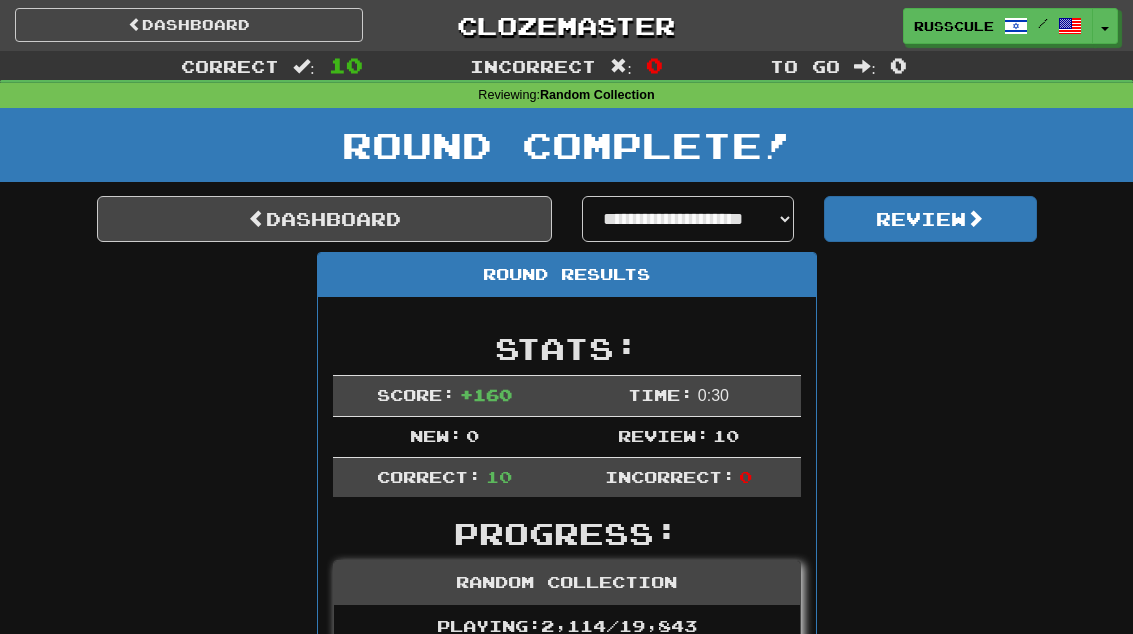 click on "Dashboard" at bounding box center [324, 219] 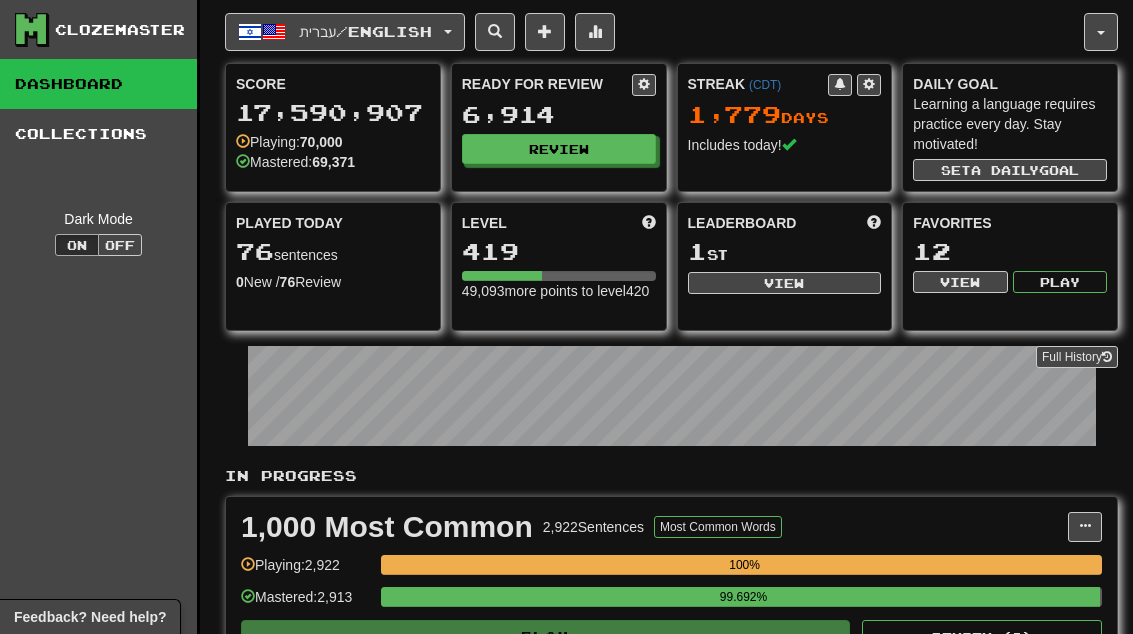 scroll, scrollTop: 0, scrollLeft: 0, axis: both 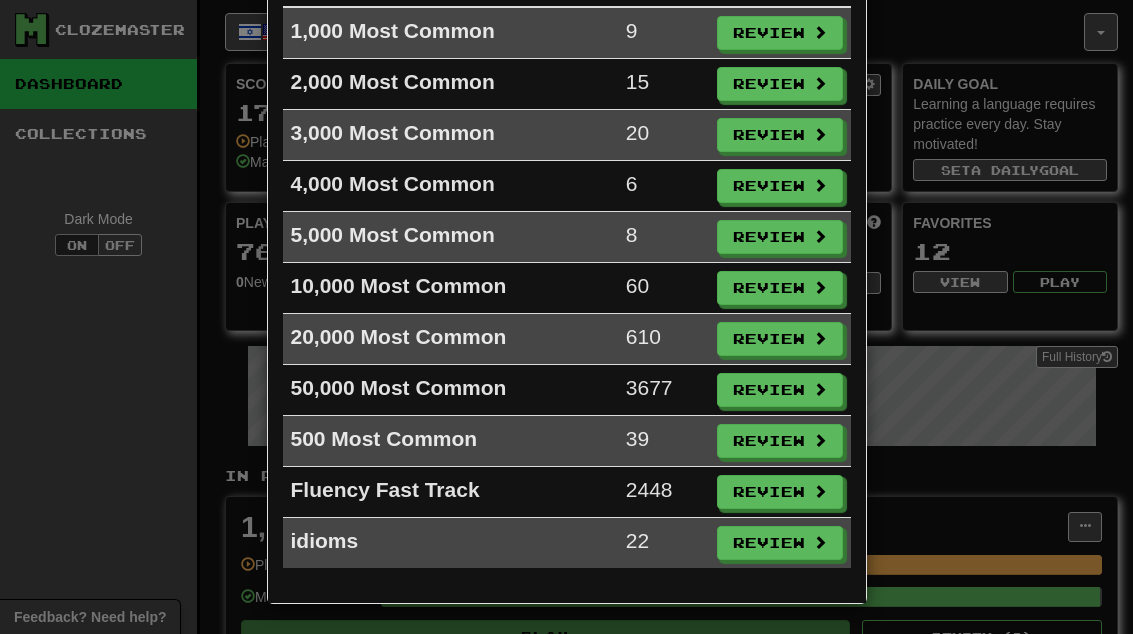 click on "Review" at bounding box center [780, 543] 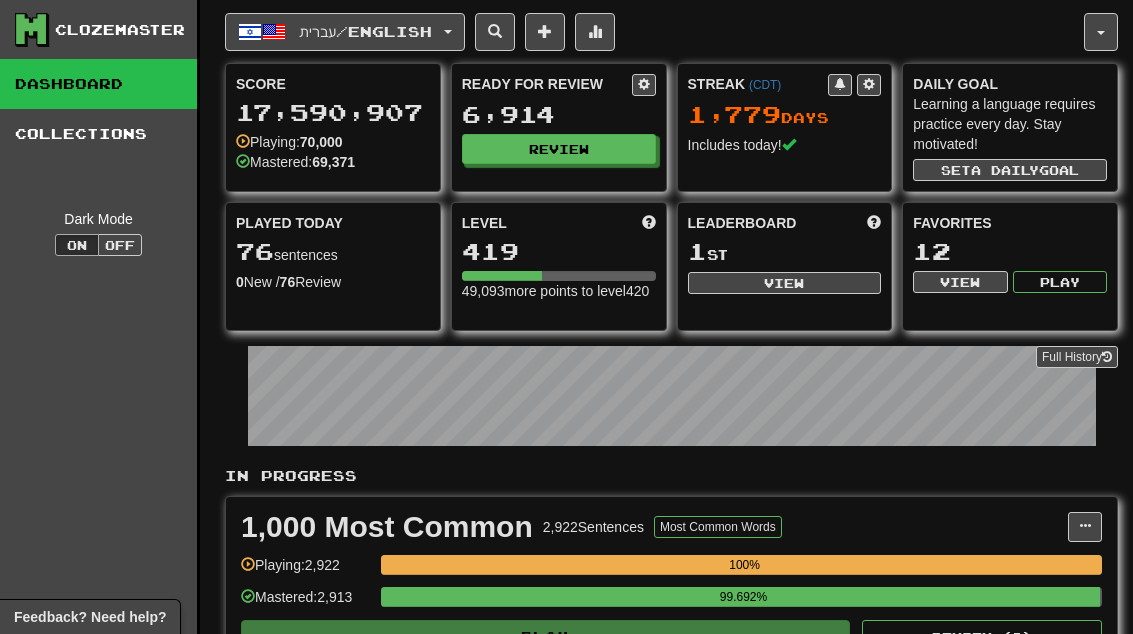 select on "**" 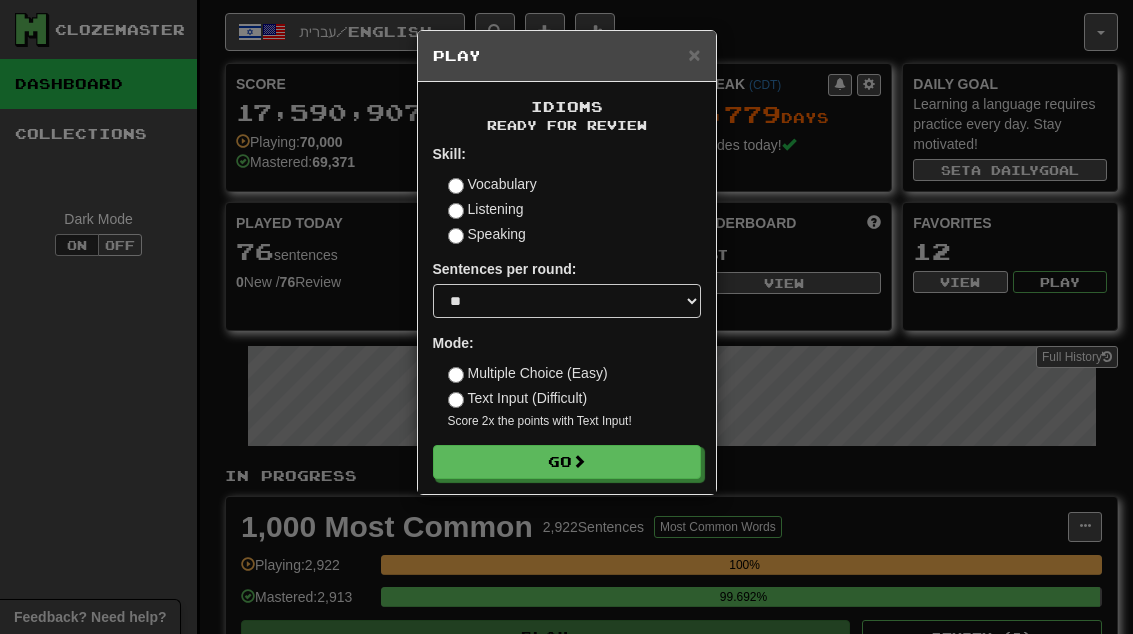 click on "Go" at bounding box center [567, 462] 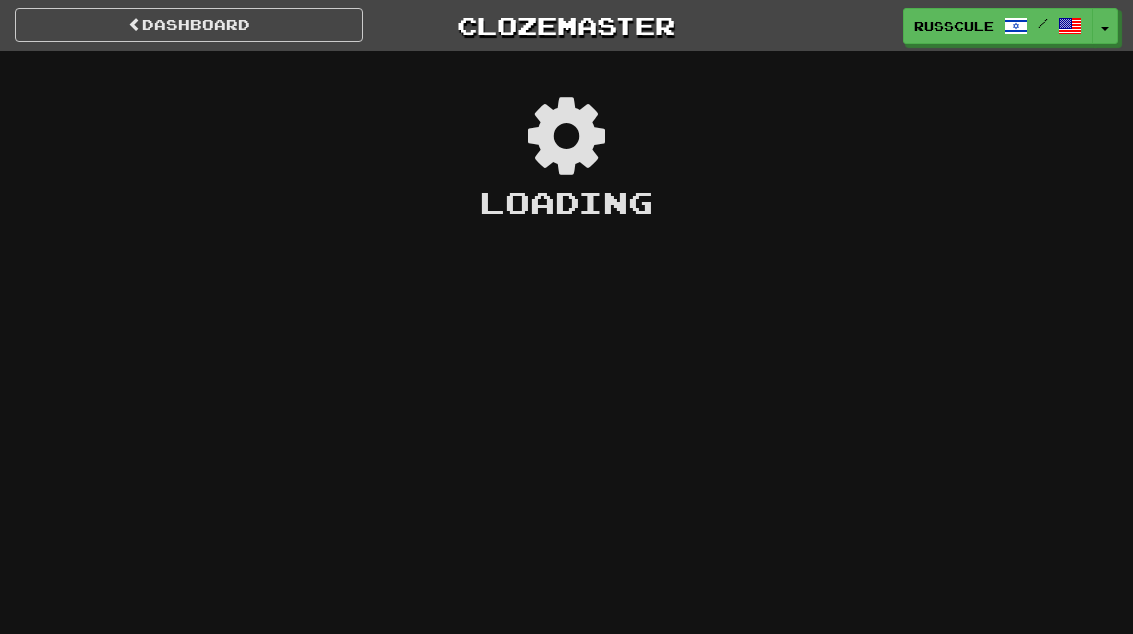 scroll, scrollTop: 0, scrollLeft: 0, axis: both 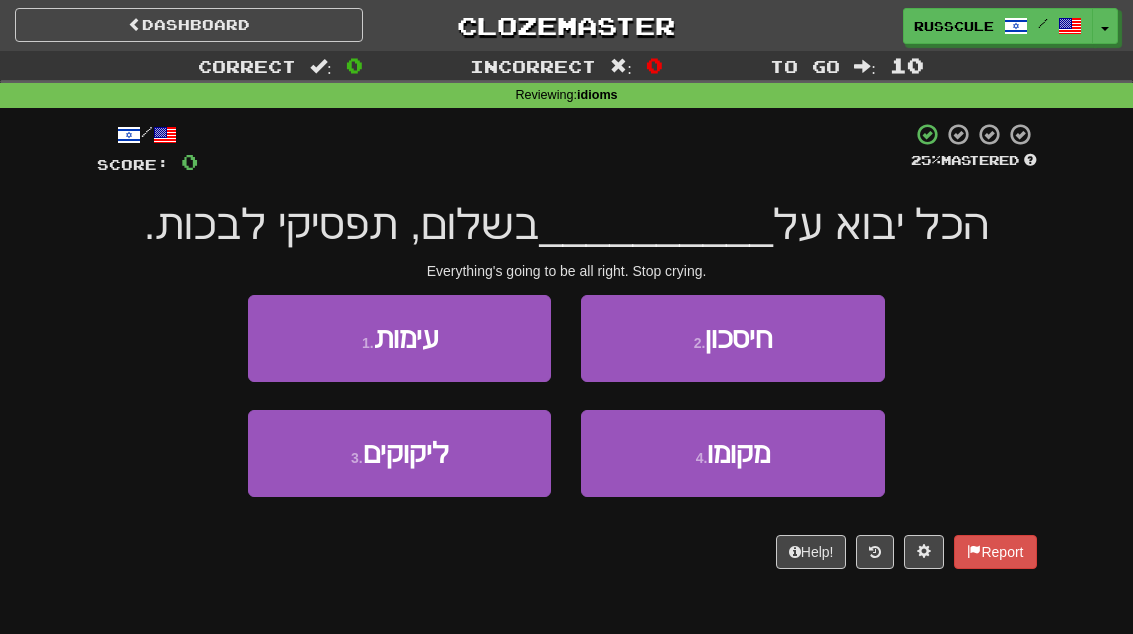 click on "4 .  מקומו" at bounding box center (732, 453) 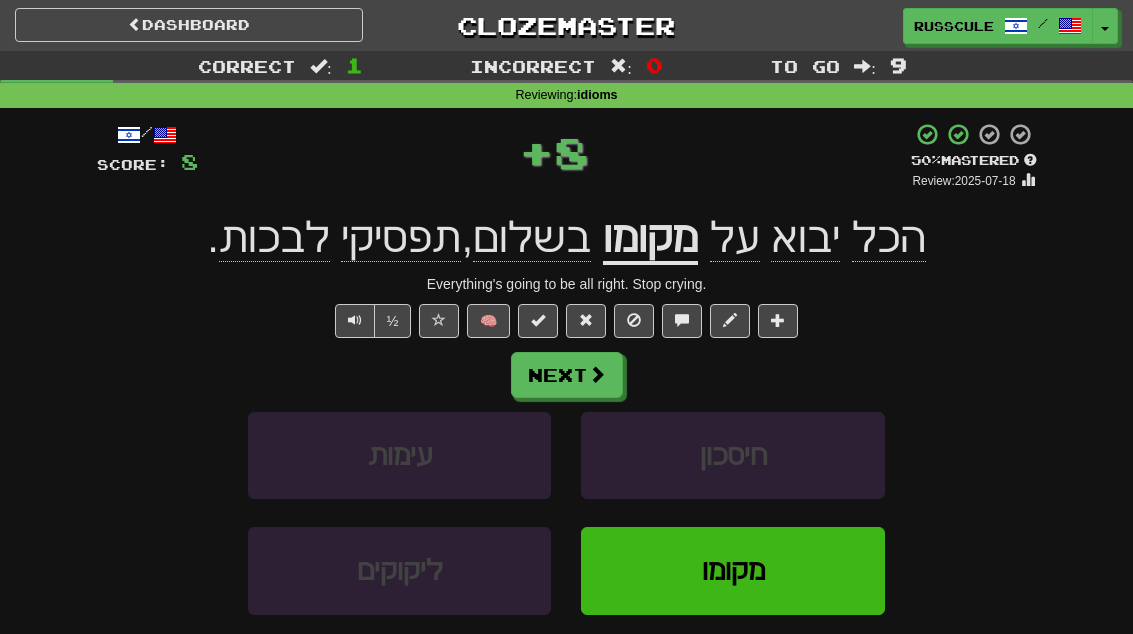 click on "Next" at bounding box center (567, 375) 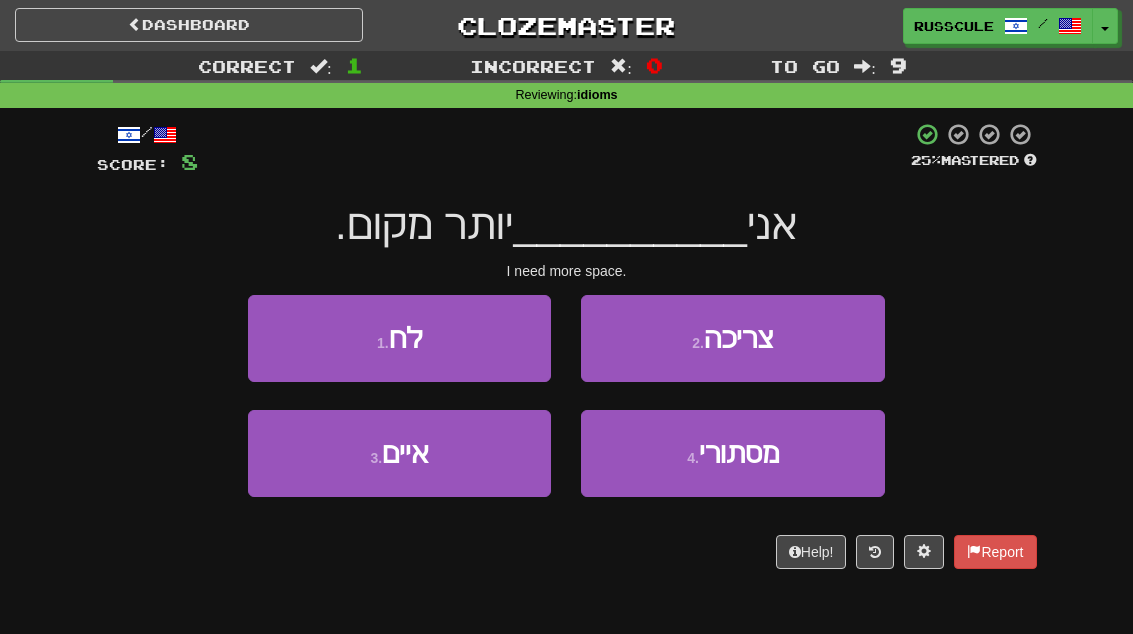 click on "1 .  לח" at bounding box center [399, 338] 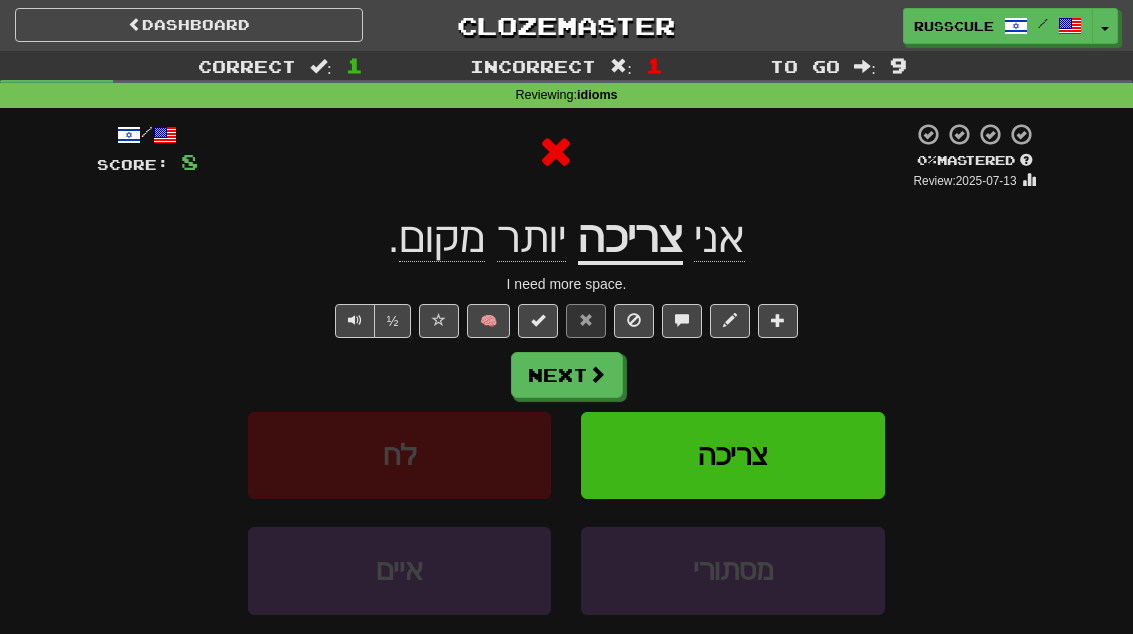 click on "Next" at bounding box center (567, 375) 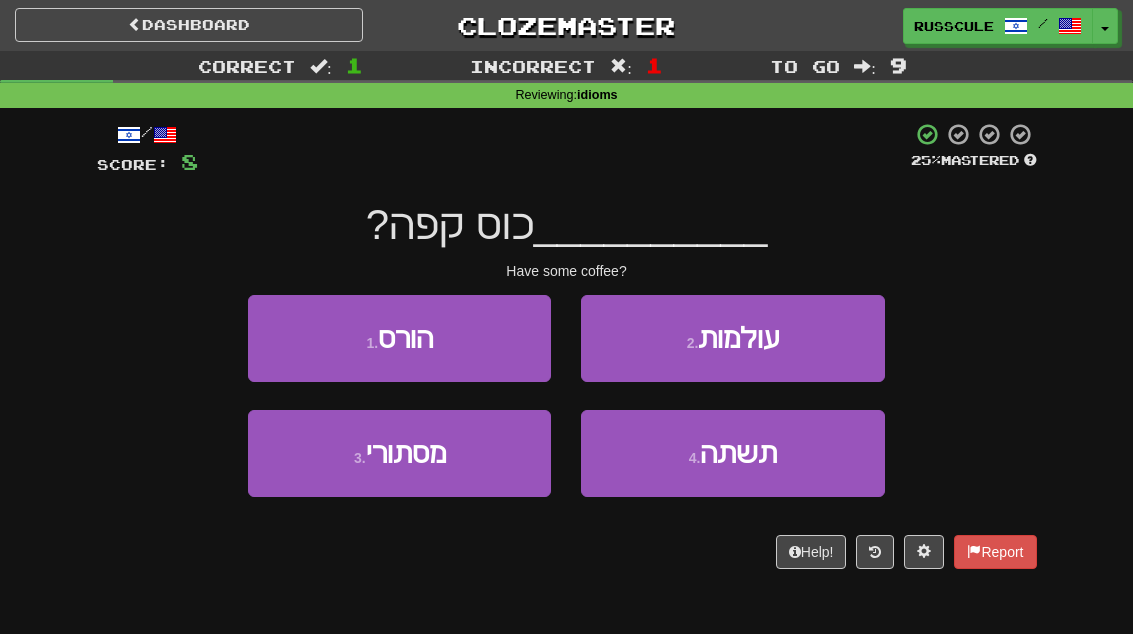click on "תשתה" at bounding box center (738, 453) 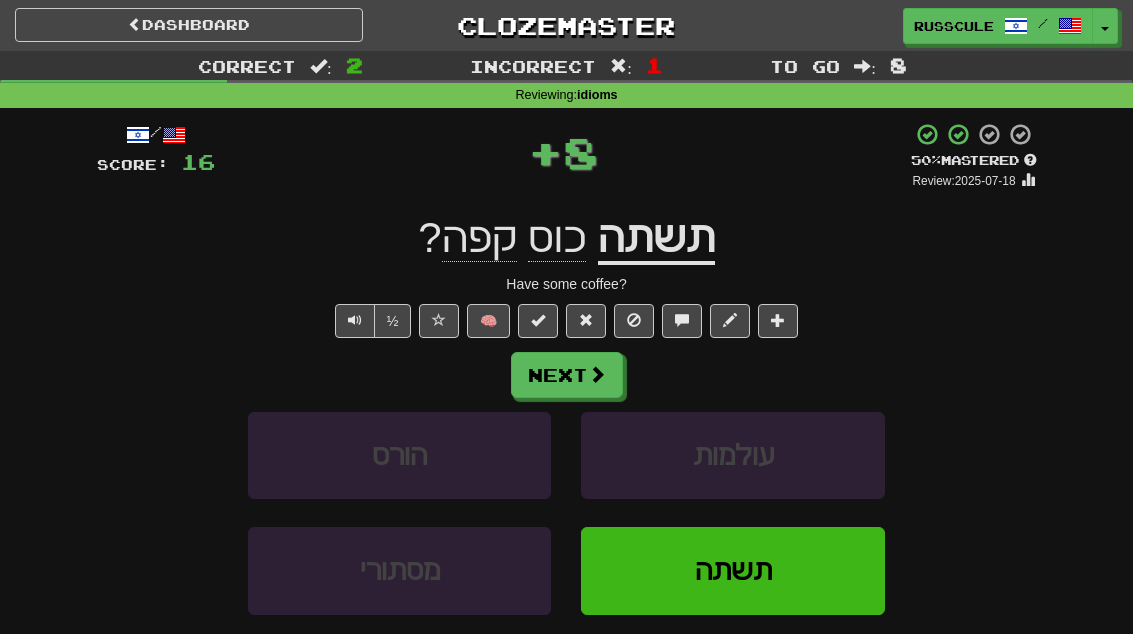 click on "Next" at bounding box center [567, 375] 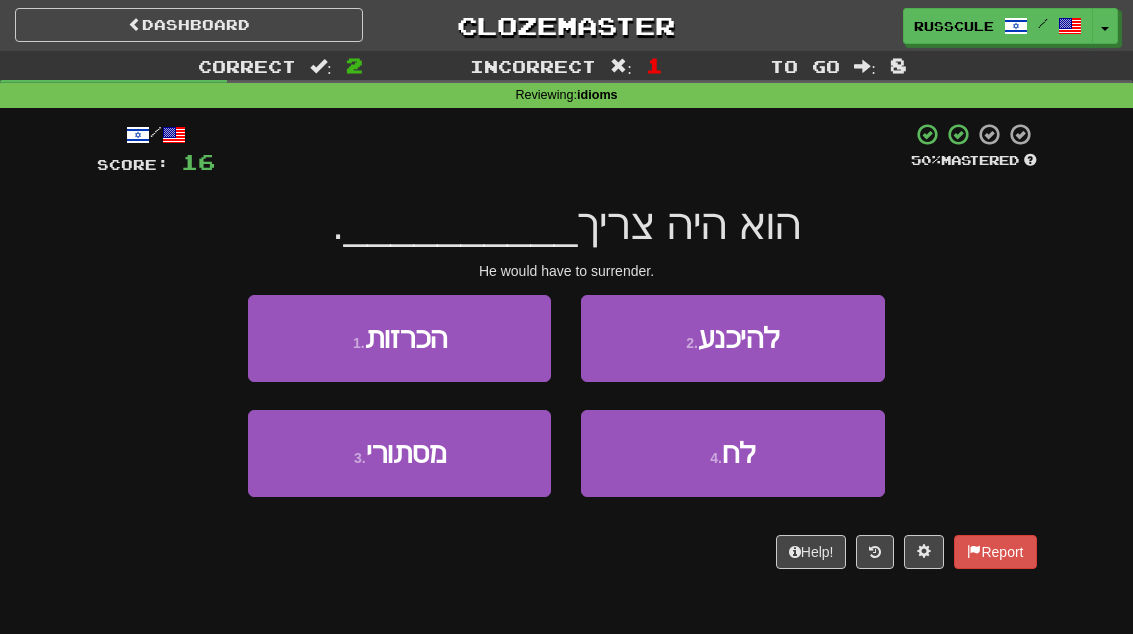 click on "2 .  להיכנע" at bounding box center (732, 338) 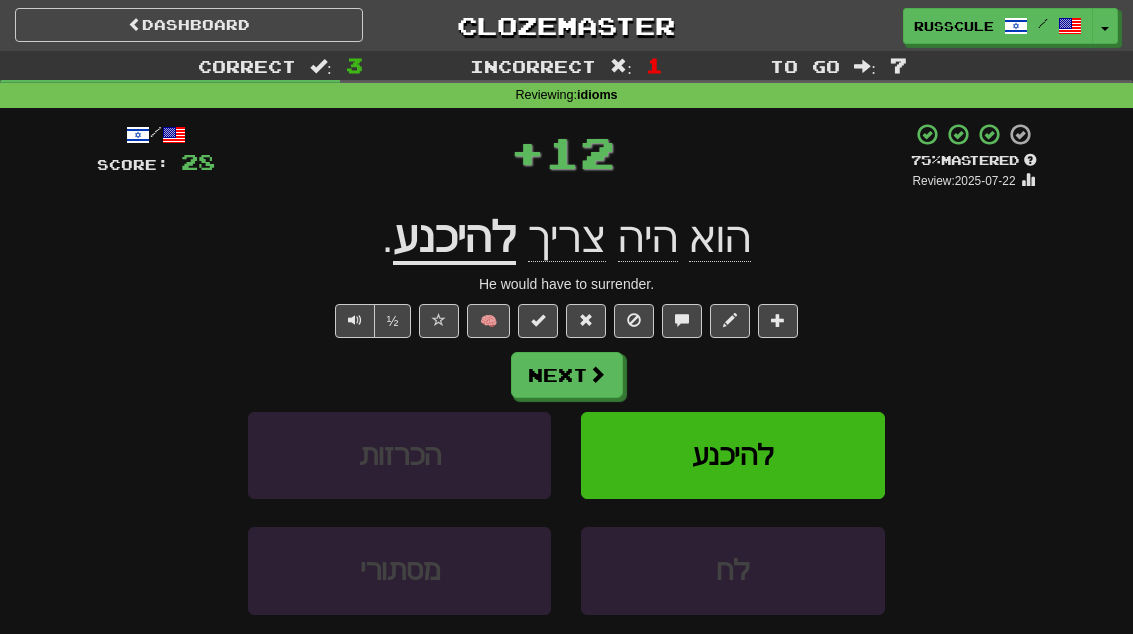 click on "Next" at bounding box center (567, 375) 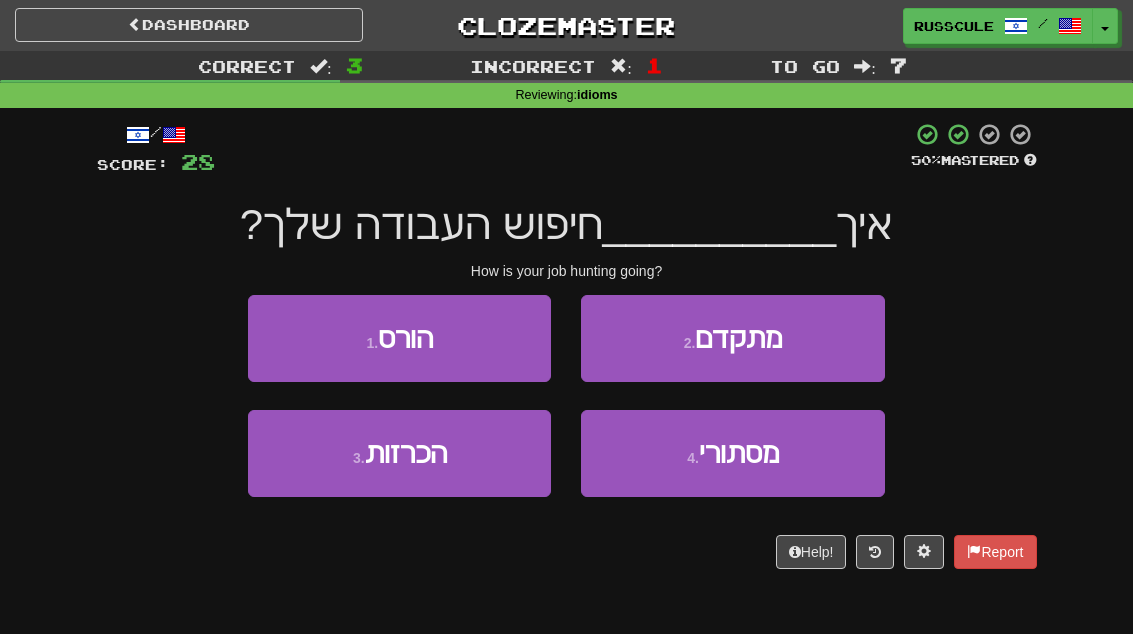 click on "2 .  מתקדם" at bounding box center (732, 338) 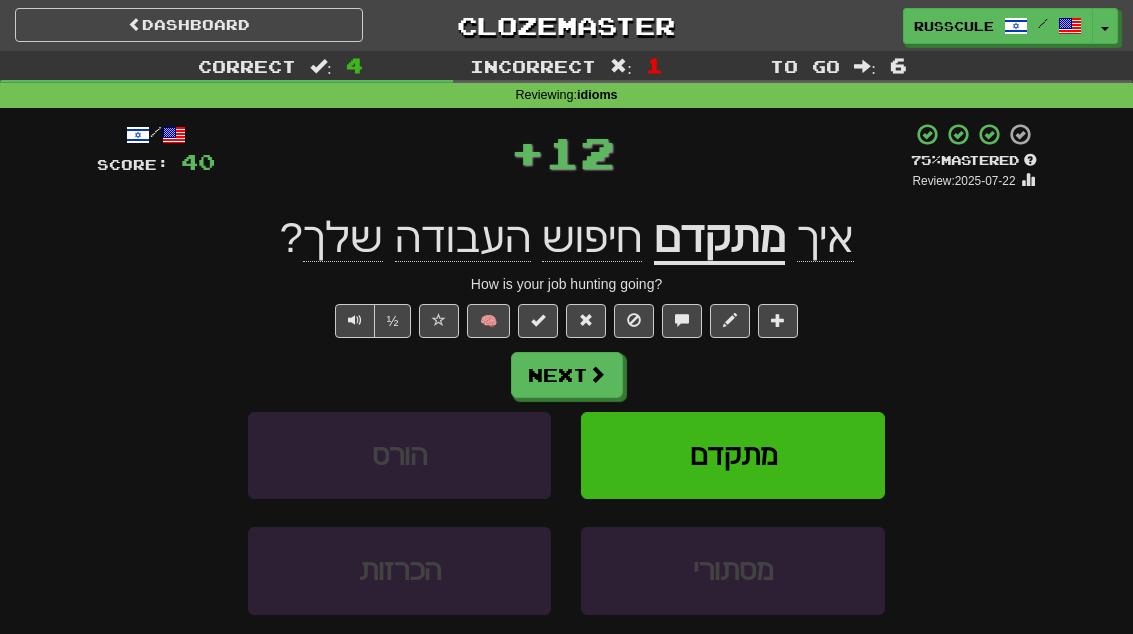 click at bounding box center [597, 374] 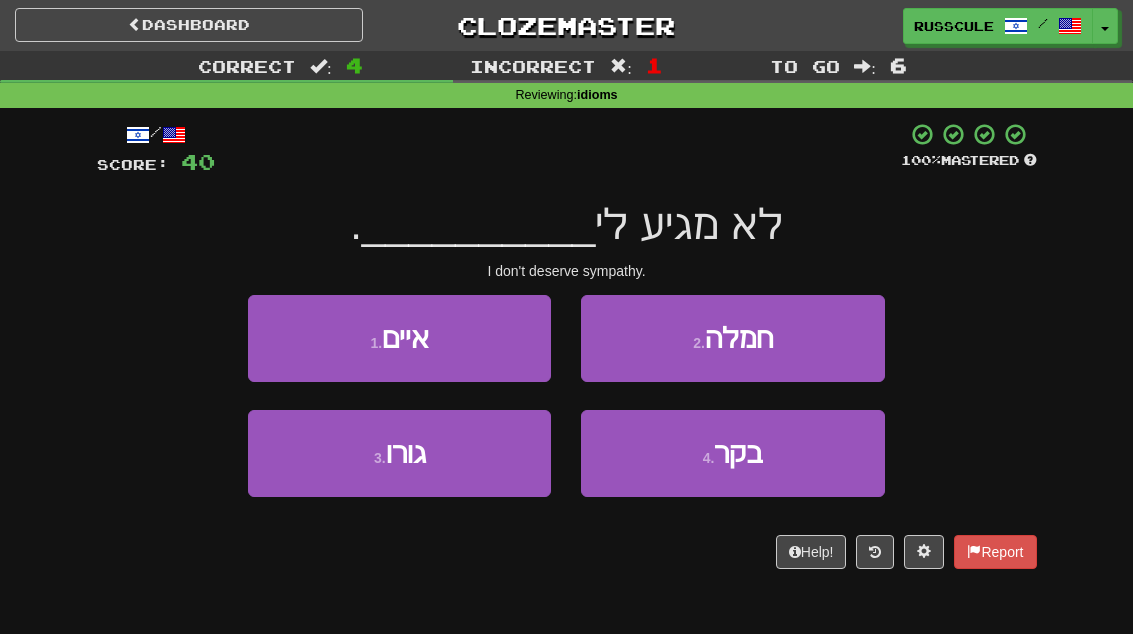 click on "2 .  חמלה" at bounding box center (732, 338) 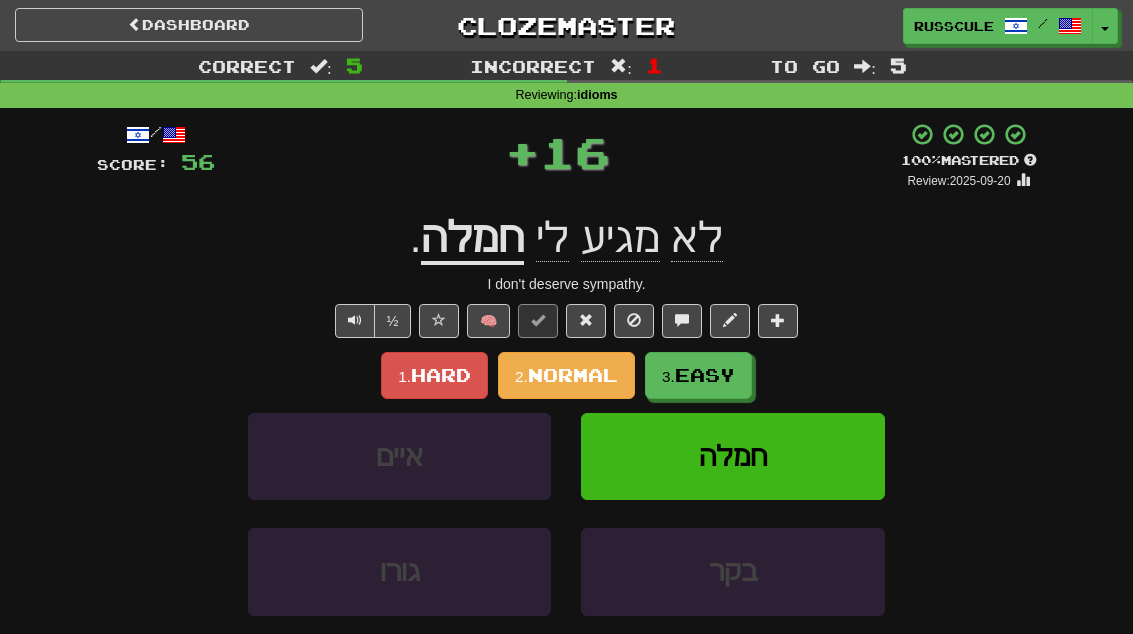 click on "Easy" at bounding box center [705, 375] 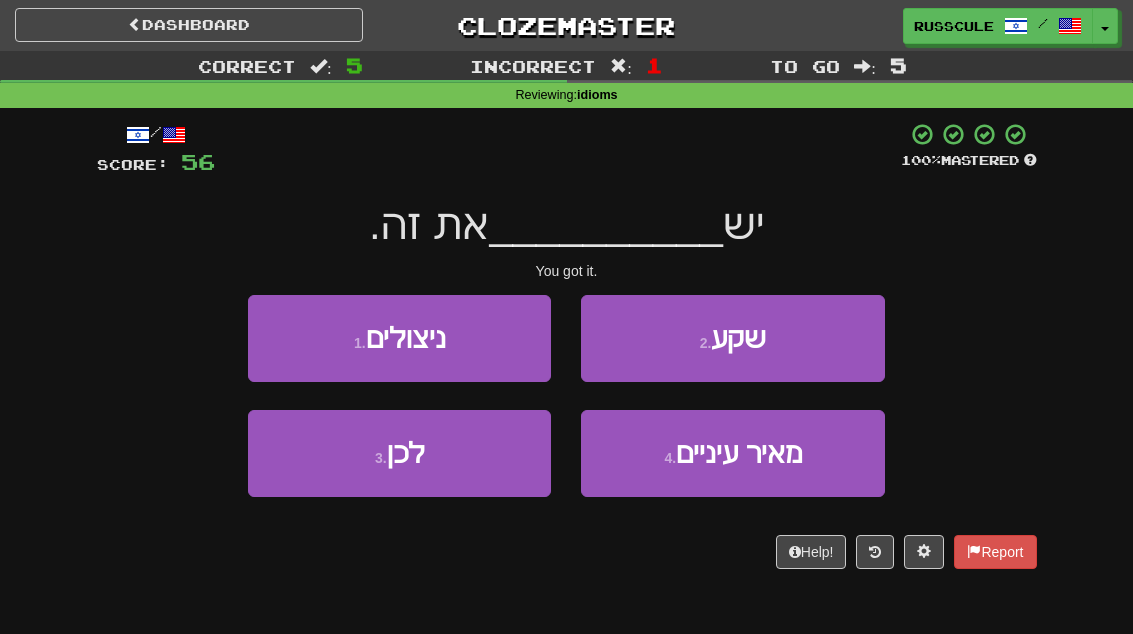 click on "3 .  לכן" at bounding box center [399, 453] 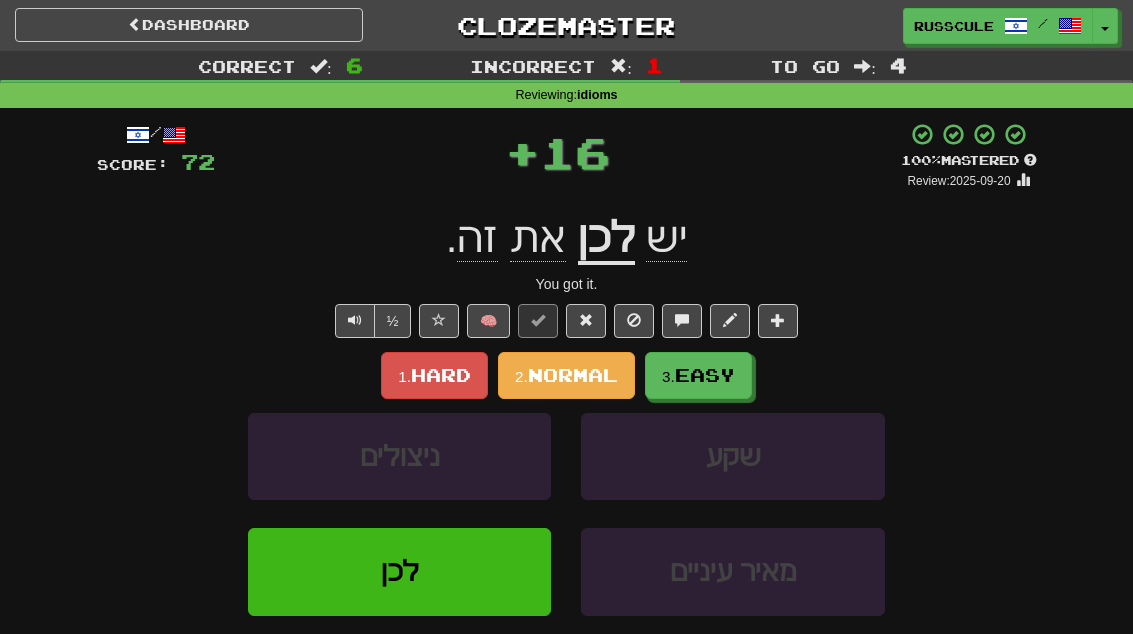 click on "Easy" at bounding box center [705, 375] 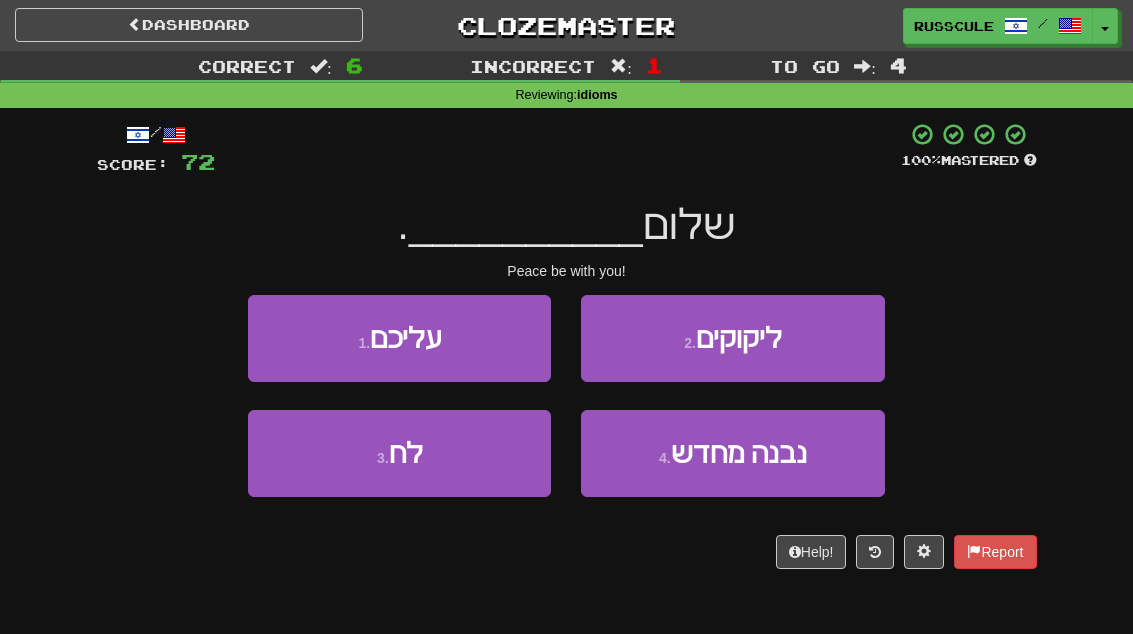 click on "1 .  עליכם" at bounding box center (399, 338) 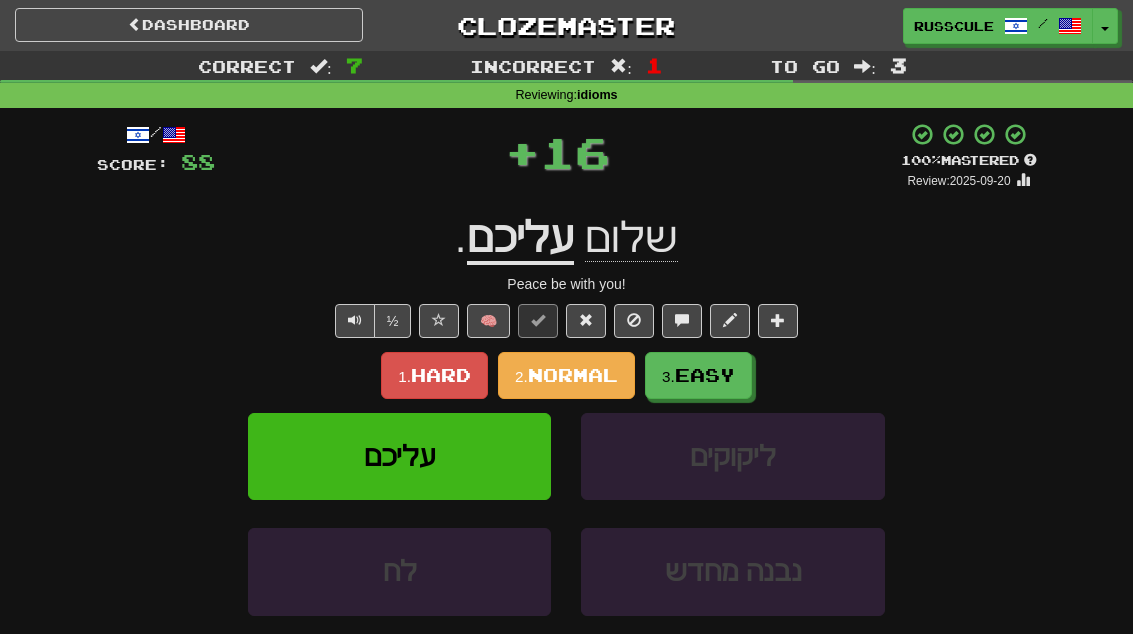 click on "3.  Easy" at bounding box center (698, 375) 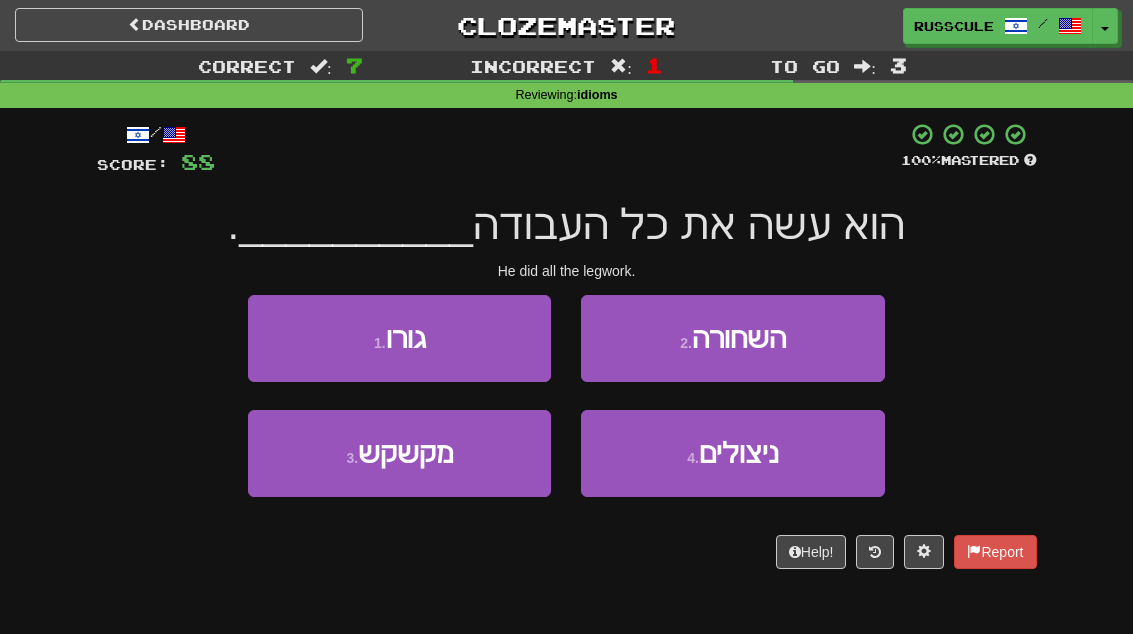 click on "2 .  השחורה" at bounding box center (732, 338) 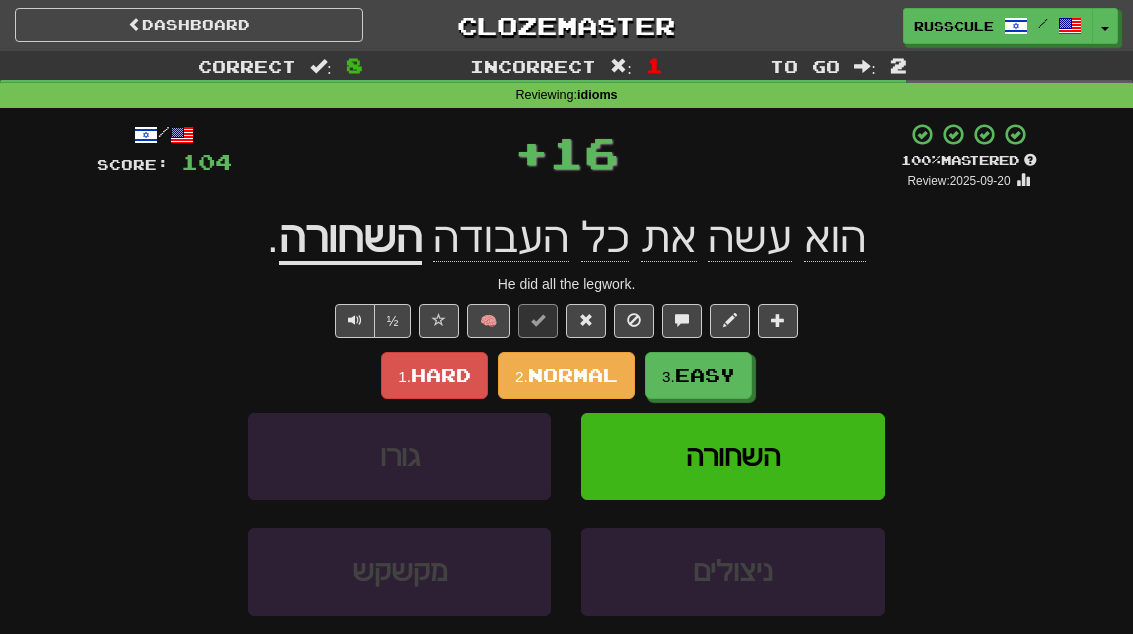 click on "Easy" at bounding box center [705, 375] 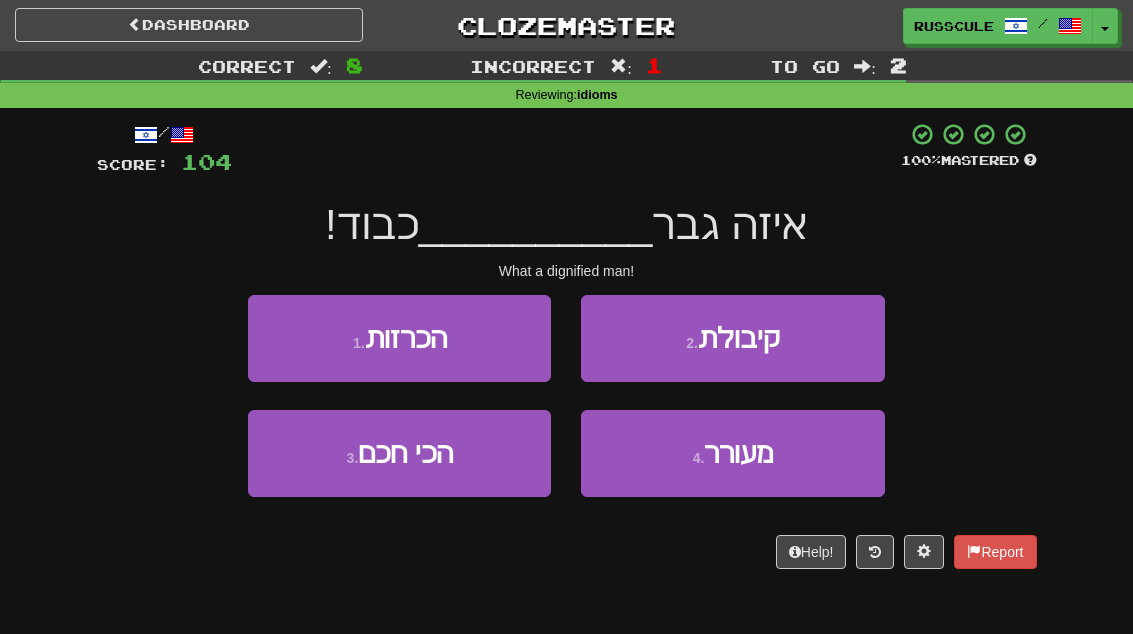 click on "מעורר" at bounding box center (738, 453) 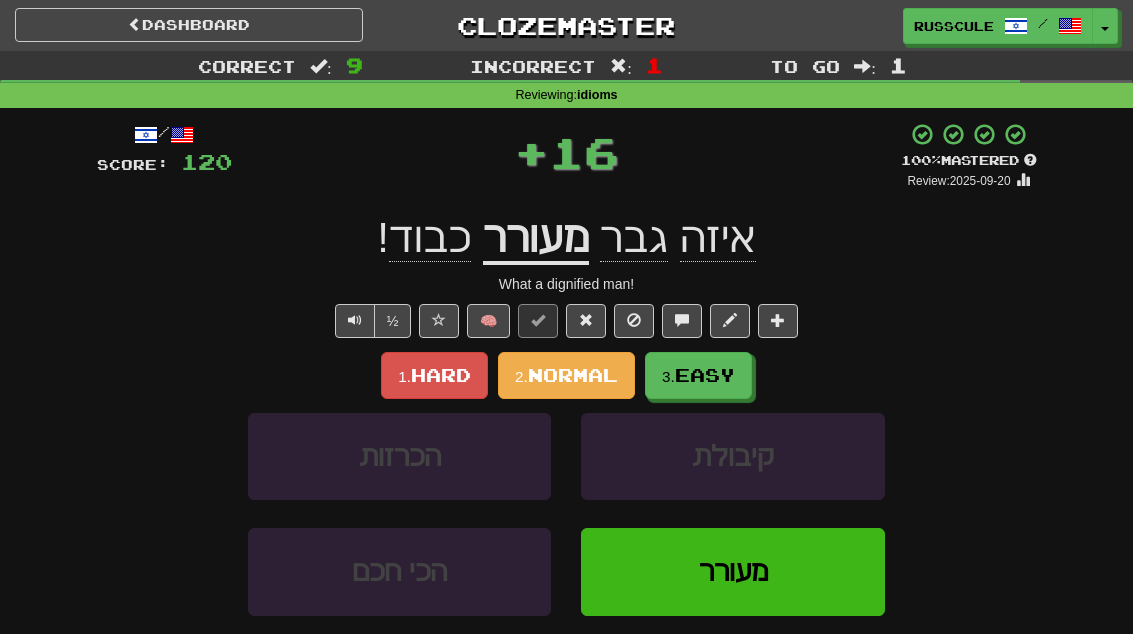 click on "3.  Easy" at bounding box center [698, 375] 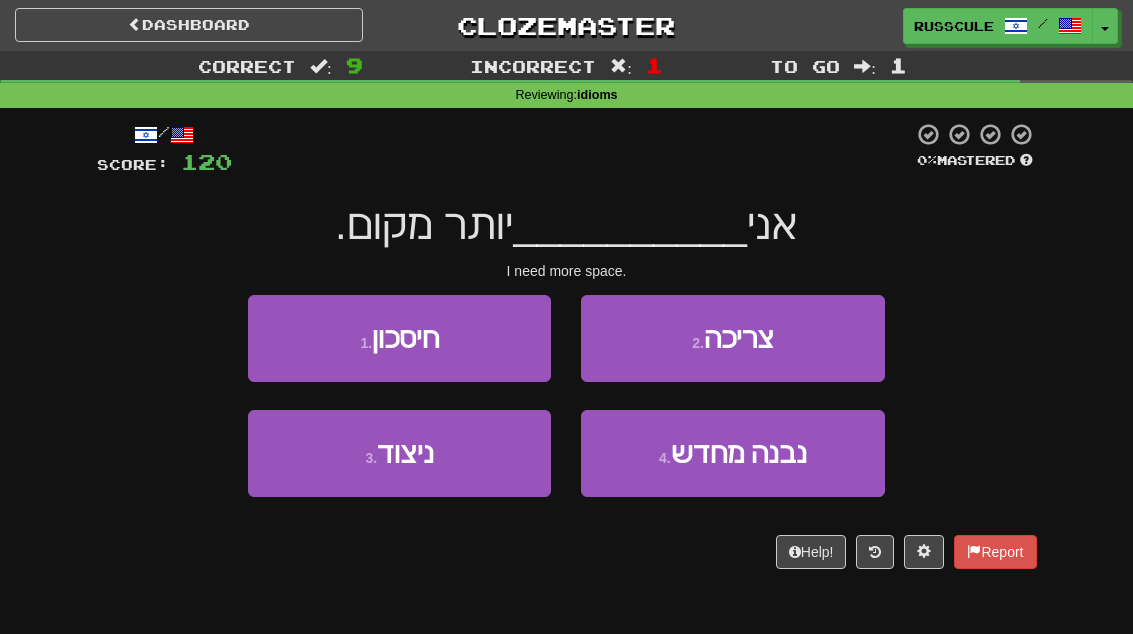 click on "2 .  צריכה" at bounding box center (732, 338) 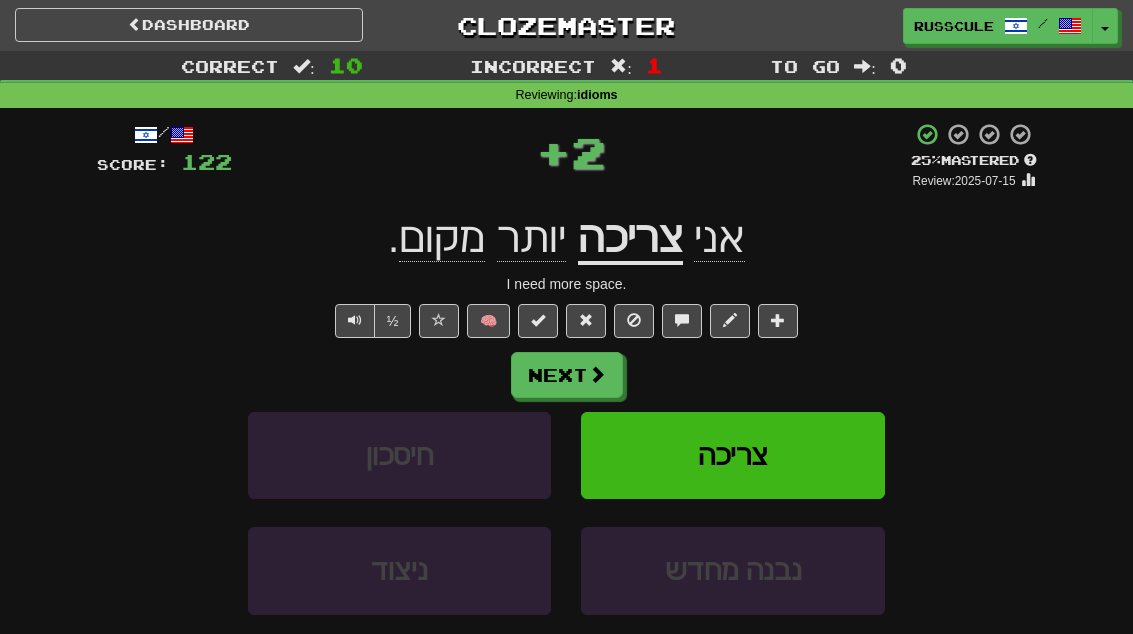 click on "/  Score:   122 + 2 25 %  Mastered Review:  2025-07-15 אני   צריכה   יותר   מקום . I need more space. ½ 🧠 Next חיסכון צריכה ניצוד נבנה מחדש Learn more: חיסכון צריכה ניצוד נבנה מחדש  Help!  Report Sentence Source" at bounding box center (567, 435) 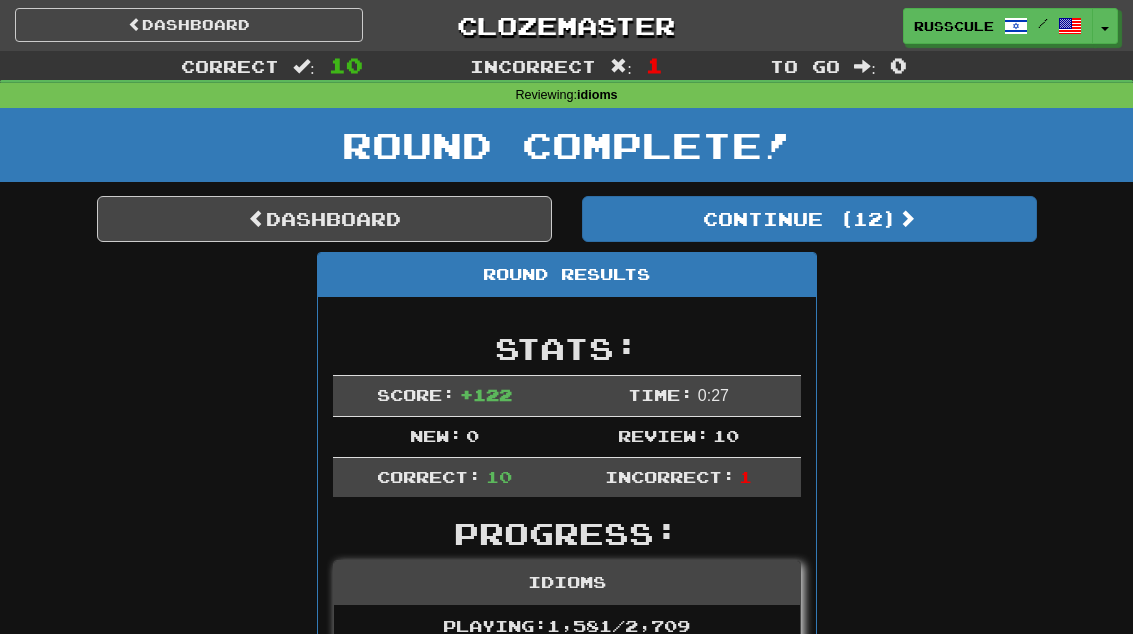 click on "Continue ( 12 )" at bounding box center [809, 219] 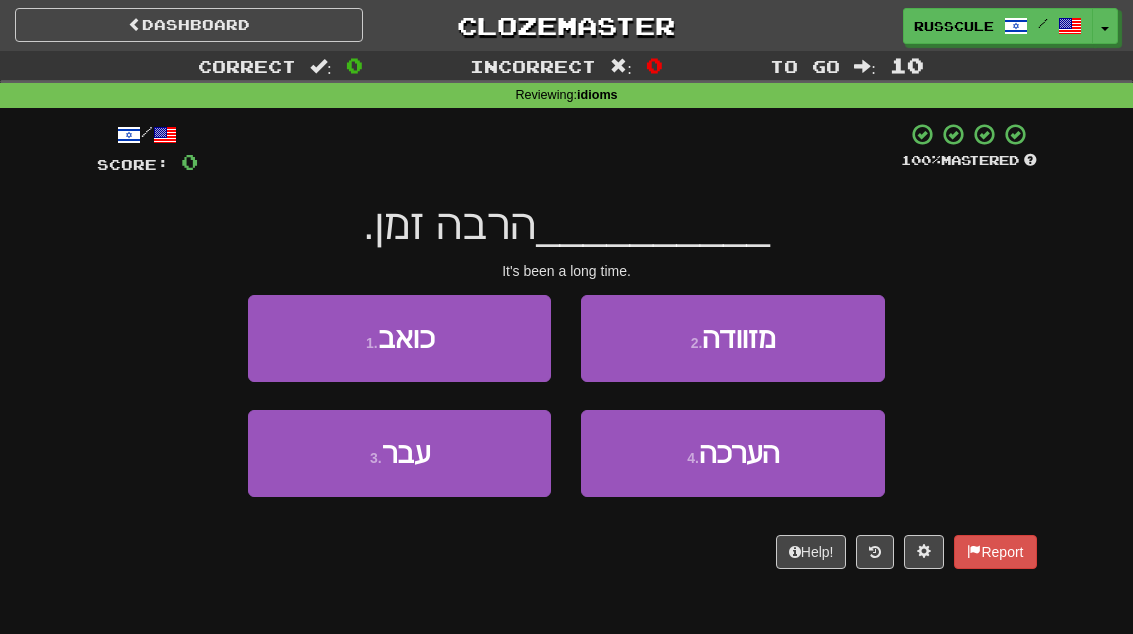 click on "3 .  עבר" at bounding box center [399, 453] 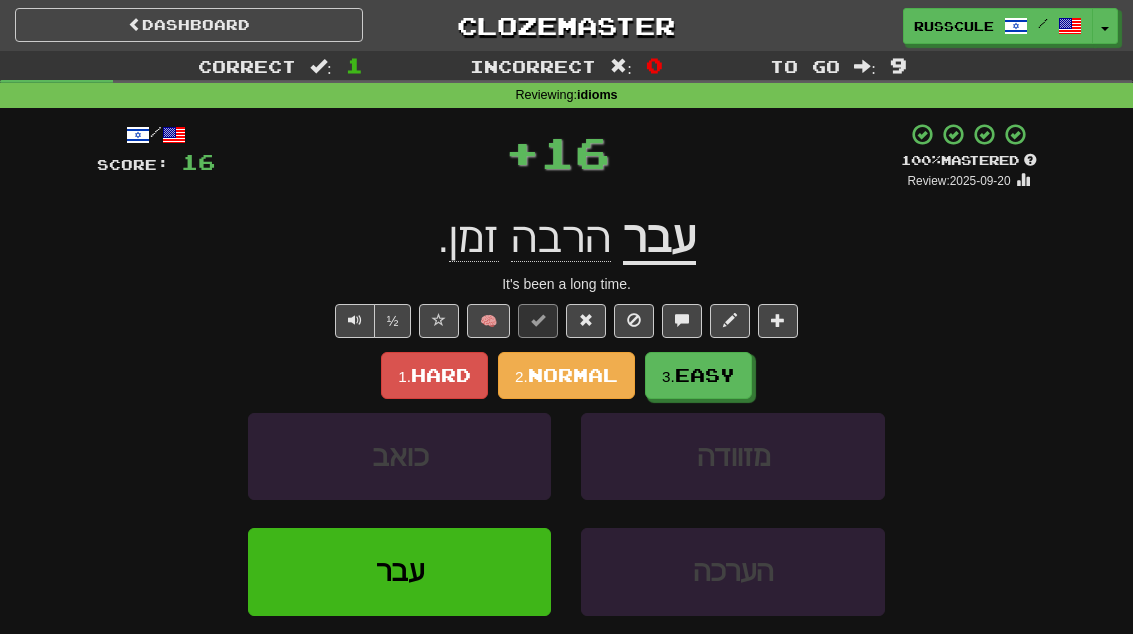 click on "Easy" at bounding box center [705, 375] 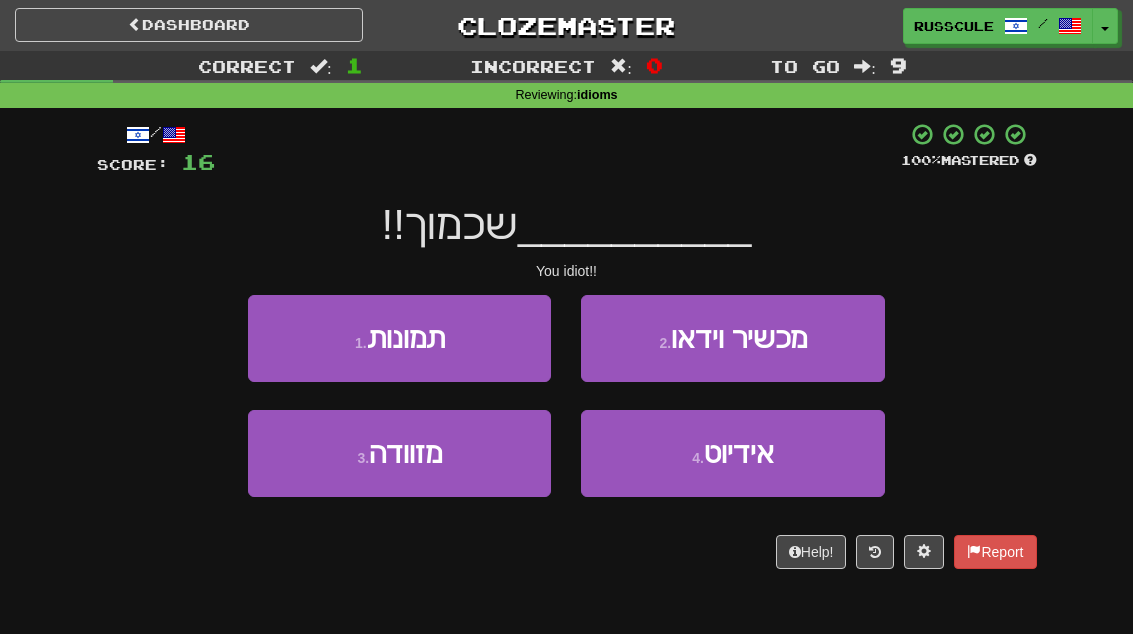 click on "אידיוט" at bounding box center (739, 453) 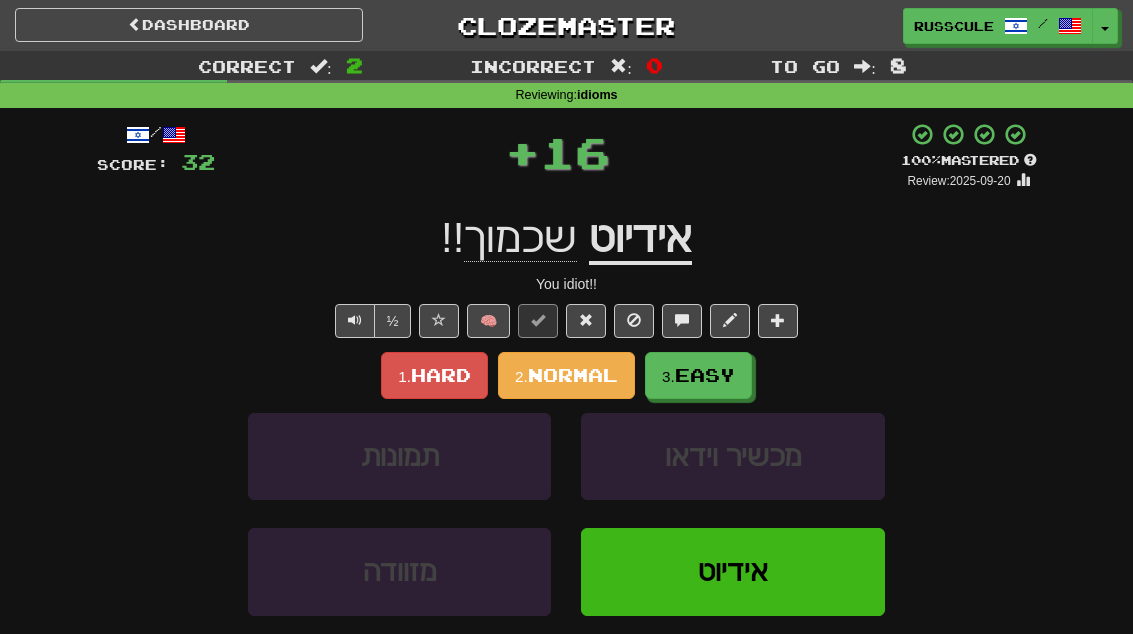 click on "3.  Easy" at bounding box center (698, 375) 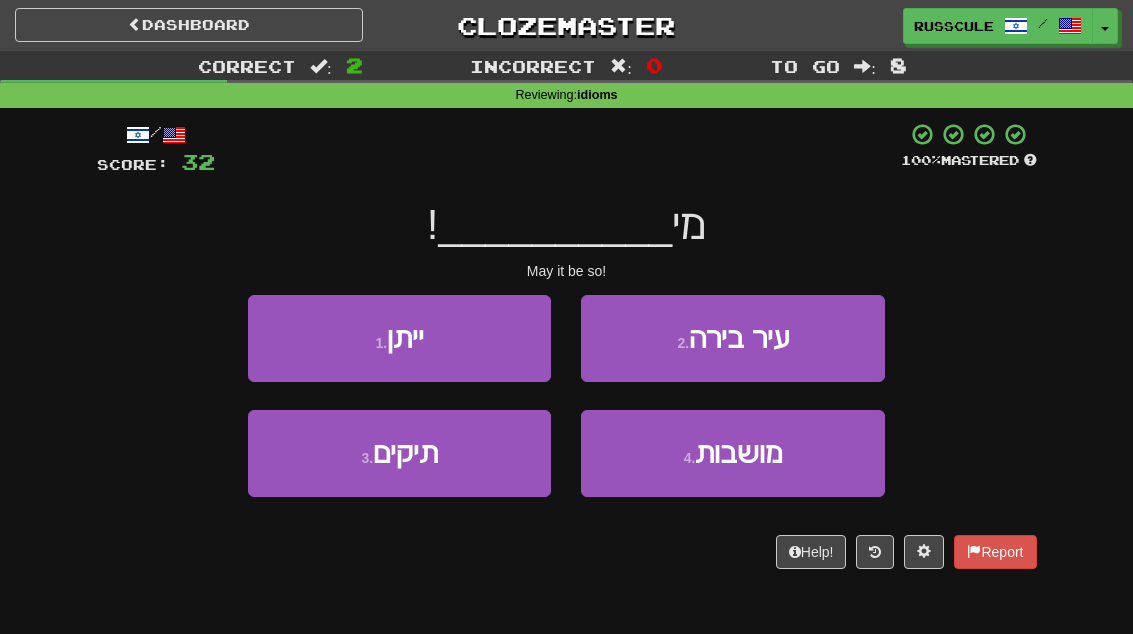 click on "1 .  ייתן" at bounding box center (399, 338) 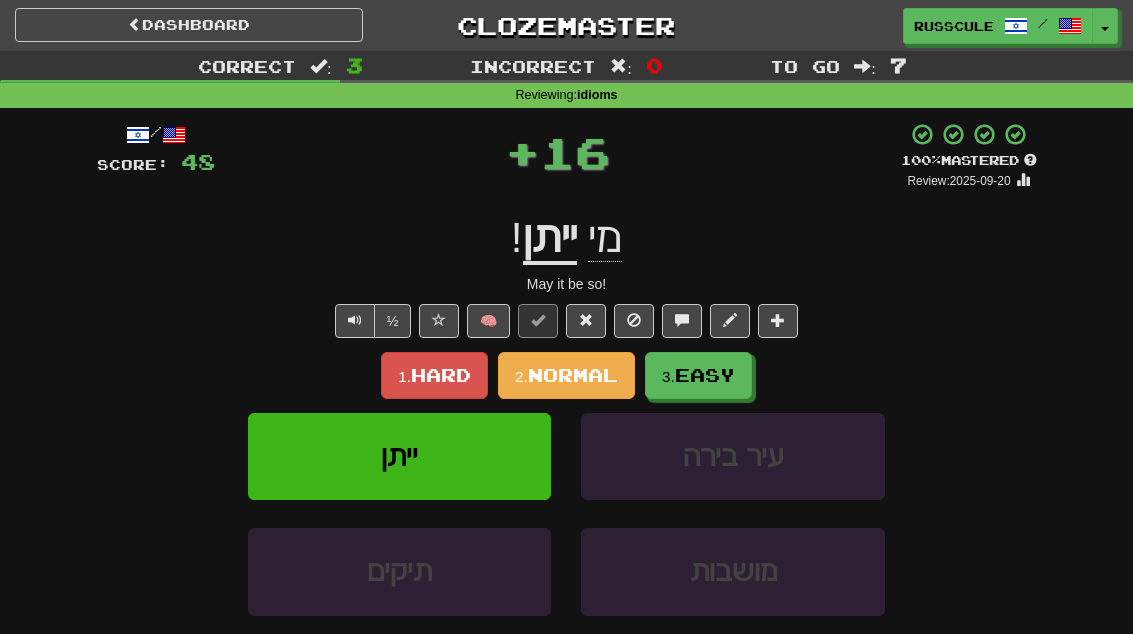click on "3.  Easy" at bounding box center (698, 375) 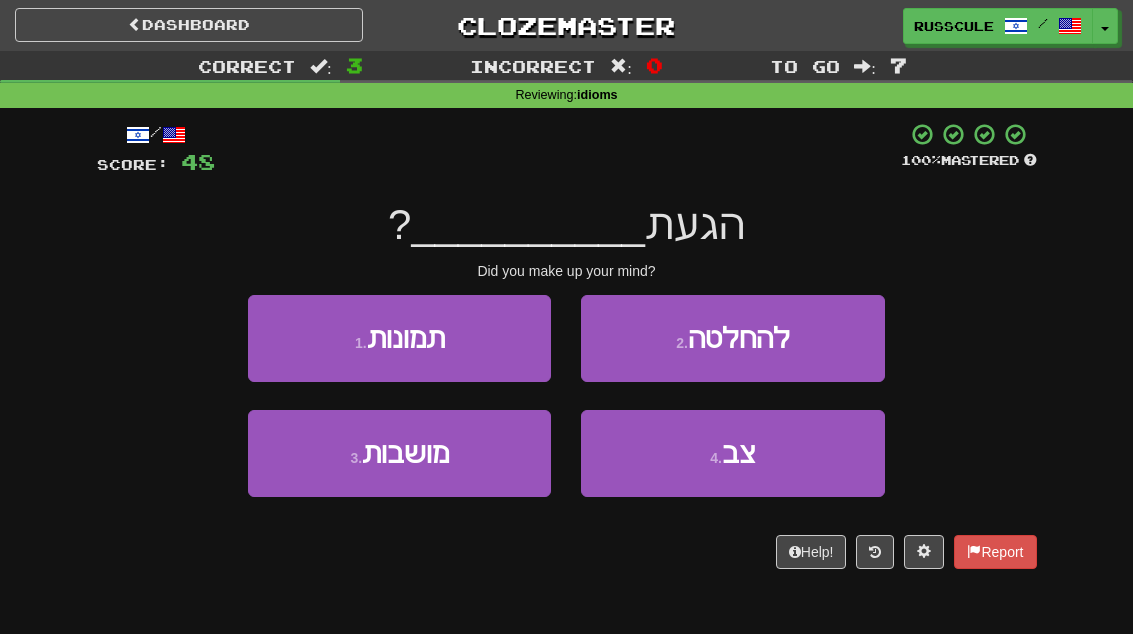 click on "2 .  להחלטה" at bounding box center [732, 338] 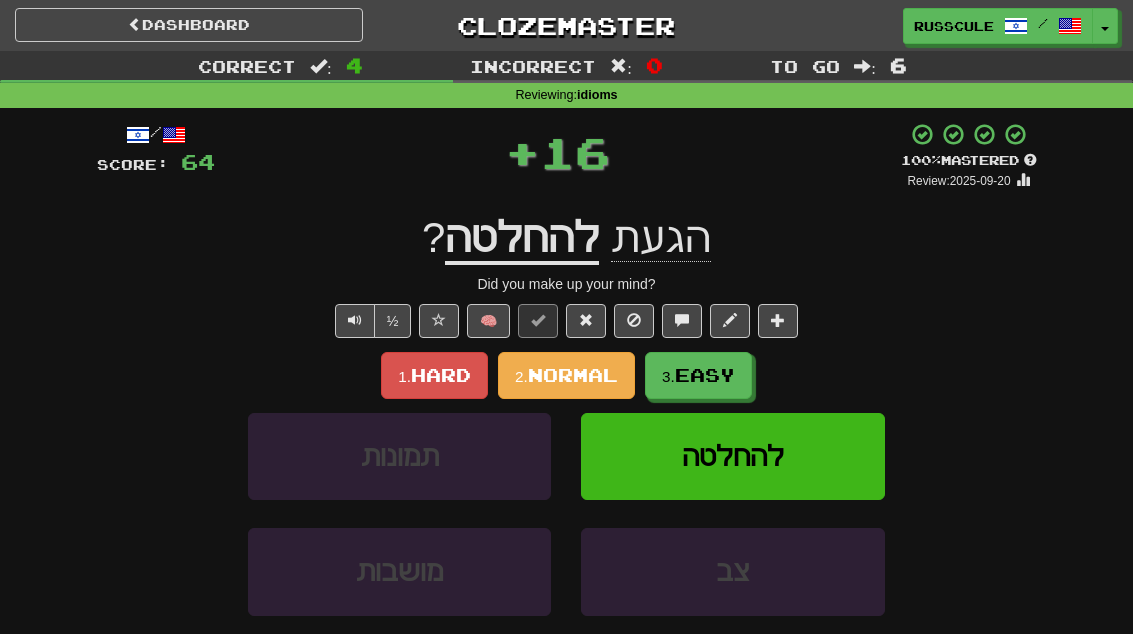 click on "Easy" at bounding box center [705, 375] 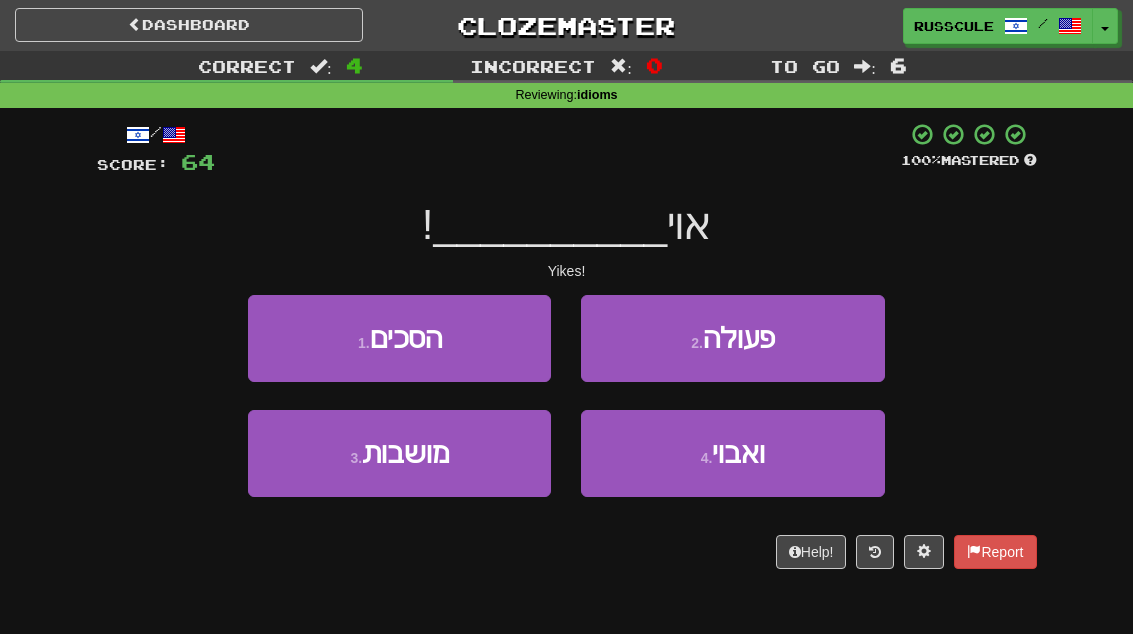 click on "4 .  ואבוי" at bounding box center [732, 453] 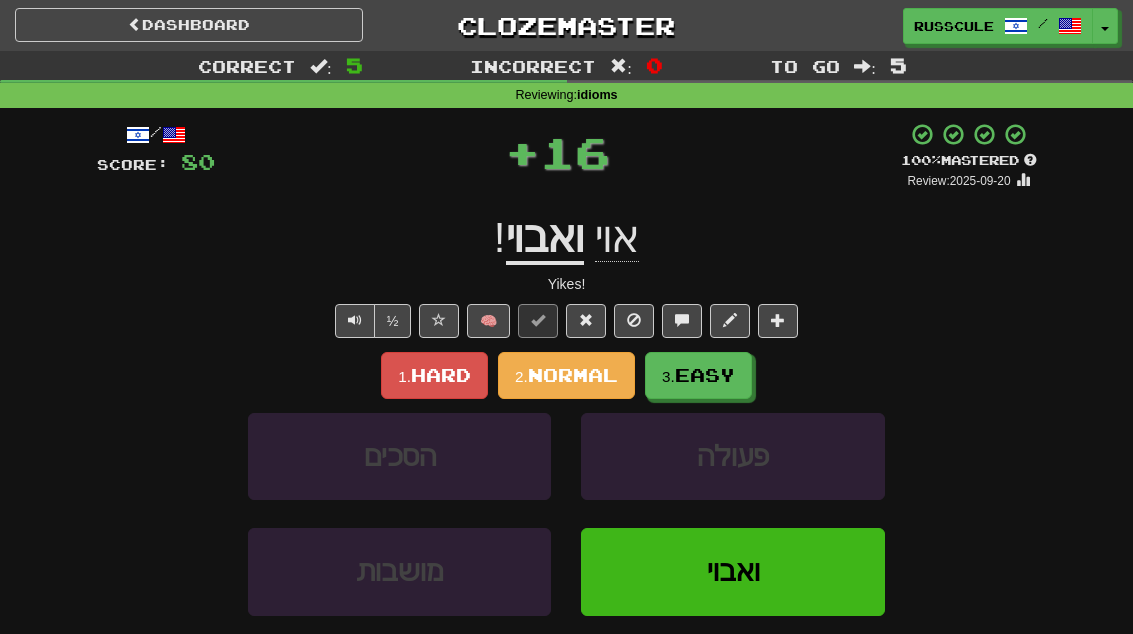 click on "3.  Easy" at bounding box center (698, 375) 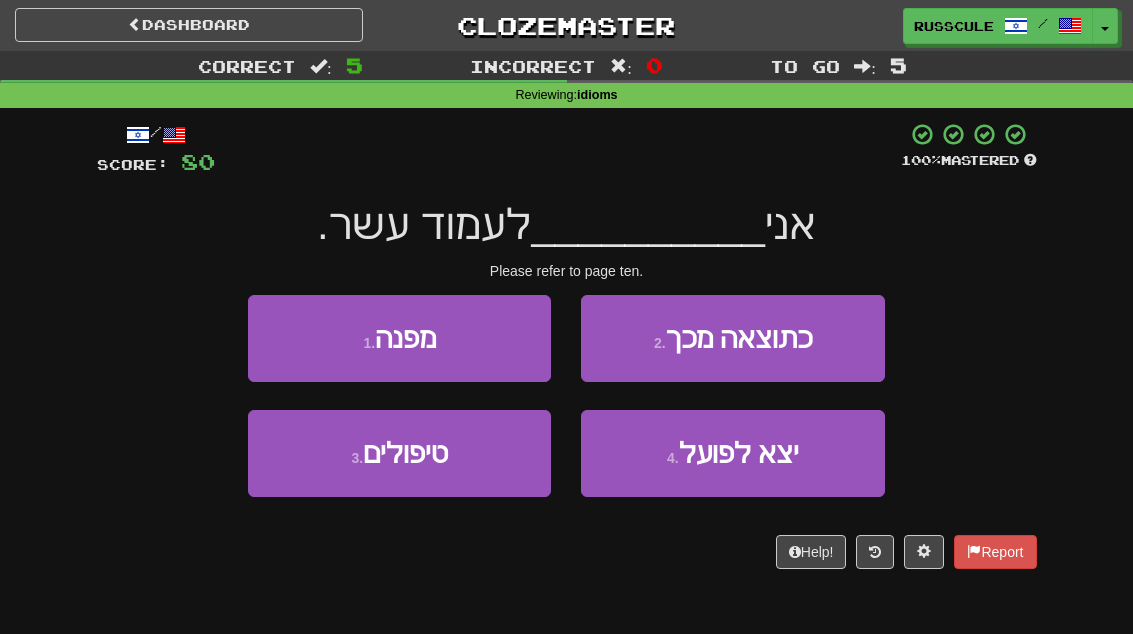 click on "1 .  מפנה" at bounding box center [399, 338] 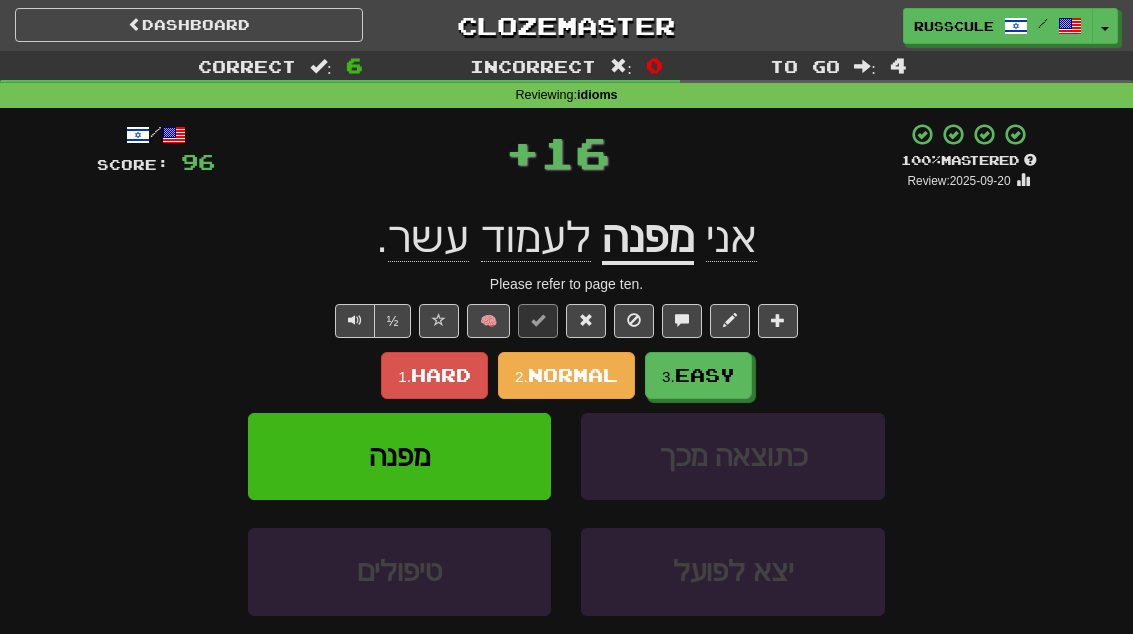 click on "3.  Easy" at bounding box center (698, 375) 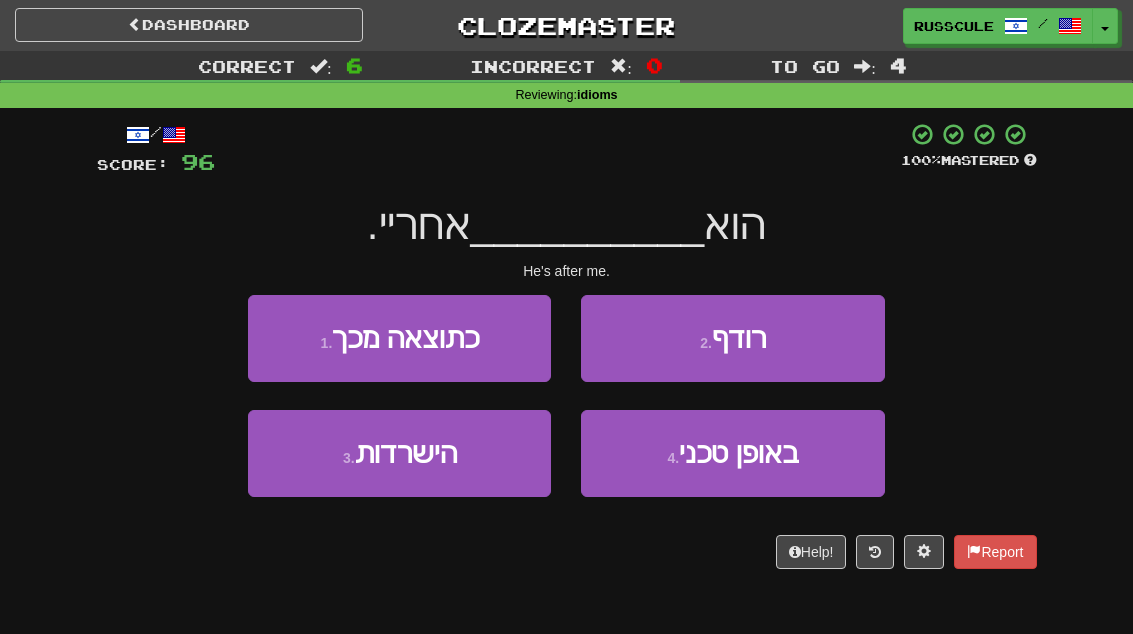 click on "2 .  רודף" at bounding box center (732, 338) 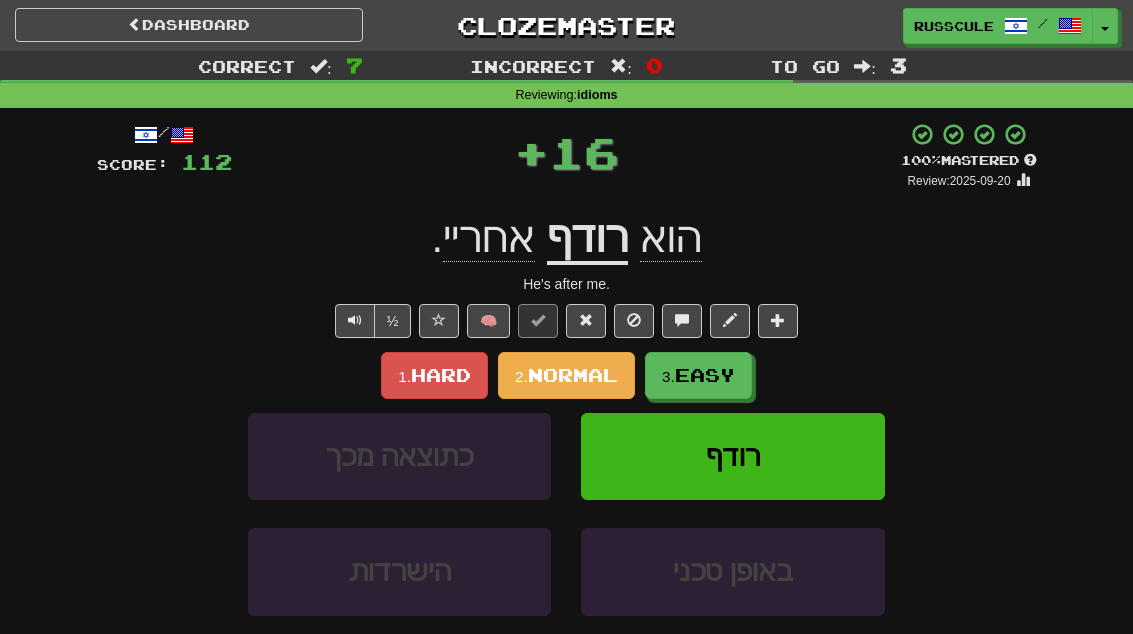 click on "Easy" at bounding box center (705, 375) 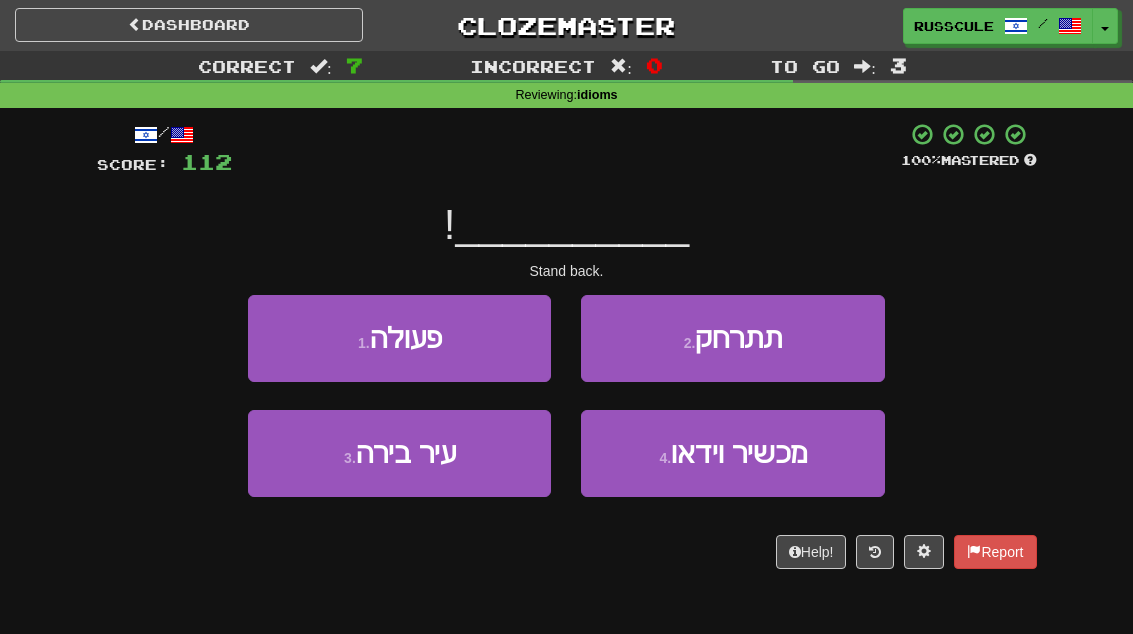 click on "2 .  תתרחק" at bounding box center [732, 338] 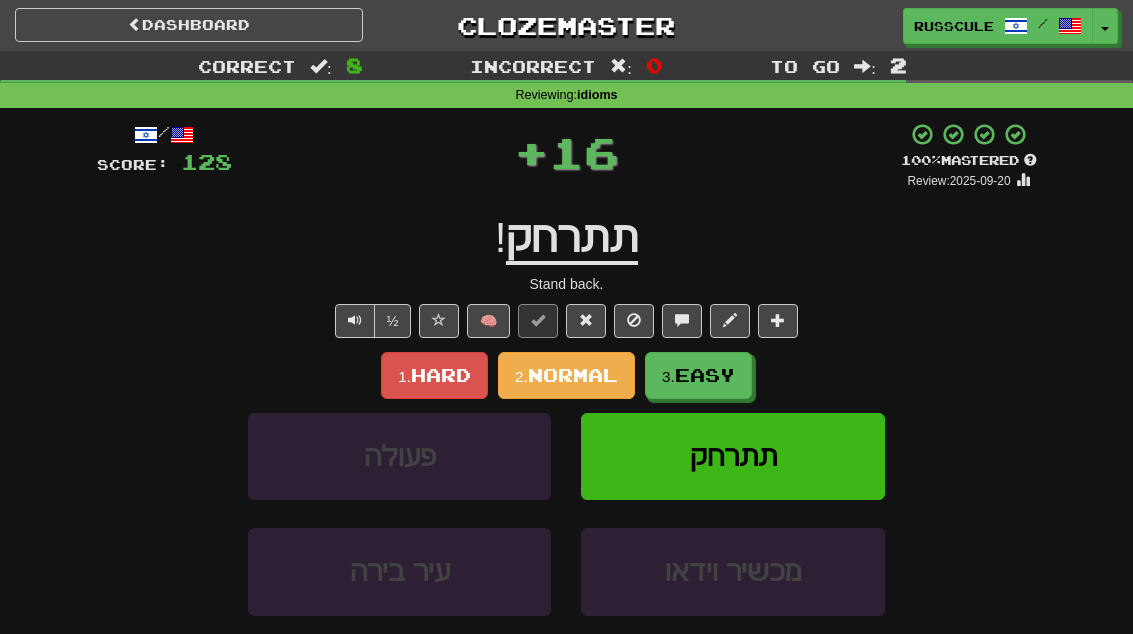click on "Easy" at bounding box center (705, 375) 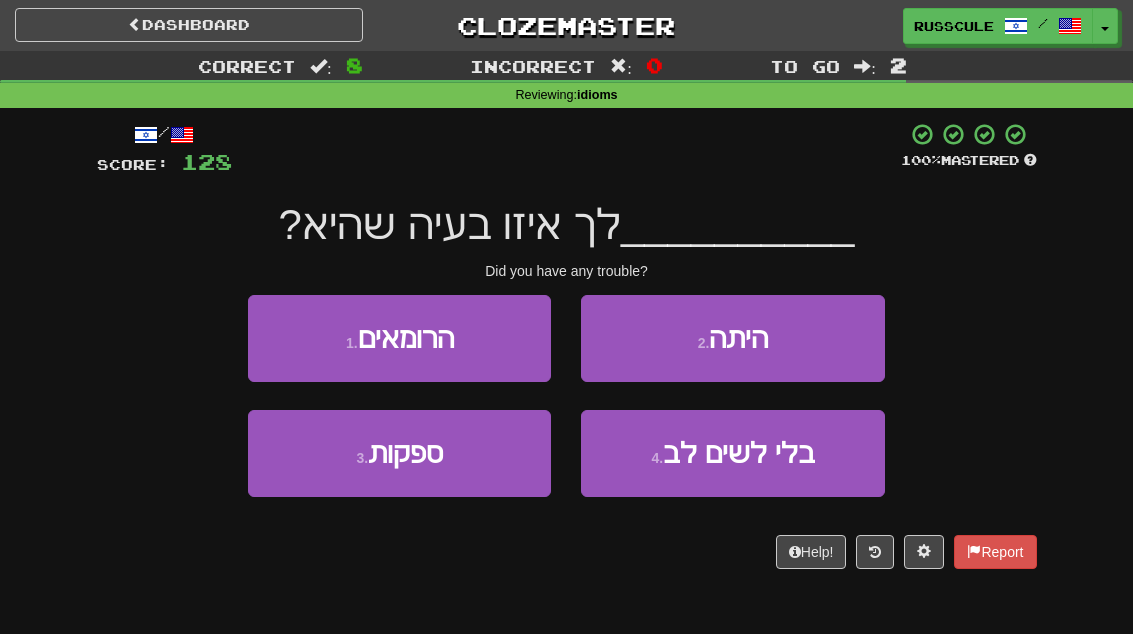 click on "2 .  היתה" at bounding box center [732, 338] 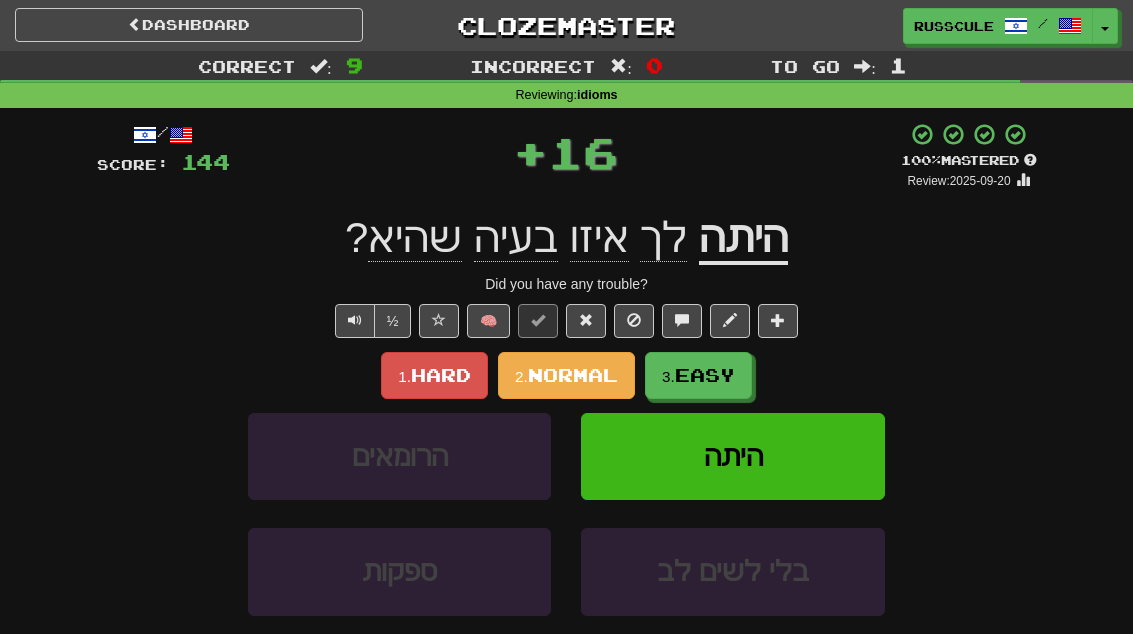 click on "Easy" at bounding box center [705, 375] 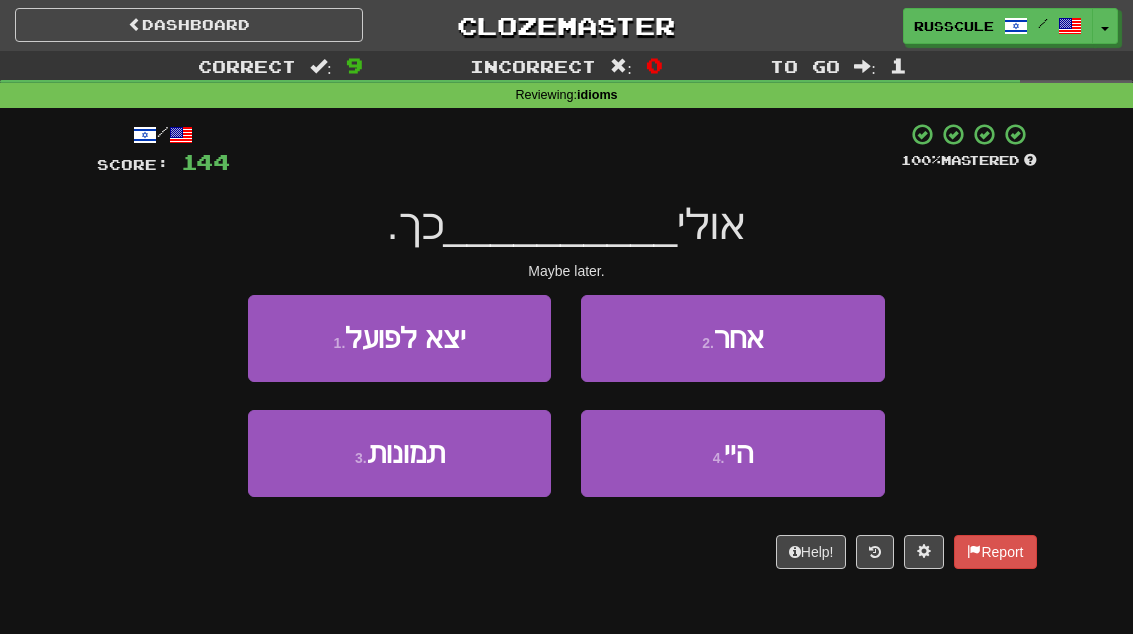click on "2 .  אחר" at bounding box center [732, 338] 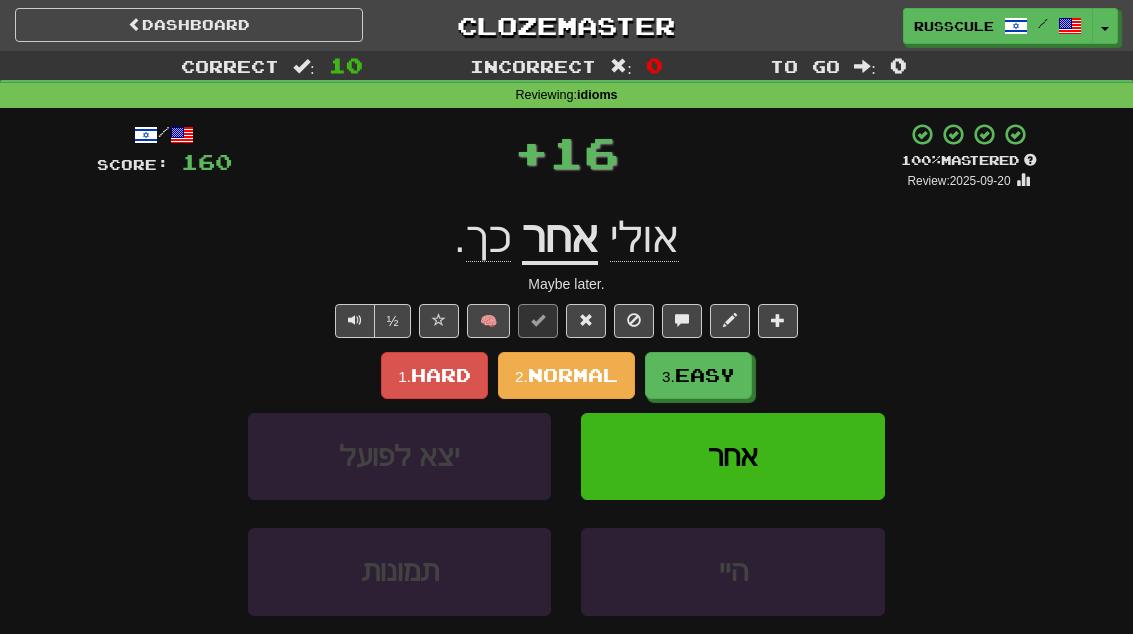 click on "Easy" at bounding box center (705, 375) 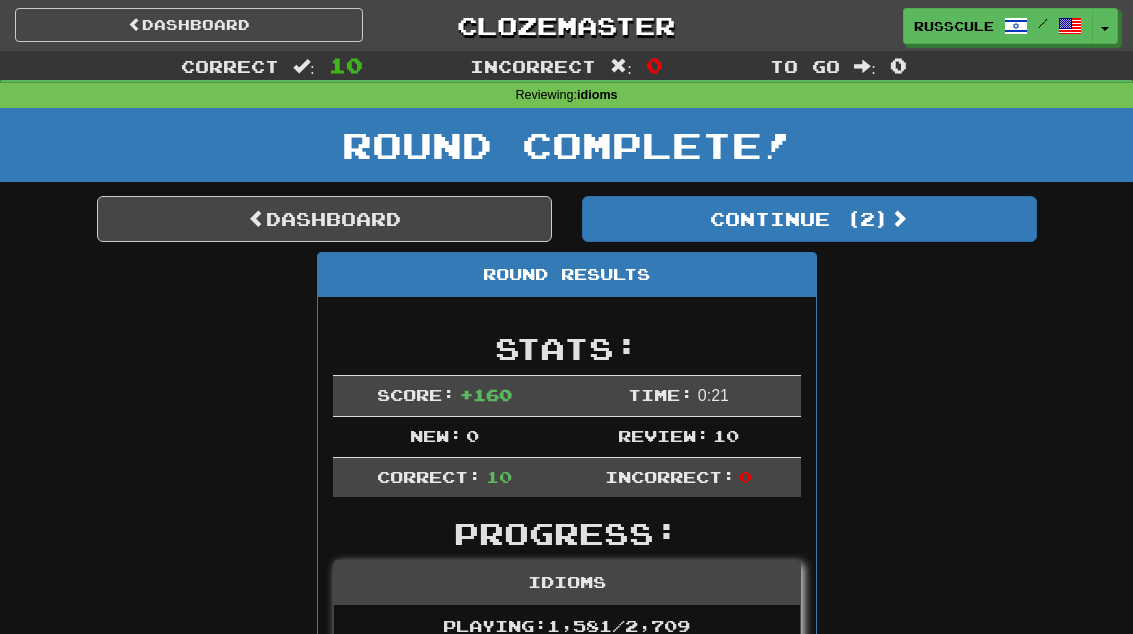 click on "Continue ( 2 )" at bounding box center (809, 219) 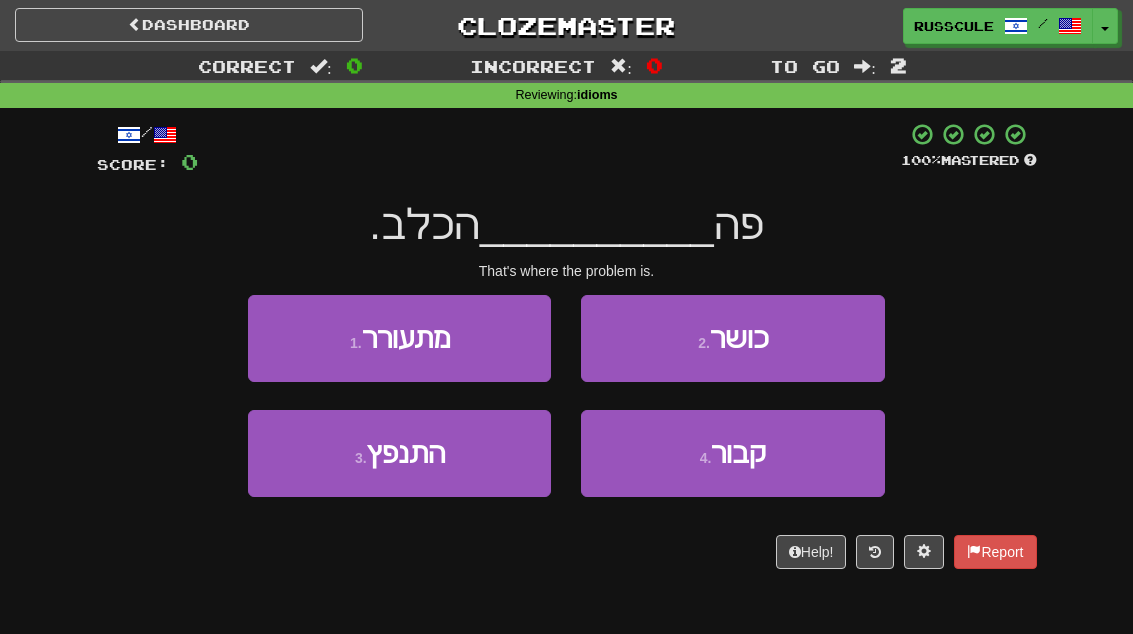 click on "4 .  קבור" at bounding box center (732, 453) 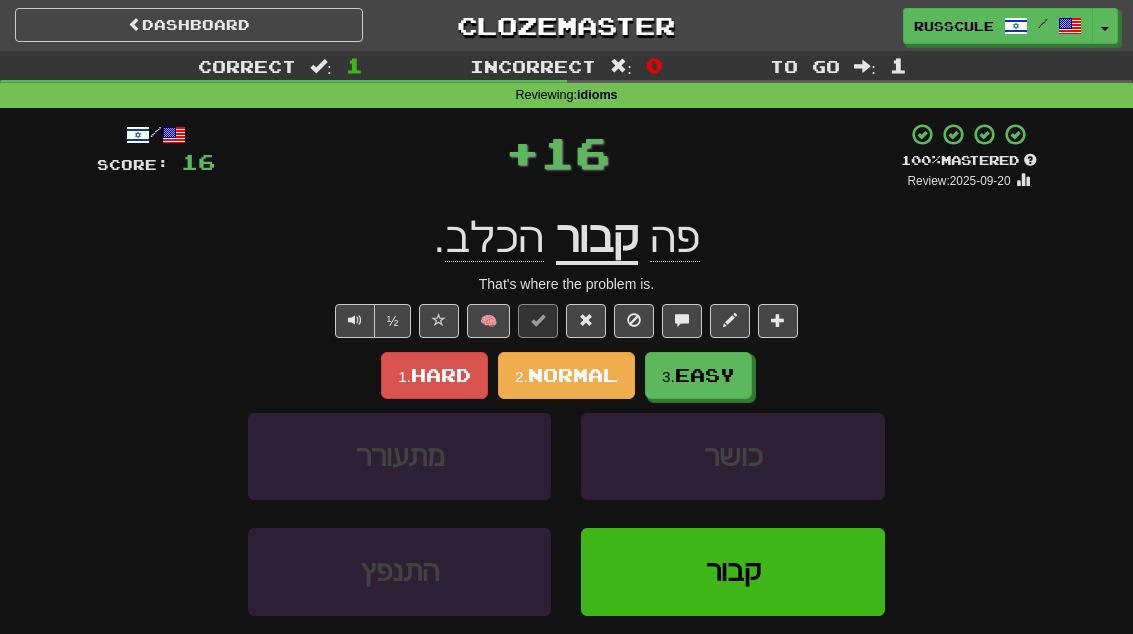 click on "3.  Easy" at bounding box center [698, 375] 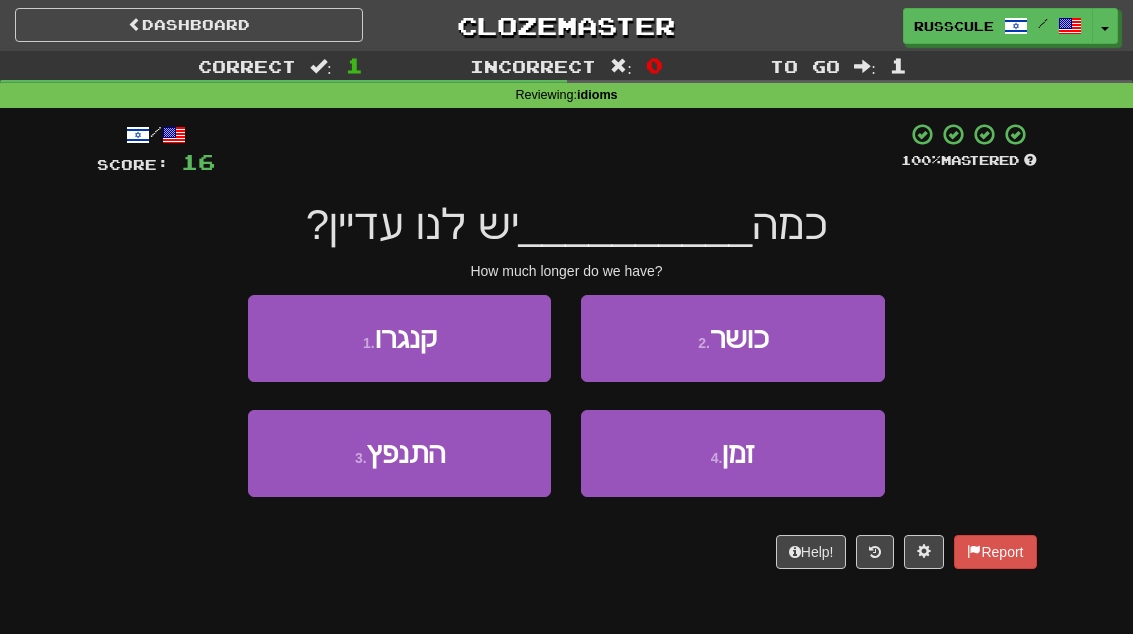 click on "זמן" at bounding box center [738, 453] 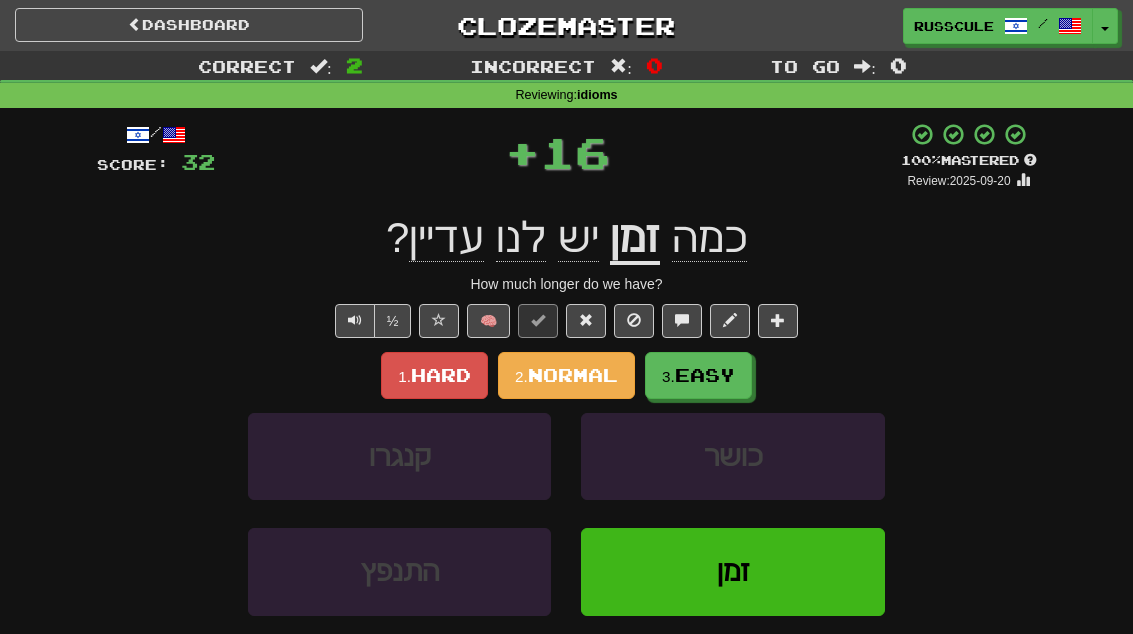 click on "Easy" at bounding box center [705, 375] 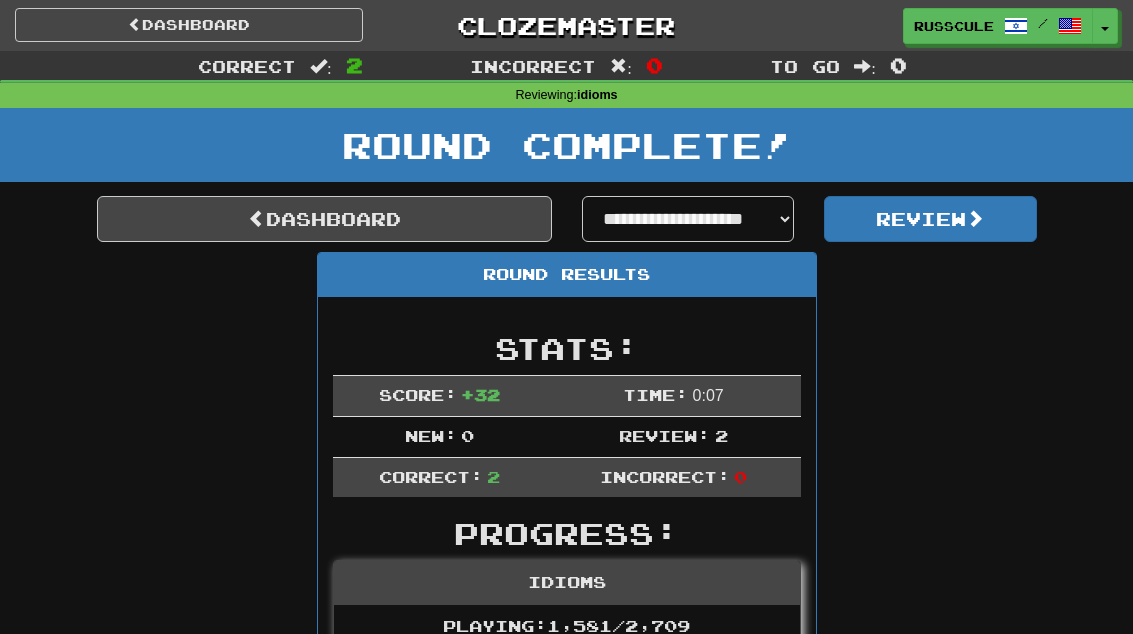click on "Dashboard" at bounding box center (324, 219) 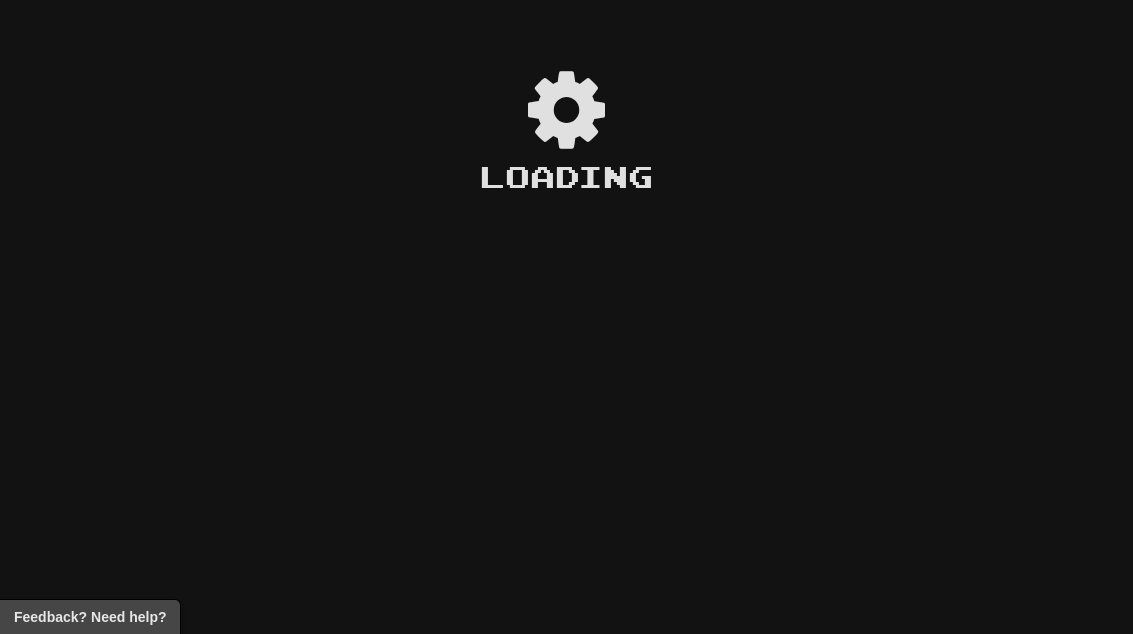 scroll, scrollTop: 0, scrollLeft: 0, axis: both 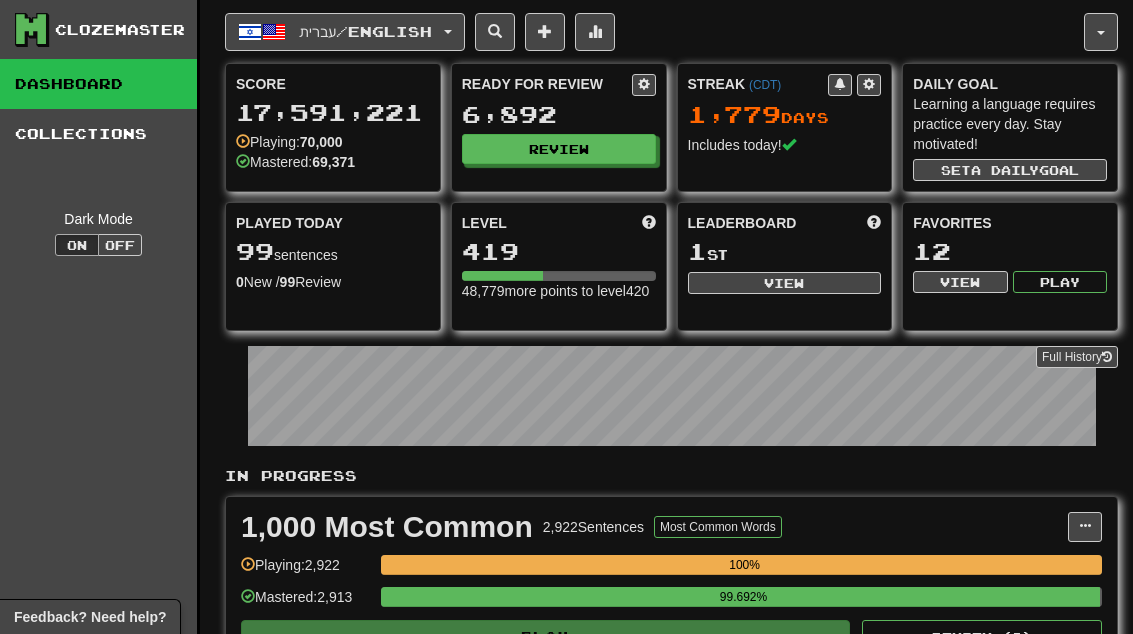 click on "View" at bounding box center [785, 283] 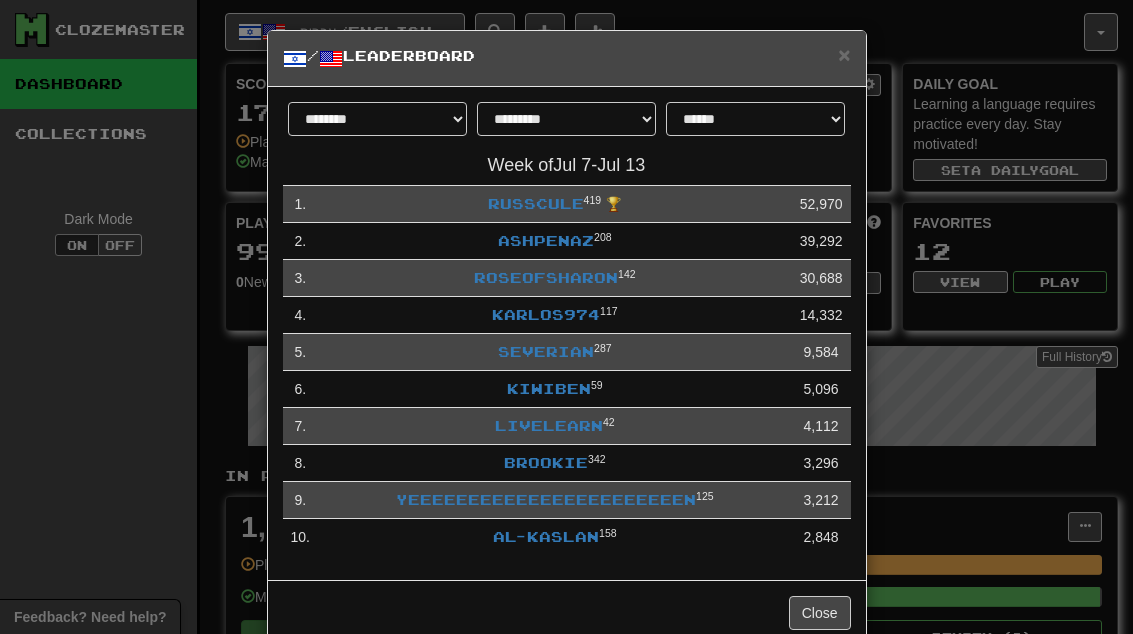 click on "Close" at bounding box center [820, 613] 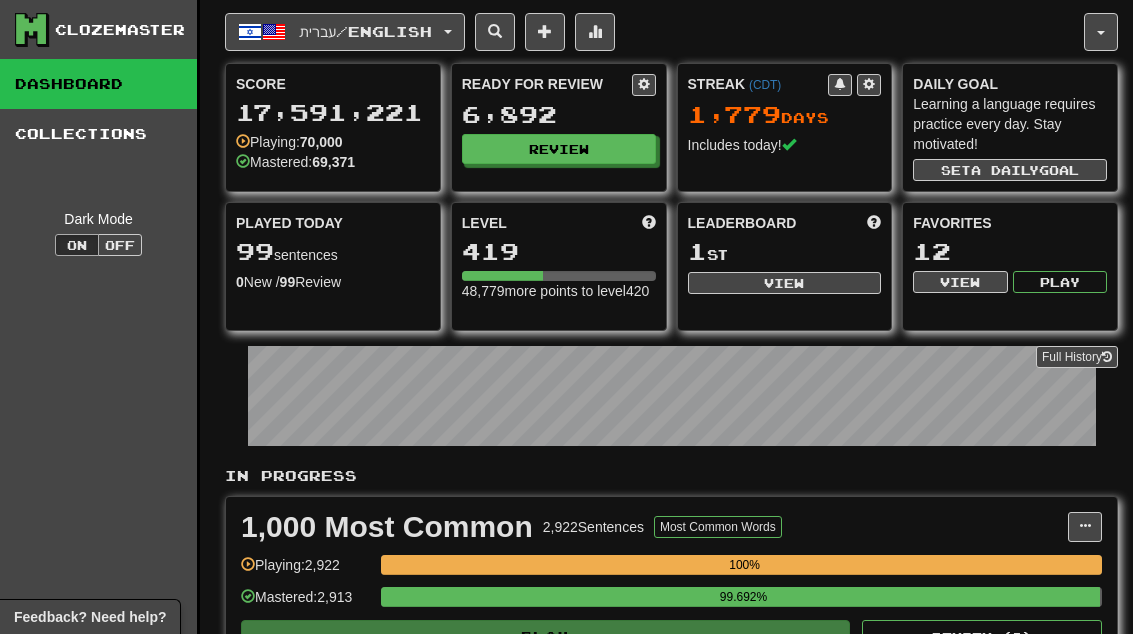 click on "Review" at bounding box center (559, 149) 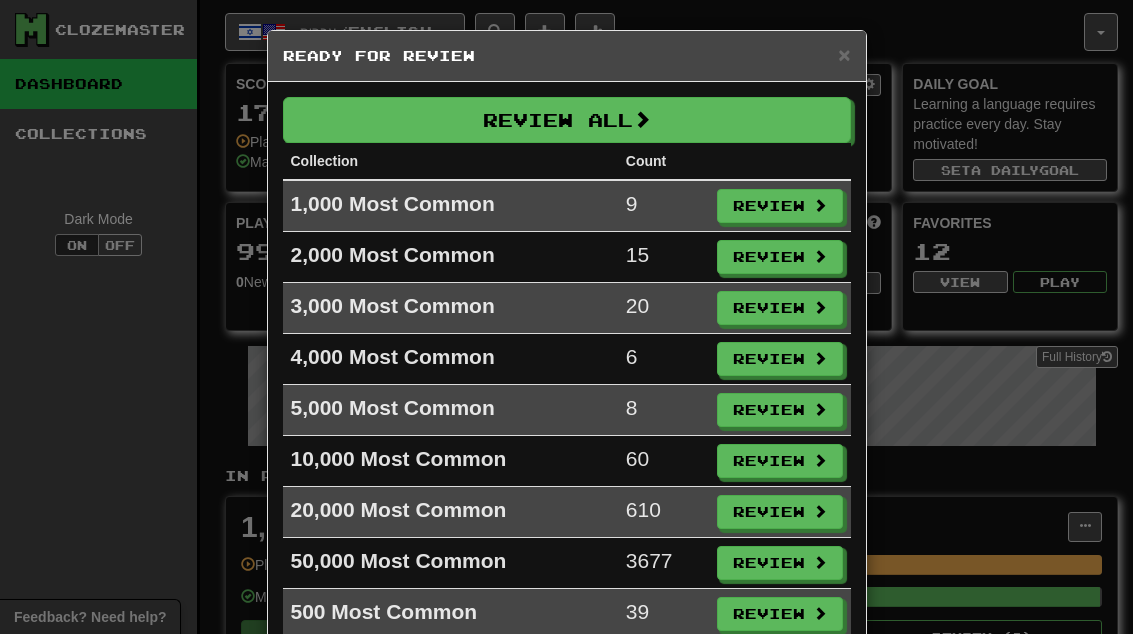 scroll, scrollTop: 0, scrollLeft: 0, axis: both 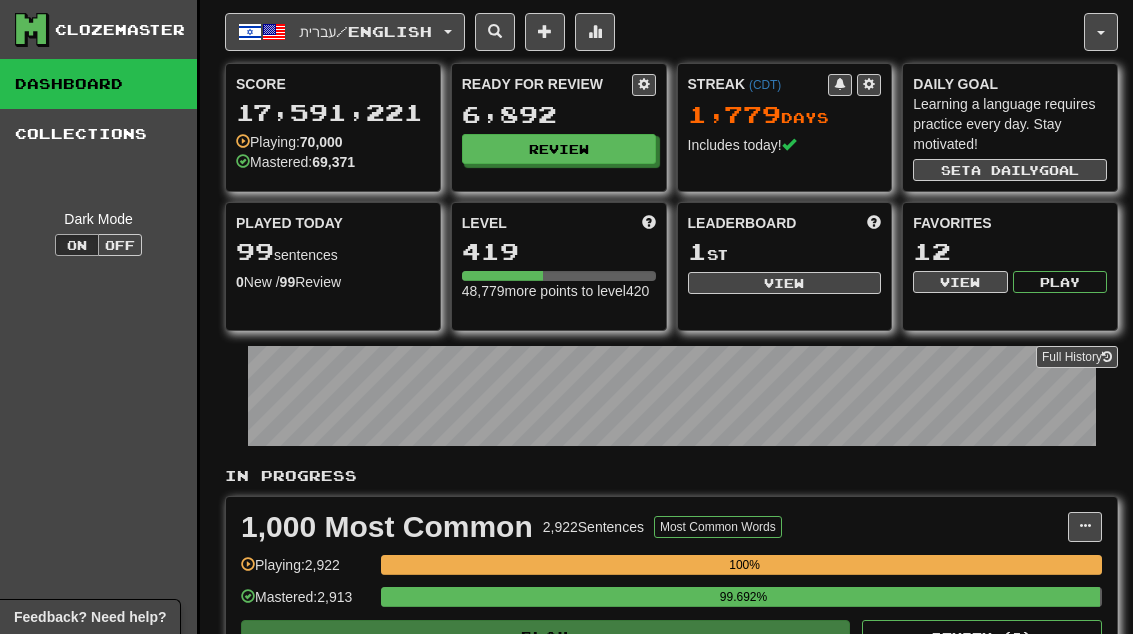 select on "**" 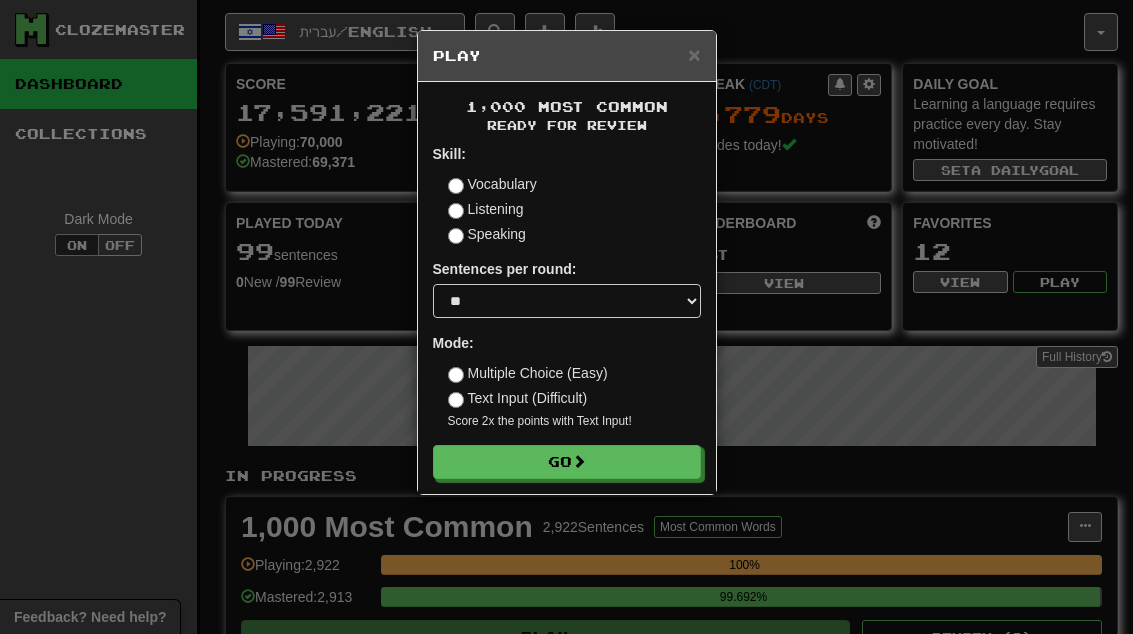 click on "Go" at bounding box center [567, 462] 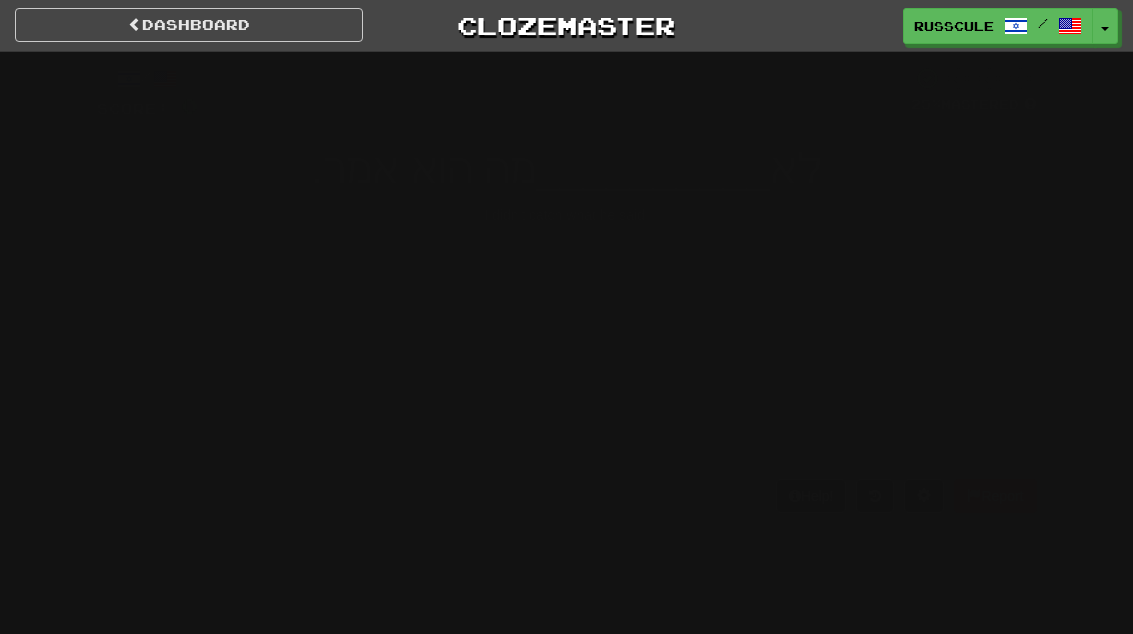 scroll, scrollTop: 0, scrollLeft: 0, axis: both 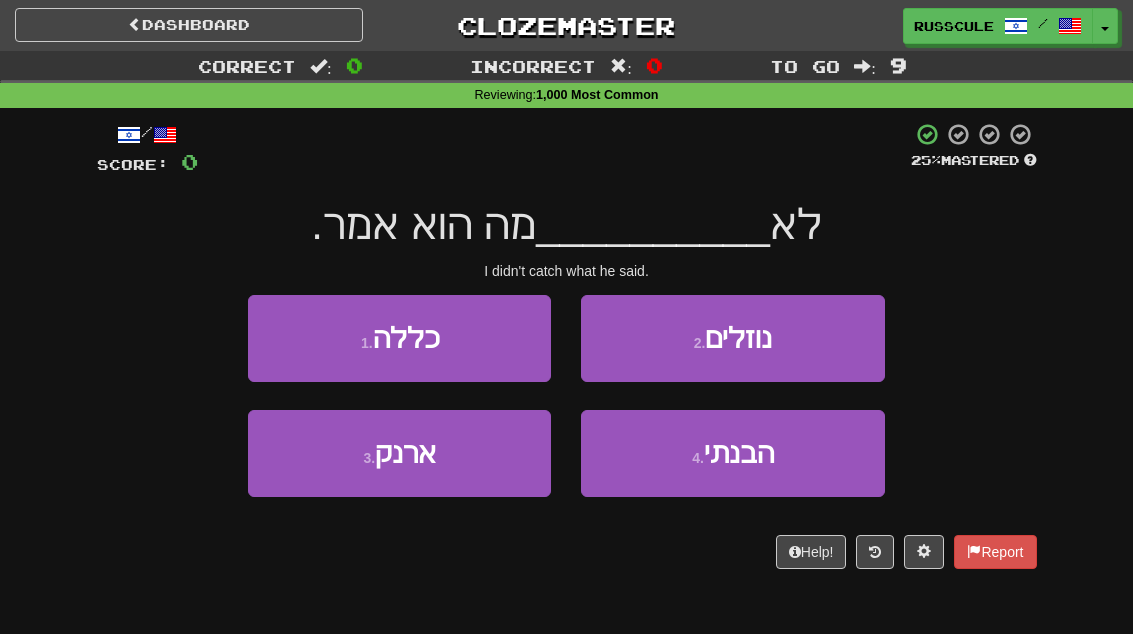 click on "הבנתי" at bounding box center [739, 453] 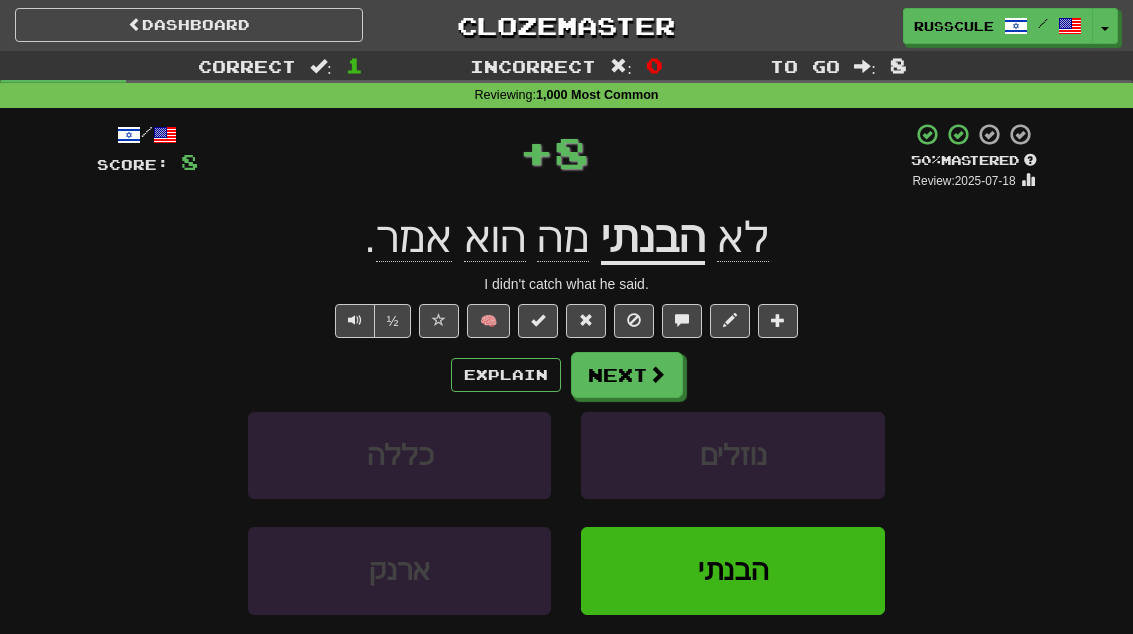 click on "Next" at bounding box center (627, 375) 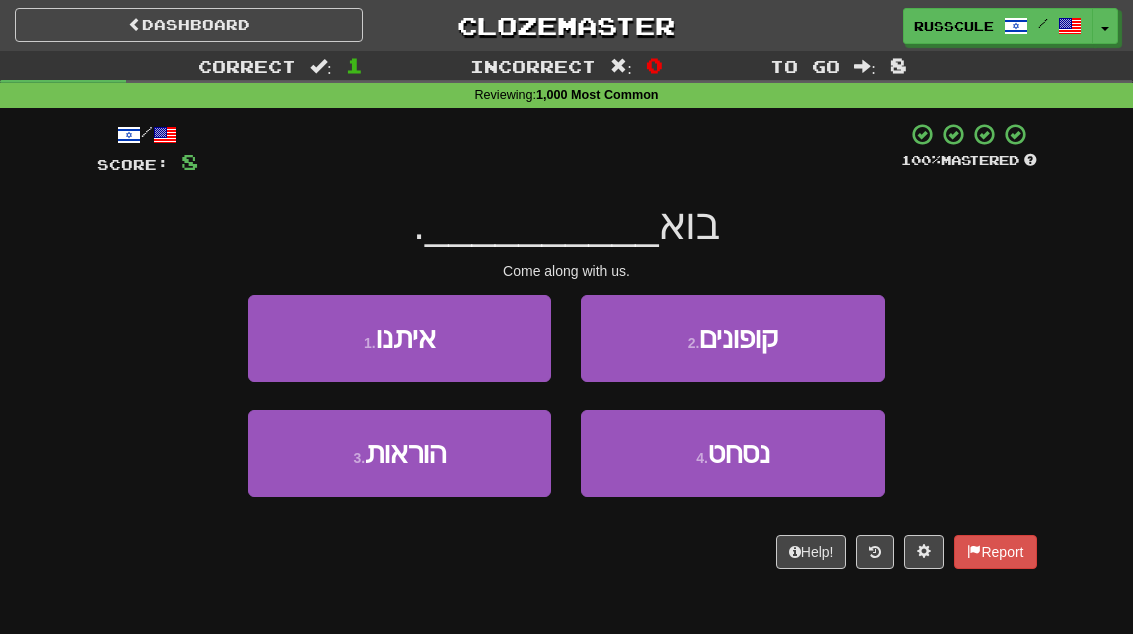 click on "1 .  איתנו" at bounding box center [399, 338] 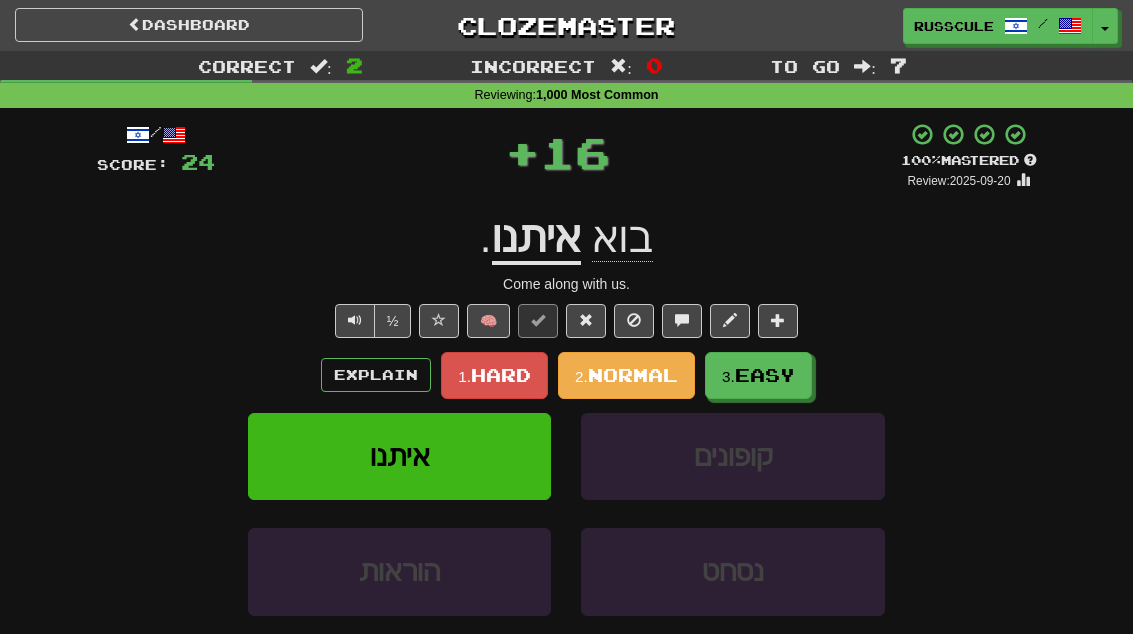 click on "Easy" at bounding box center (765, 375) 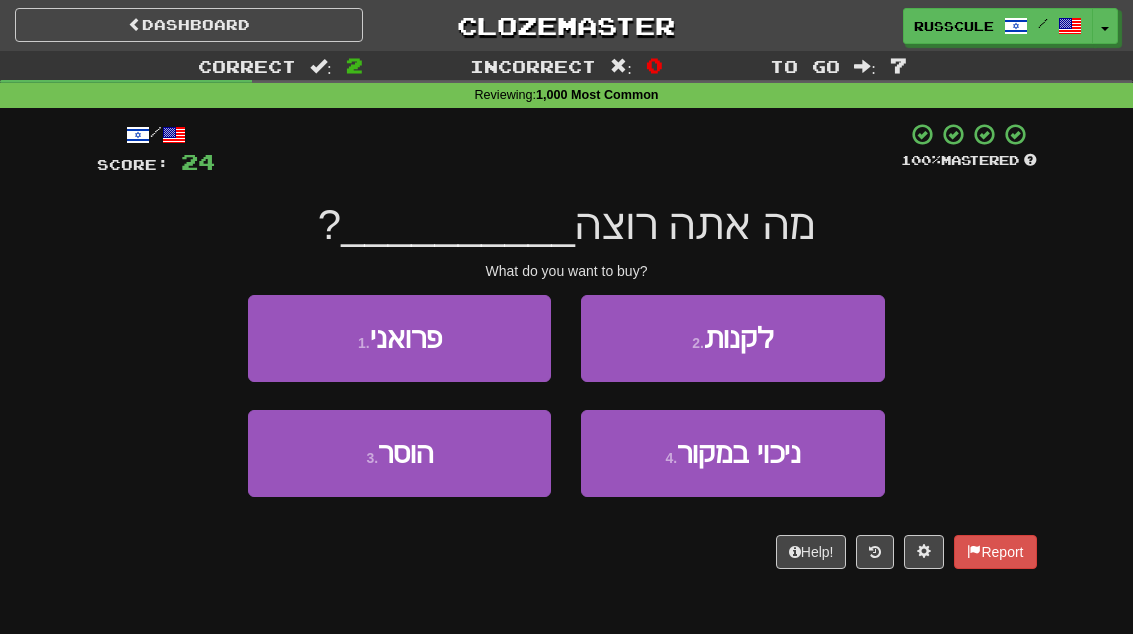 click on "2 .  לקנות" at bounding box center (732, 338) 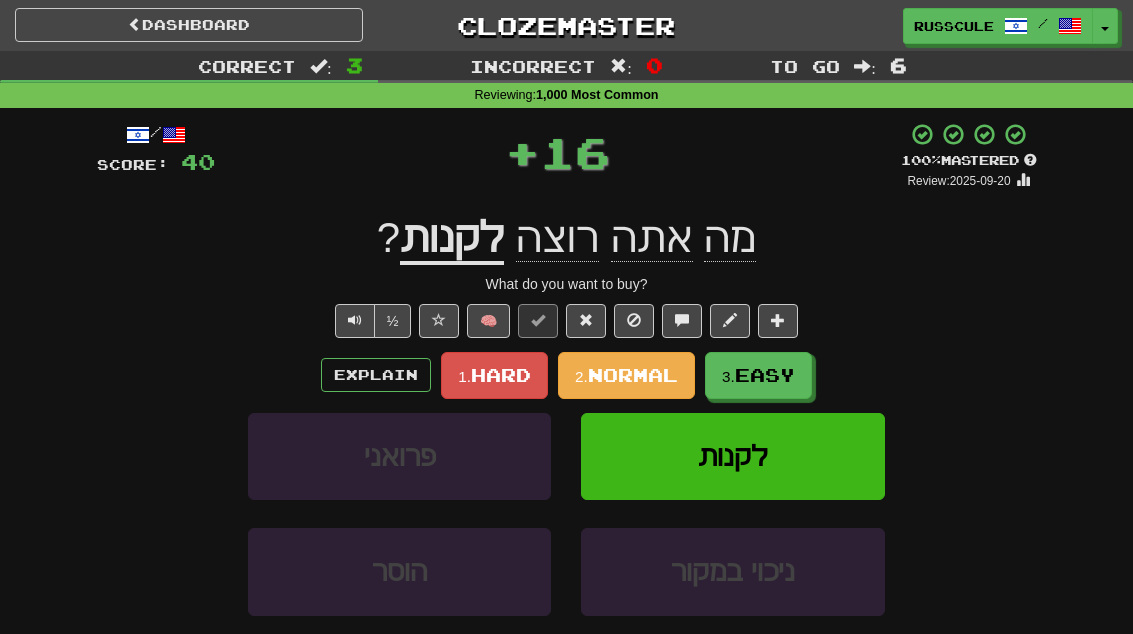click on "Easy" at bounding box center [765, 375] 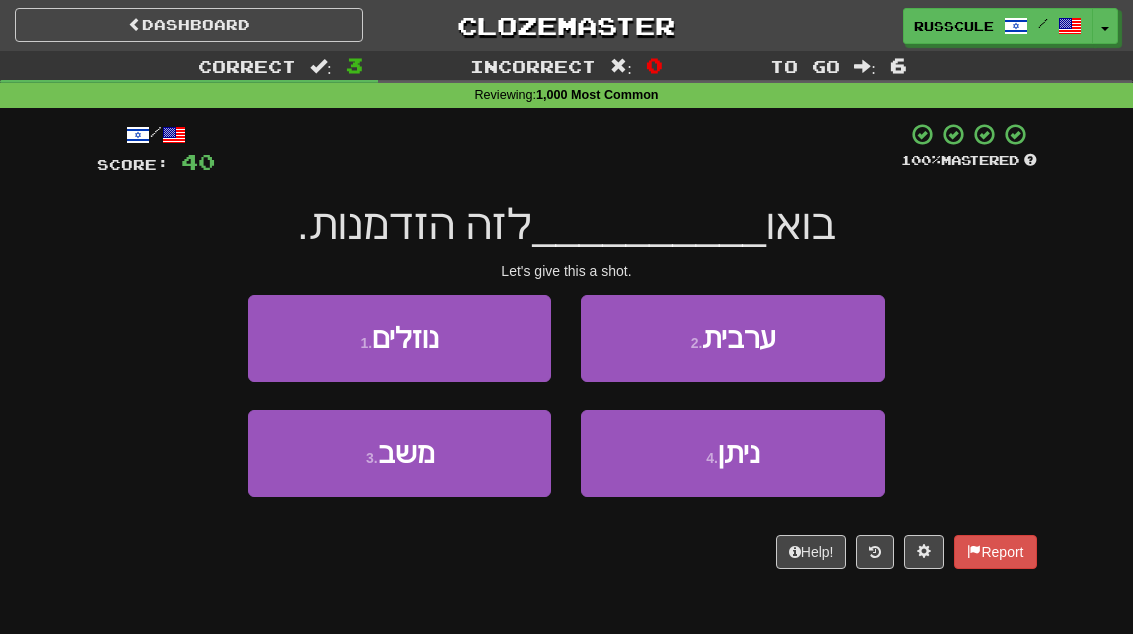 click on "4 .  ניתן" at bounding box center [732, 453] 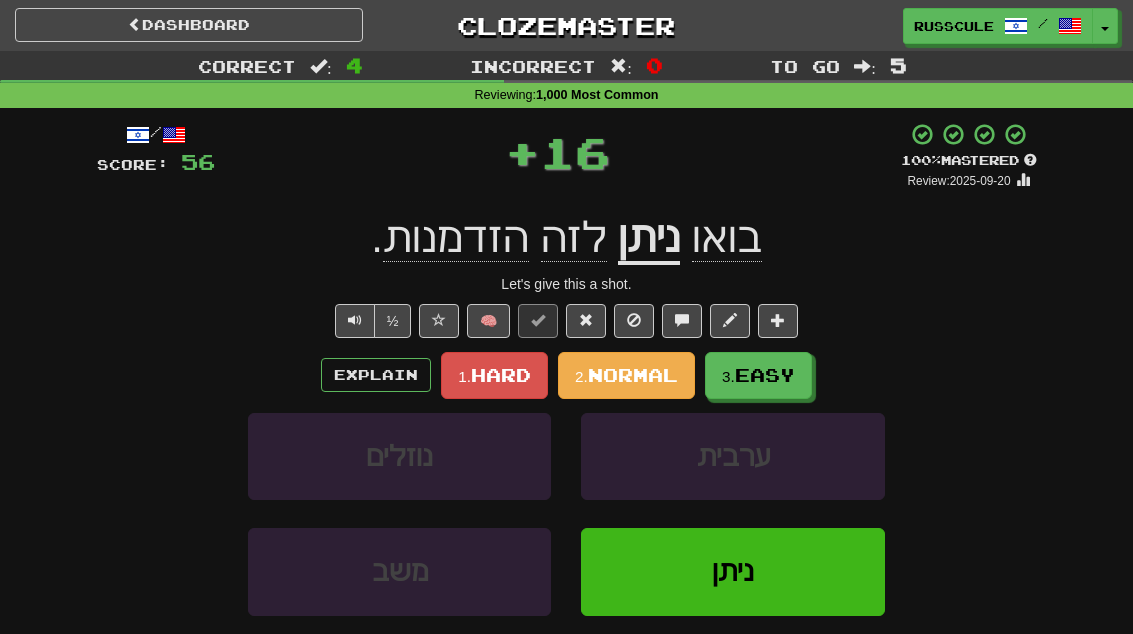 click on "Easy" at bounding box center (765, 375) 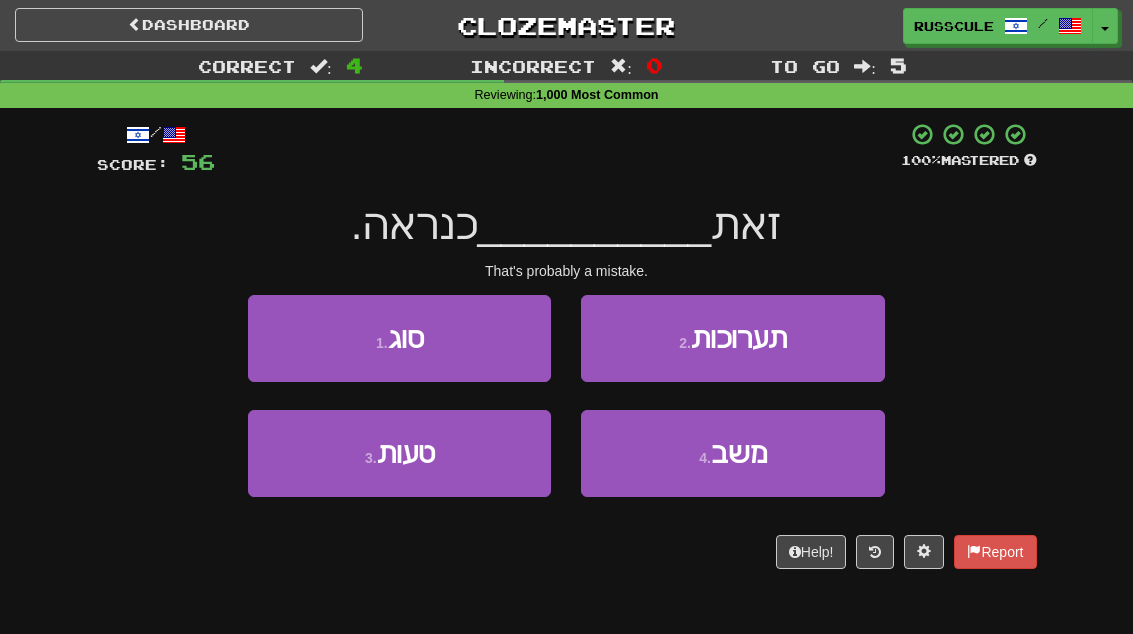 click on "3 .  טעות" at bounding box center (399, 453) 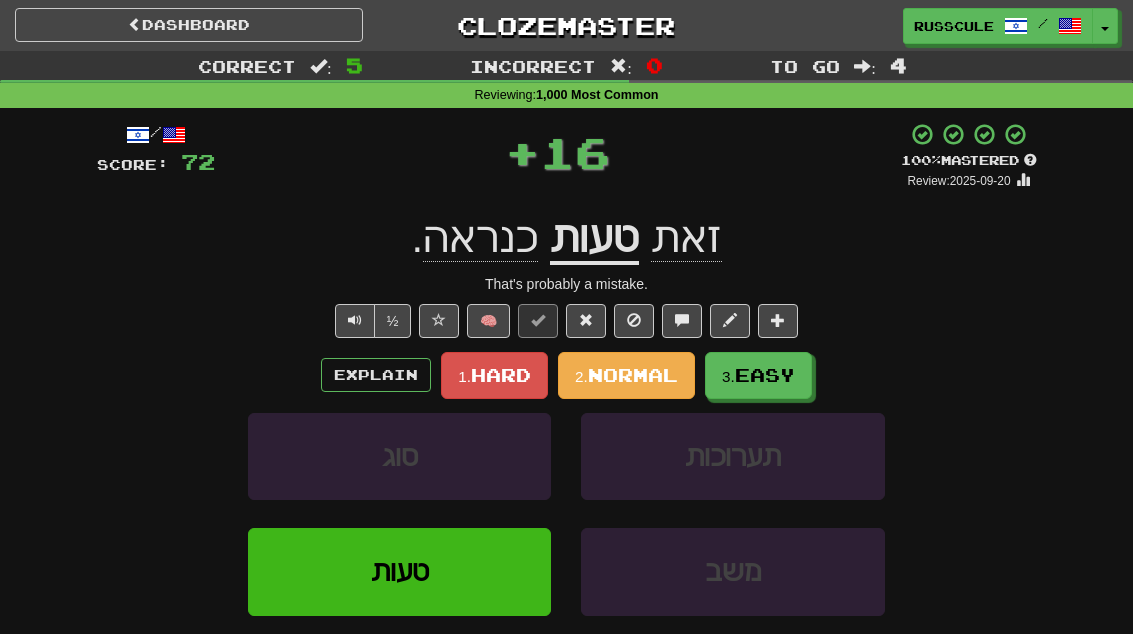 click on "3.  Easy" at bounding box center [758, 375] 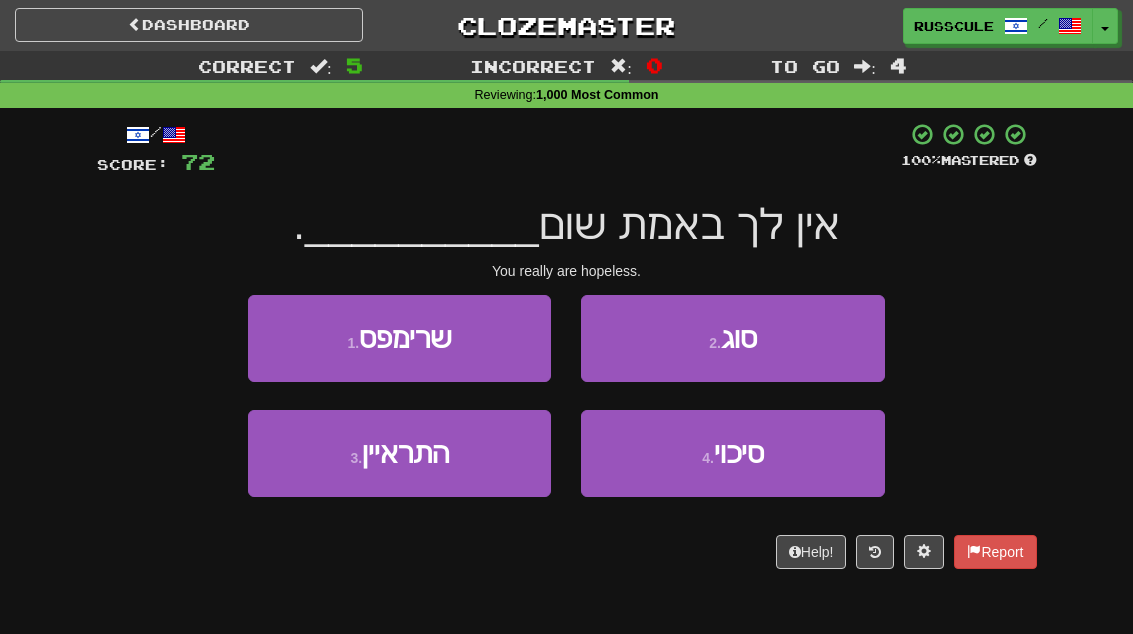 click on "סיכוי" at bounding box center [739, 453] 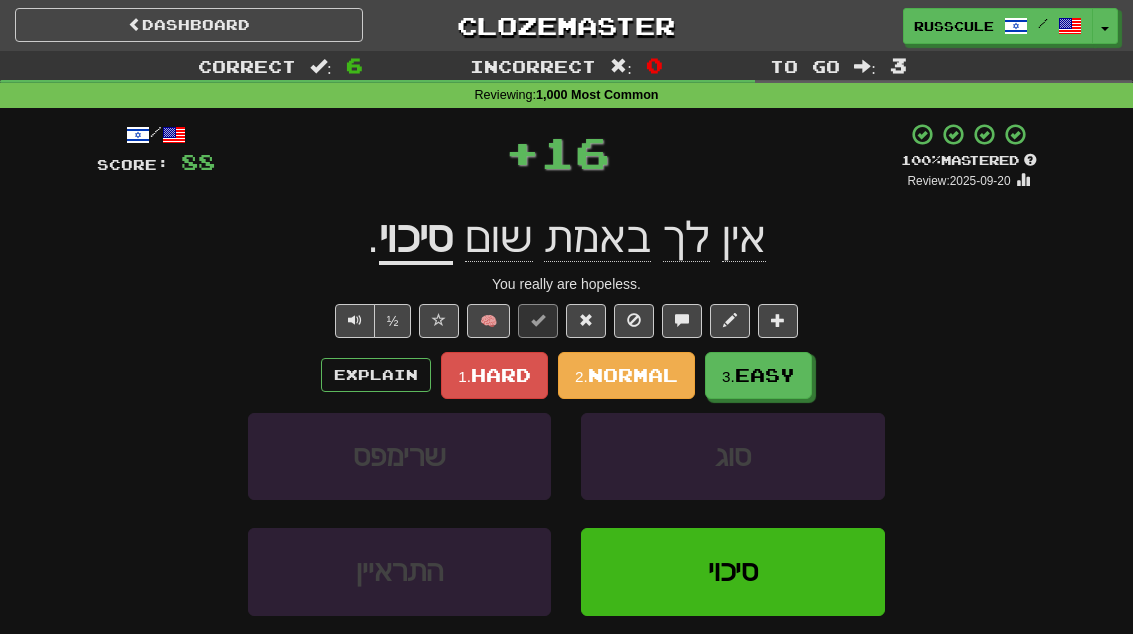 click on "3.  Easy" at bounding box center (758, 375) 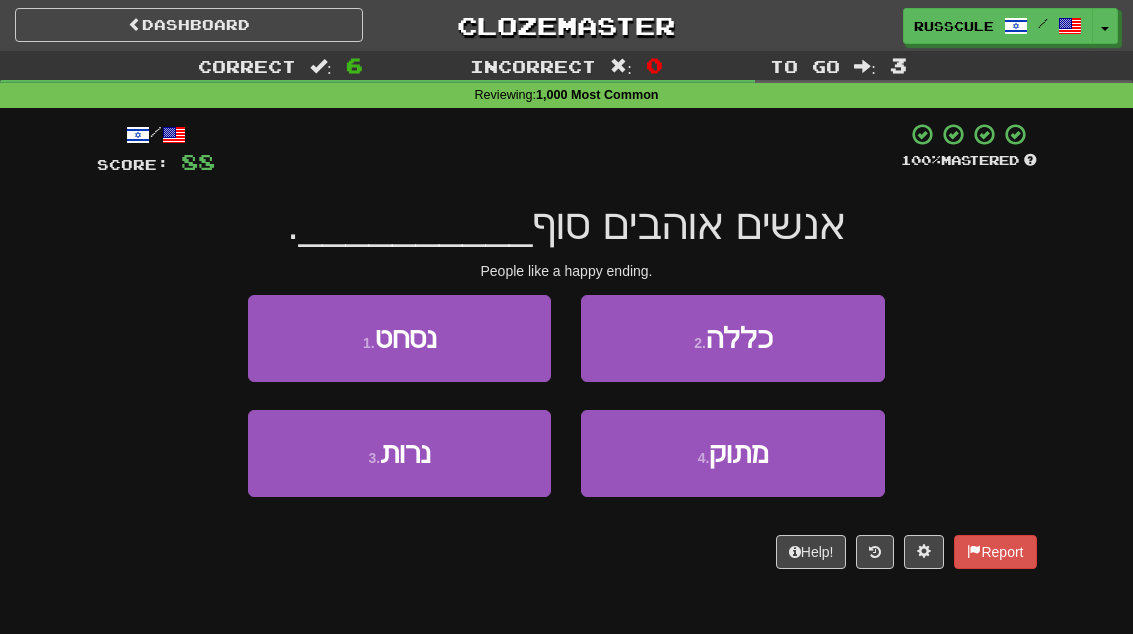 click on "מתוק" at bounding box center (738, 453) 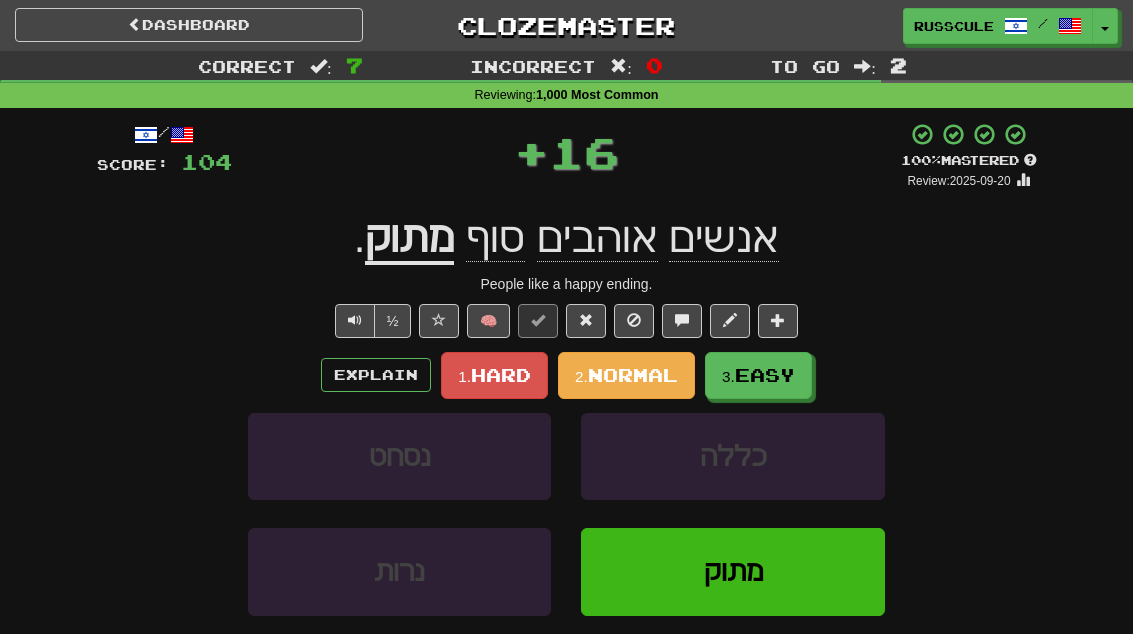 click on "Easy" at bounding box center (765, 375) 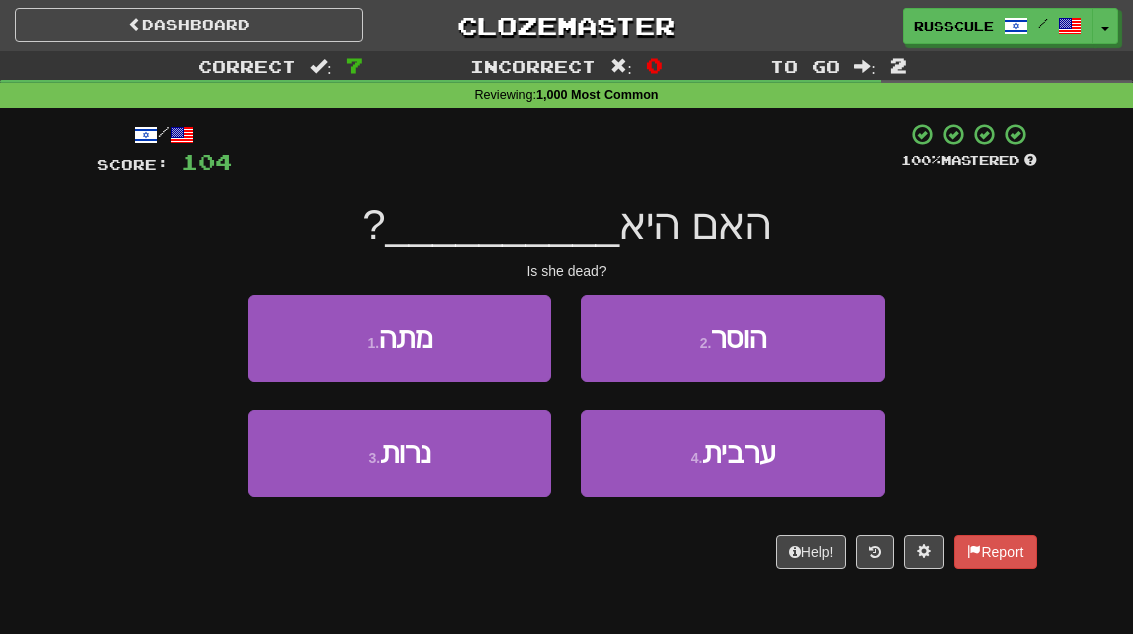 click on "1 .  מתה" at bounding box center (399, 338) 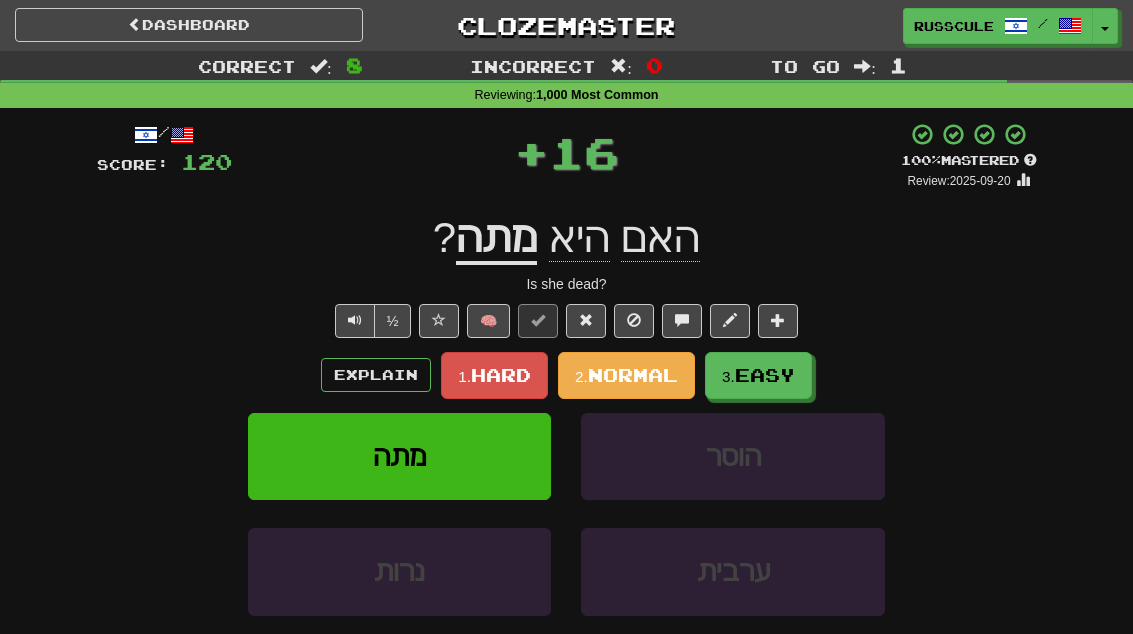 click on "Easy" at bounding box center (765, 375) 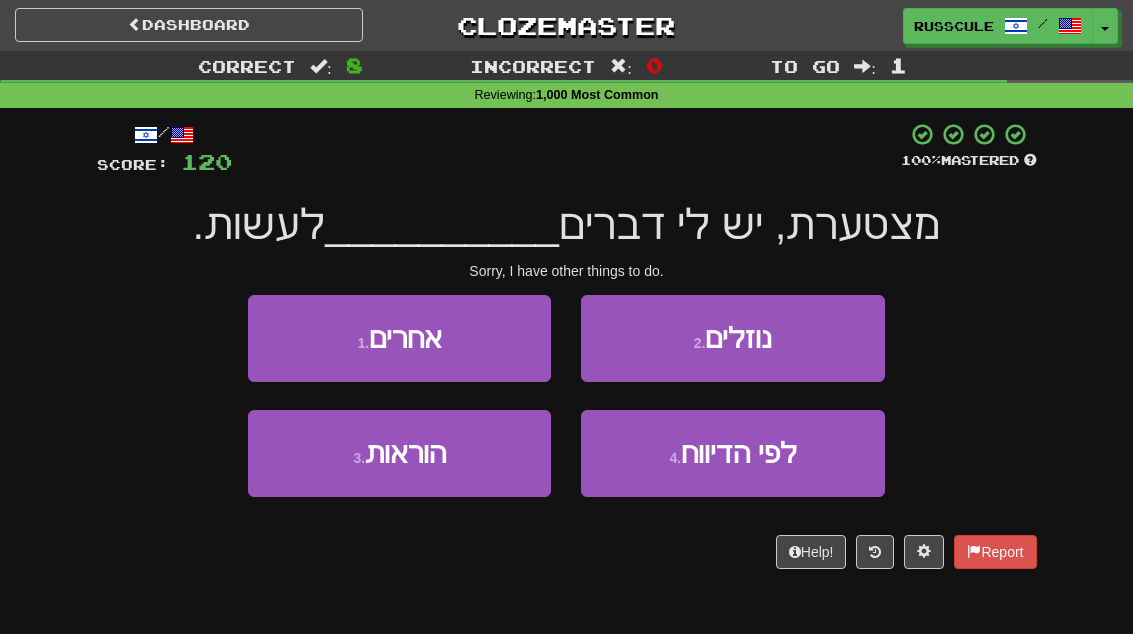 click on "1 .  אחרים" at bounding box center (399, 338) 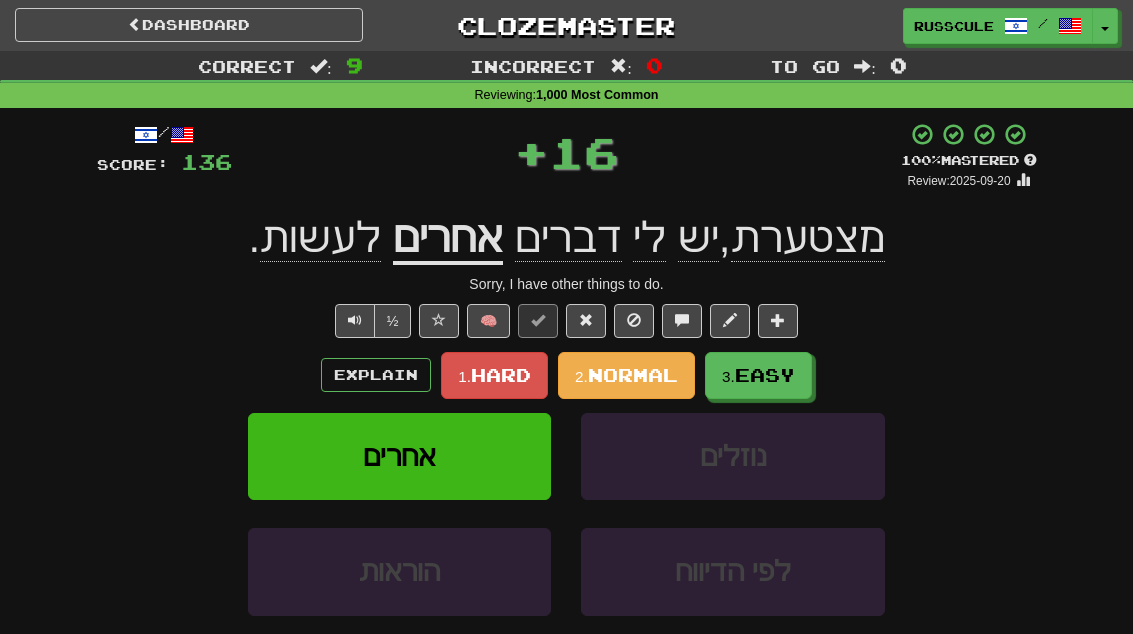click on "Easy" at bounding box center (765, 375) 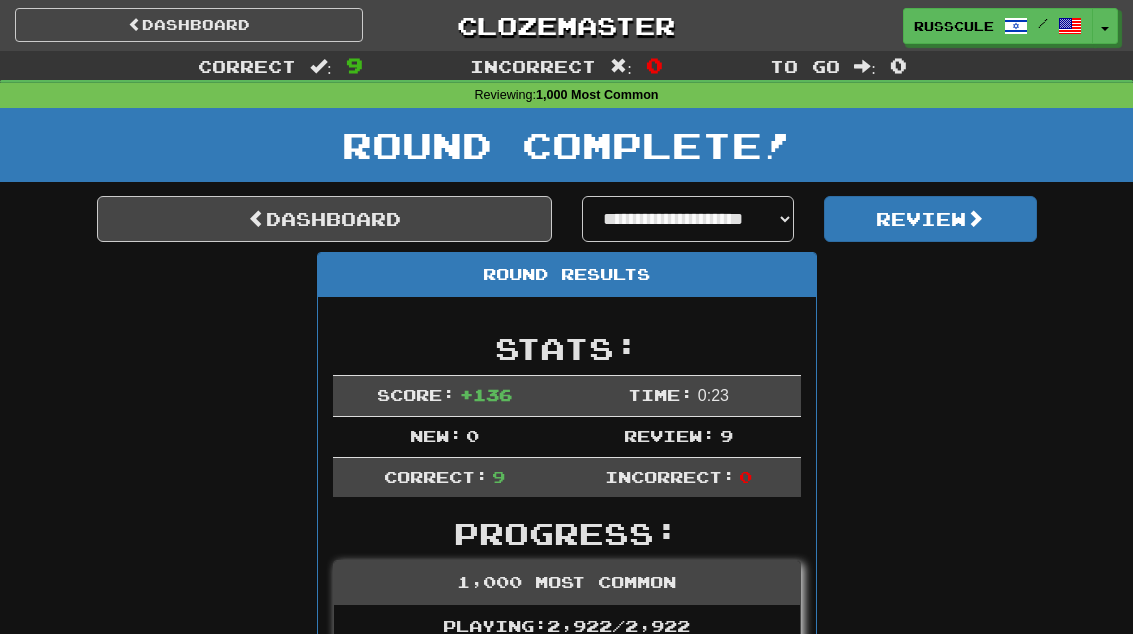 click on "Dashboard" at bounding box center [324, 219] 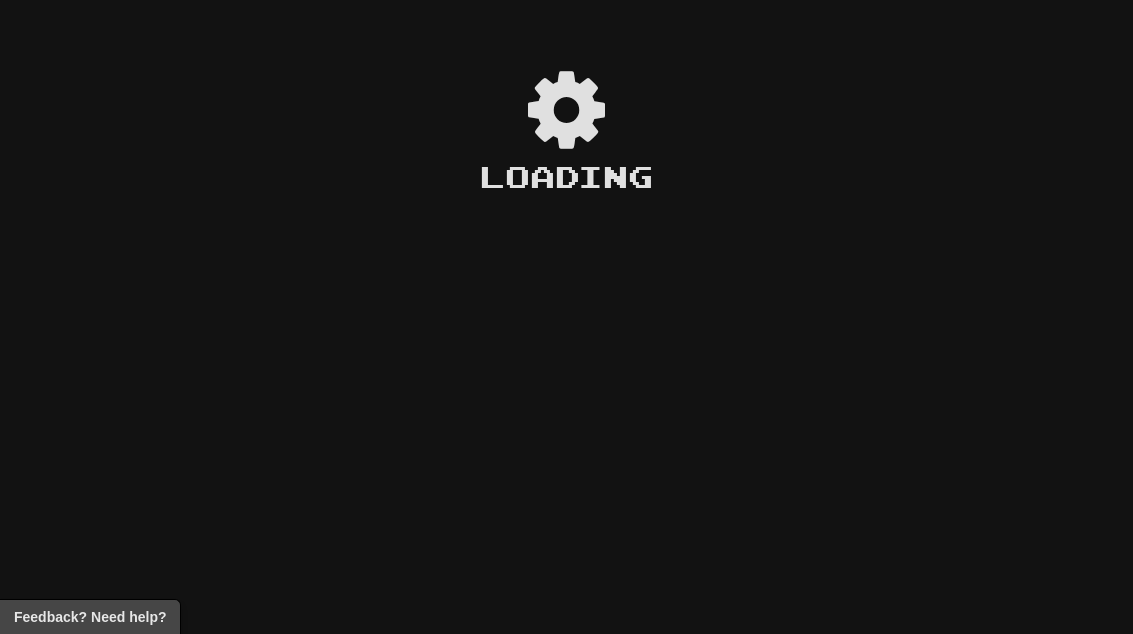scroll, scrollTop: 0, scrollLeft: 0, axis: both 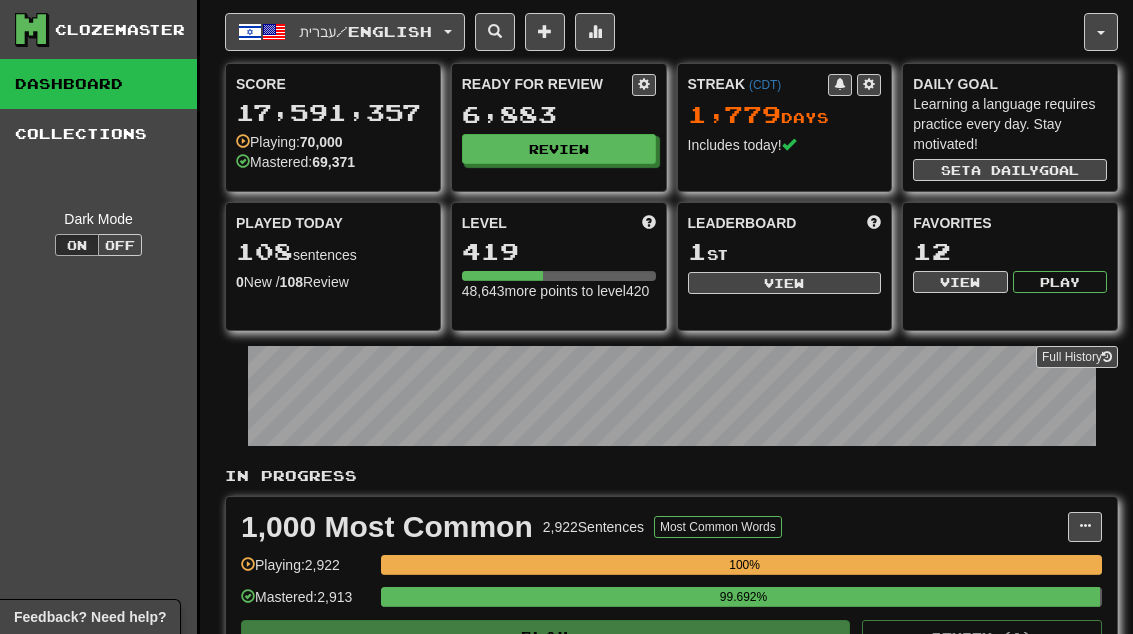 click on "Review" at bounding box center (559, 149) 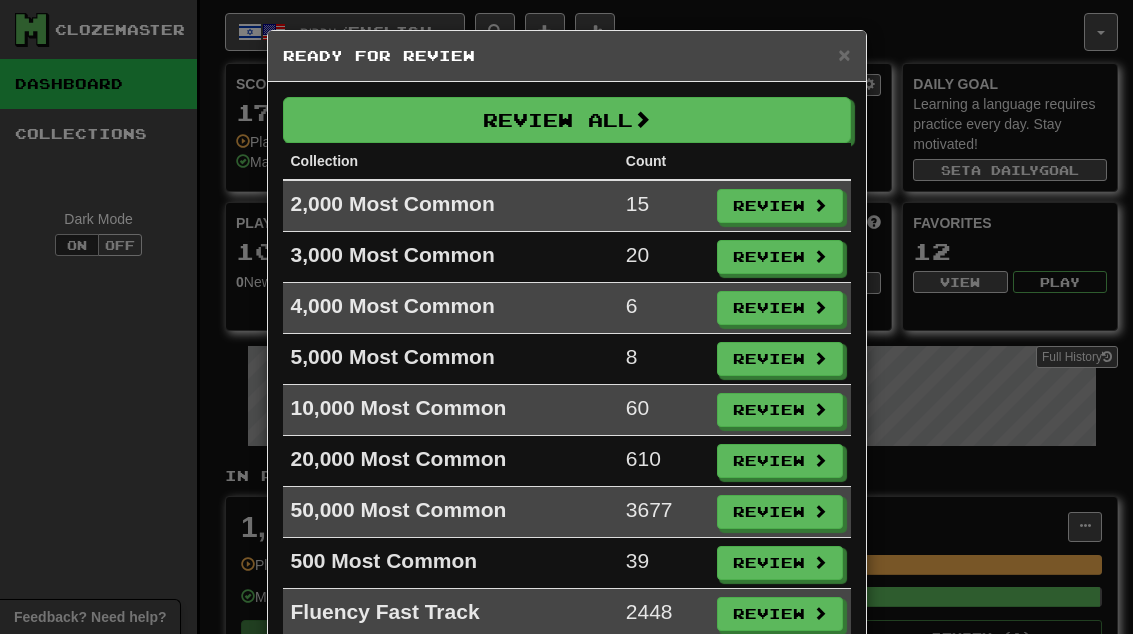 click on "Review" at bounding box center (780, 308) 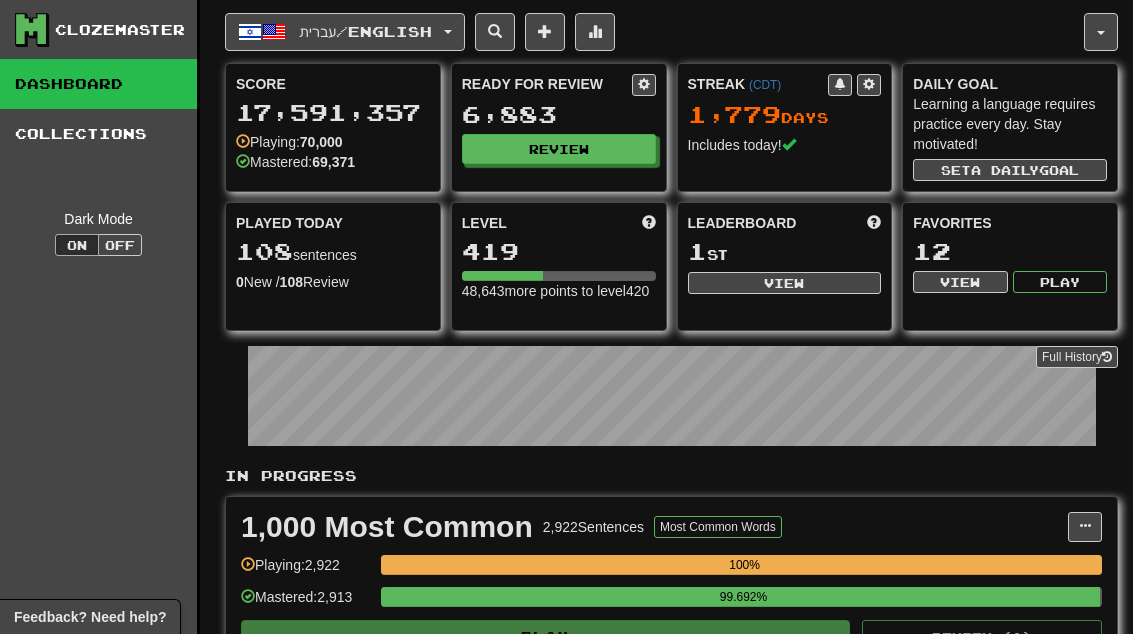 select on "**" 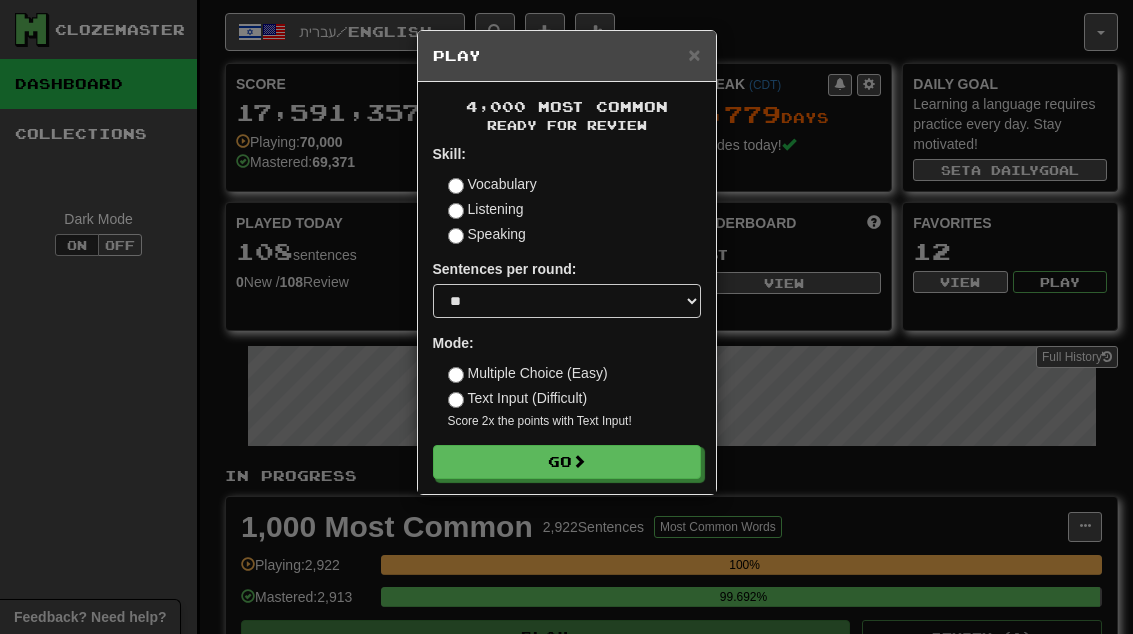 click on "Go" at bounding box center [567, 462] 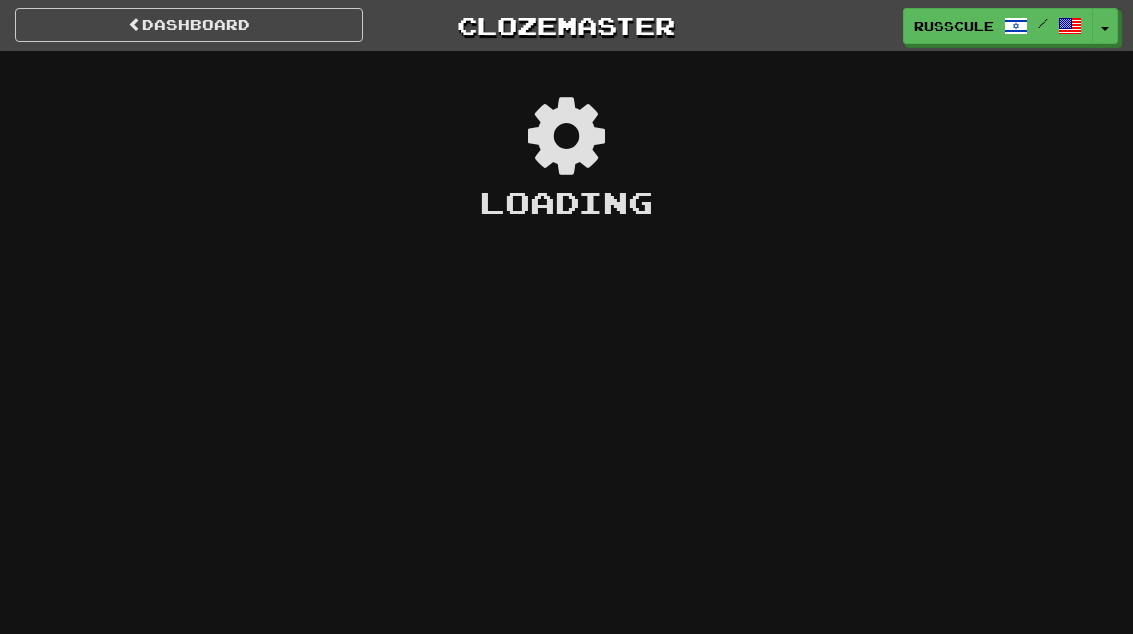 scroll, scrollTop: 0, scrollLeft: 0, axis: both 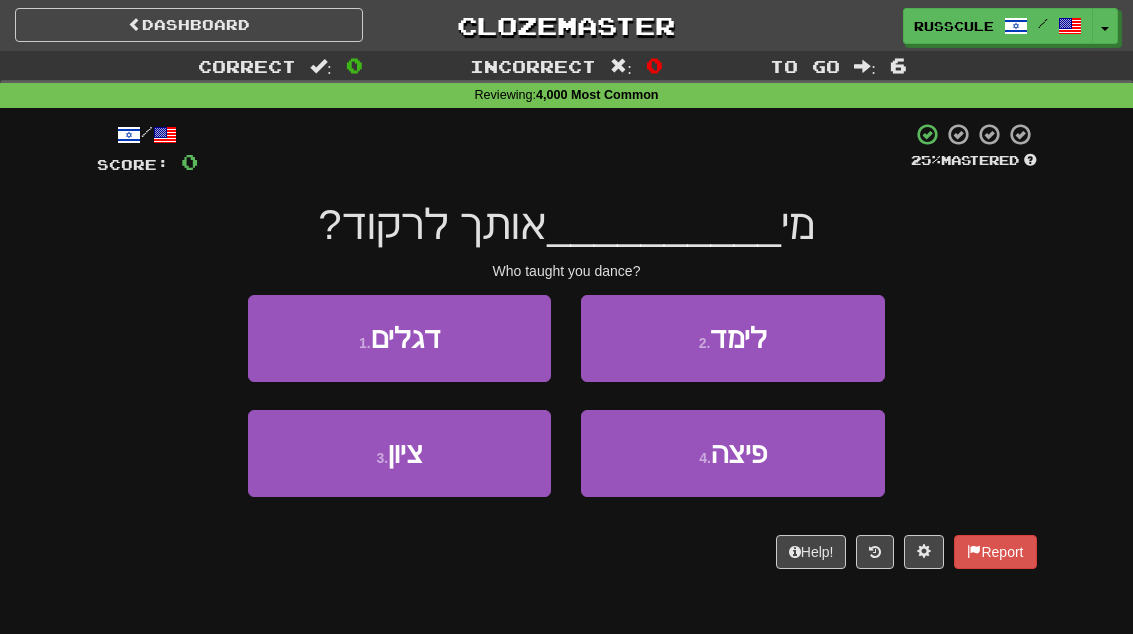 click on "2 .  לימד" at bounding box center [732, 338] 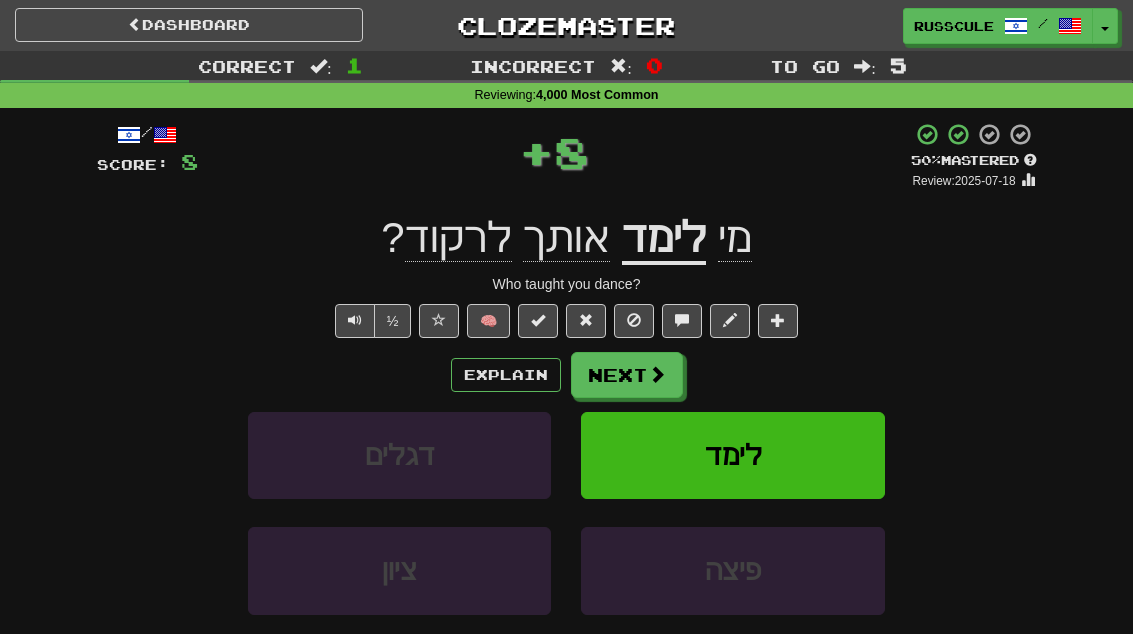 click on "Next" at bounding box center [627, 375] 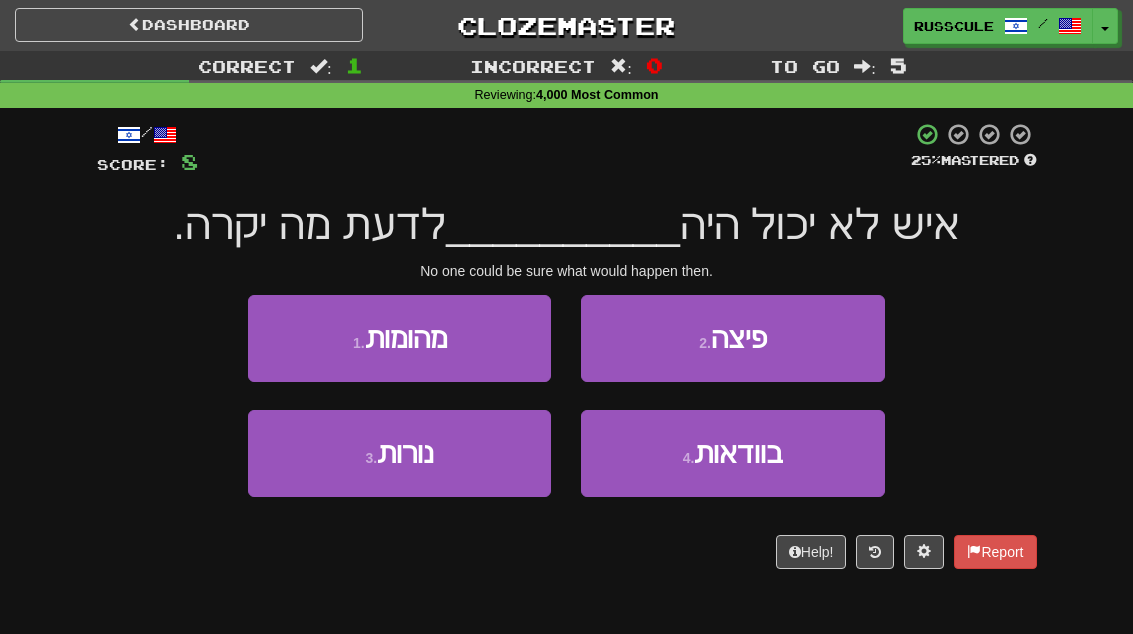 click on "4 .  בוודאות" at bounding box center (732, 453) 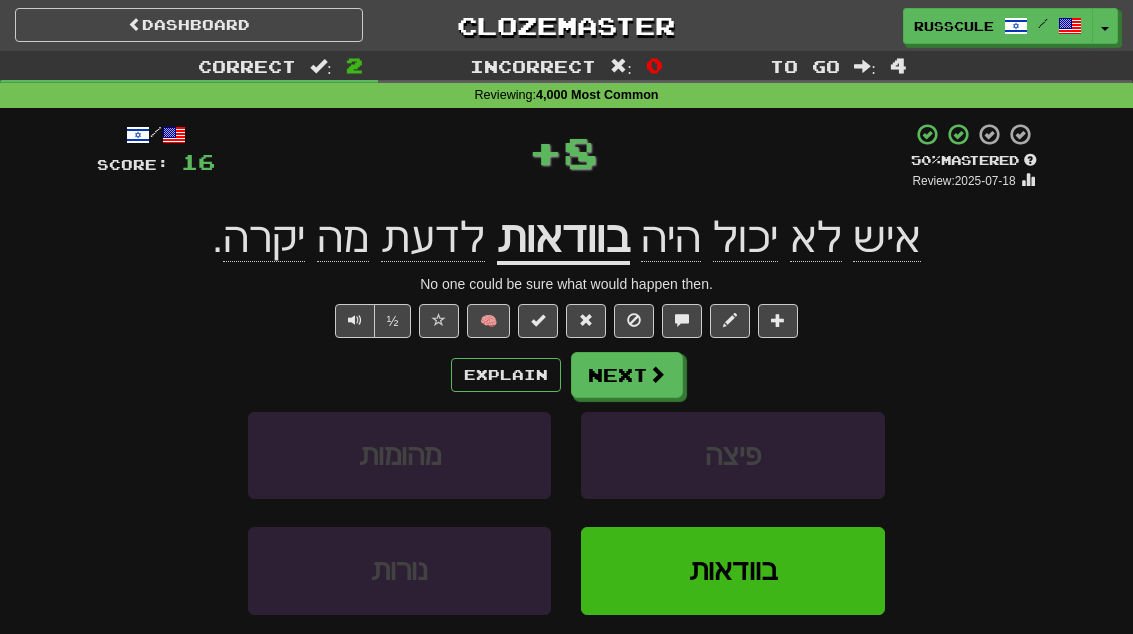 click on "Next" at bounding box center [627, 375] 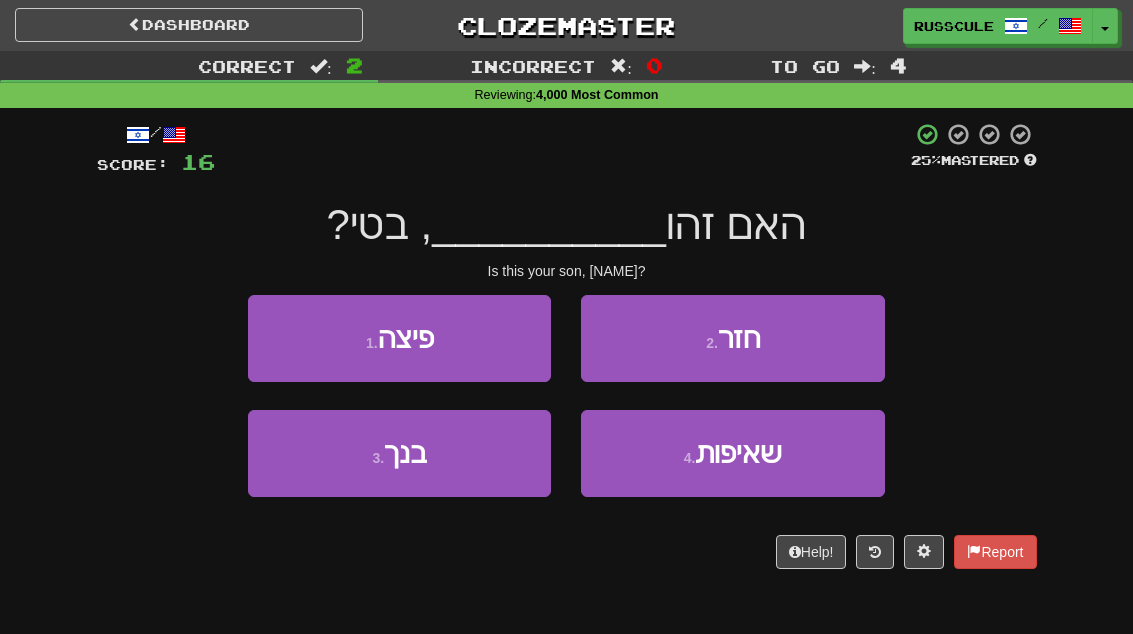 click on "3 .  בנך" at bounding box center (399, 453) 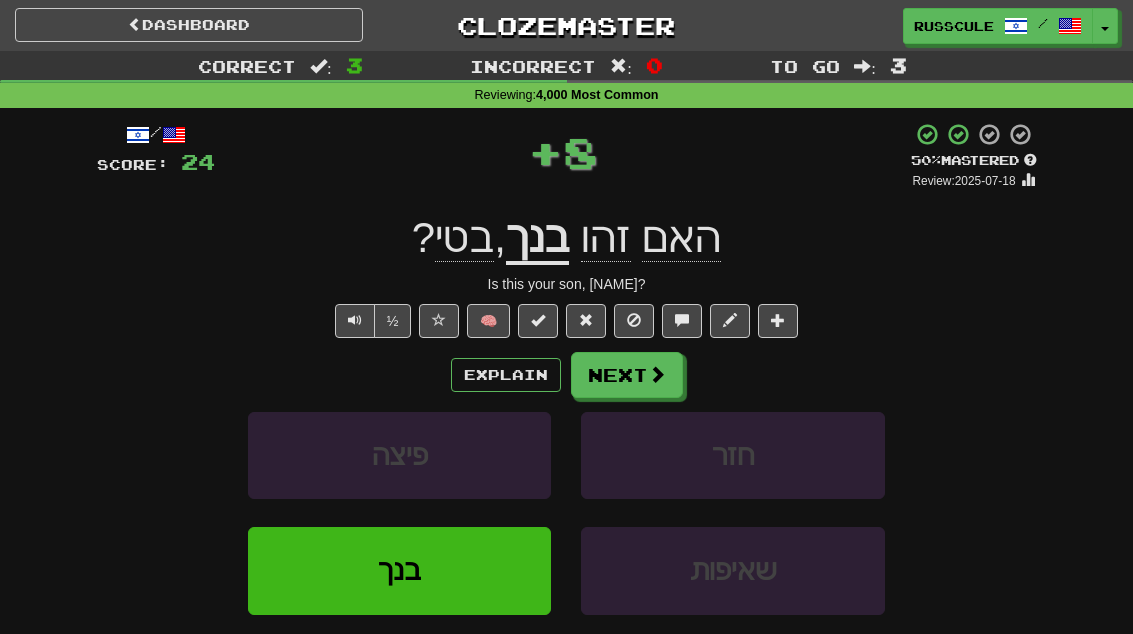 click on "Next" at bounding box center [627, 375] 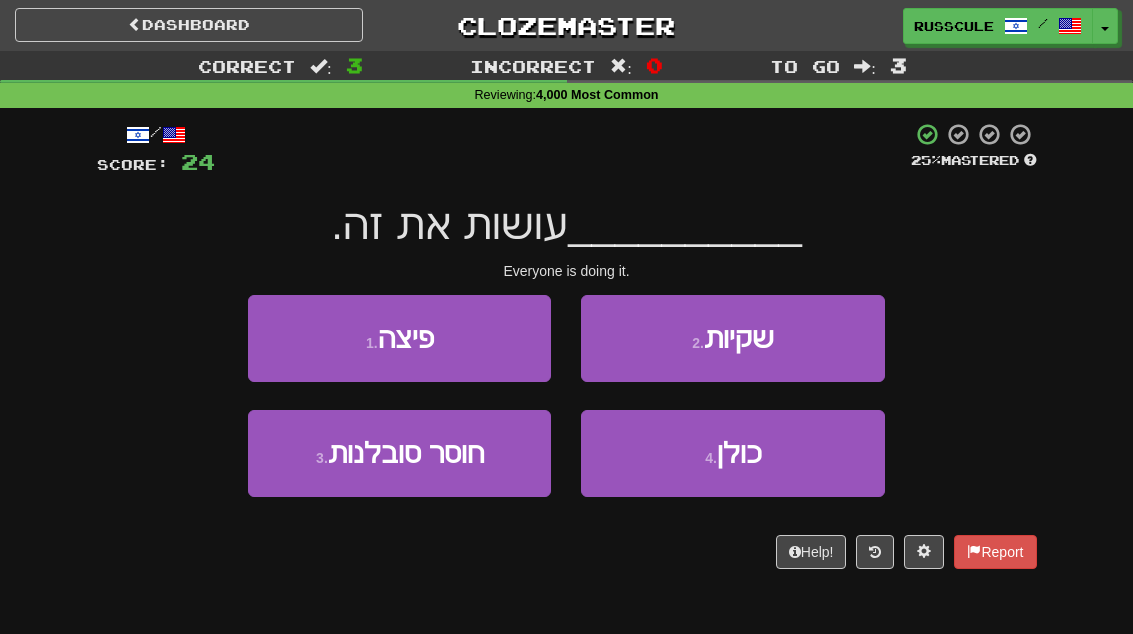 click on "4 .  כולן" at bounding box center (732, 453) 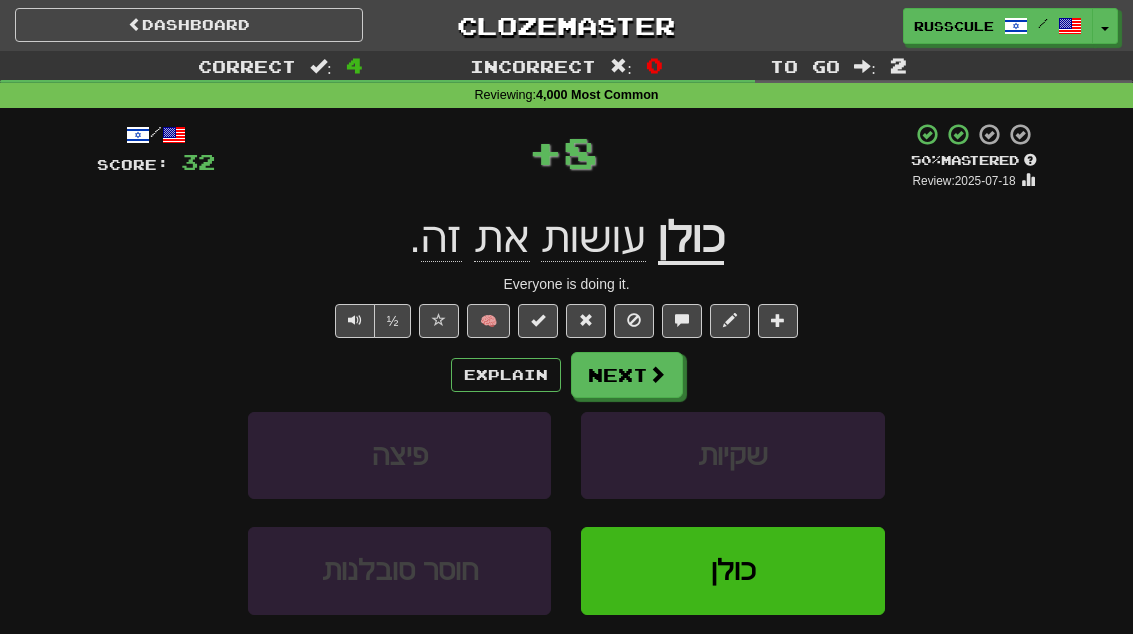 click on "Next" at bounding box center [627, 375] 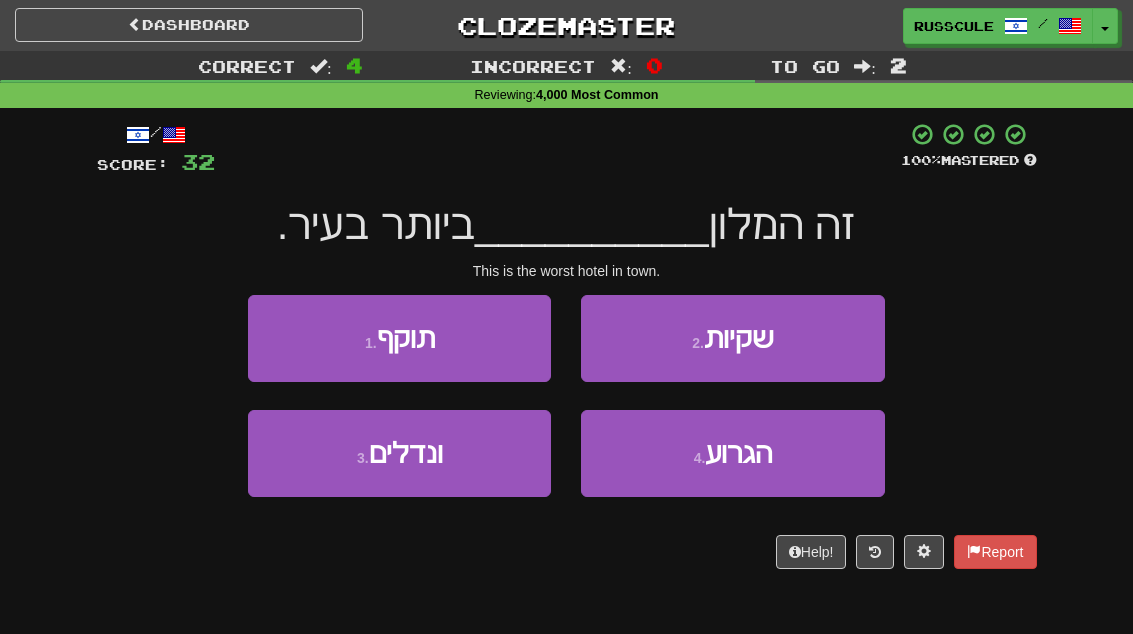 click on "4 .  הגרוע" at bounding box center (732, 453) 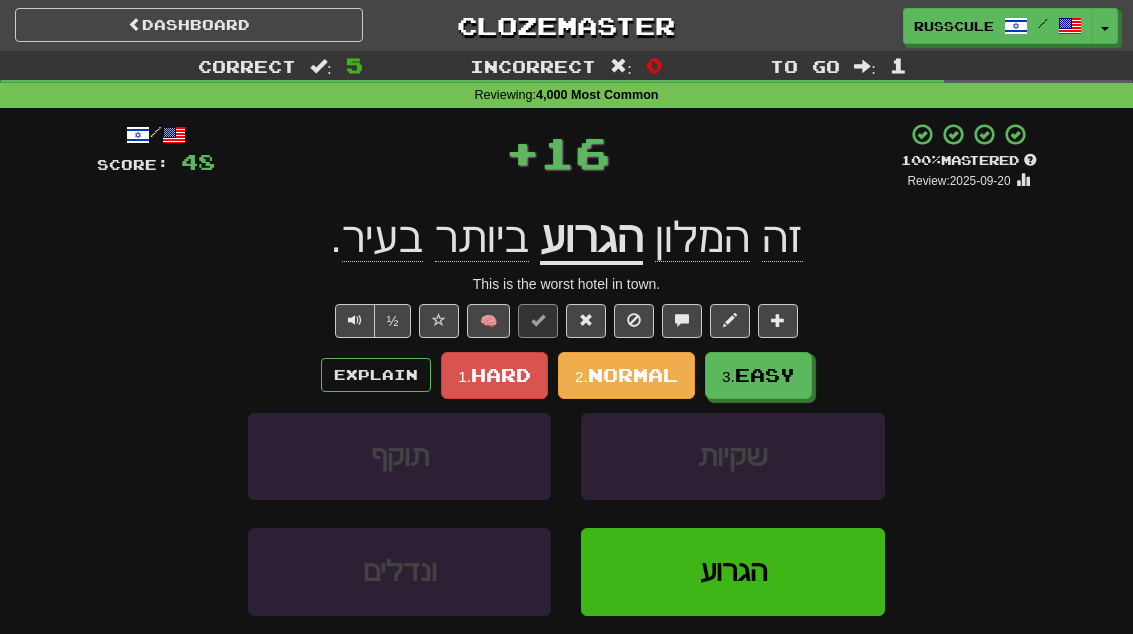 click on "Easy" at bounding box center (765, 375) 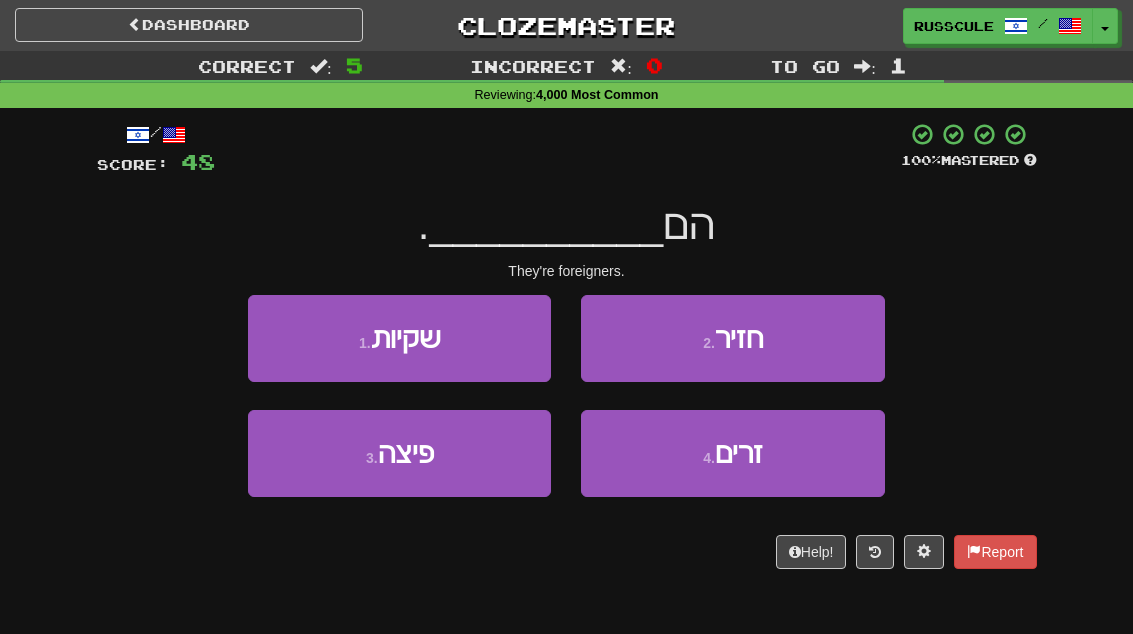 click on "2 .  חזיר" at bounding box center (732, 338) 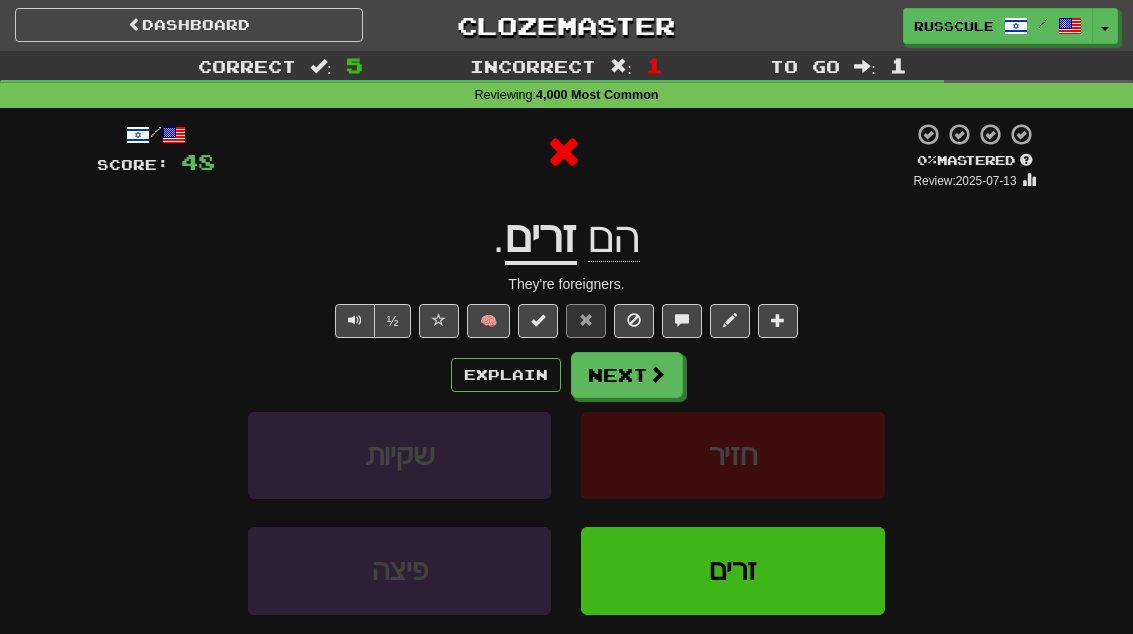 click on "Next" at bounding box center [627, 375] 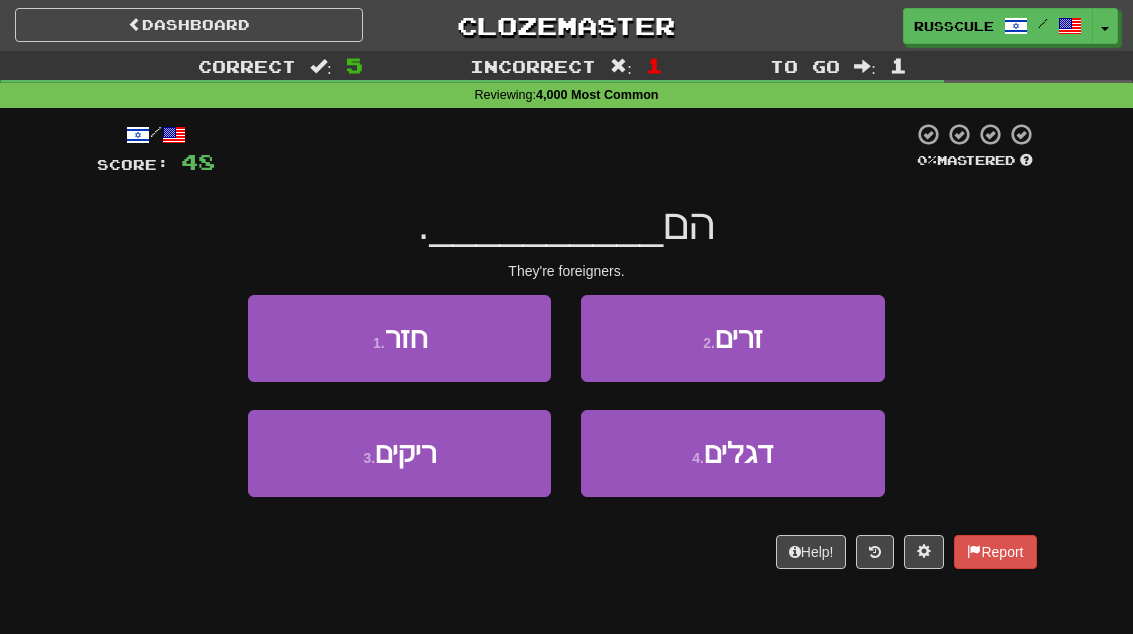 click on "2 .  זרים" at bounding box center [732, 338] 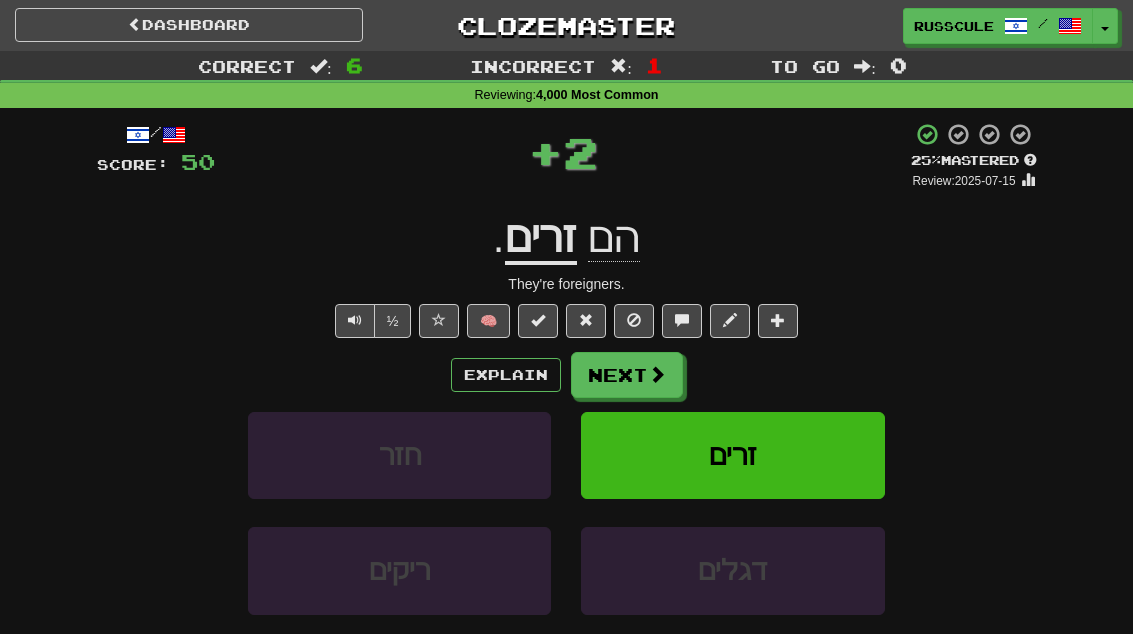 click on "Next" at bounding box center [627, 375] 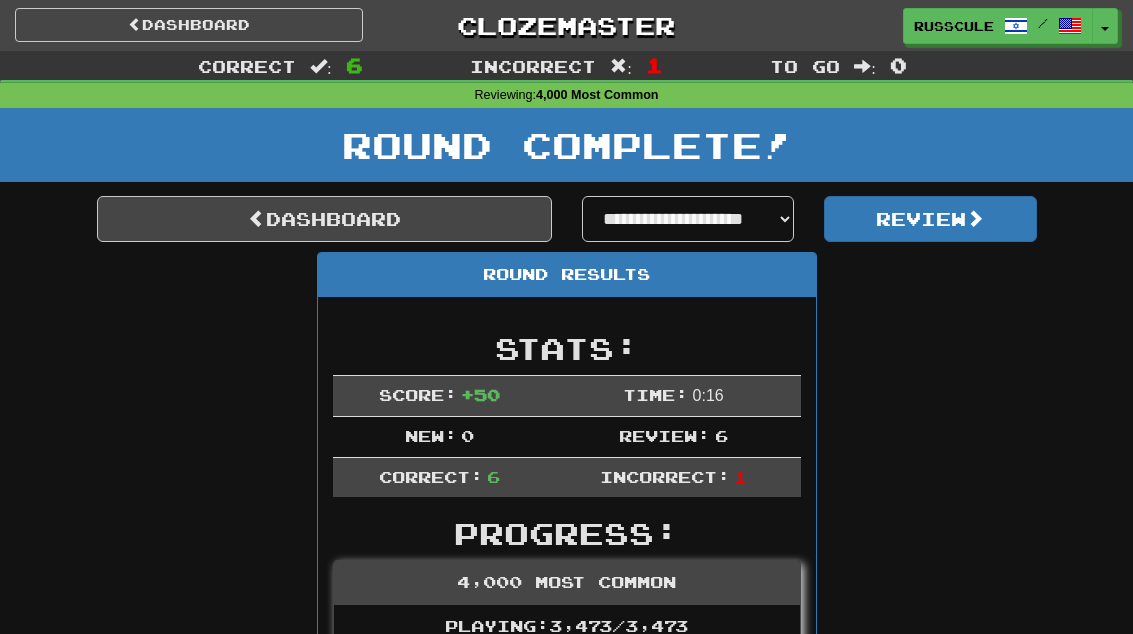 click on "Dashboard" at bounding box center [324, 219] 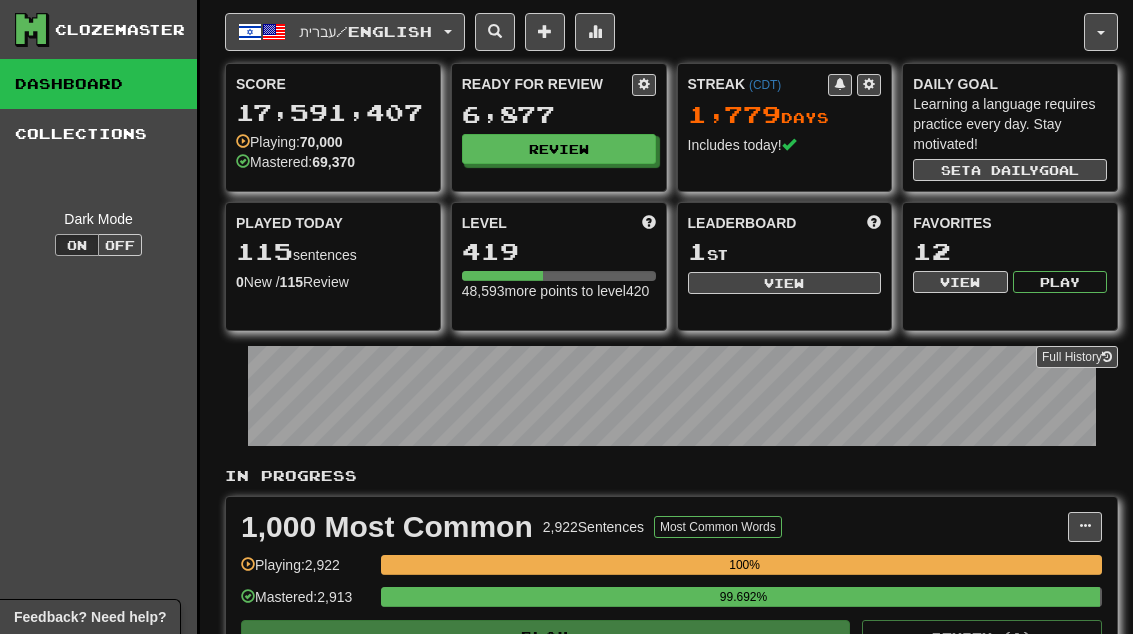 scroll, scrollTop: 0, scrollLeft: 0, axis: both 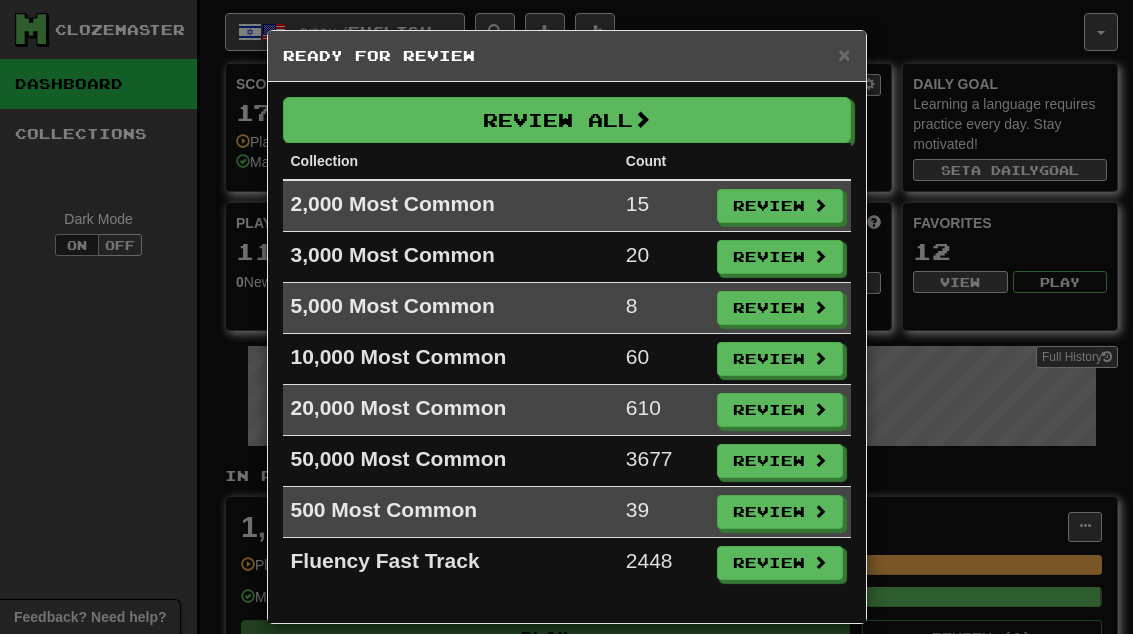 click on "Review" at bounding box center (780, 308) 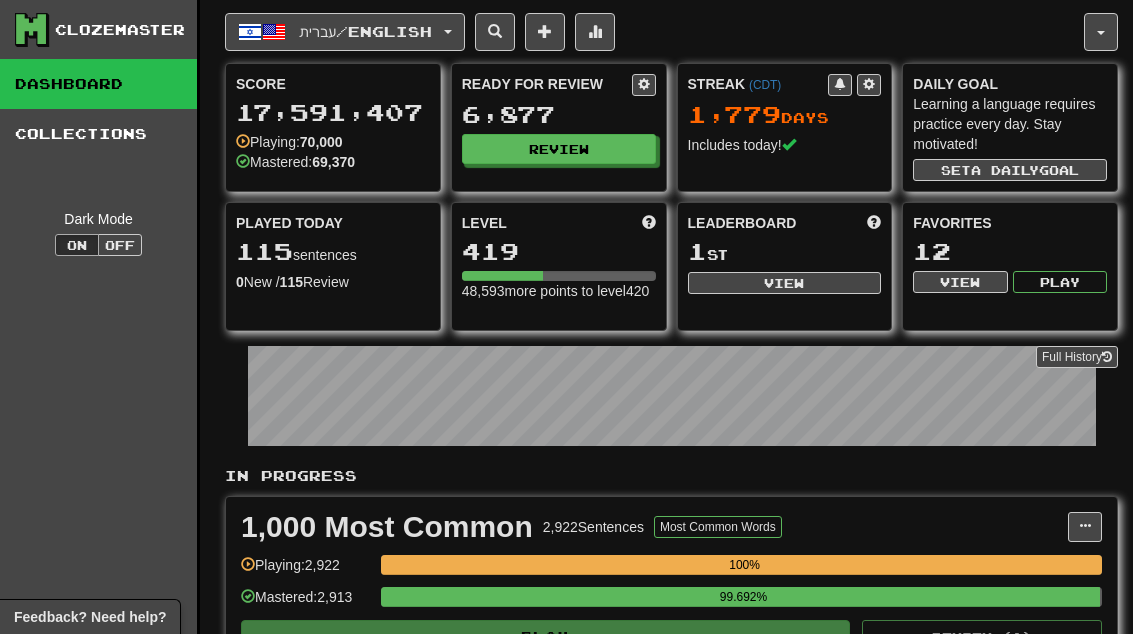 select on "**" 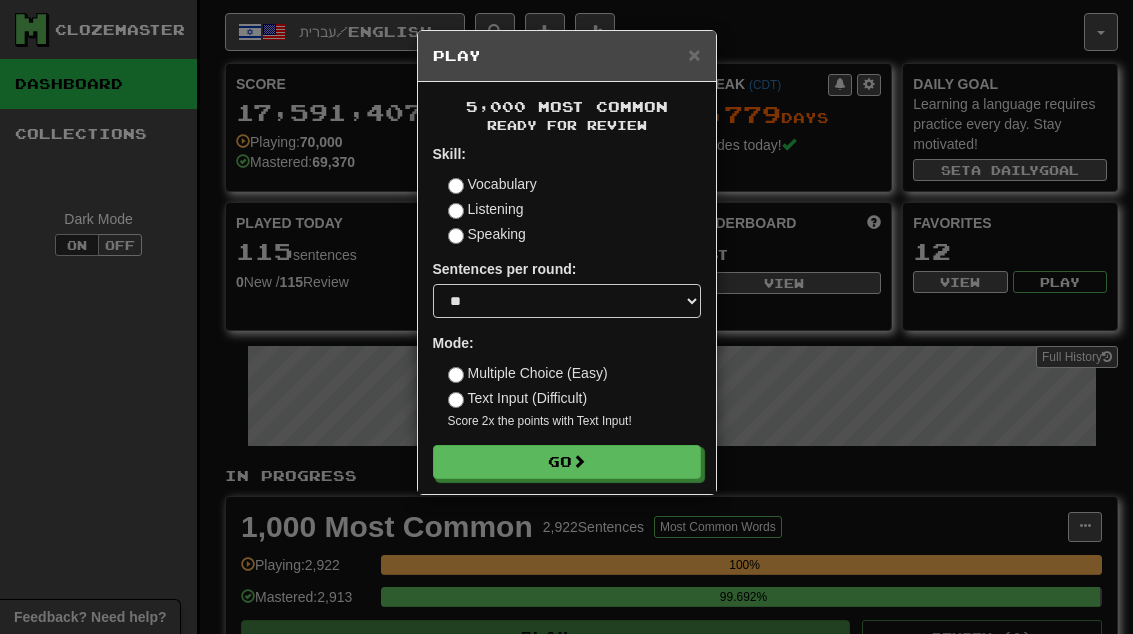 click on "Go" at bounding box center [567, 462] 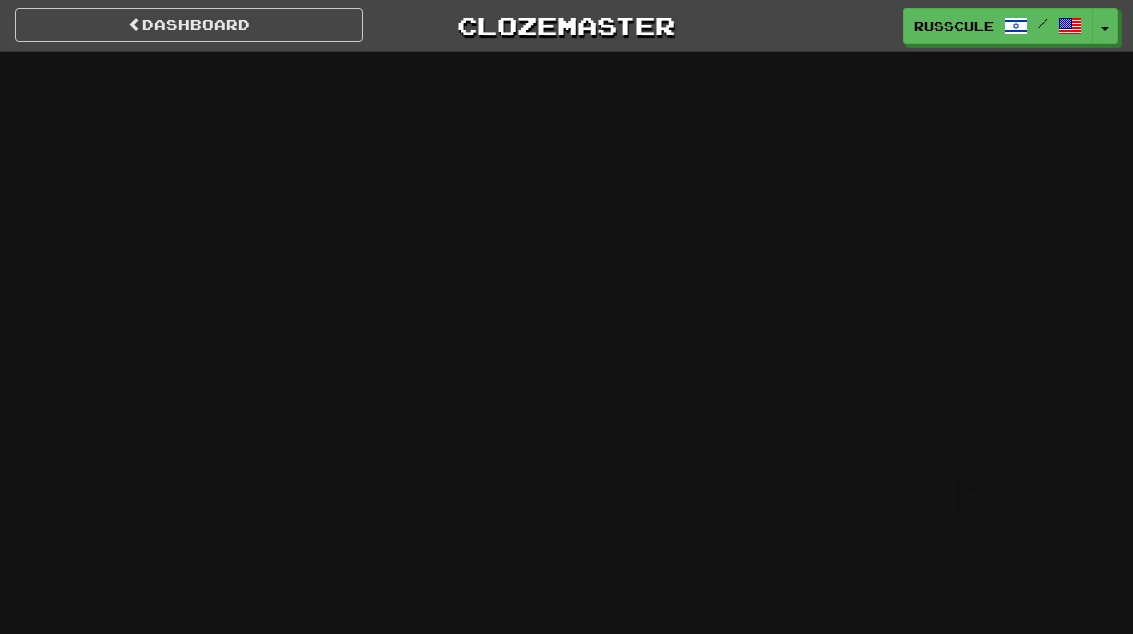 scroll, scrollTop: 0, scrollLeft: 0, axis: both 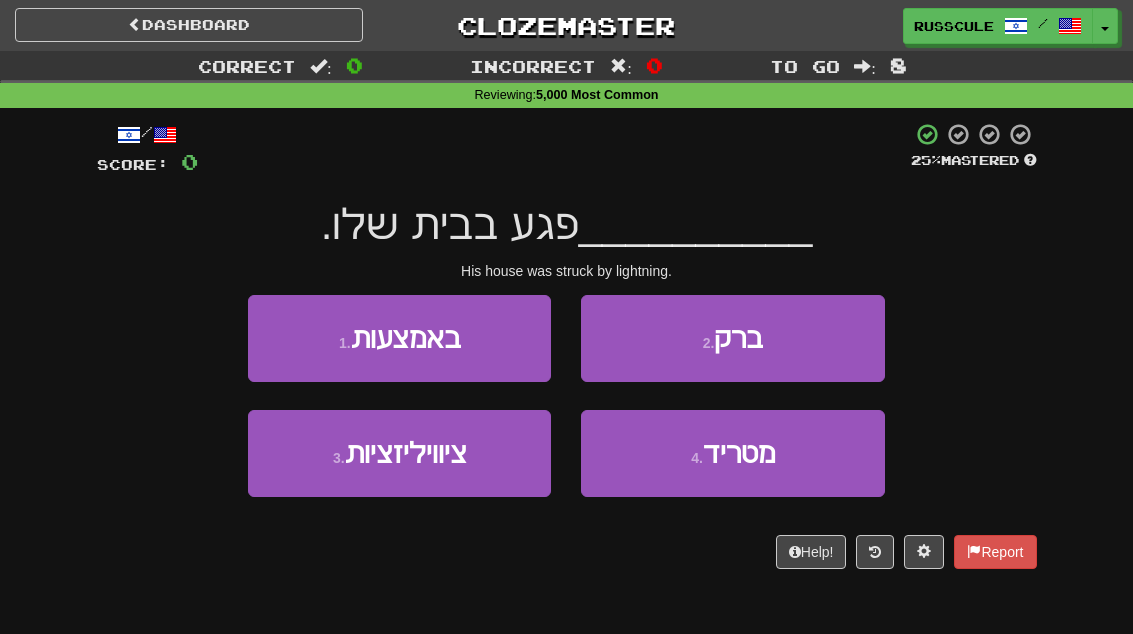 click on "2 .  ברק" at bounding box center [732, 338] 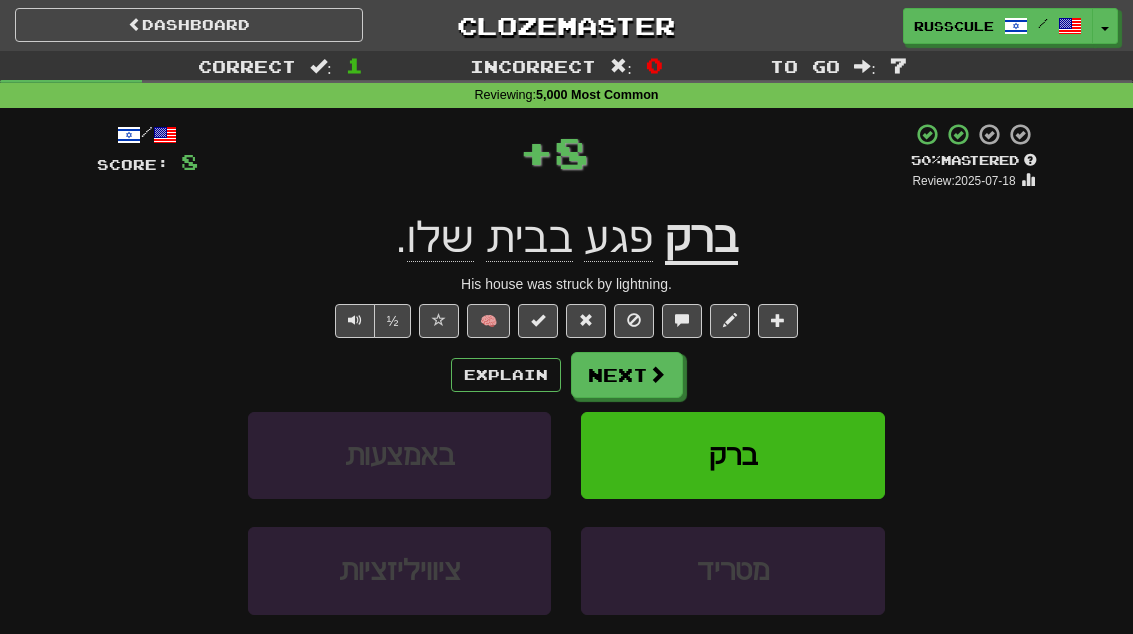 click on "Next" at bounding box center (627, 375) 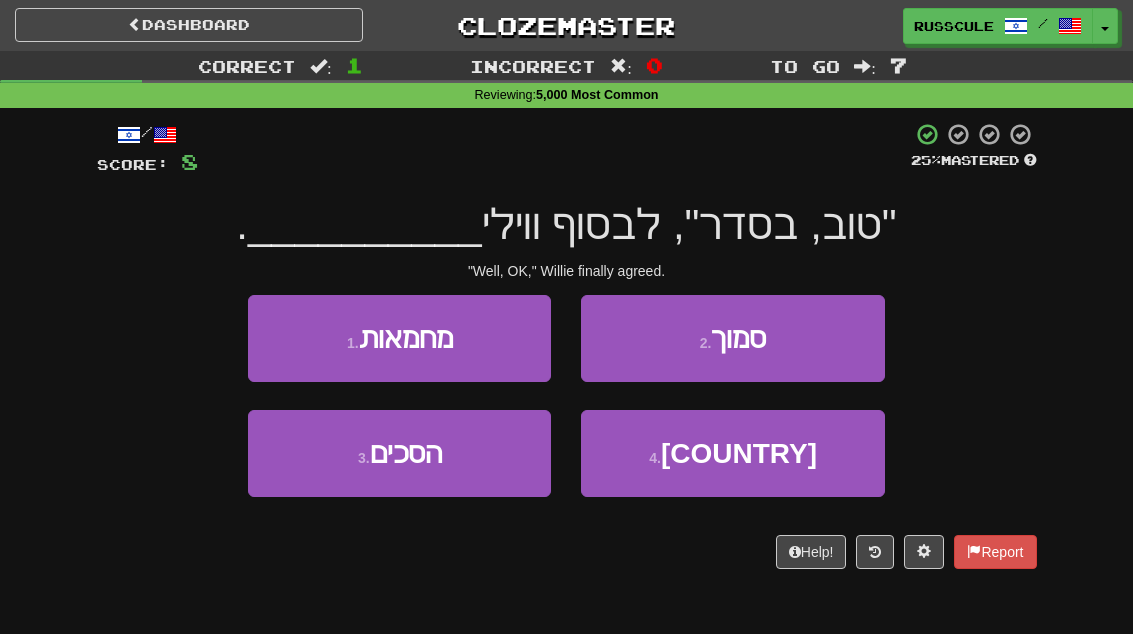 click on "3 .  הסכים" at bounding box center (399, 453) 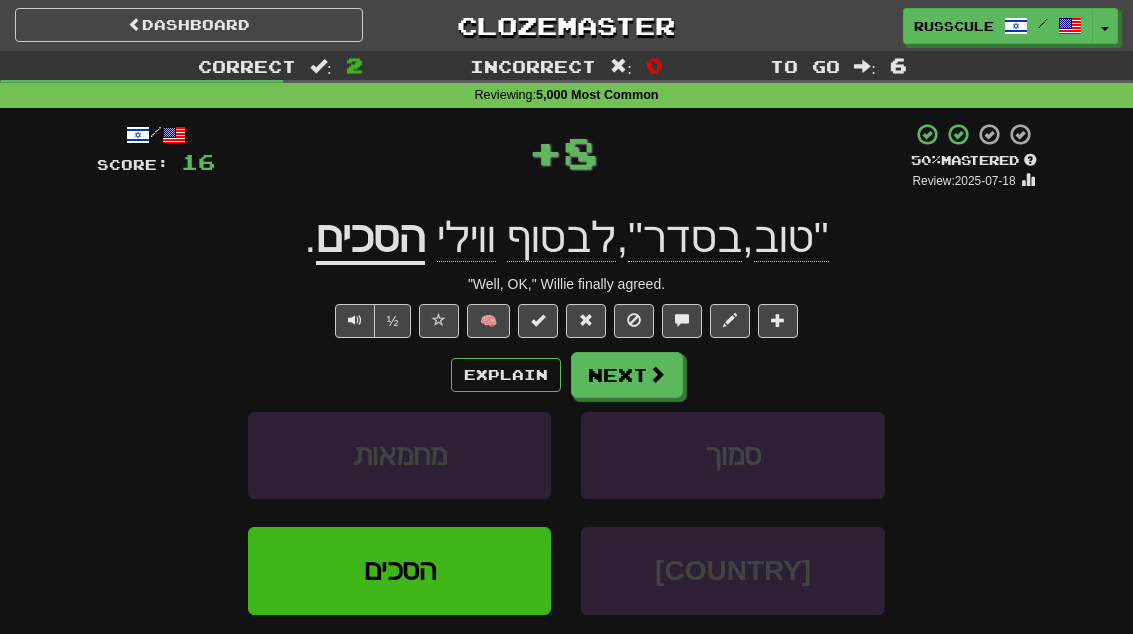click at bounding box center (657, 374) 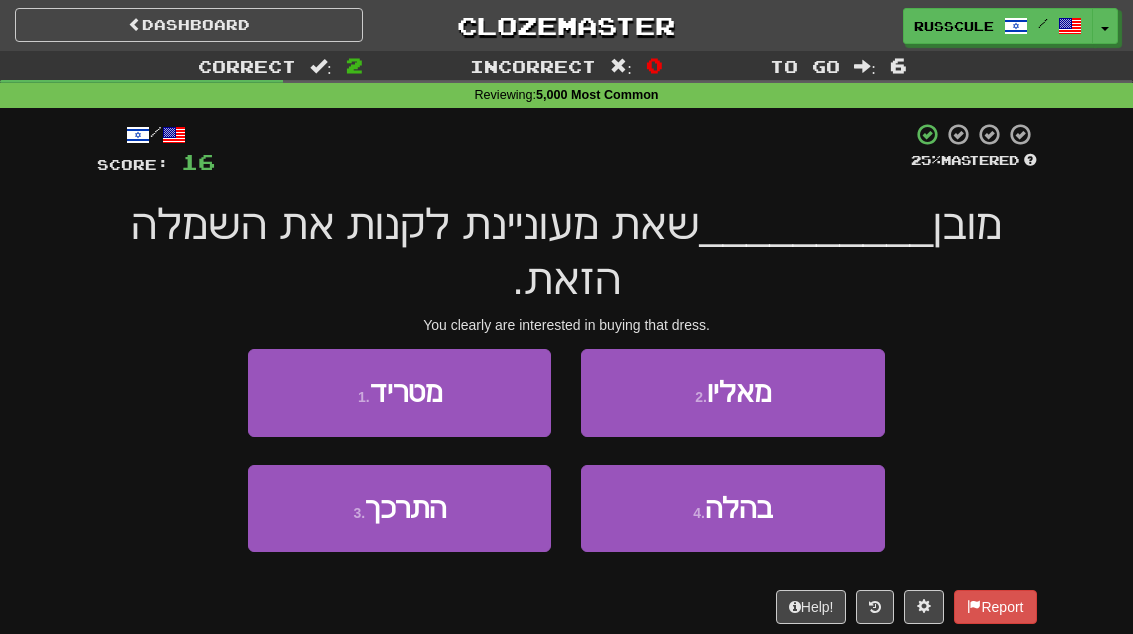 click on "מאליו" at bounding box center [739, 392] 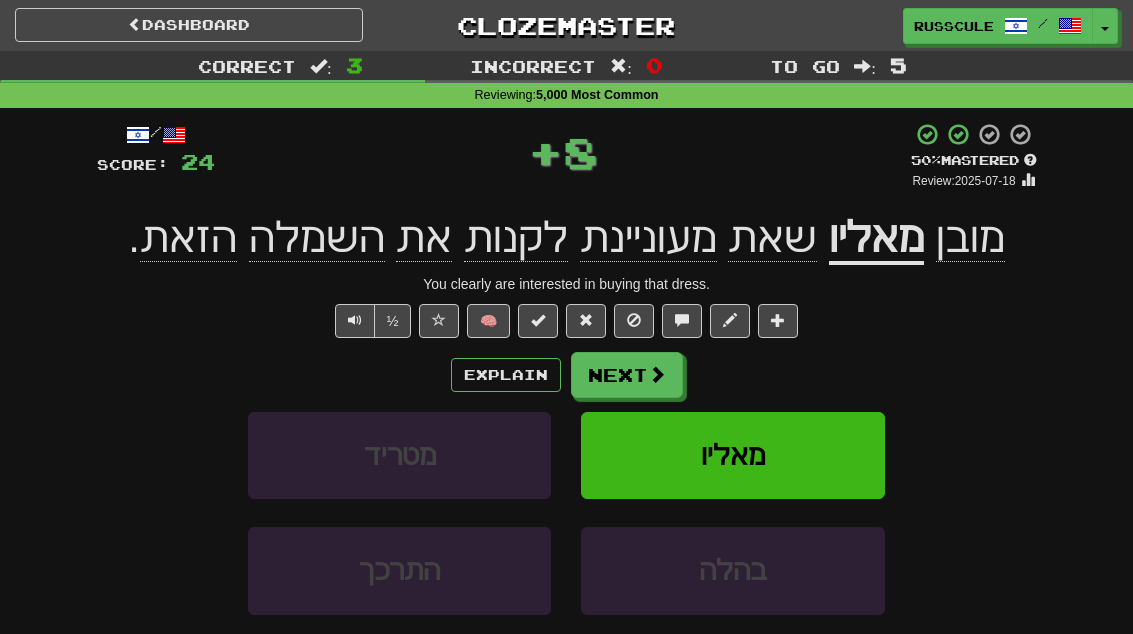 click on "Next" at bounding box center [627, 375] 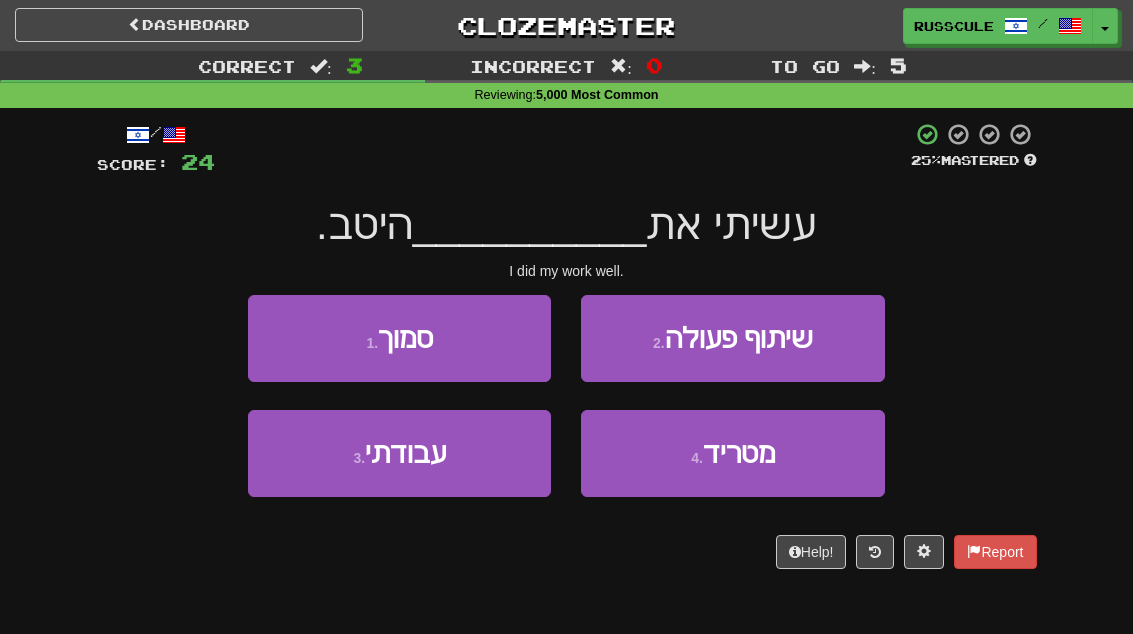 click on "3 .  עבודתי" at bounding box center [399, 453] 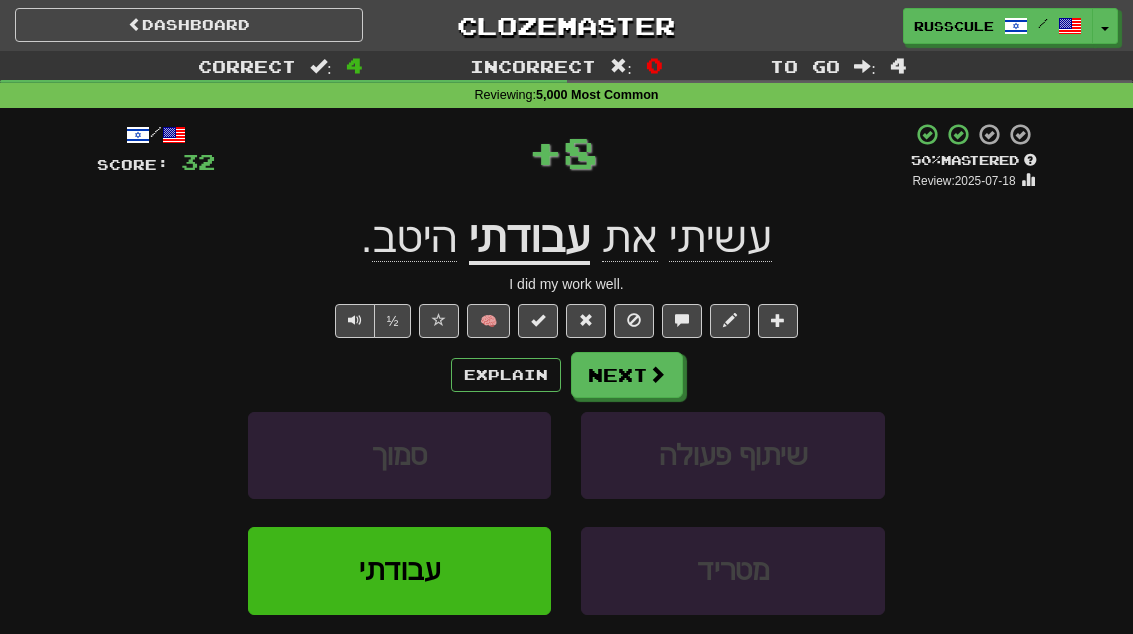 click on "Next" at bounding box center [627, 375] 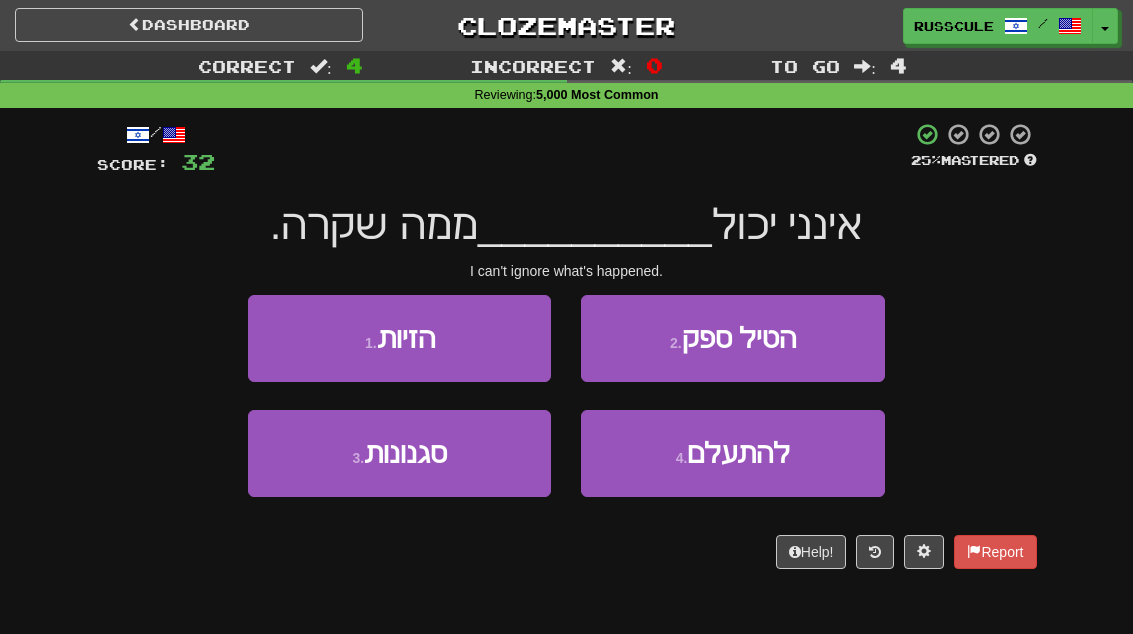 click on "להתעלם" at bounding box center [738, 453] 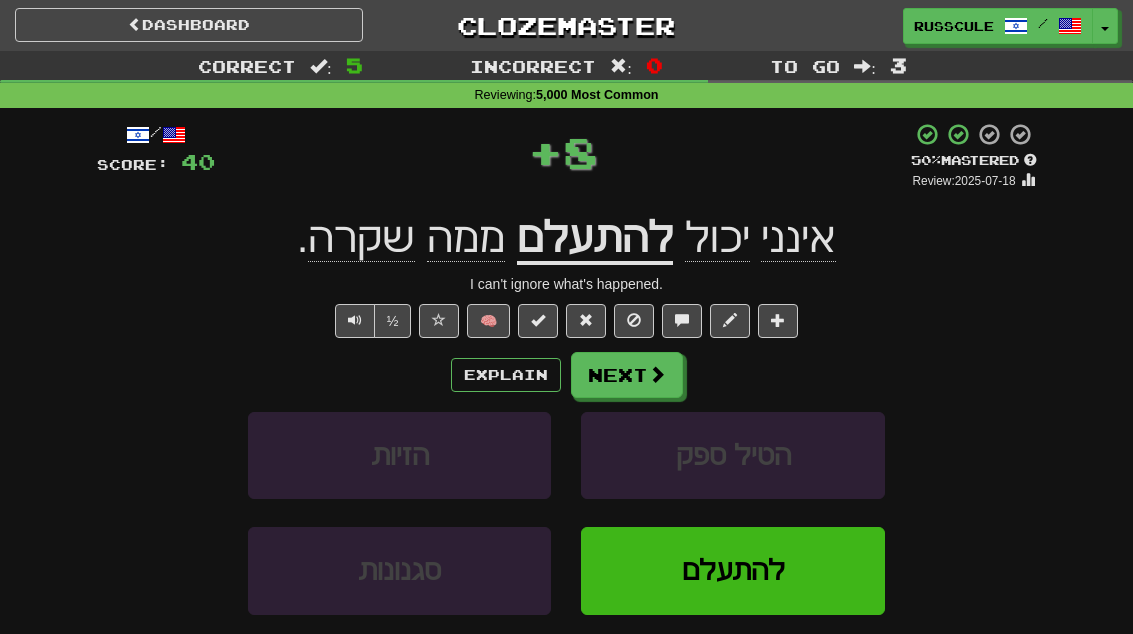 click on "Next" at bounding box center (627, 375) 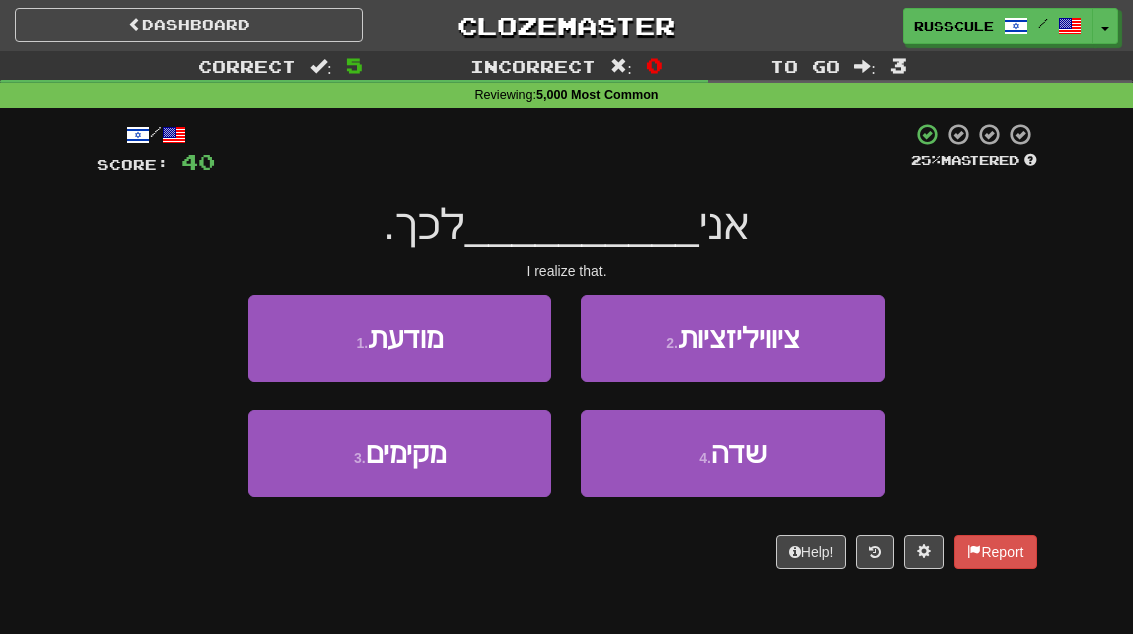 click on "1 .  מודעת" at bounding box center (399, 338) 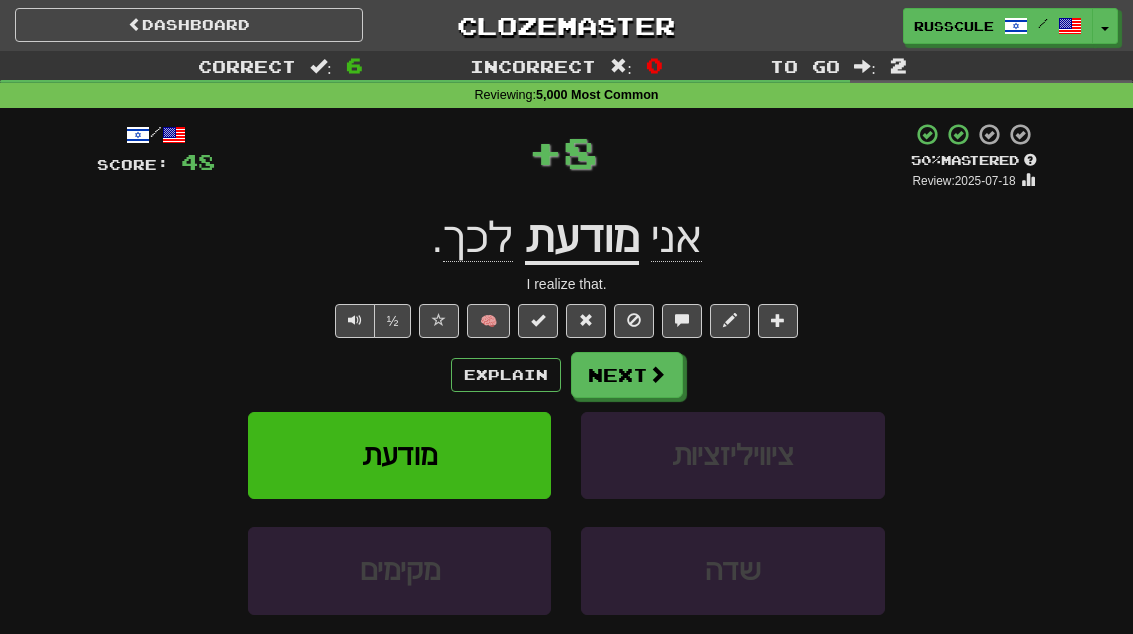 click on "Next" at bounding box center (627, 375) 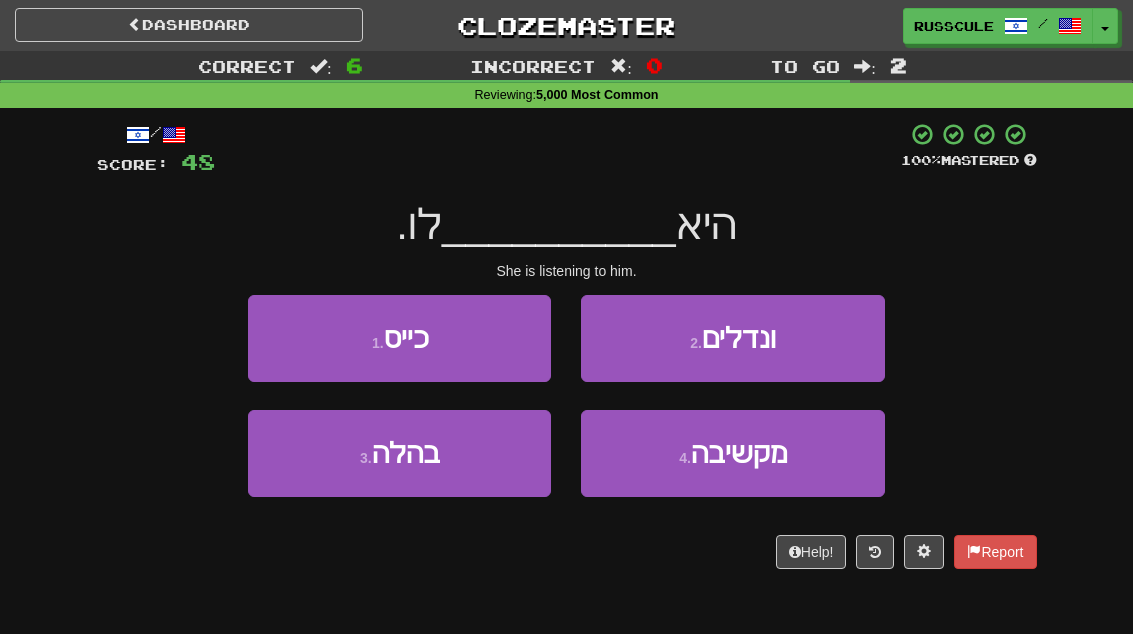 click on "4 .  מקשיבה" at bounding box center (732, 453) 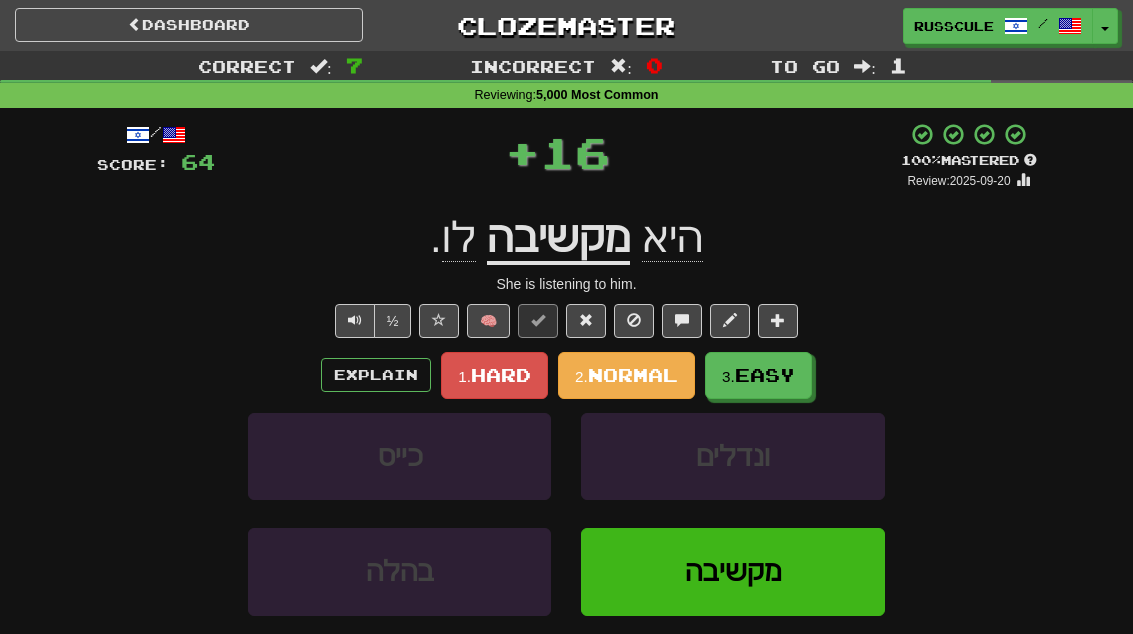 click on "Easy" at bounding box center (765, 375) 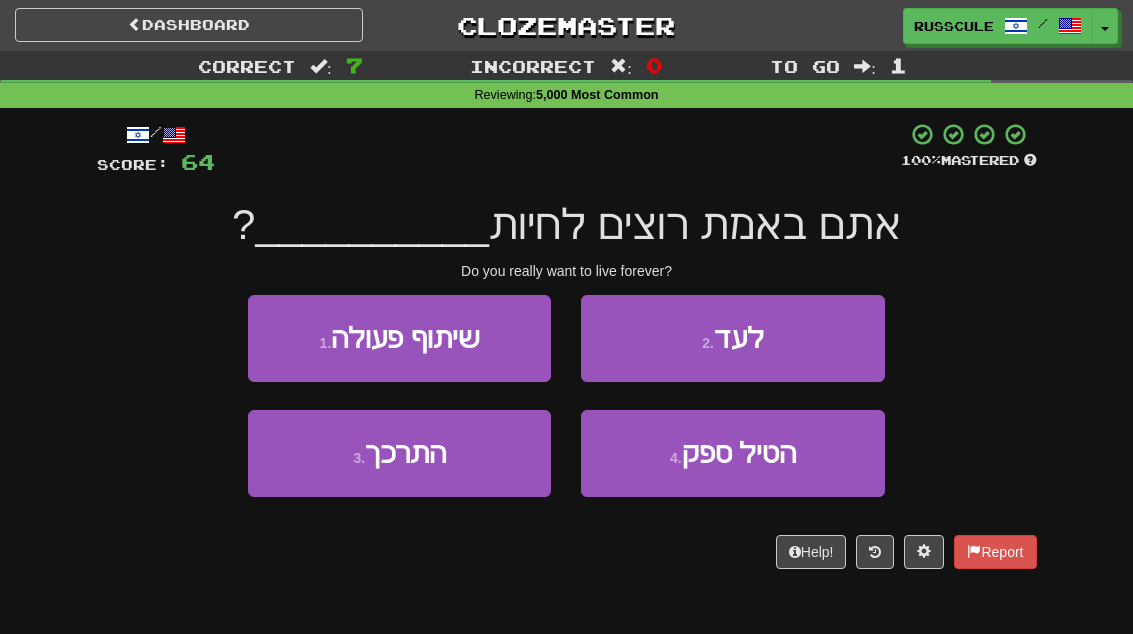 click on "2 .  לעד" at bounding box center (732, 338) 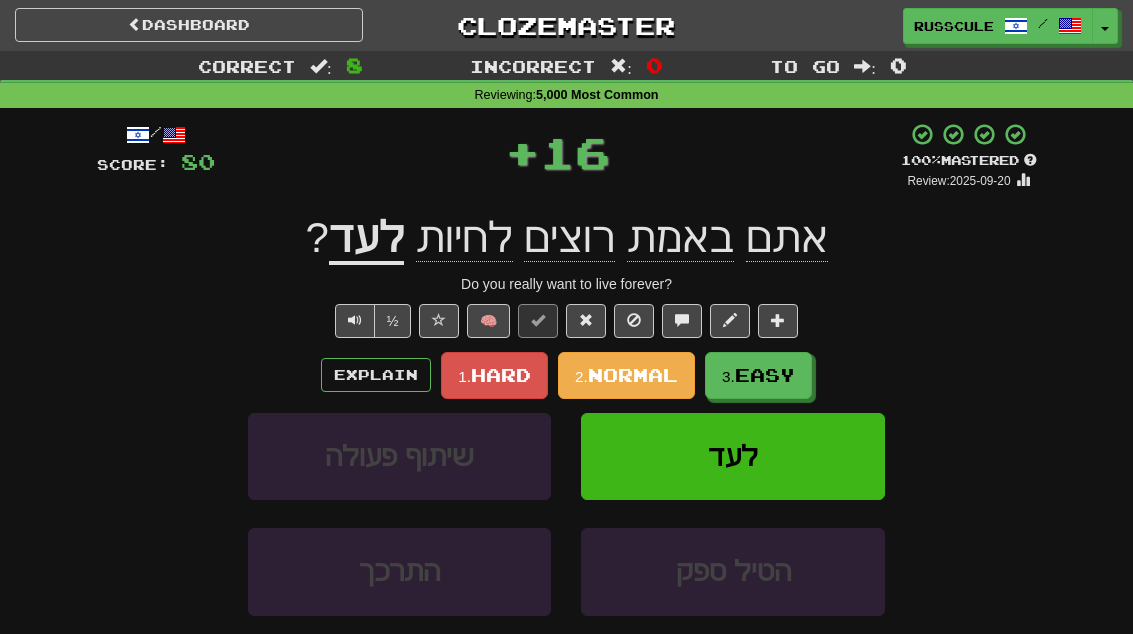 click on "Easy" at bounding box center [765, 375] 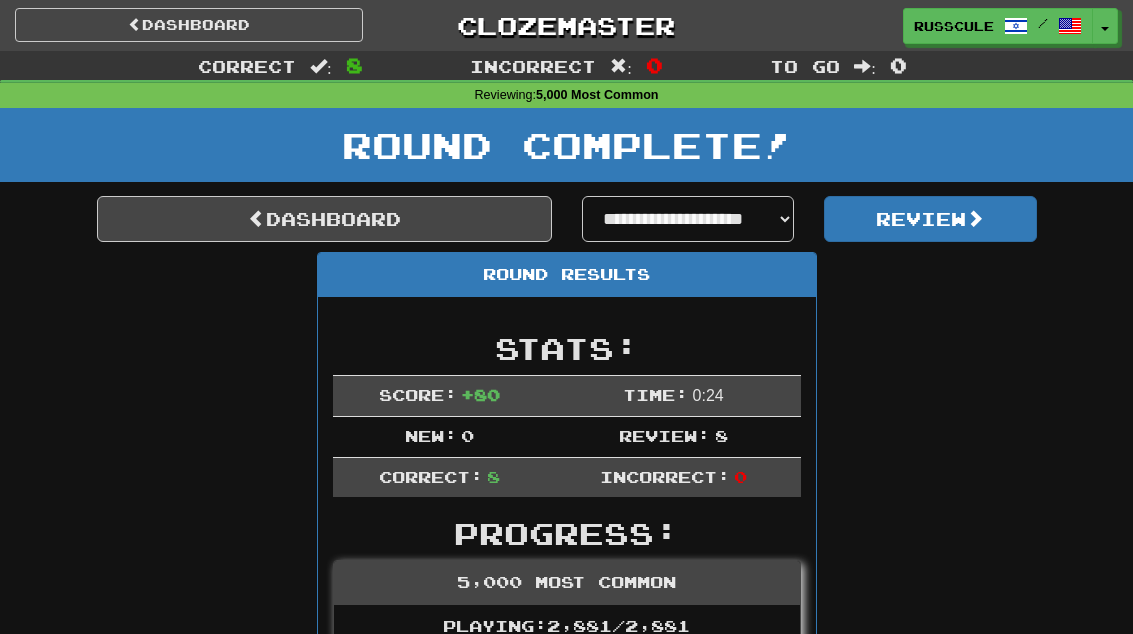 click on "Dashboard" at bounding box center (324, 219) 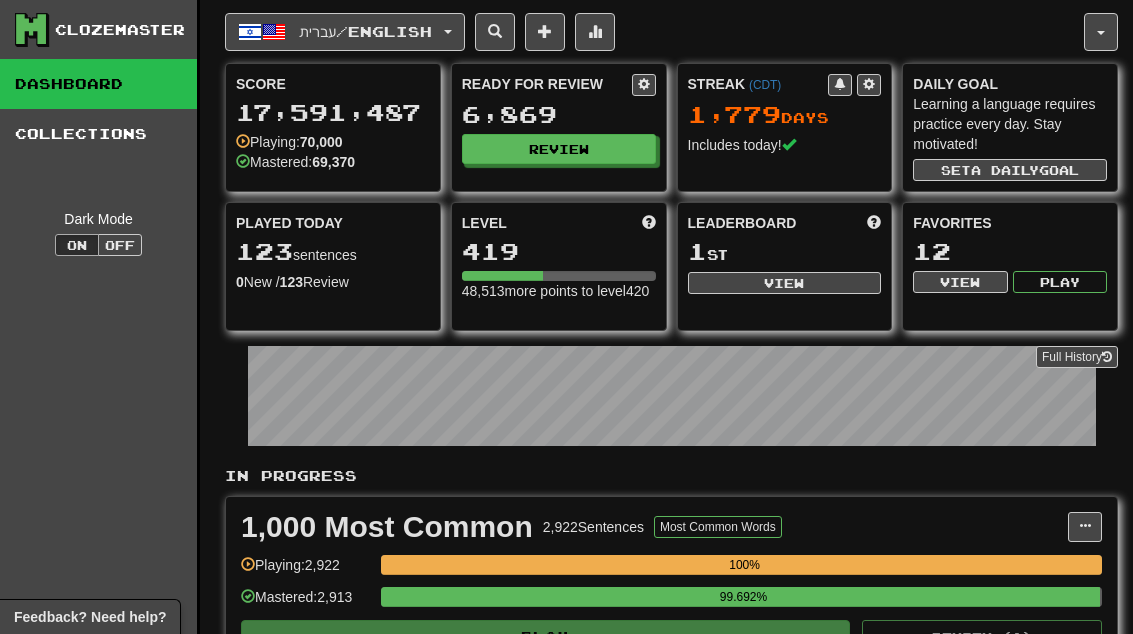 scroll, scrollTop: 0, scrollLeft: 0, axis: both 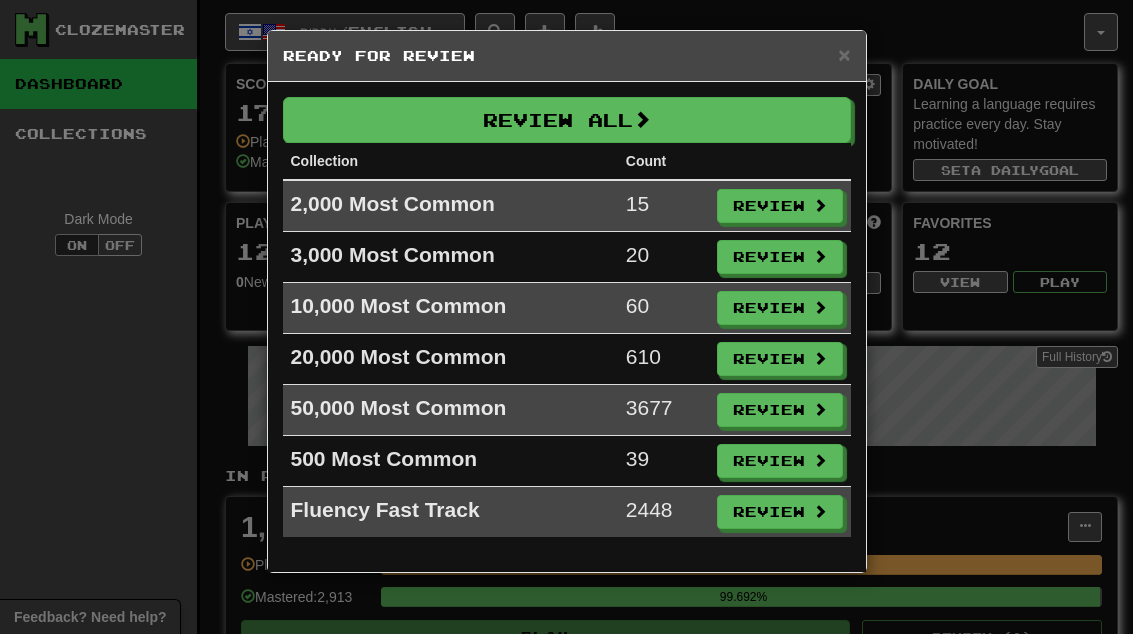 click on "Review" at bounding box center [780, 206] 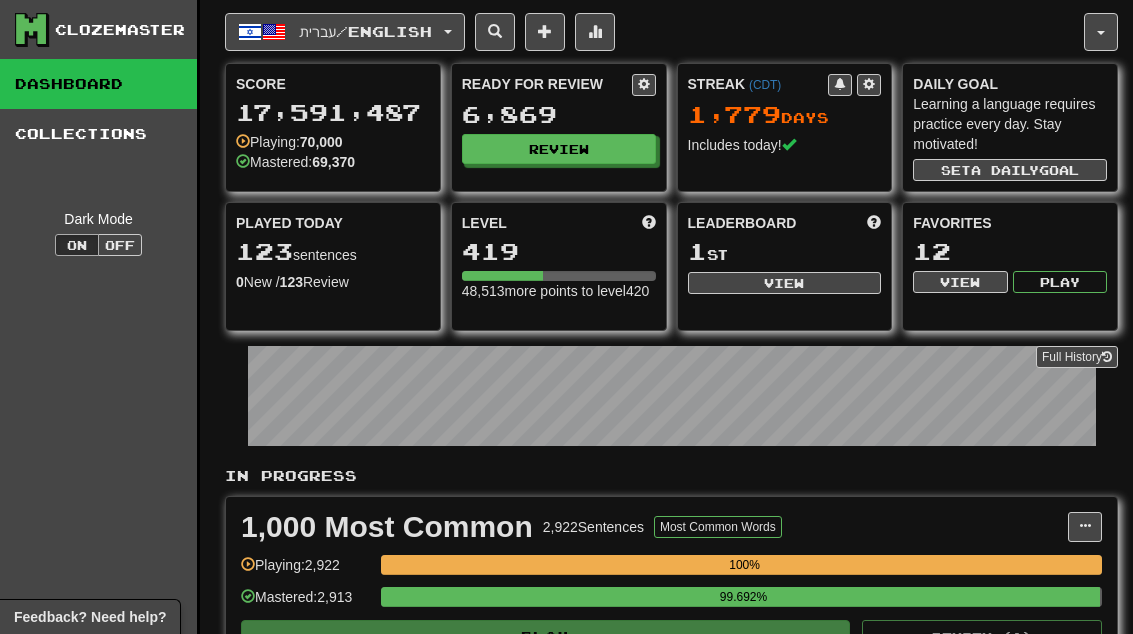 select on "**" 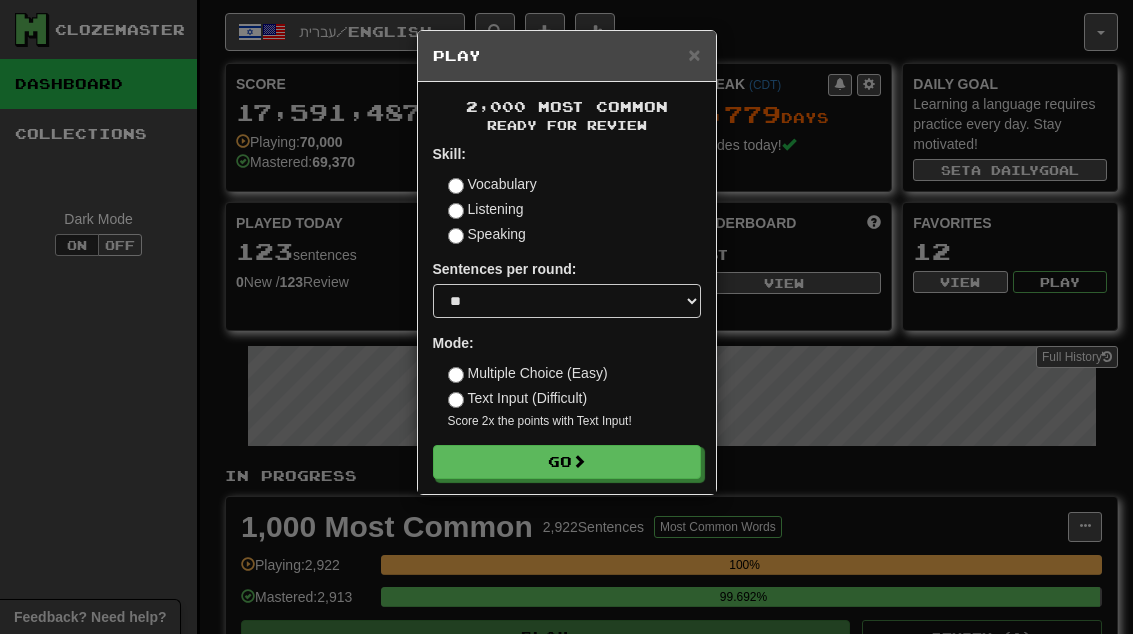 click on "Go" at bounding box center (567, 462) 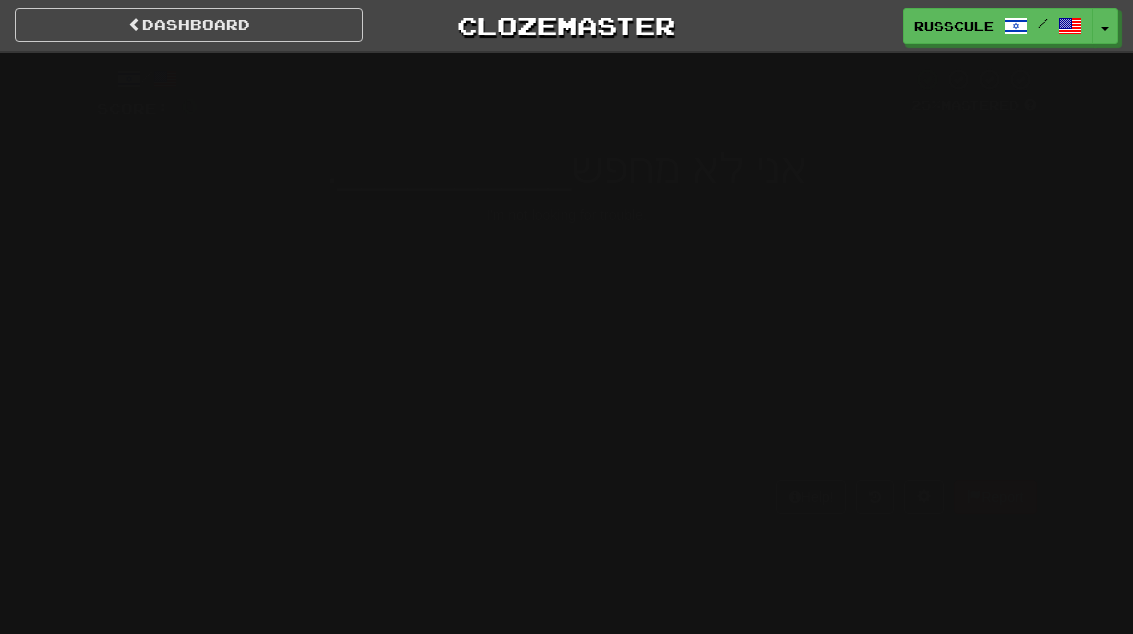 scroll, scrollTop: 0, scrollLeft: 0, axis: both 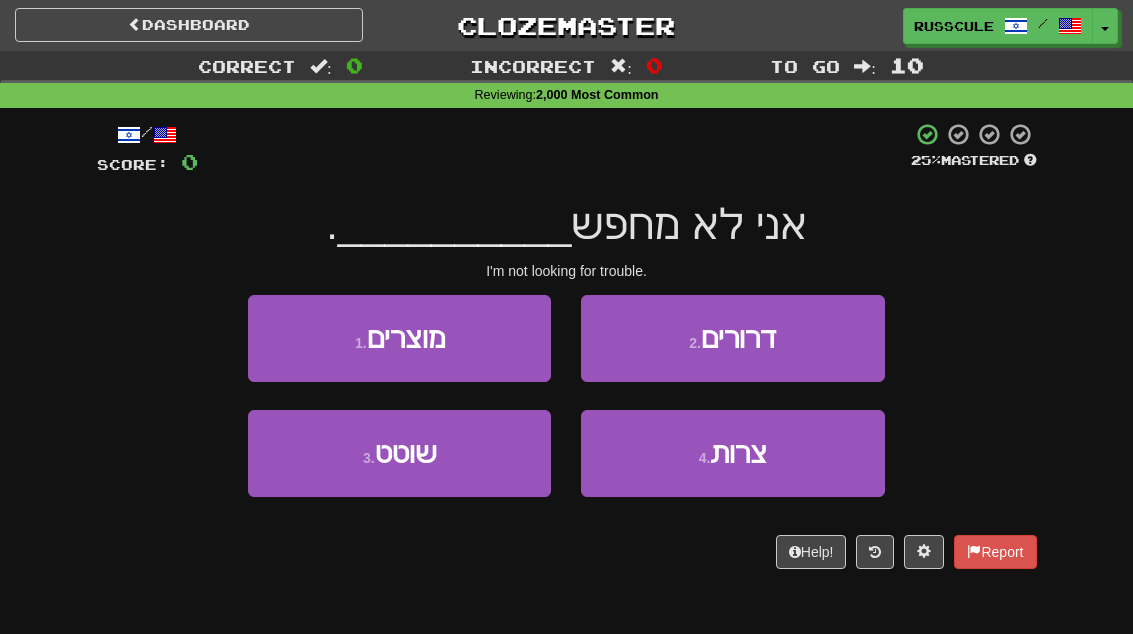 click on "4 .  צרות" at bounding box center (732, 453) 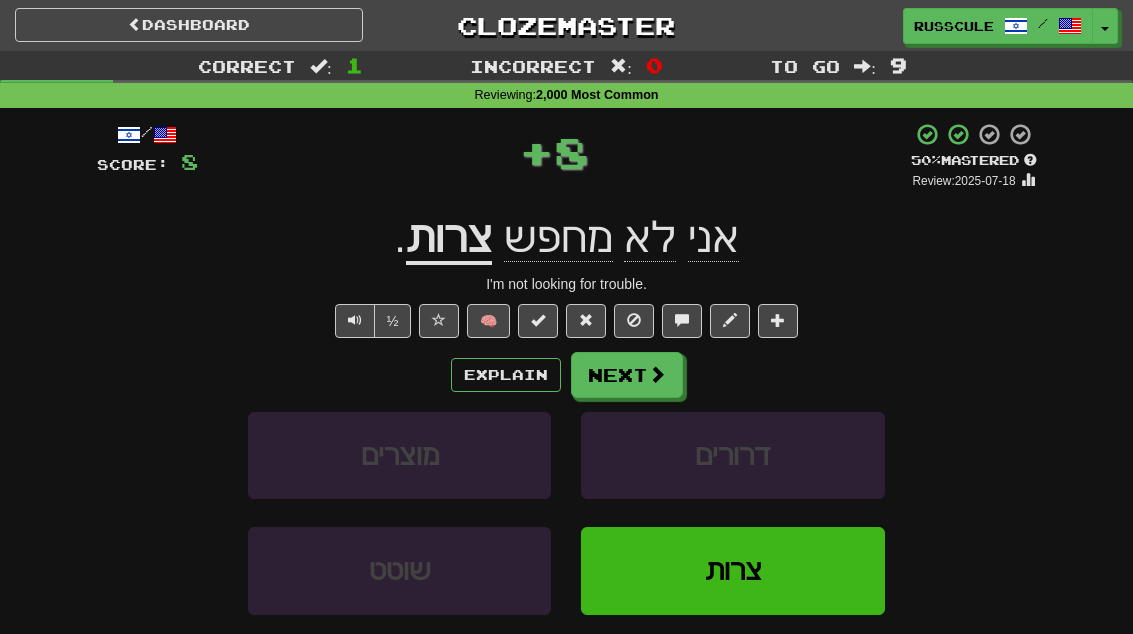 click on "Next" at bounding box center [627, 375] 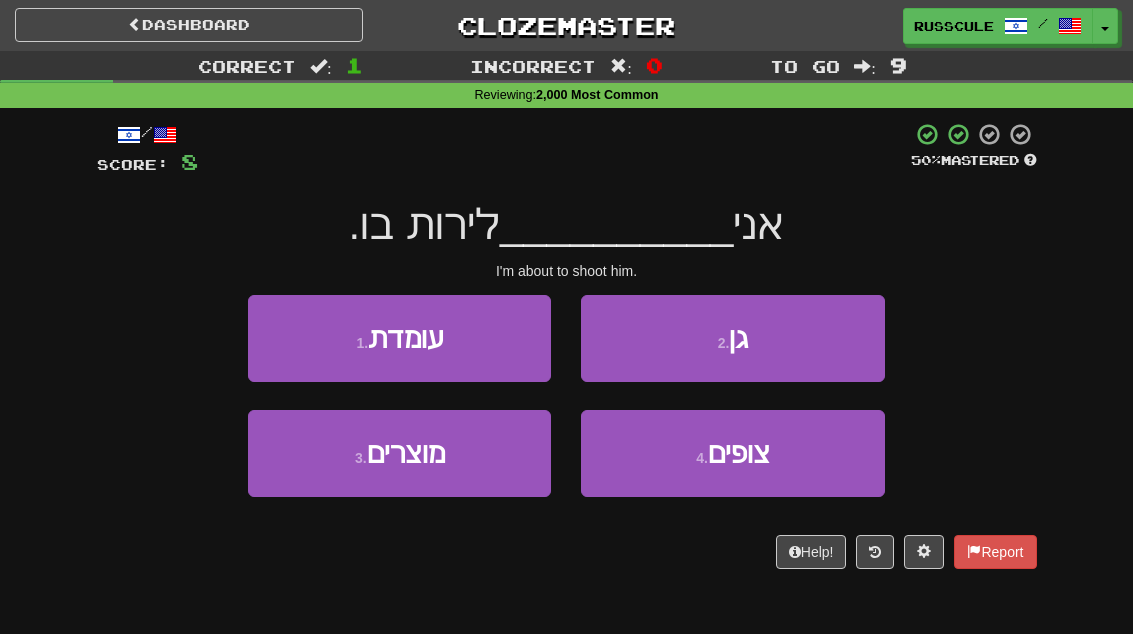 click on "1 .  עומדת" at bounding box center [399, 338] 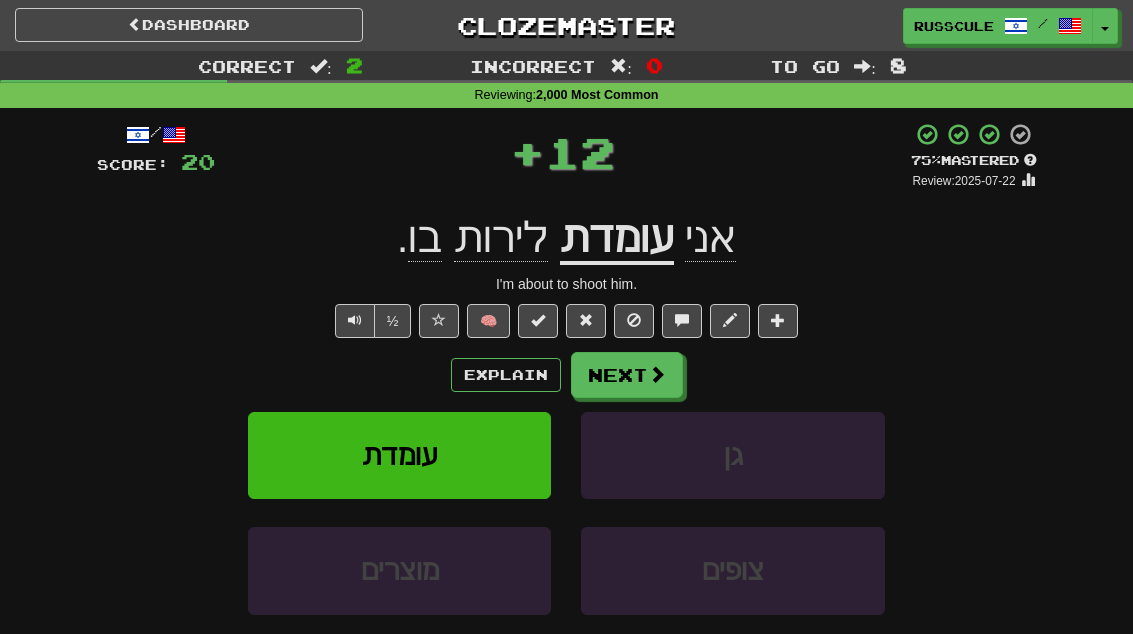 click on "Next" at bounding box center [627, 375] 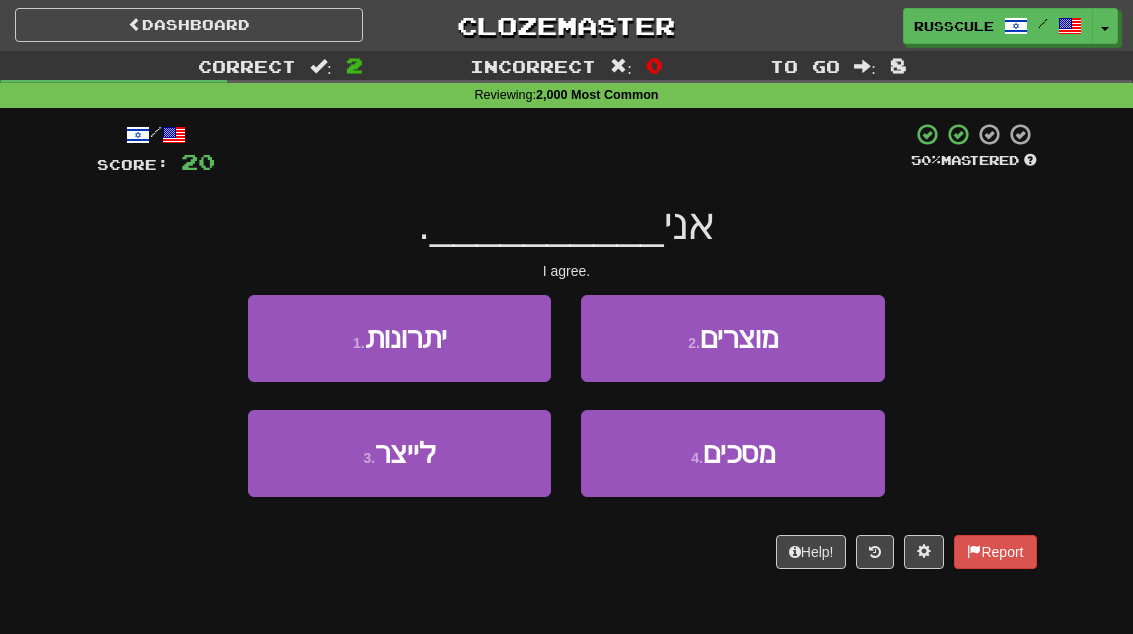 click on "4 .  מסכים" at bounding box center (732, 453) 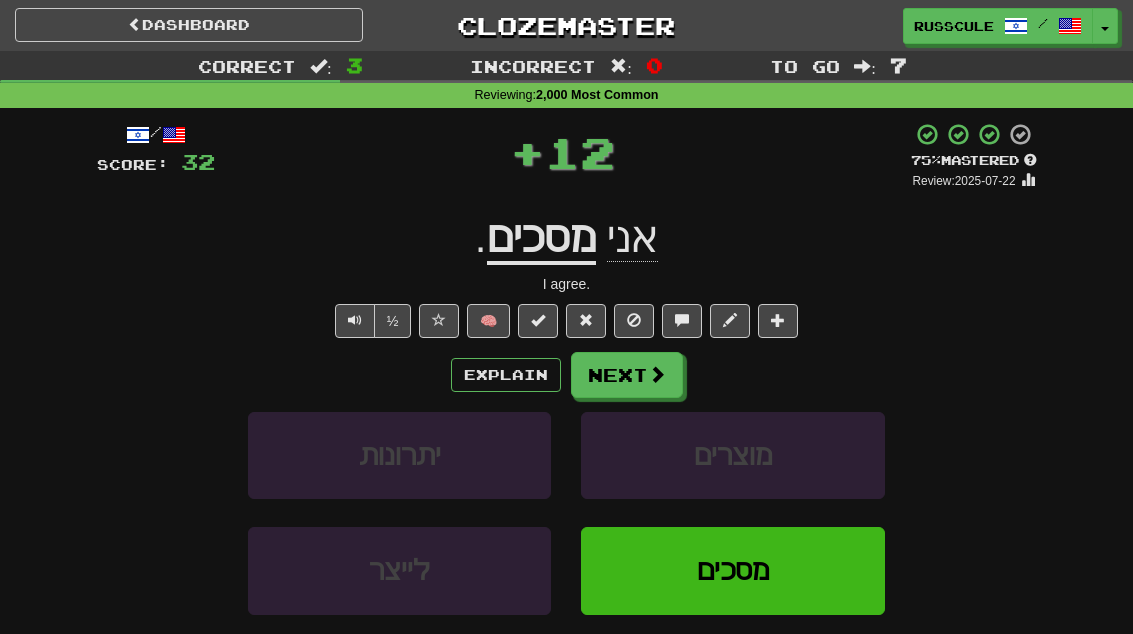click on "Next" at bounding box center (627, 375) 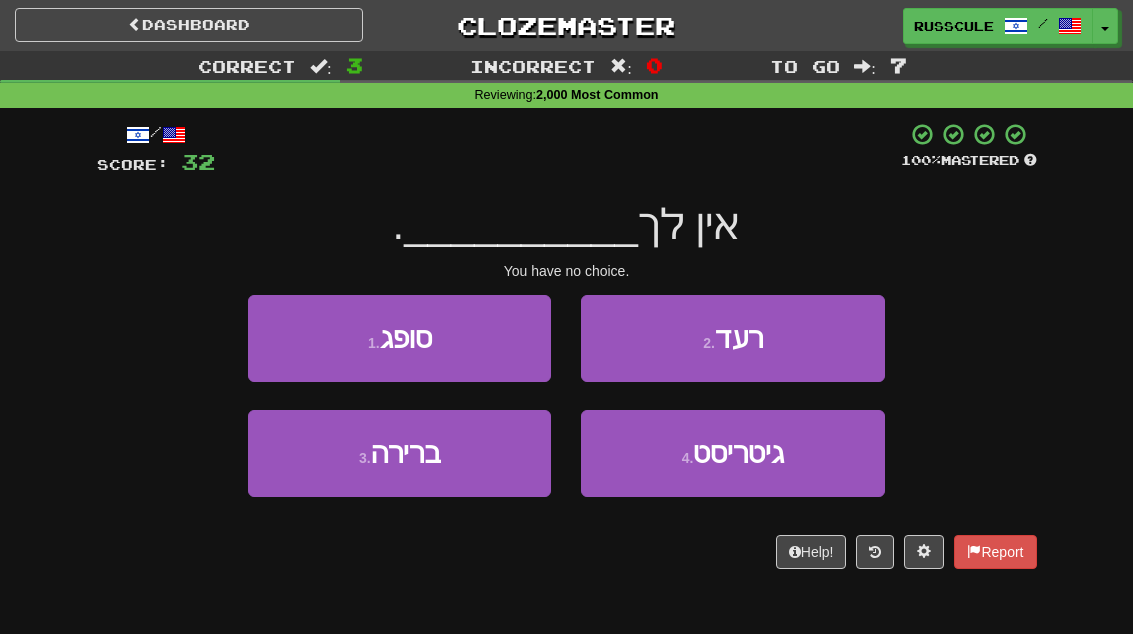click on "3 .  ברירה" at bounding box center (399, 453) 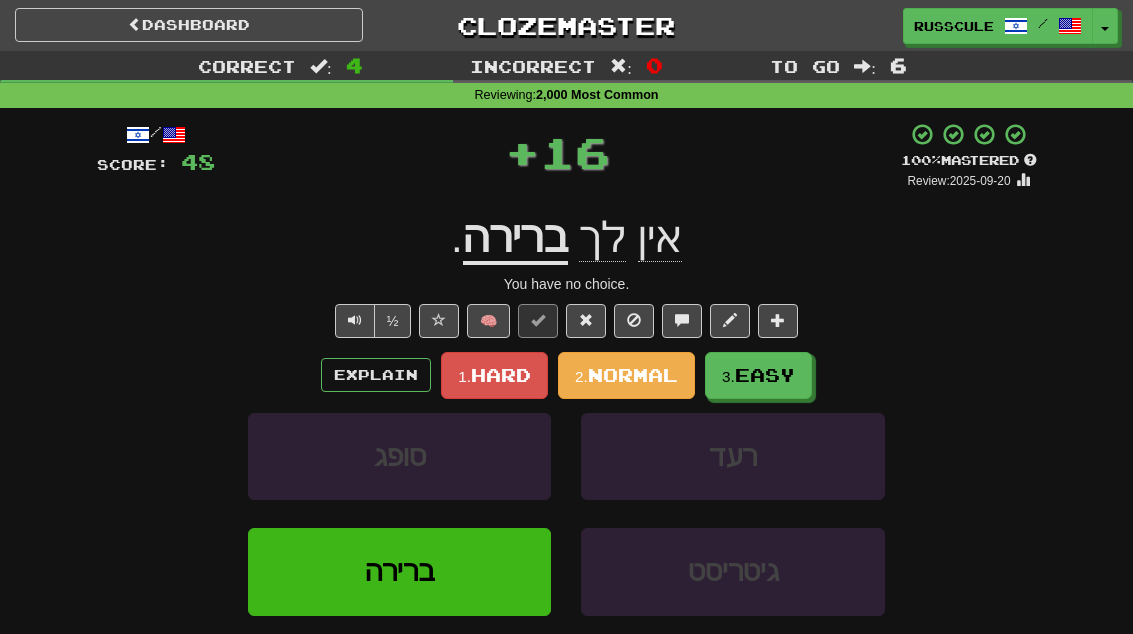 click on "Easy" at bounding box center [765, 375] 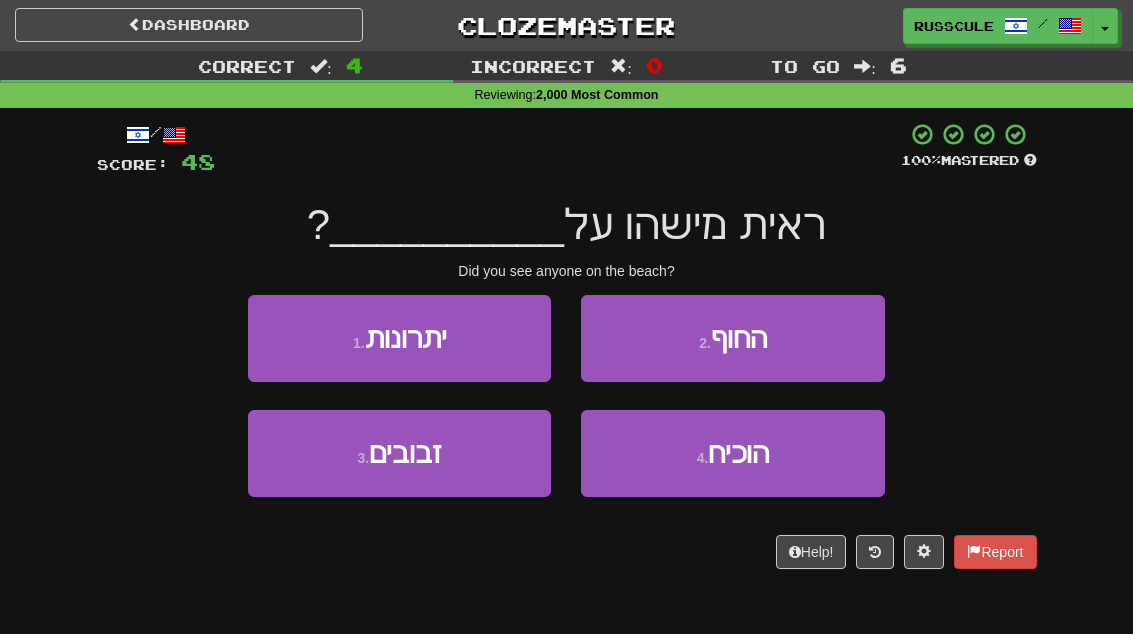 click on "2 .  החוף" at bounding box center (732, 338) 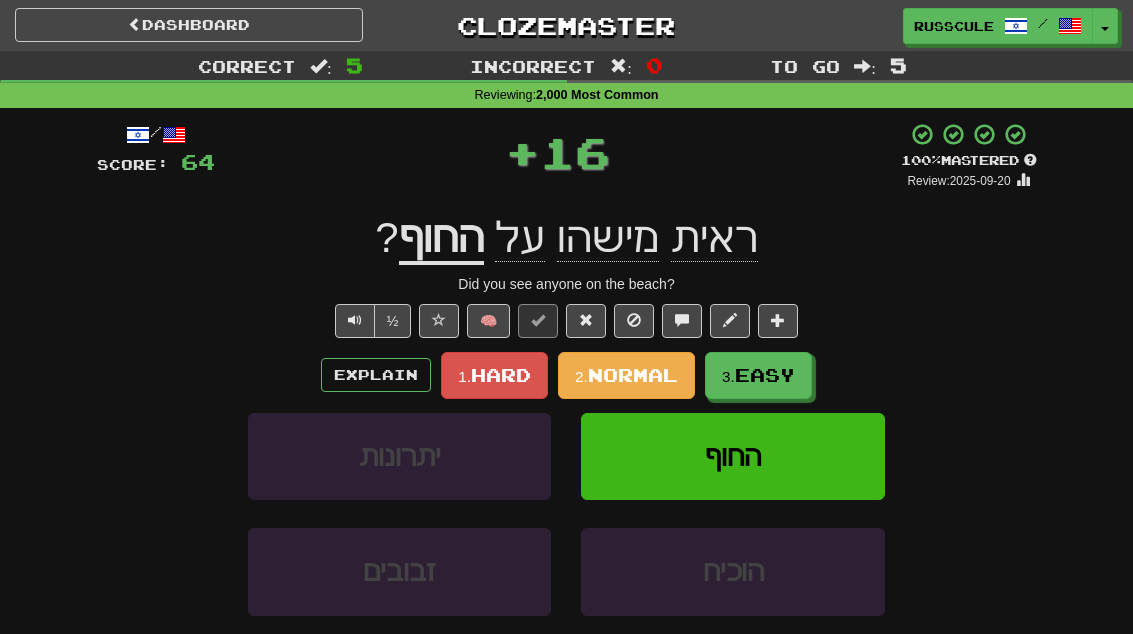 click on "3.  Easy" at bounding box center (758, 375) 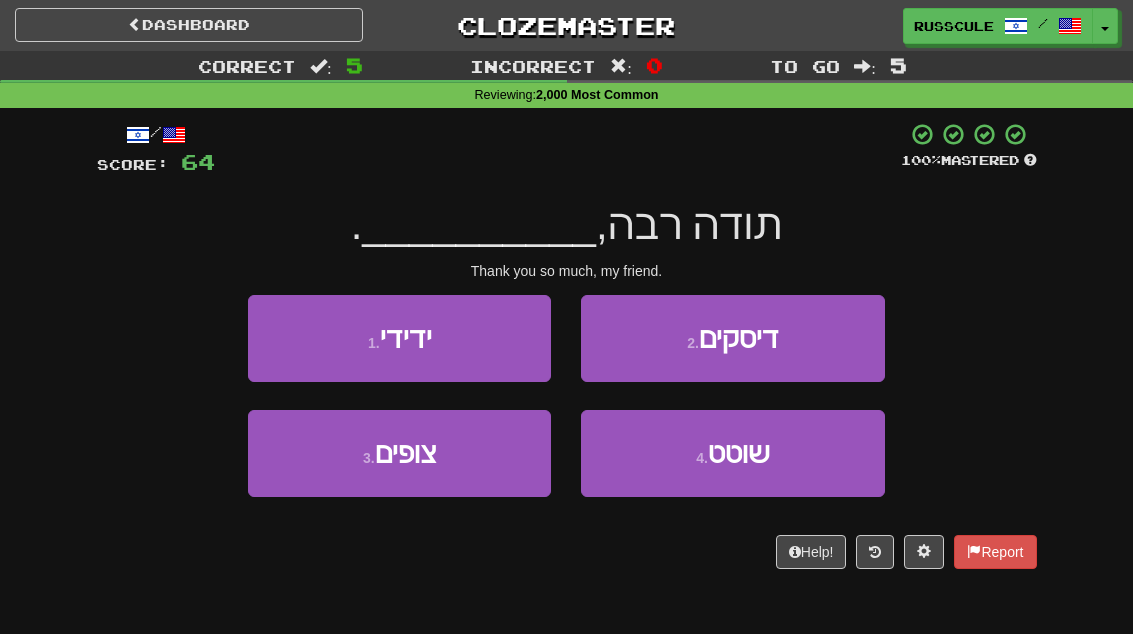 click on "1 .  ידידי" at bounding box center [399, 338] 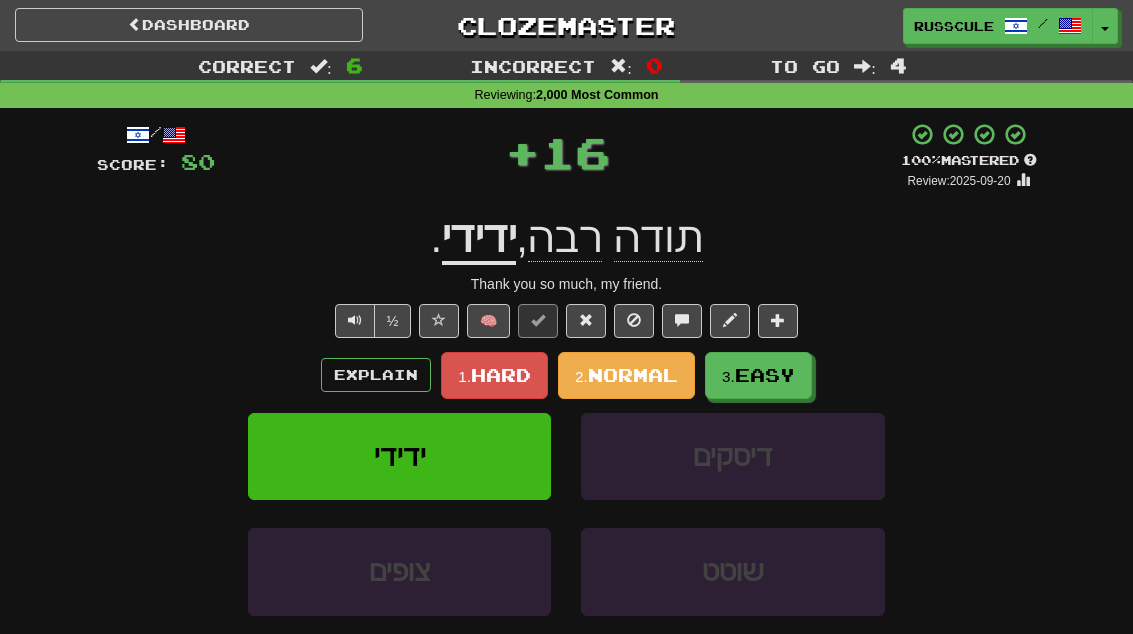 click on "Easy" at bounding box center (765, 375) 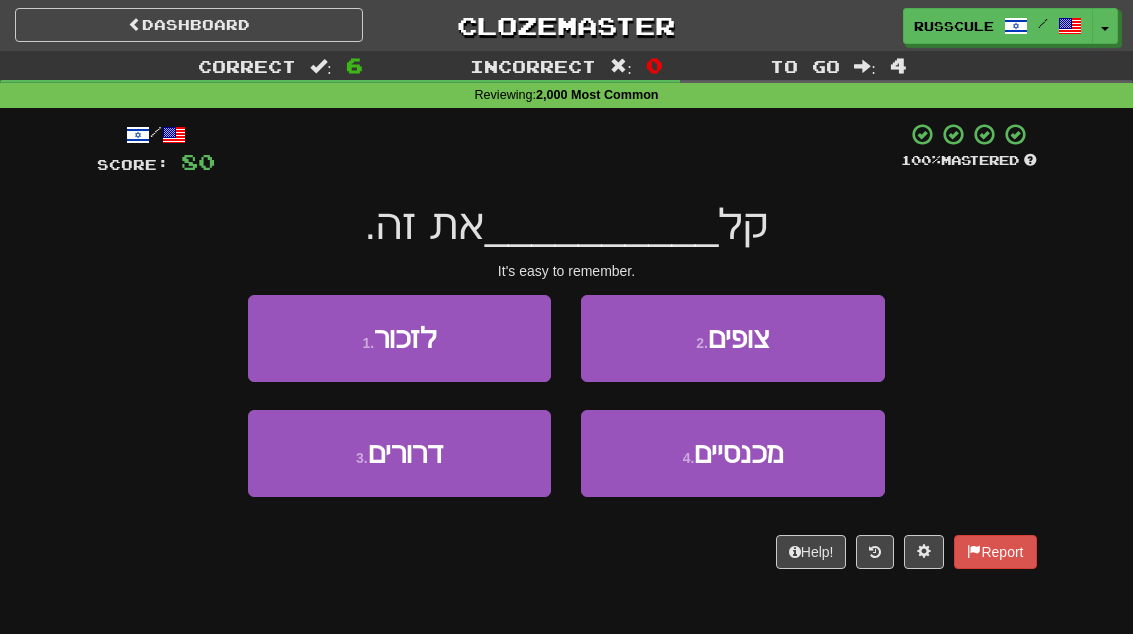 click on "1 .  לזכור" at bounding box center [399, 338] 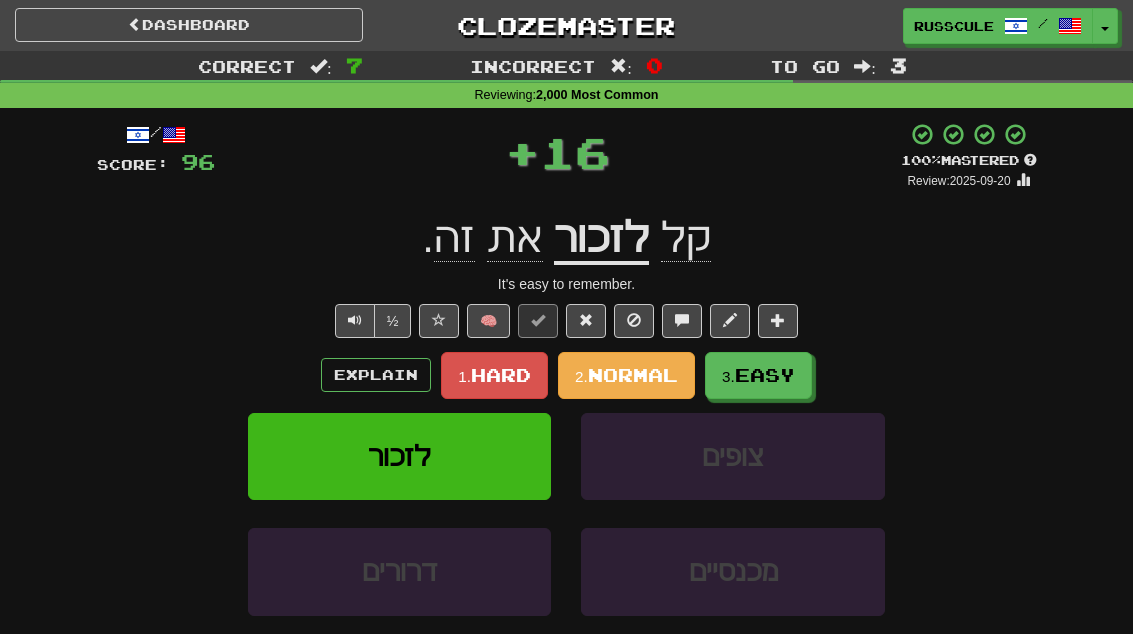 click on "Easy" at bounding box center (765, 375) 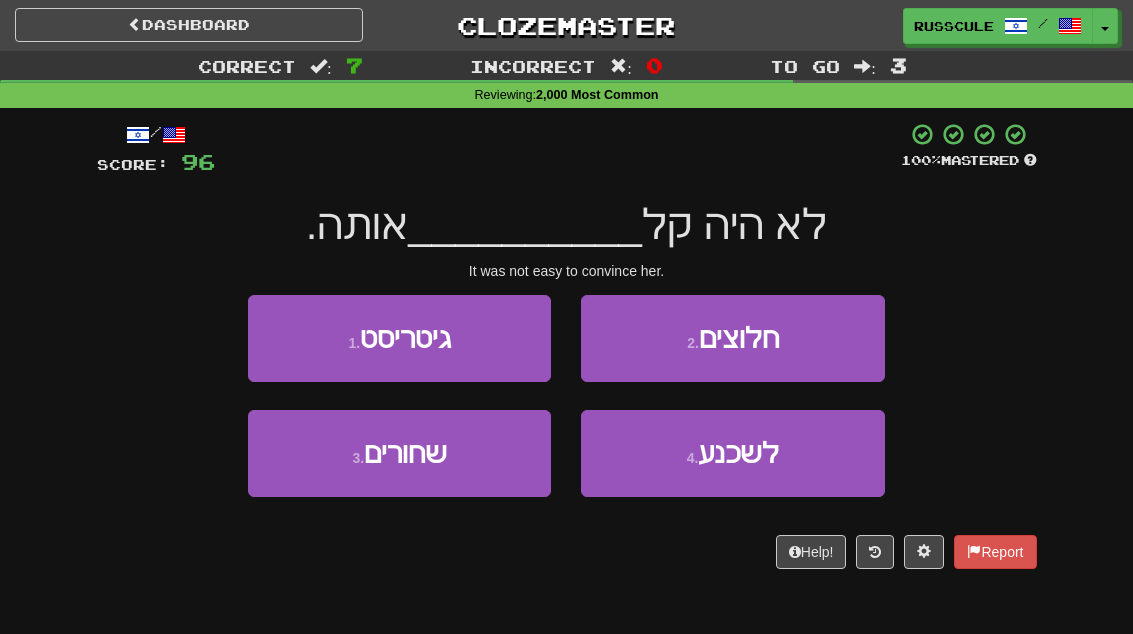 click on "לשכנע" at bounding box center [738, 453] 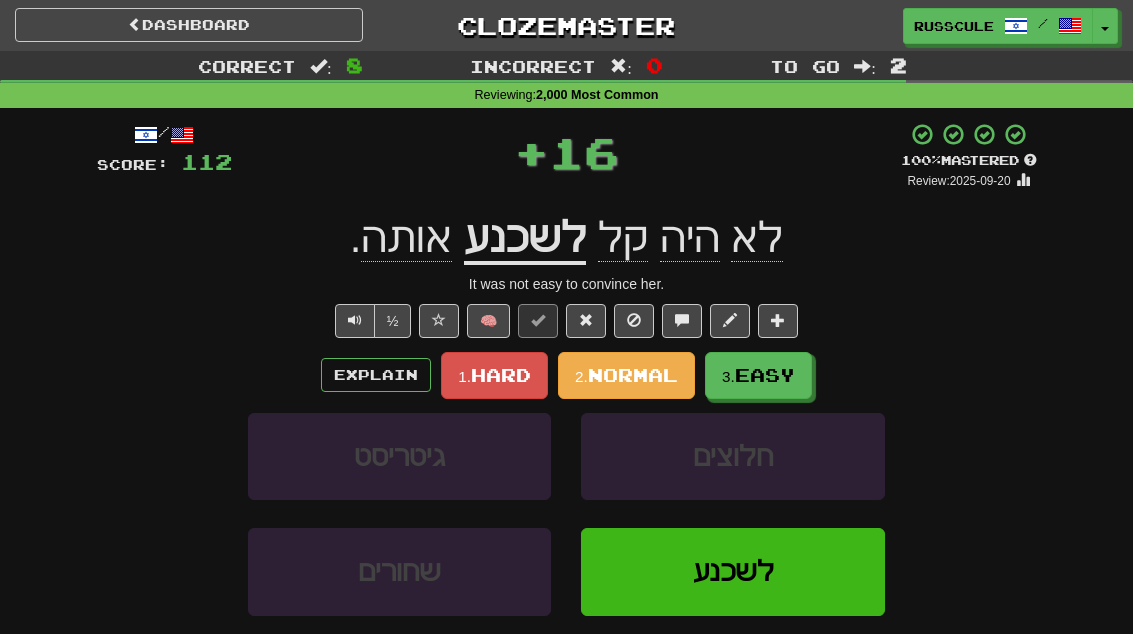 click on "Easy" at bounding box center (765, 375) 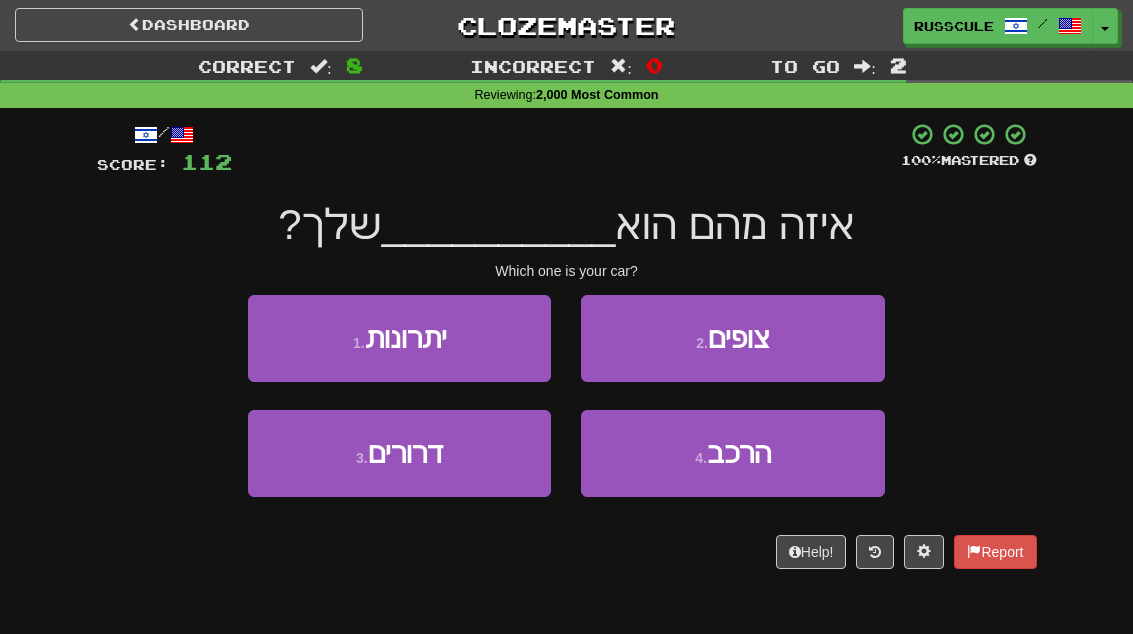 click on "4 .  הרכב" at bounding box center (732, 453) 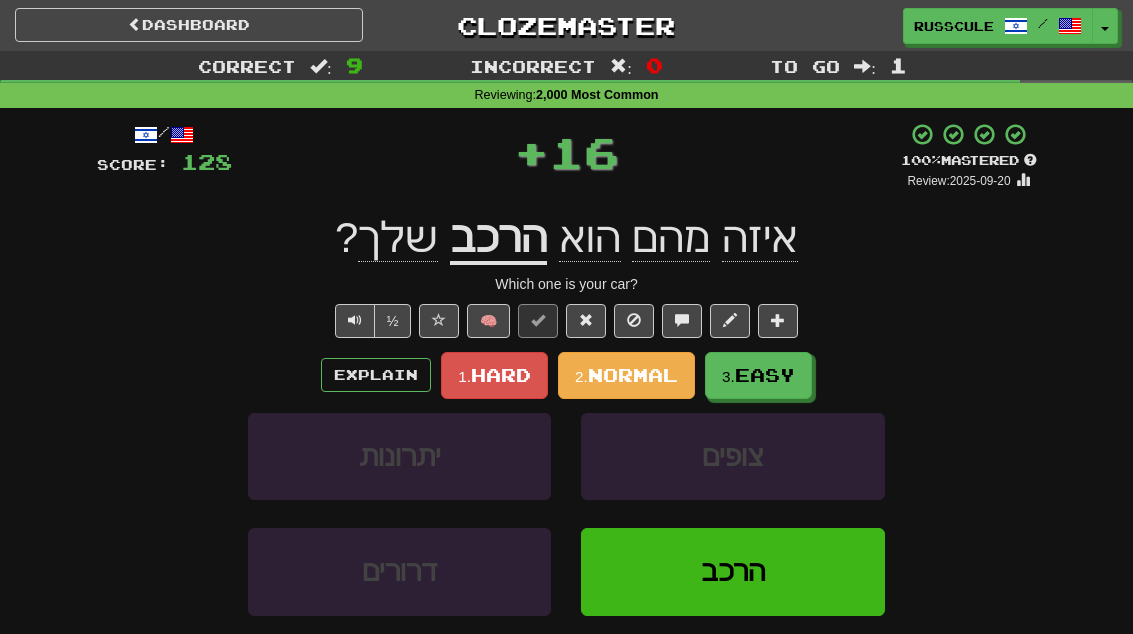 click on "Easy" at bounding box center [765, 375] 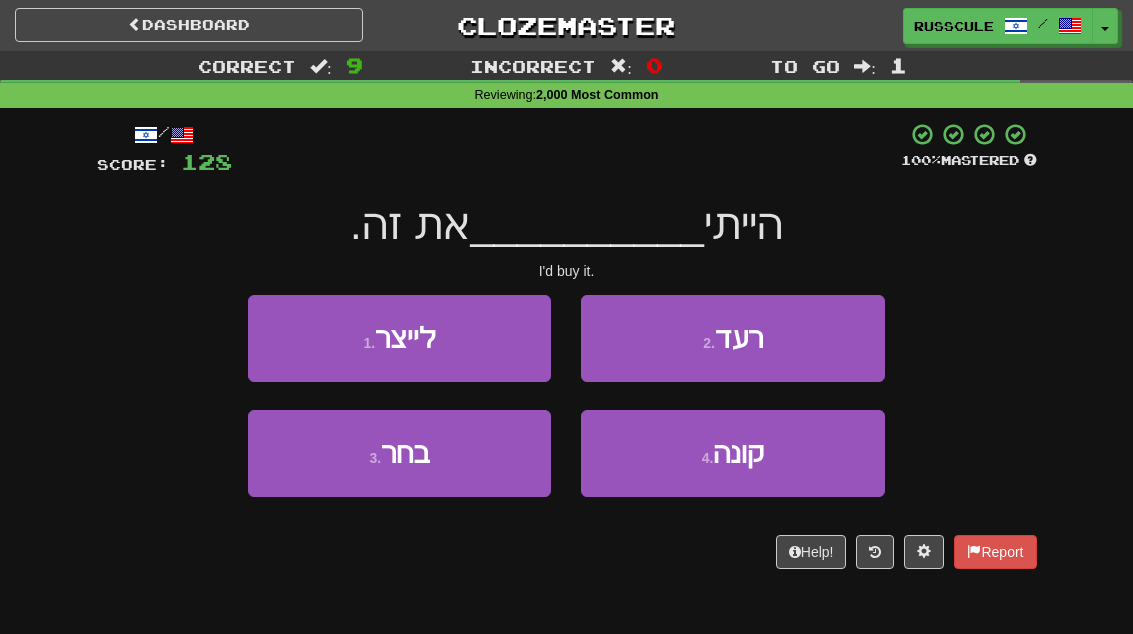 click on "קונה" at bounding box center (738, 453) 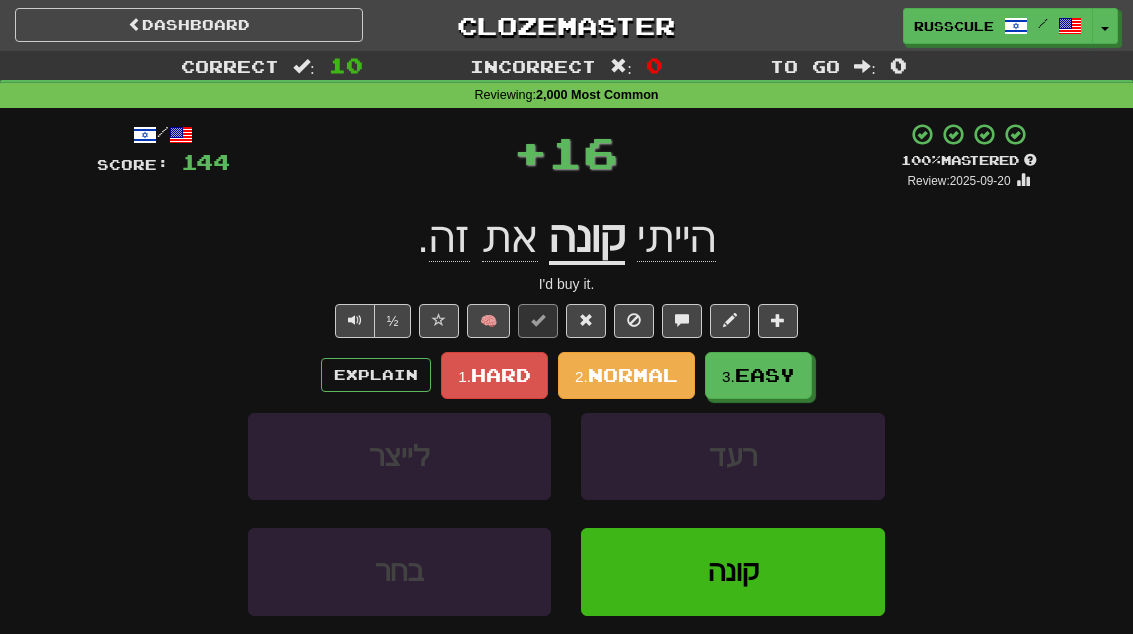 click on "Easy" at bounding box center [765, 375] 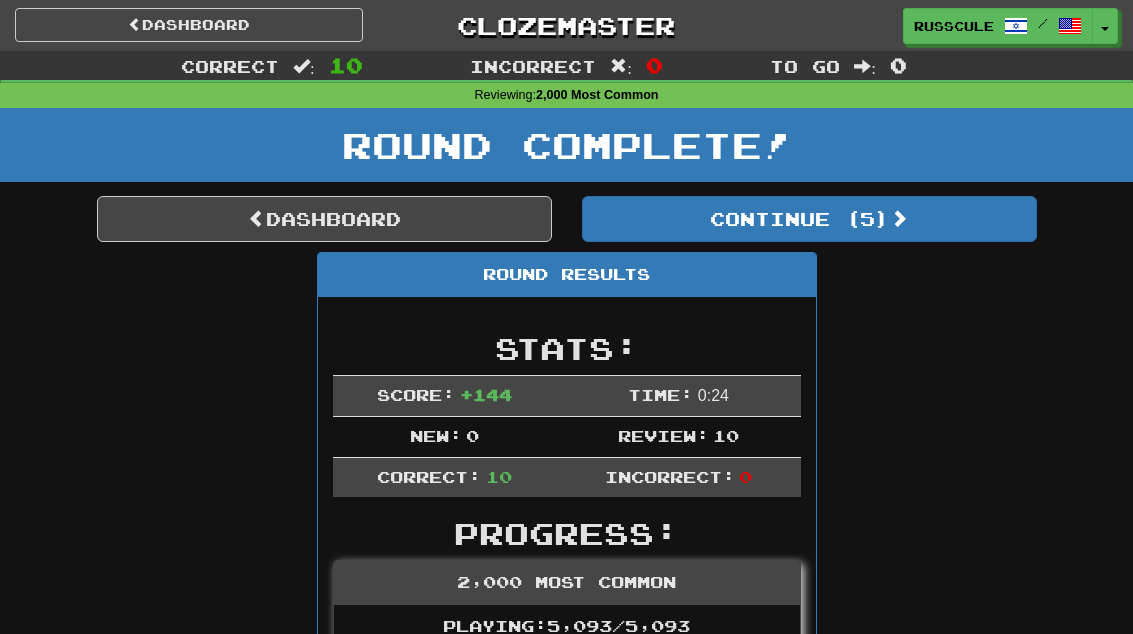 click on "Continue ( 5 )" at bounding box center [809, 219] 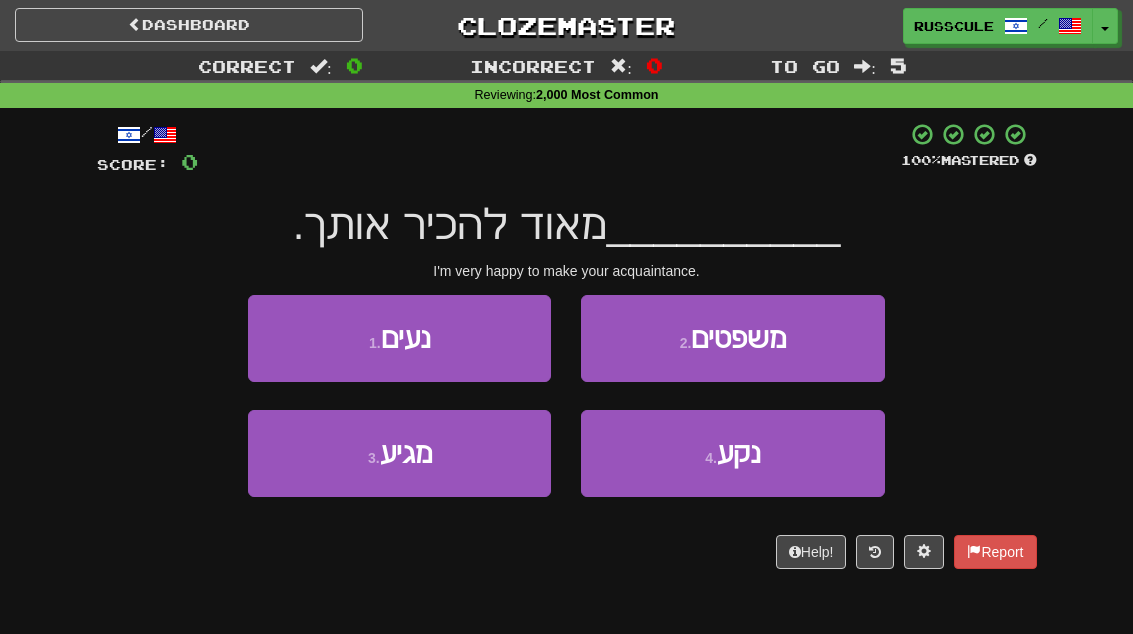 click on "1 .  נעים" at bounding box center [399, 338] 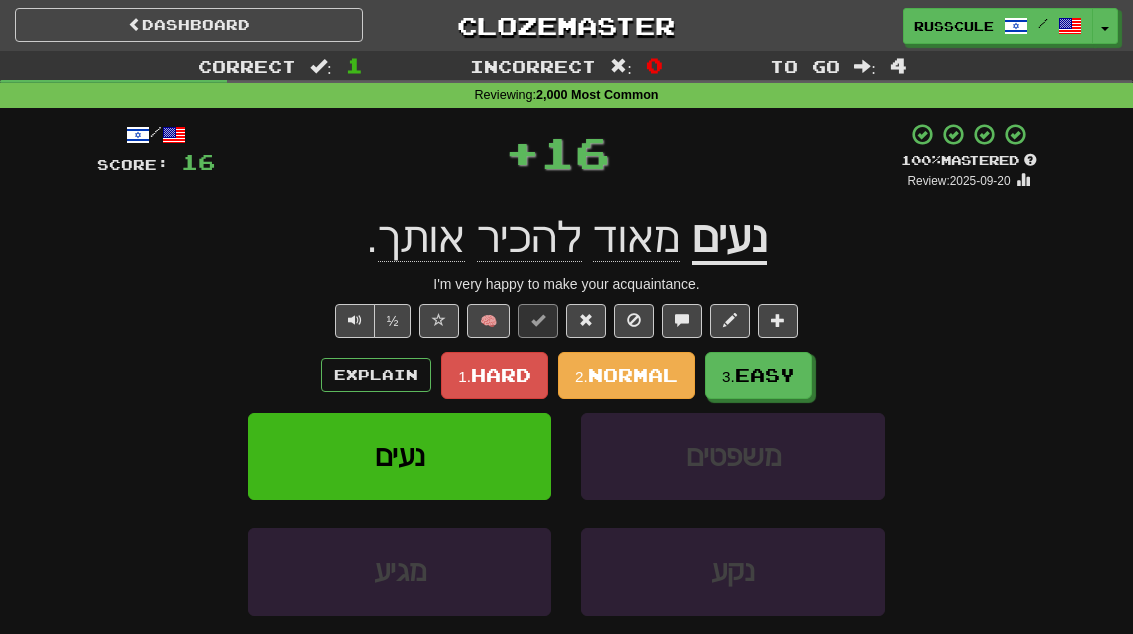 click on "Easy" at bounding box center [765, 375] 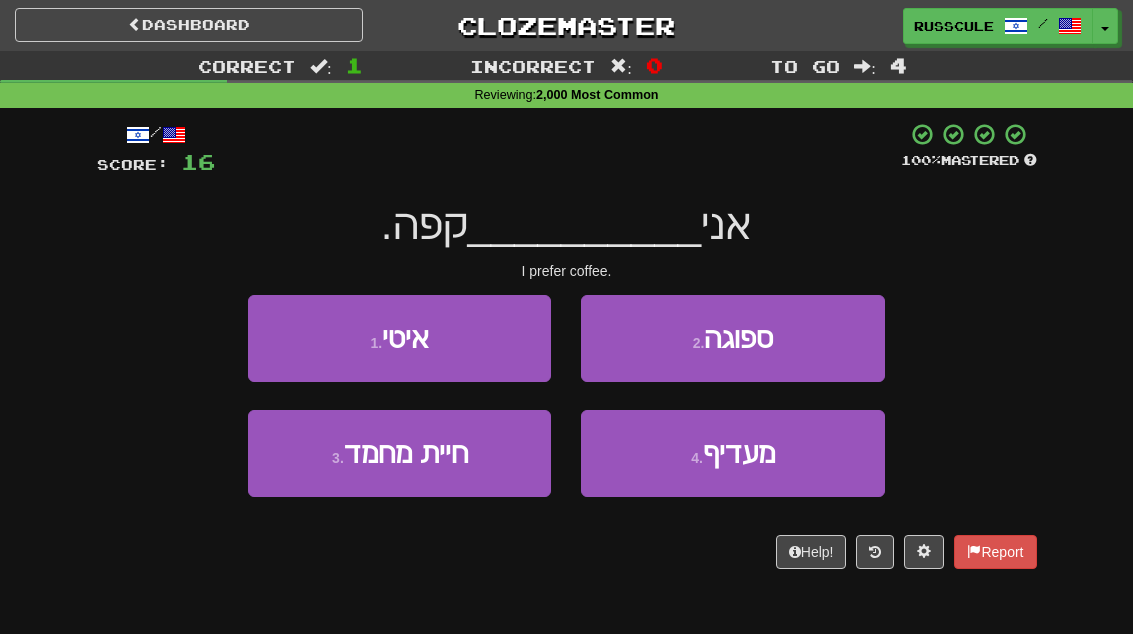 click on "4 .  מעדיף" at bounding box center [732, 453] 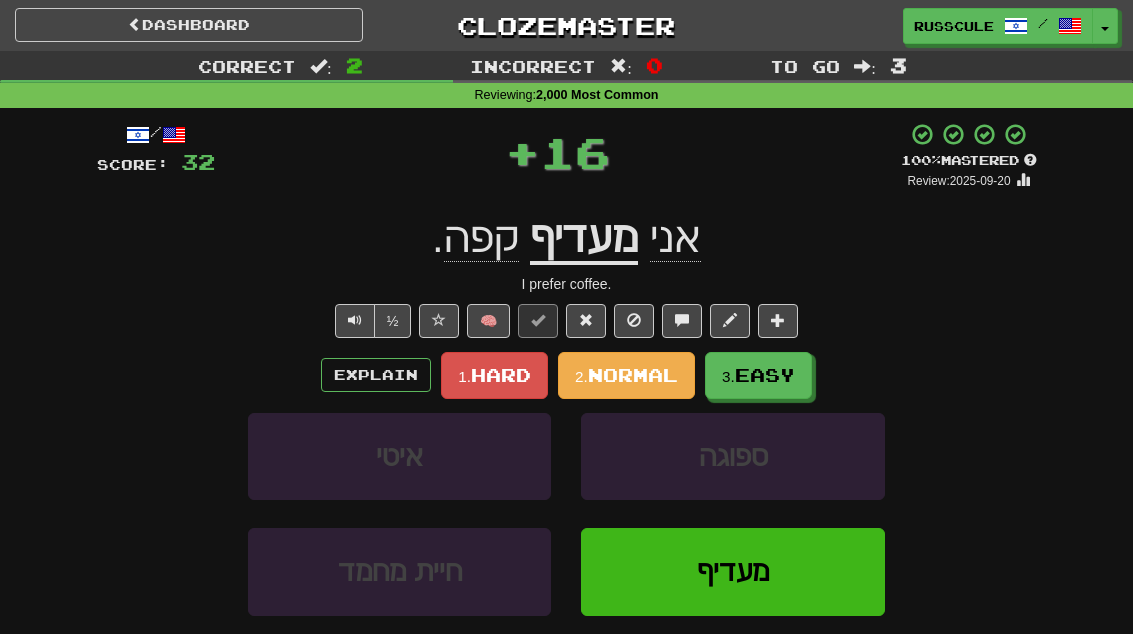 click on "Easy" at bounding box center [765, 375] 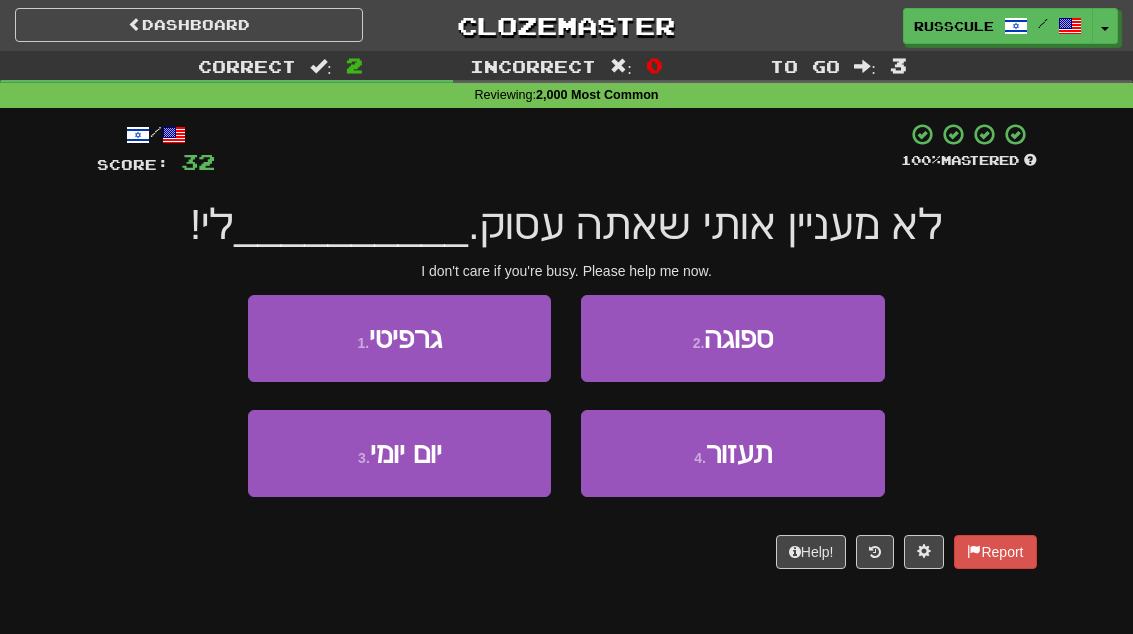 click on "4 .  תעזור" at bounding box center (732, 453) 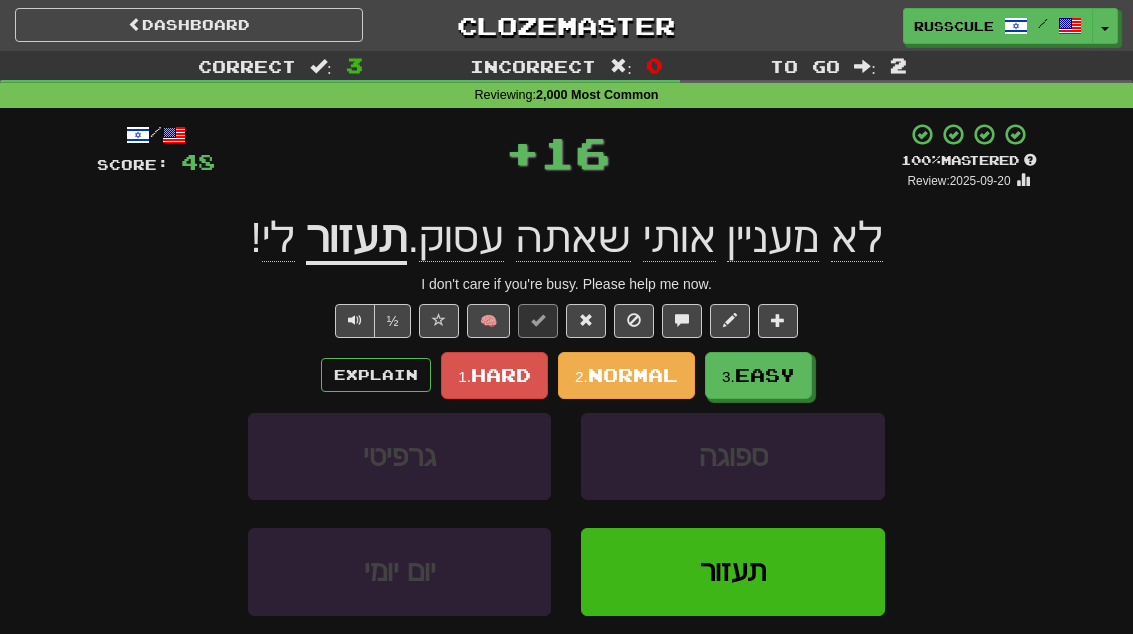 click on "Easy" at bounding box center [765, 375] 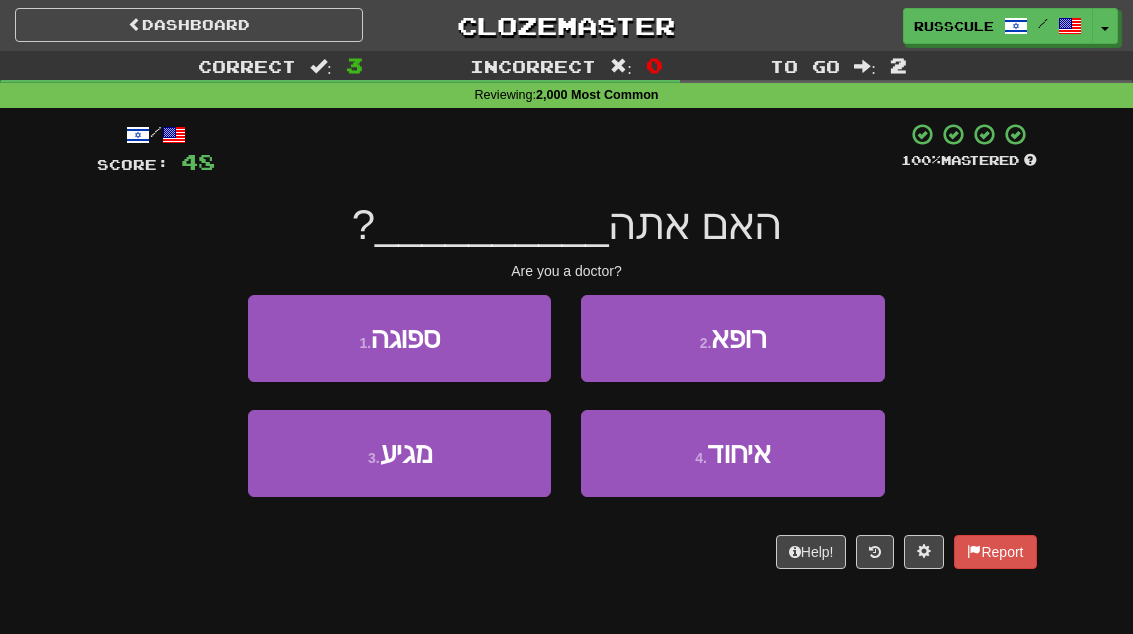 click on "2 .  רופא" at bounding box center [732, 338] 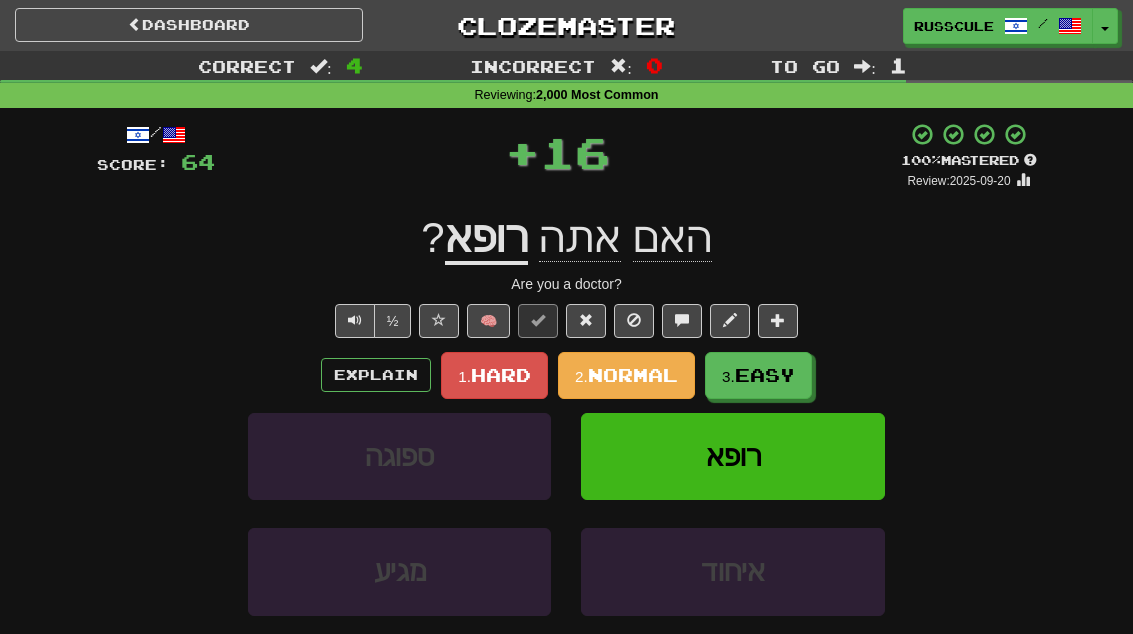 click on "Easy" at bounding box center (765, 375) 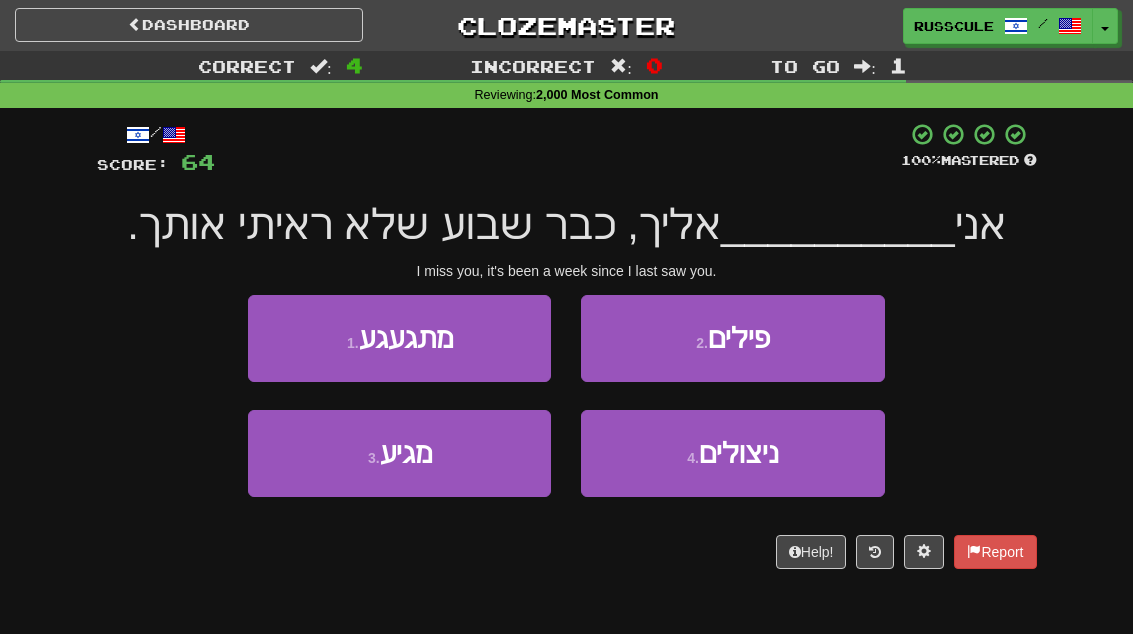 click on "1 .  מתגעגע" at bounding box center (399, 338) 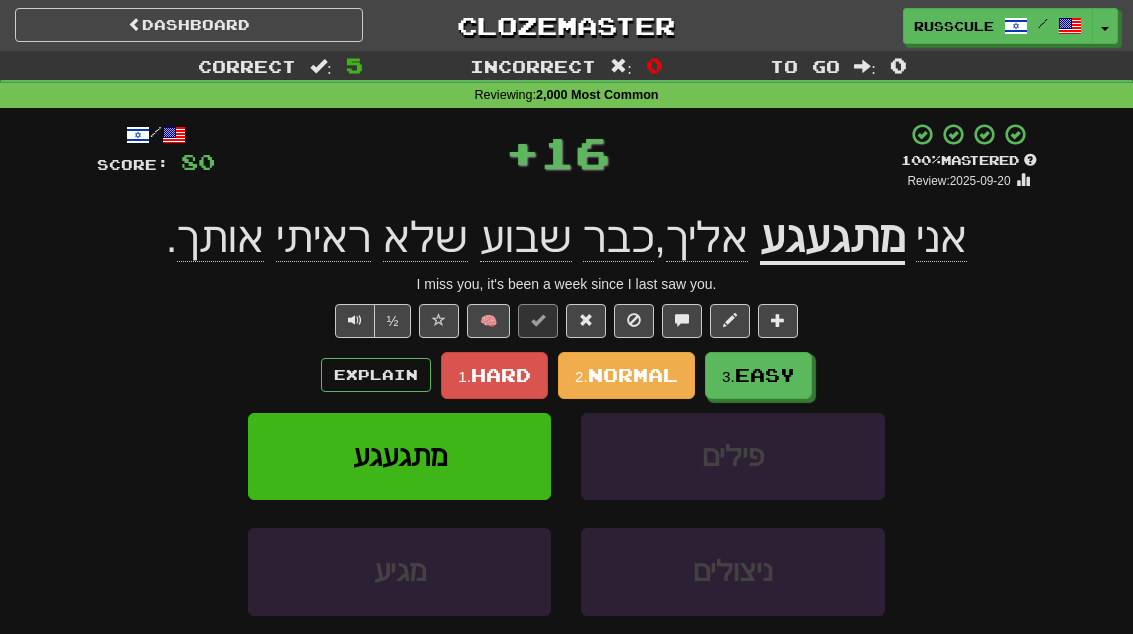click on "Easy" at bounding box center [765, 375] 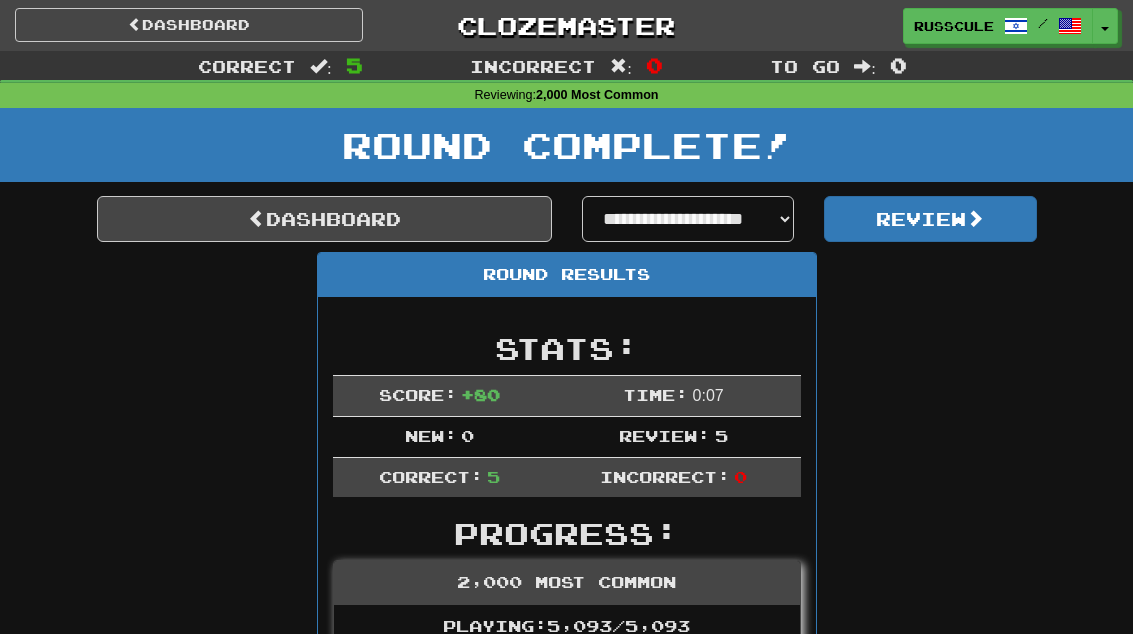 click on "Dashboard" at bounding box center (324, 219) 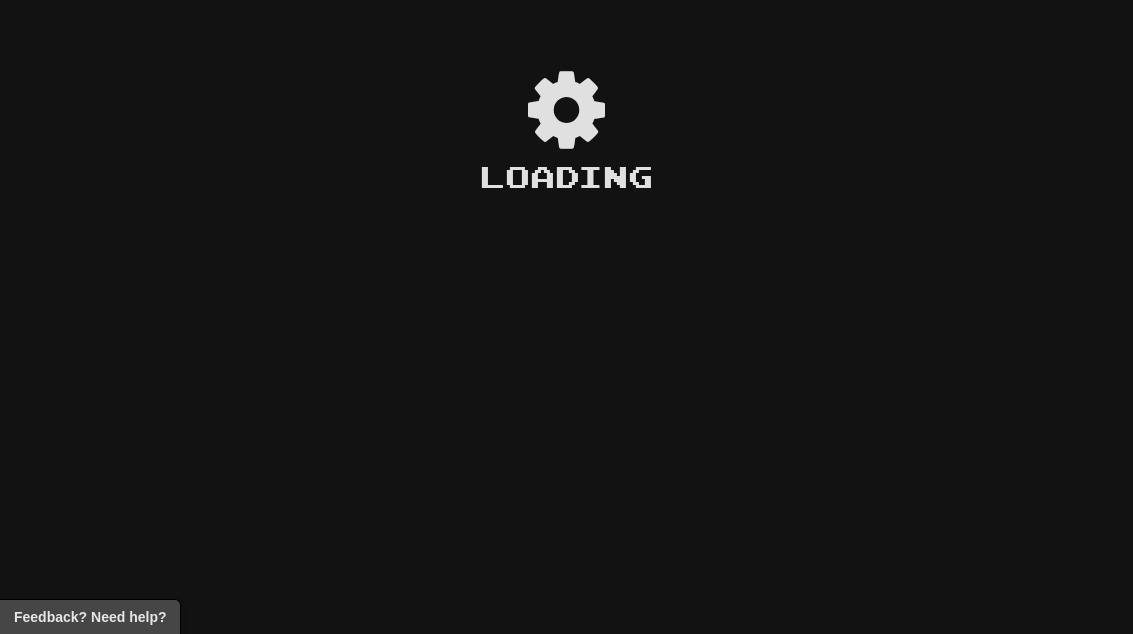 scroll, scrollTop: 0, scrollLeft: 0, axis: both 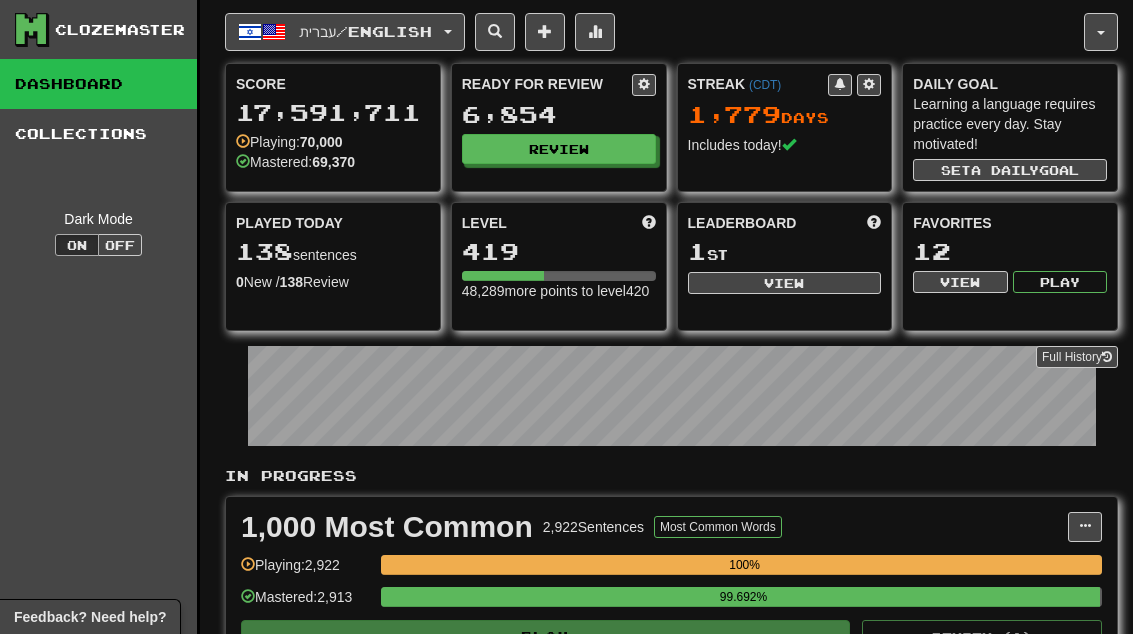 click on "Review" at bounding box center [559, 149] 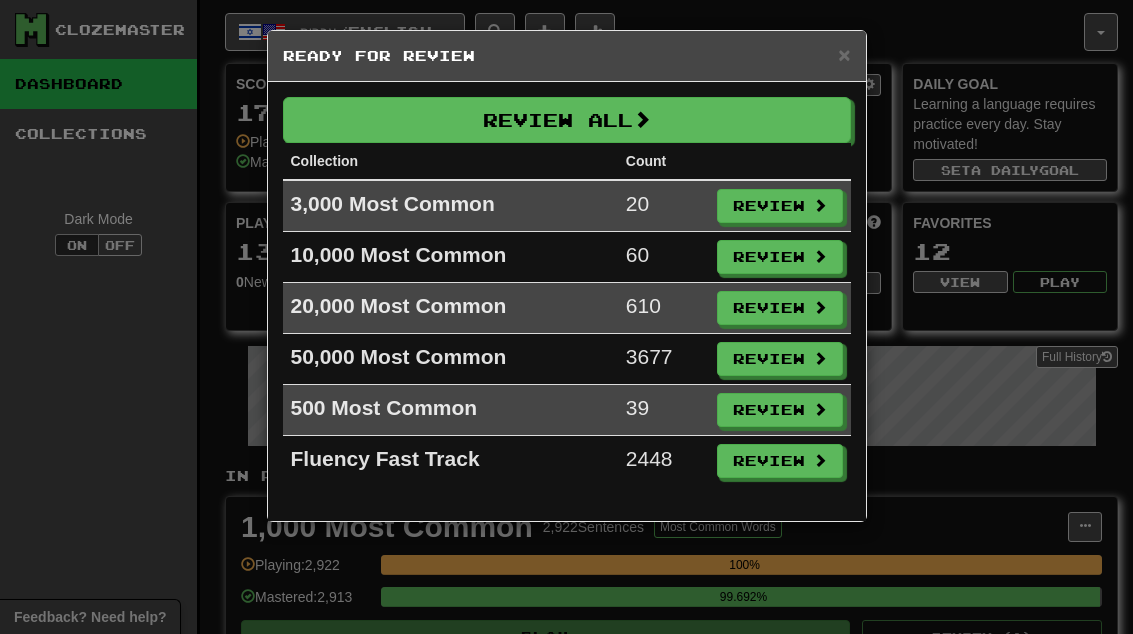 click on "Review" at bounding box center (780, 206) 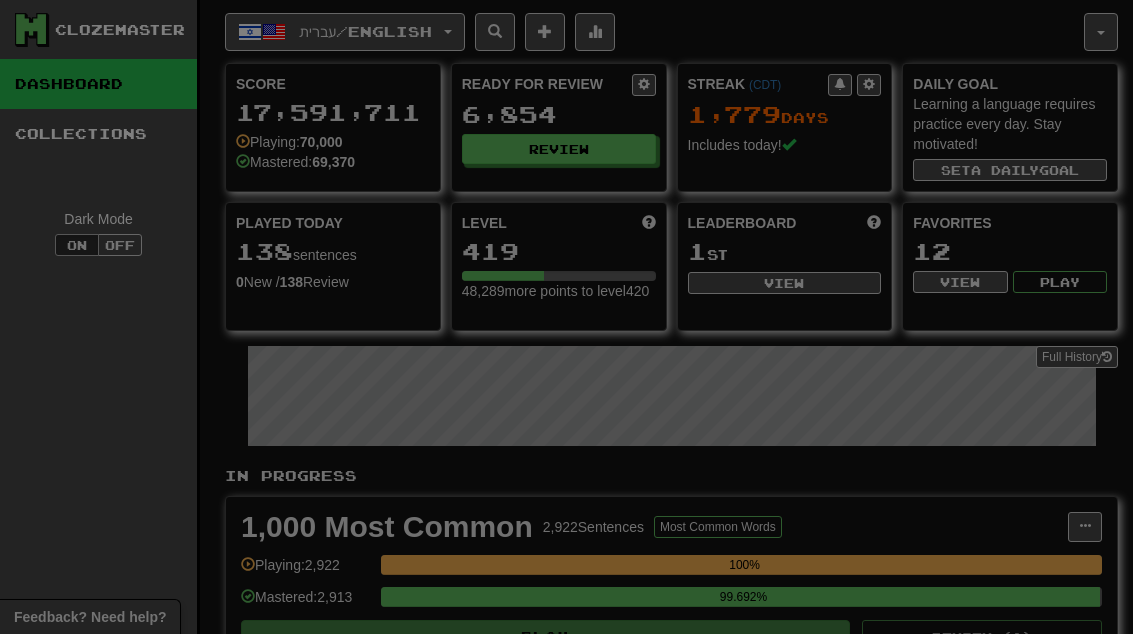 select on "**" 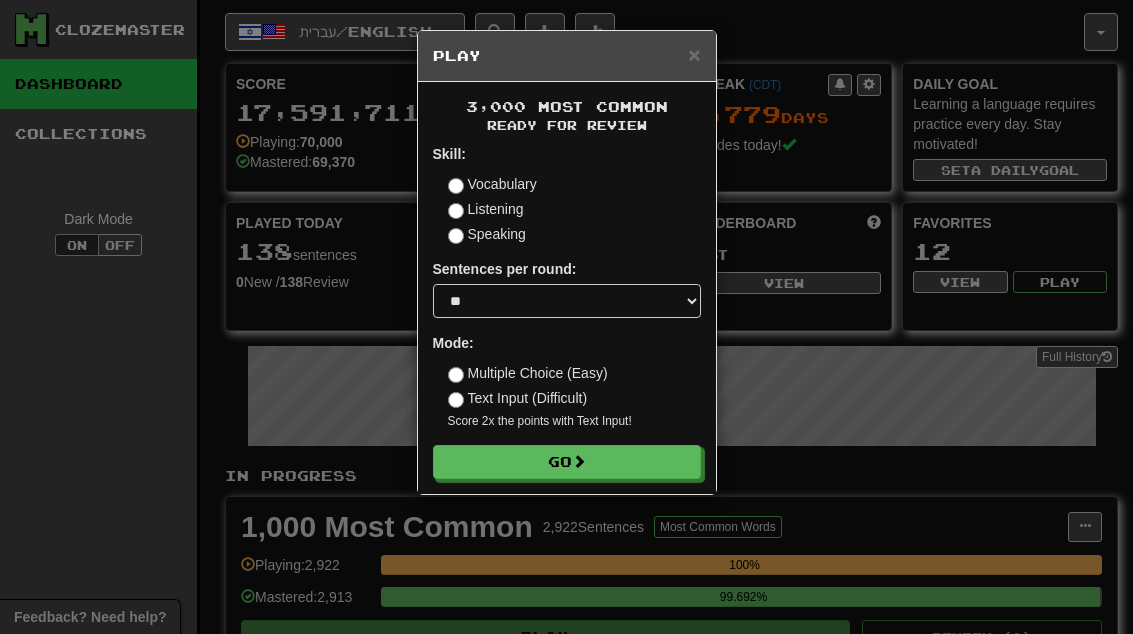 click on "Go" at bounding box center (567, 462) 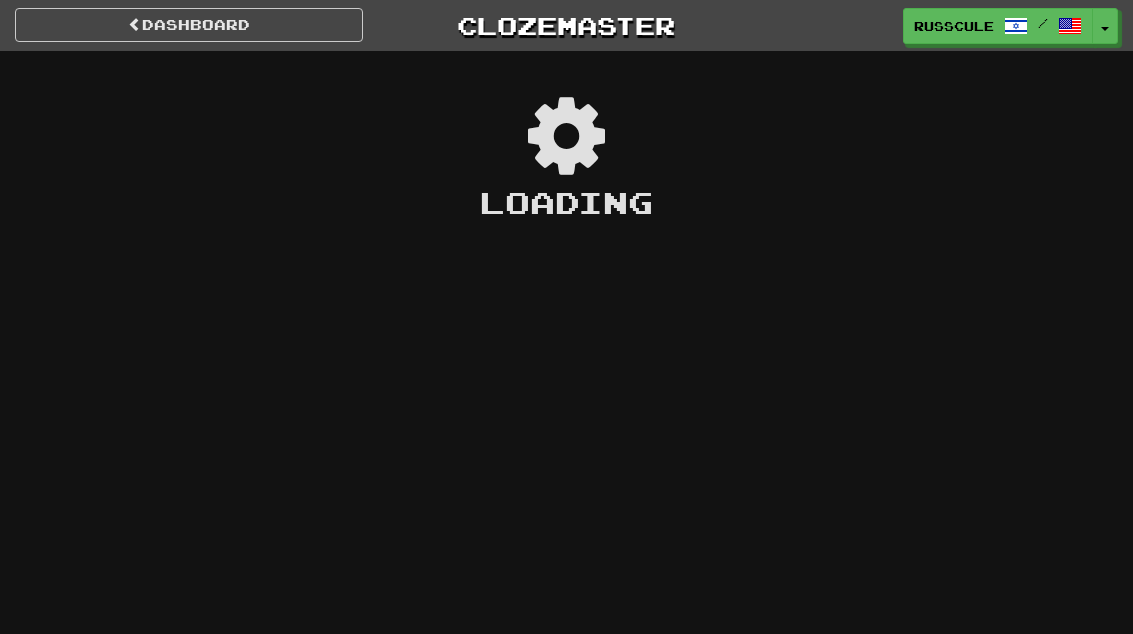 scroll, scrollTop: 0, scrollLeft: 0, axis: both 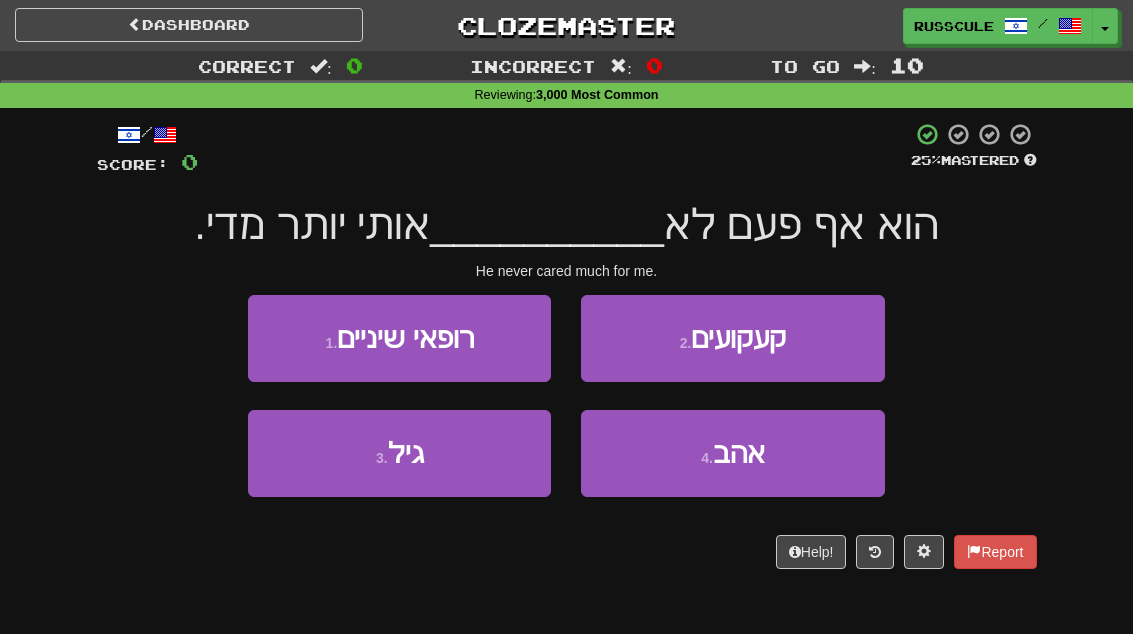 click on "אהב" at bounding box center [739, 453] 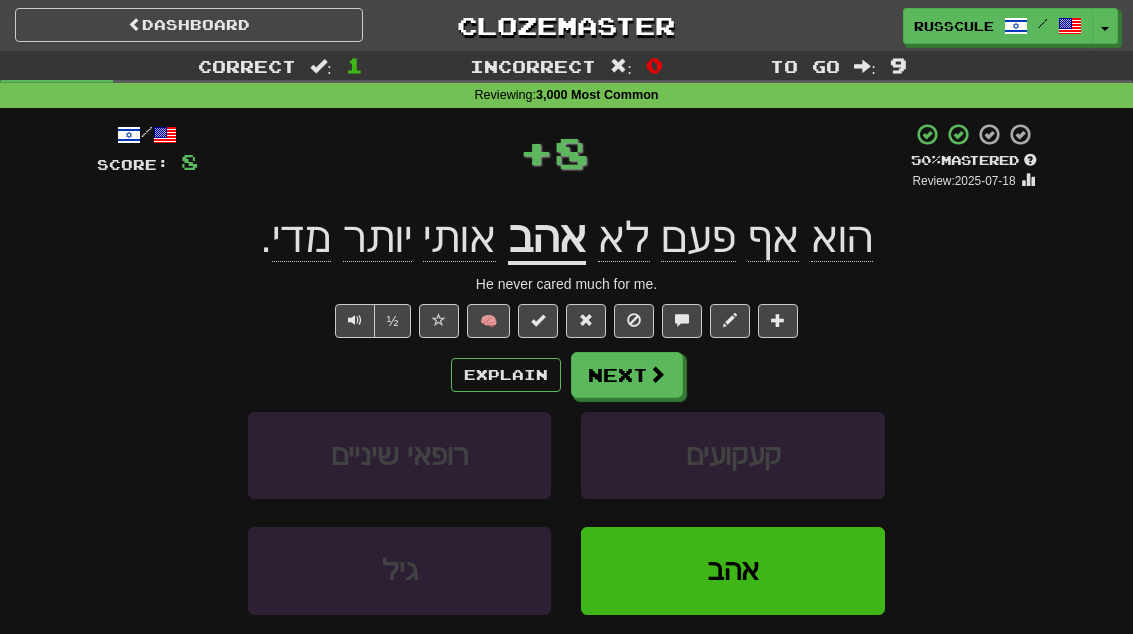 click on "Next" at bounding box center [627, 375] 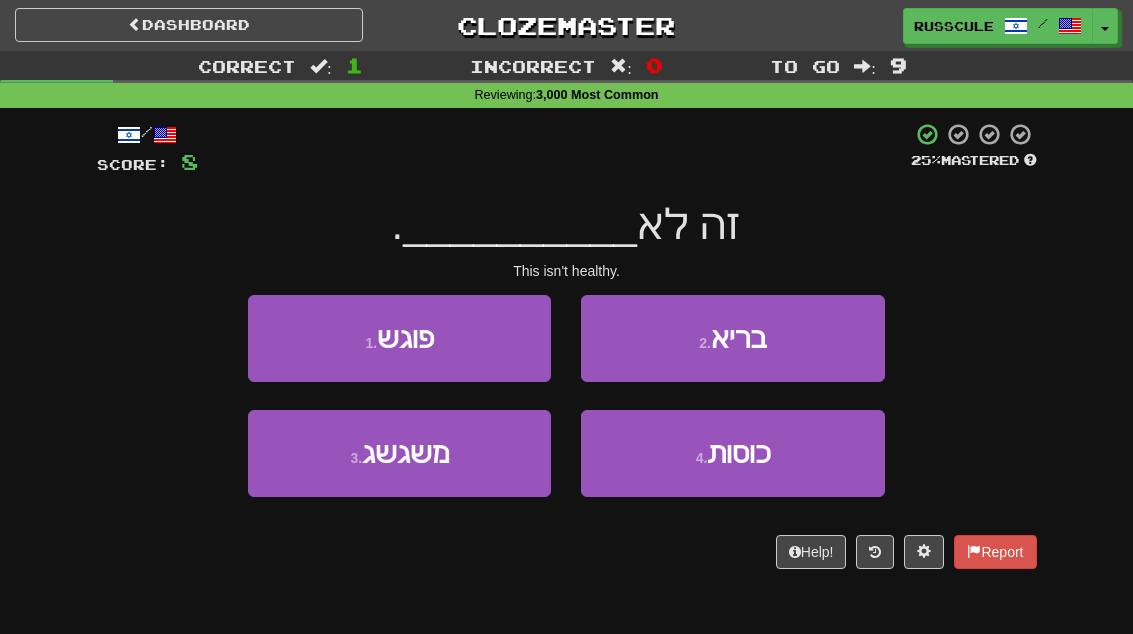 click on "2 .  בריא" at bounding box center [732, 338] 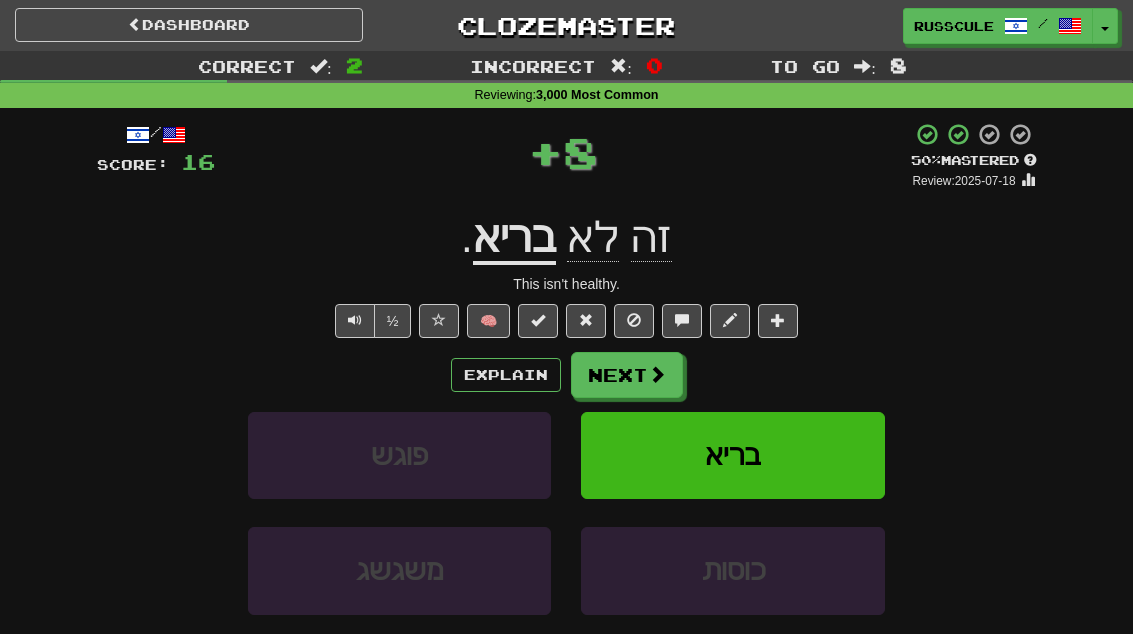 click on "Next" at bounding box center (627, 375) 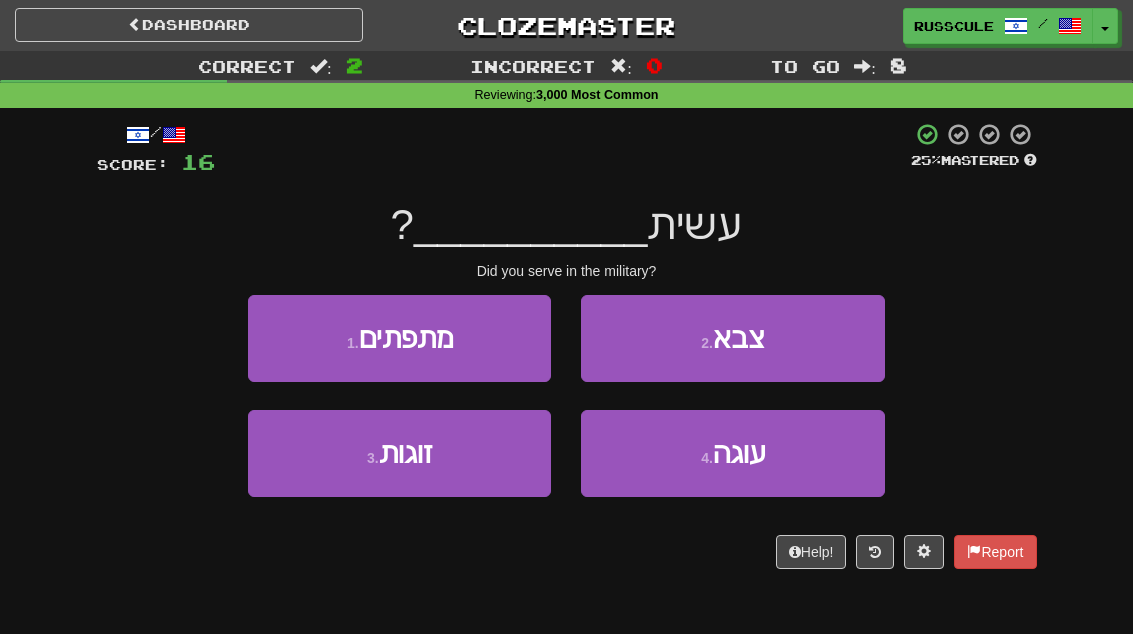 click on "2 .  צבא" at bounding box center [732, 338] 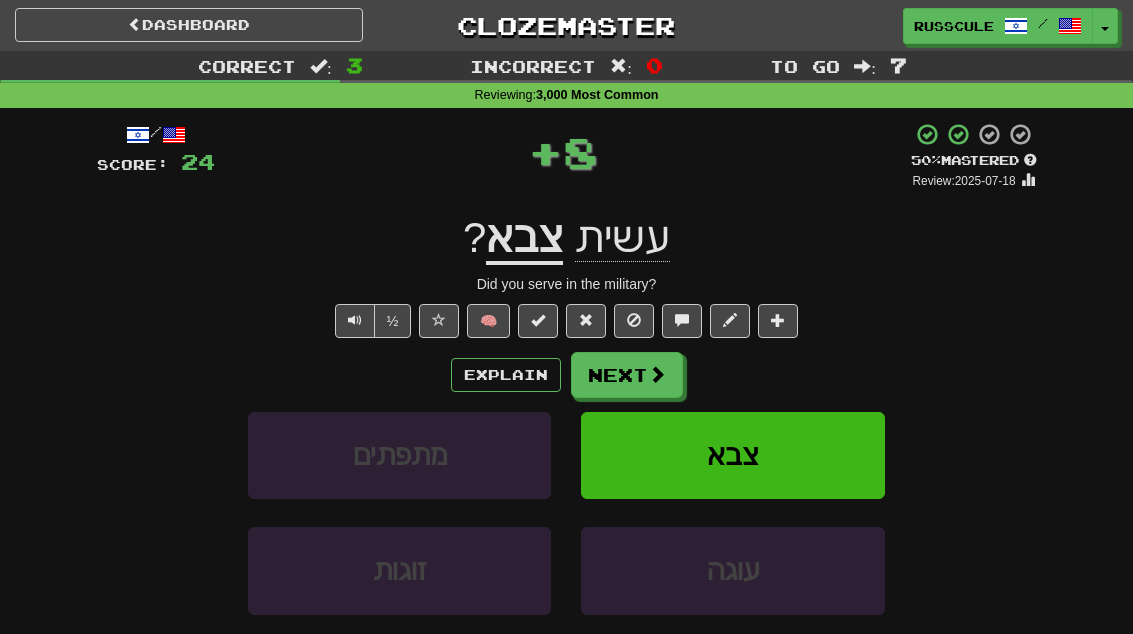 click on "Next" at bounding box center (627, 375) 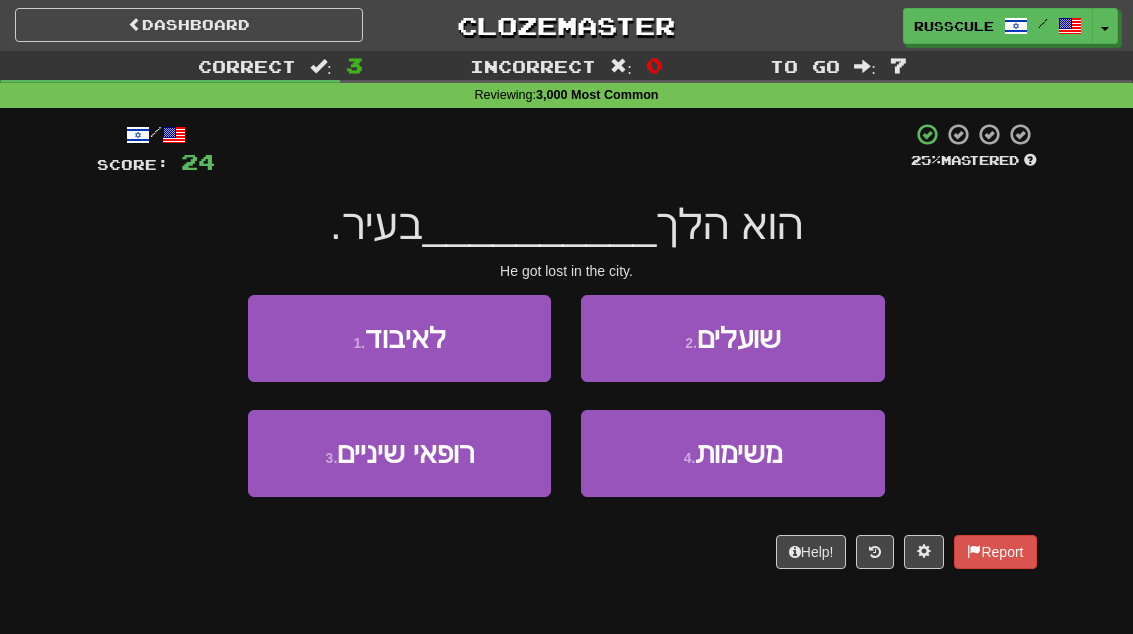 click on "1 .  לאיבוד" at bounding box center (399, 338) 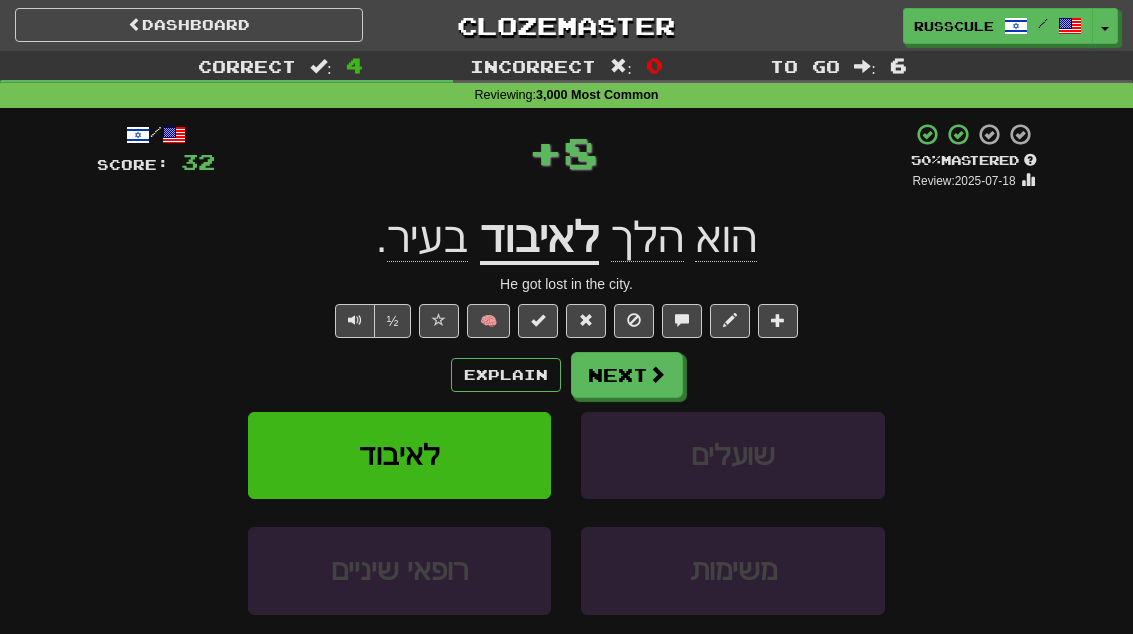 click on "Next" at bounding box center [627, 375] 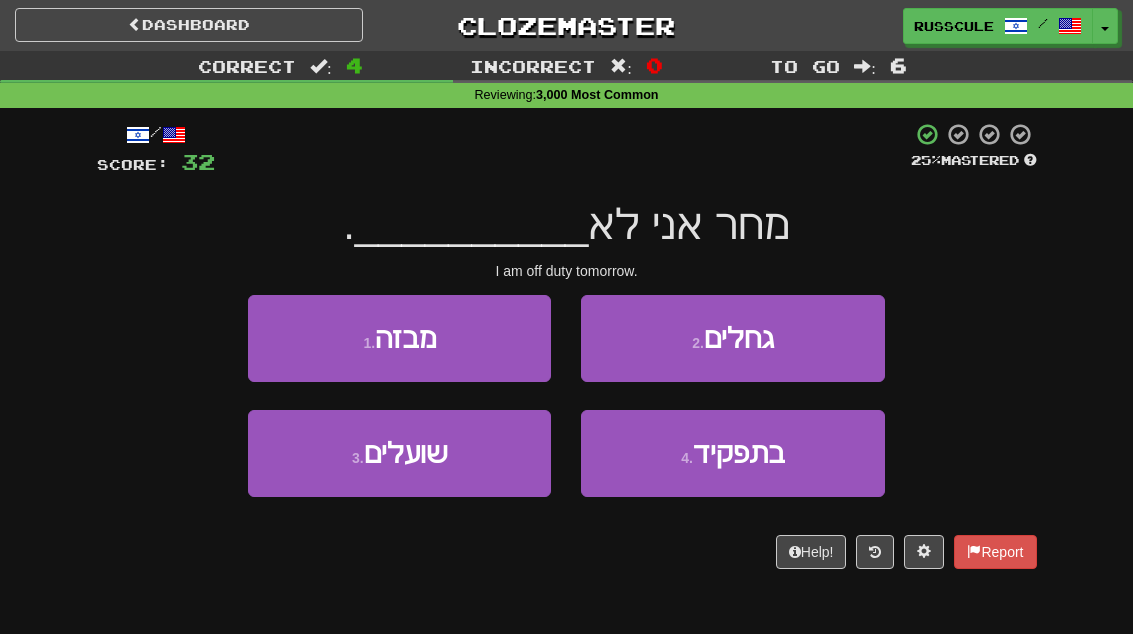 click on "4 .  בתפקיד" at bounding box center [732, 453] 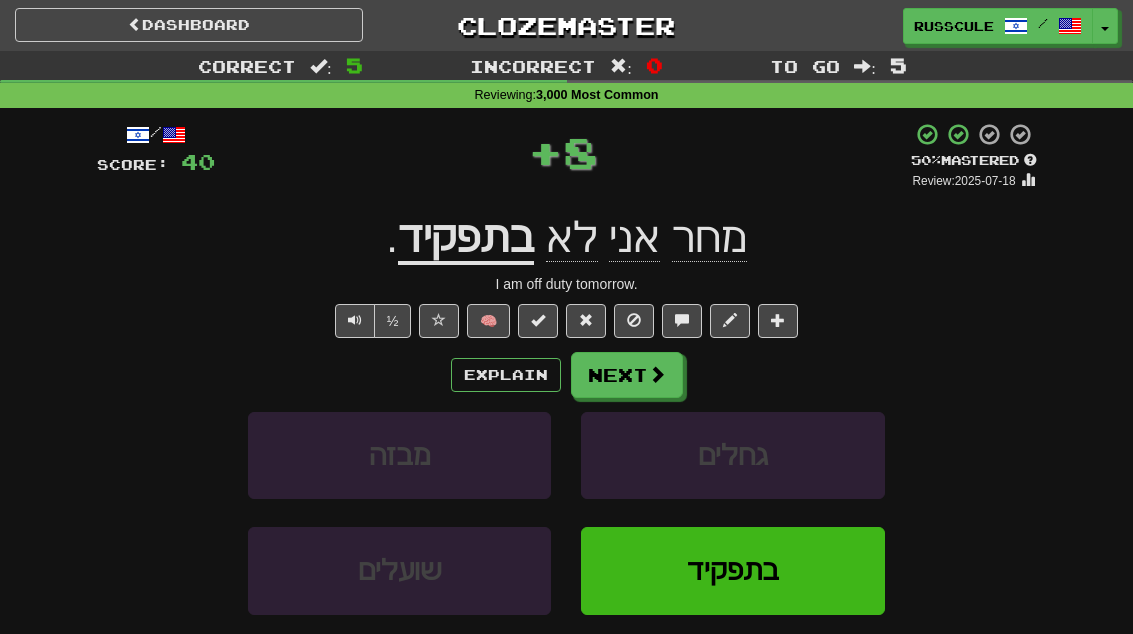 click on "Next" at bounding box center [627, 375] 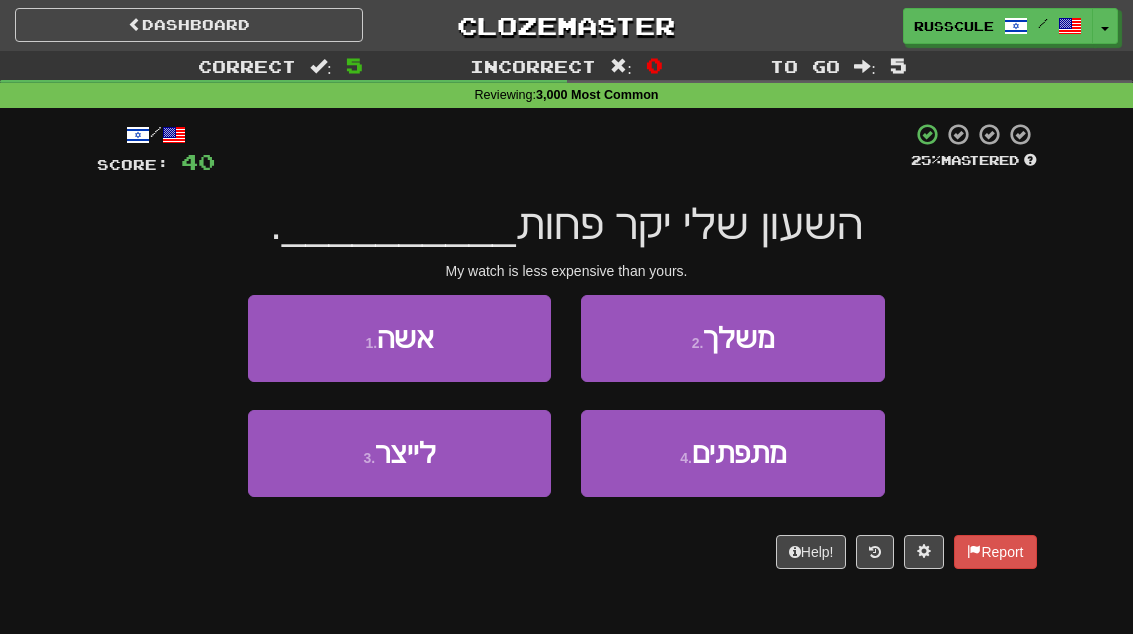 click on "2 .  משלך" at bounding box center [732, 338] 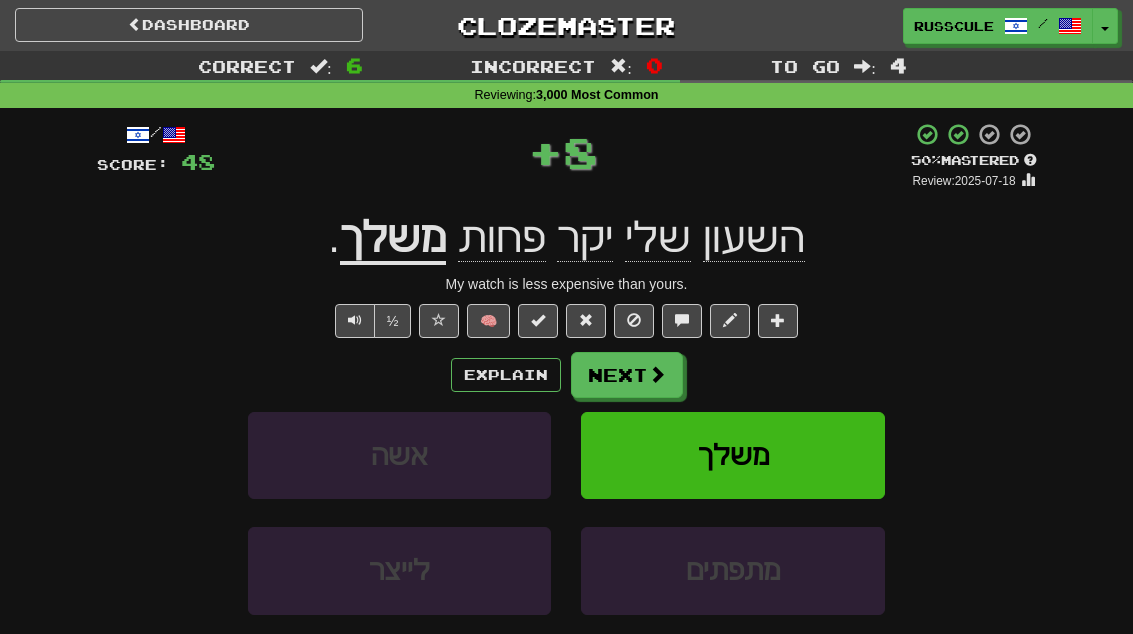 click on "Next" at bounding box center [627, 375] 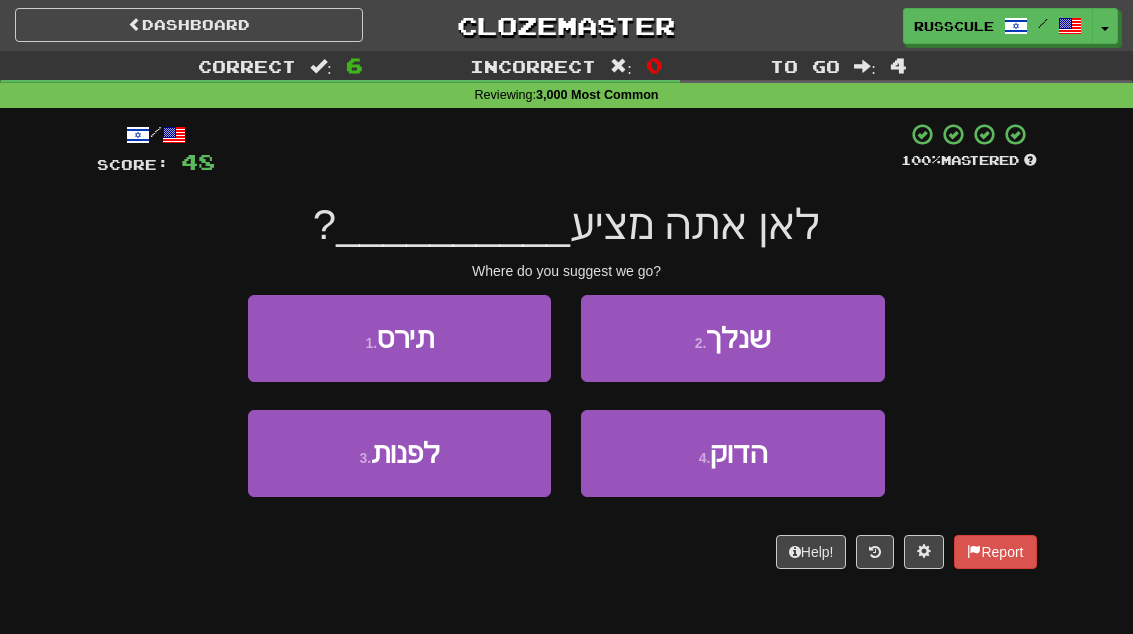 click on "2 .  שנלך" at bounding box center (732, 338) 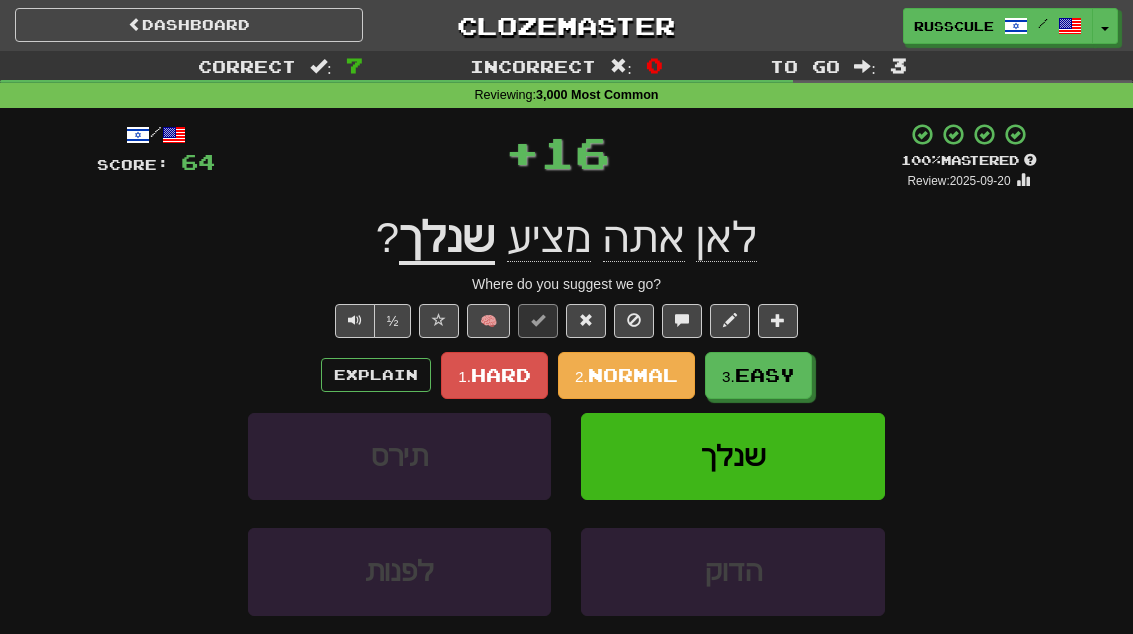 click on "Easy" at bounding box center (765, 375) 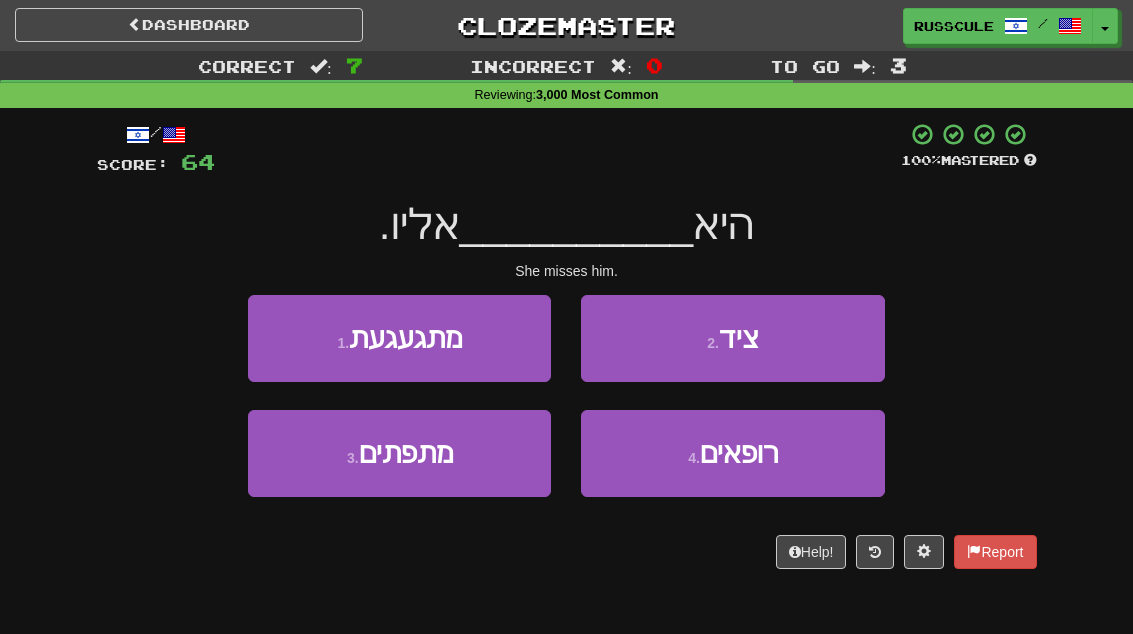 click on "מתגעגעת" at bounding box center (405, 338) 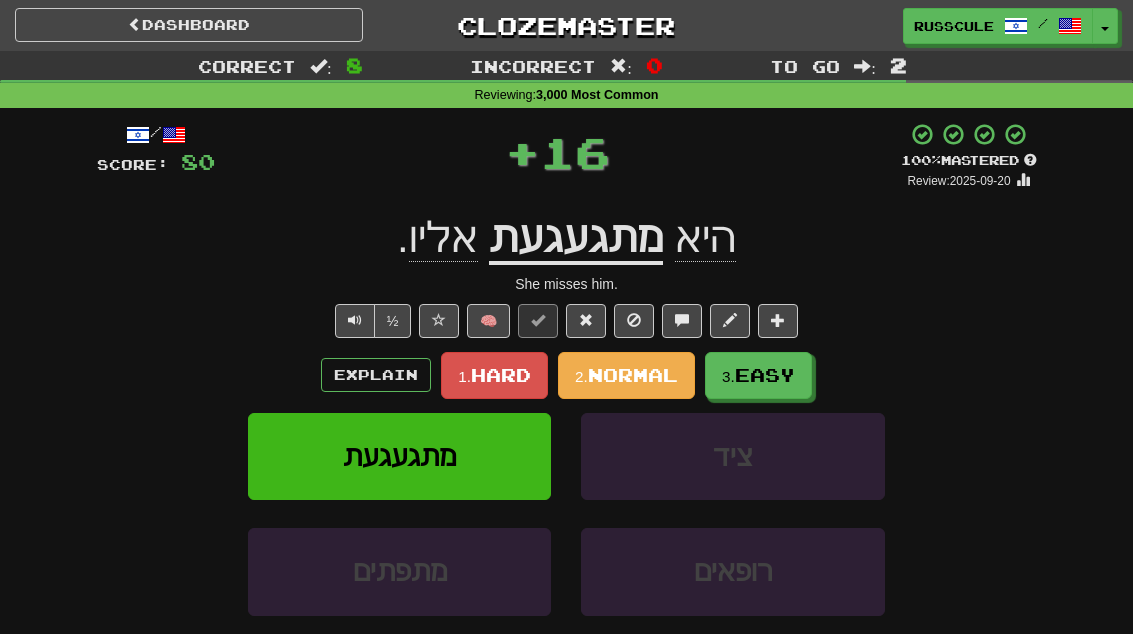 click on "Easy" at bounding box center [765, 375] 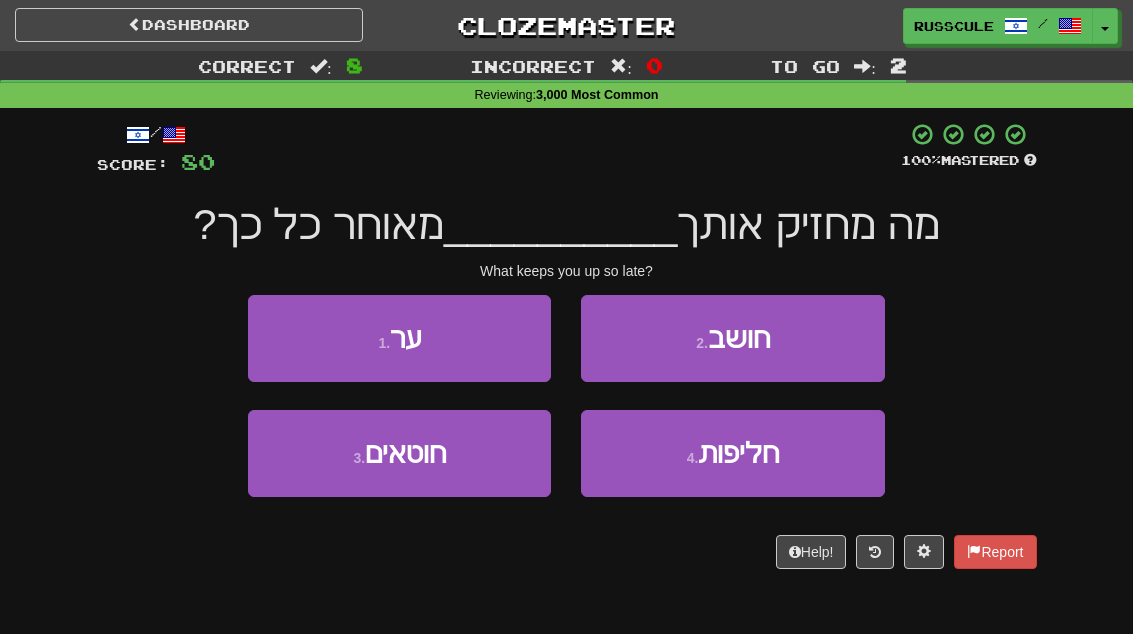 click on "1 .  ער" at bounding box center [399, 338] 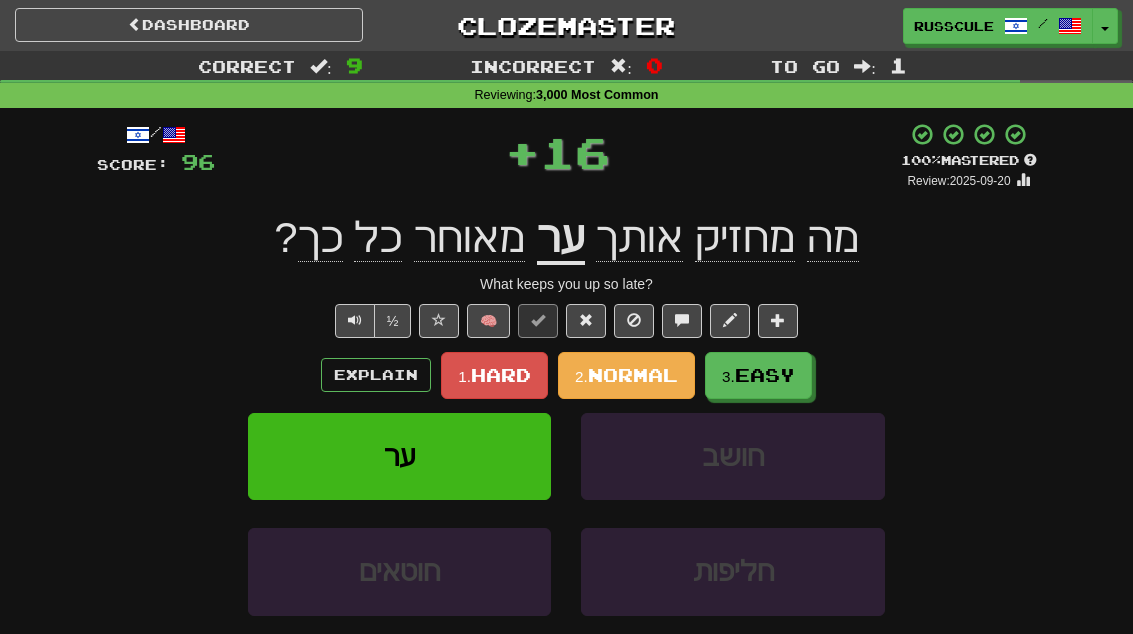 click on "Easy" at bounding box center (765, 375) 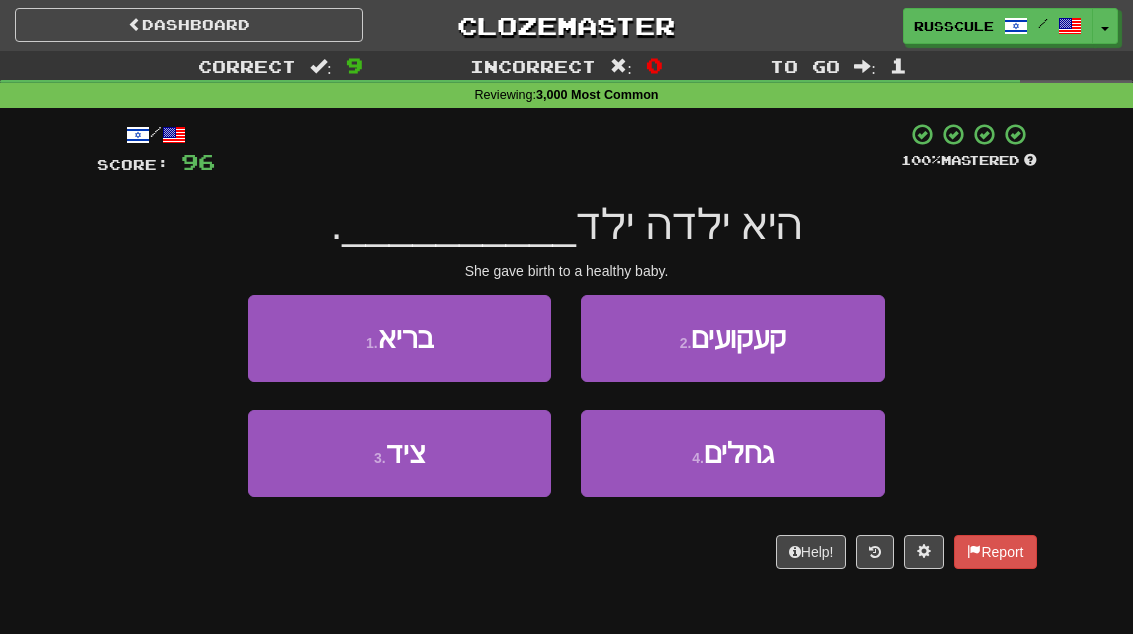 click on "1 .  בריא" at bounding box center [399, 338] 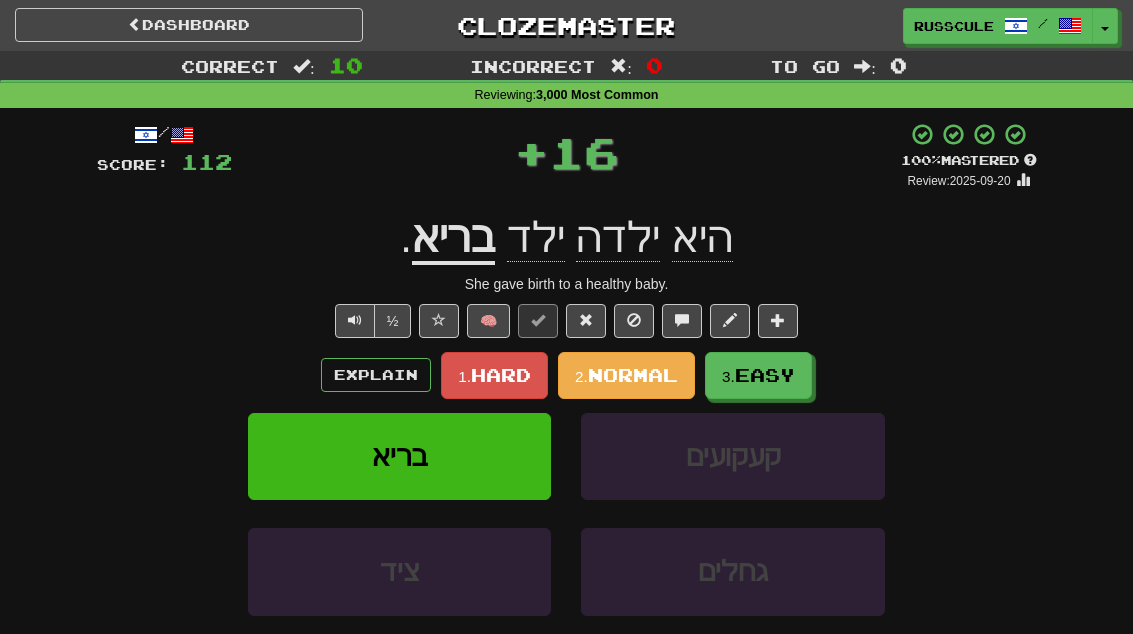 click on "Easy" at bounding box center [765, 375] 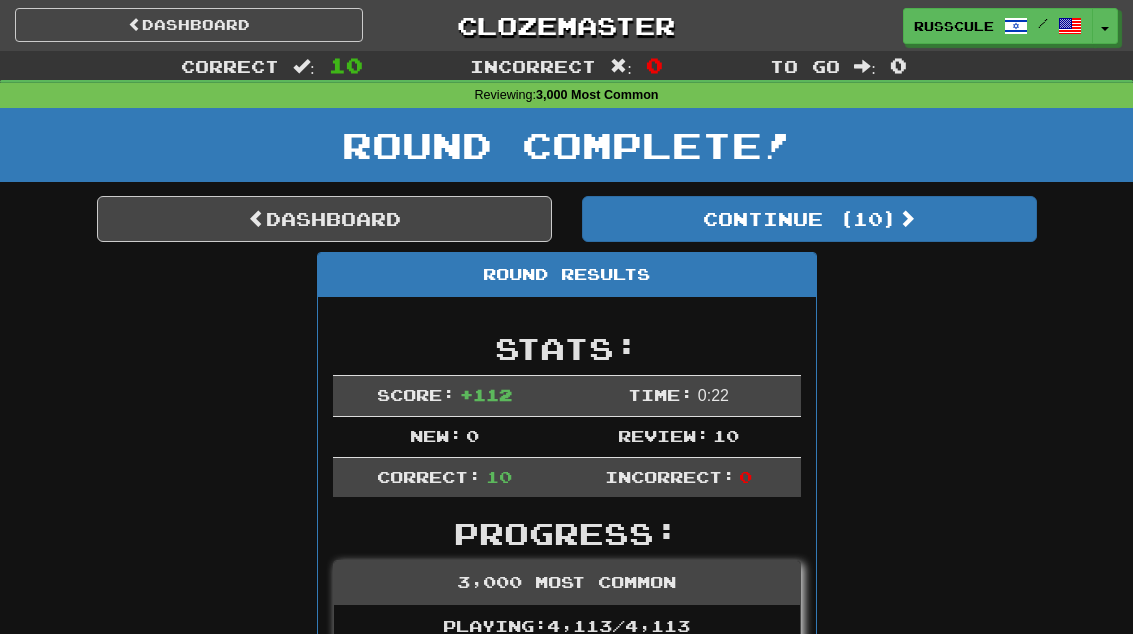 click on "Continue ( 10 )" at bounding box center [809, 219] 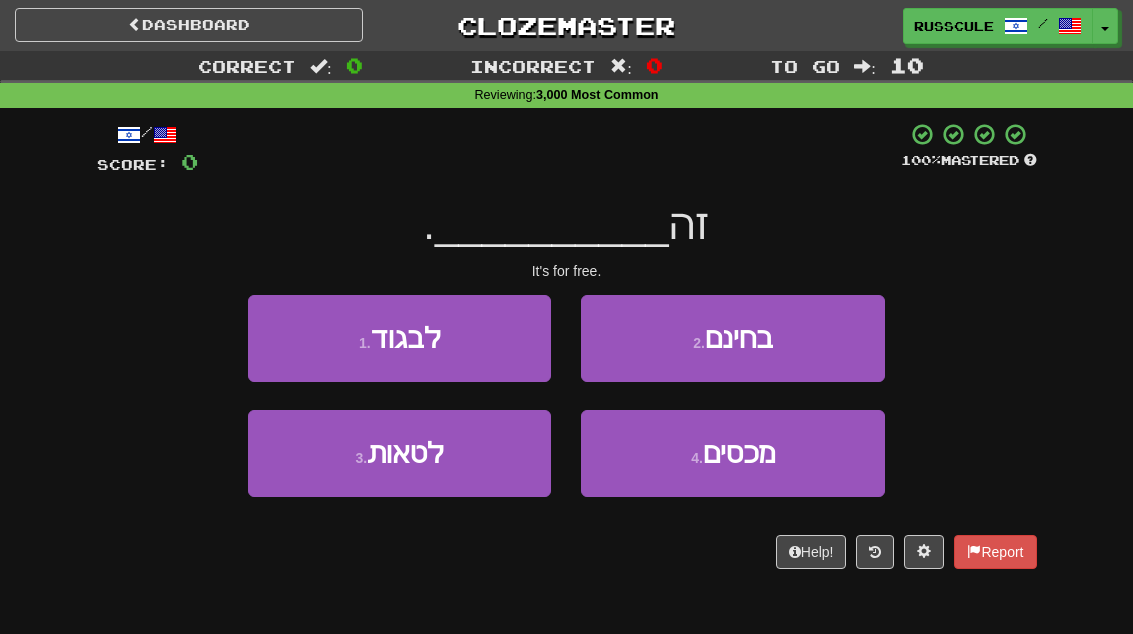 click on "2 .  בחינם" at bounding box center (732, 338) 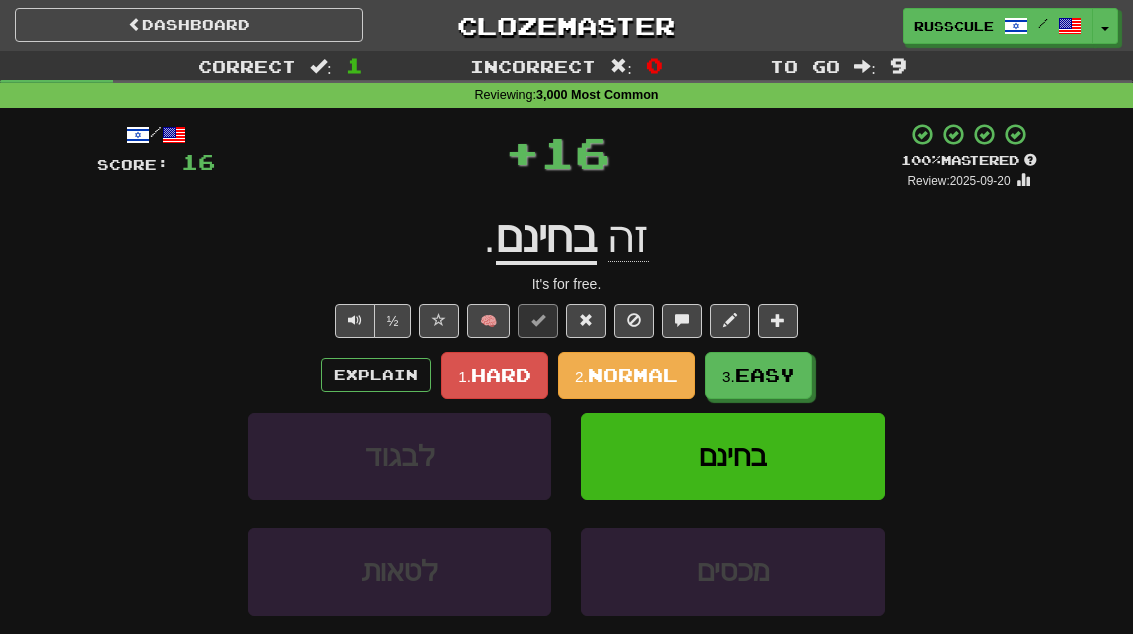 click on "Easy" at bounding box center (765, 375) 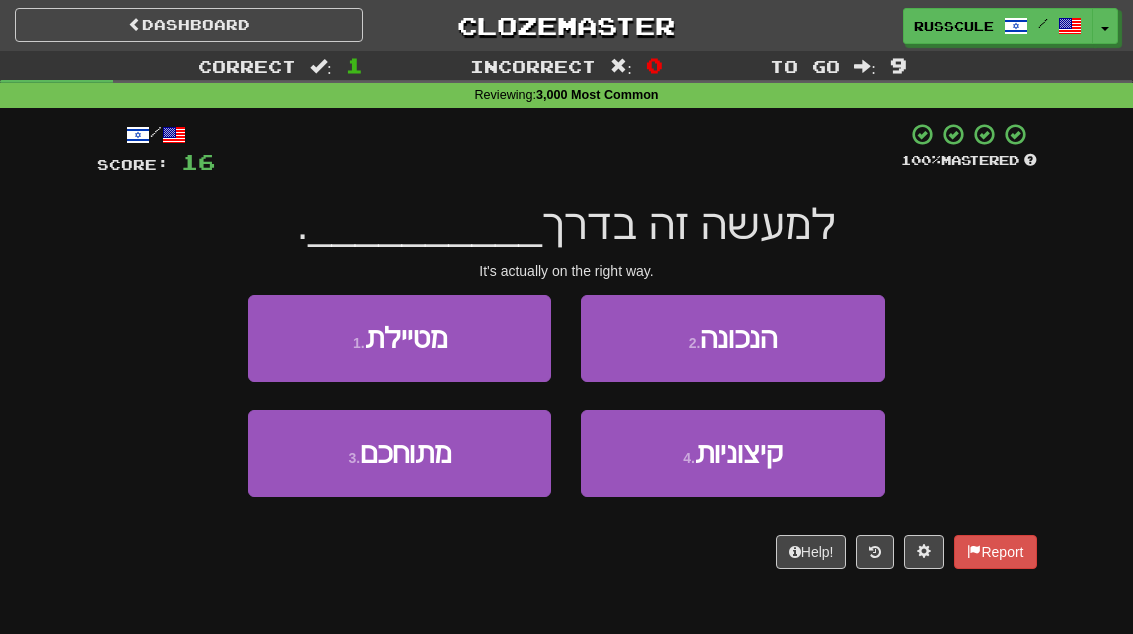 click on "2 .  הנכונה" at bounding box center [732, 338] 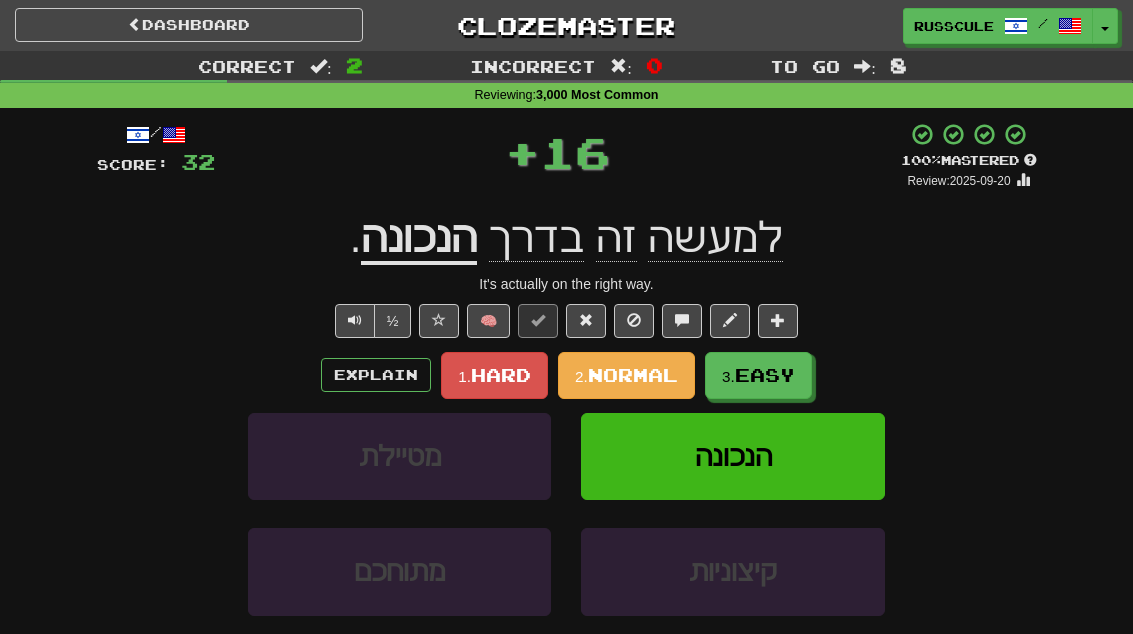 click on "Easy" at bounding box center [765, 375] 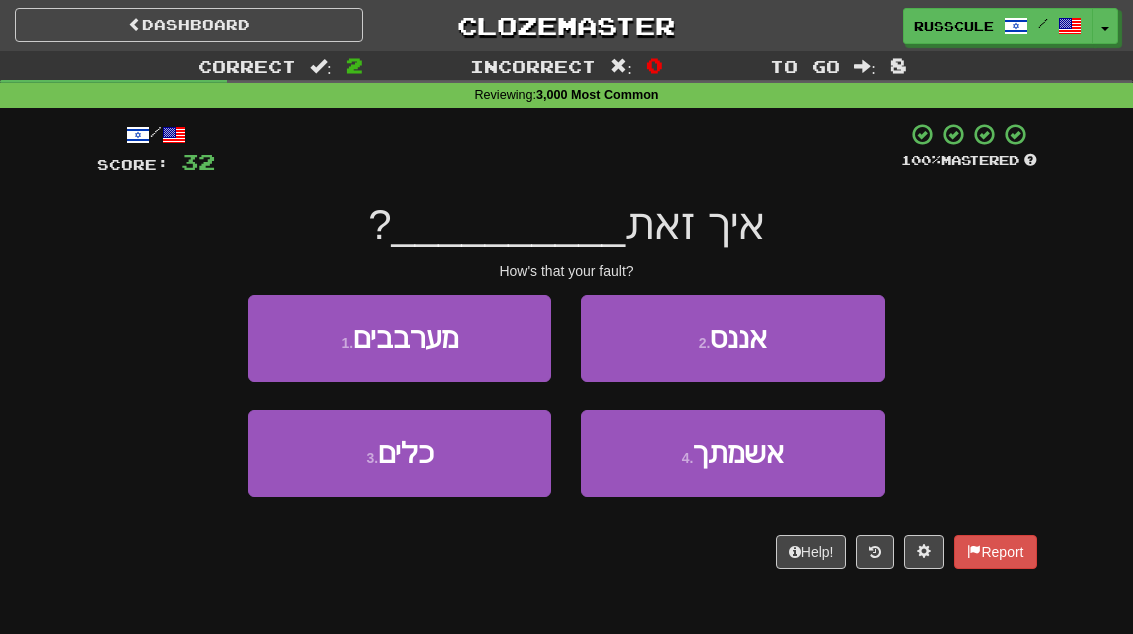 click on "אשמתך" at bounding box center [738, 453] 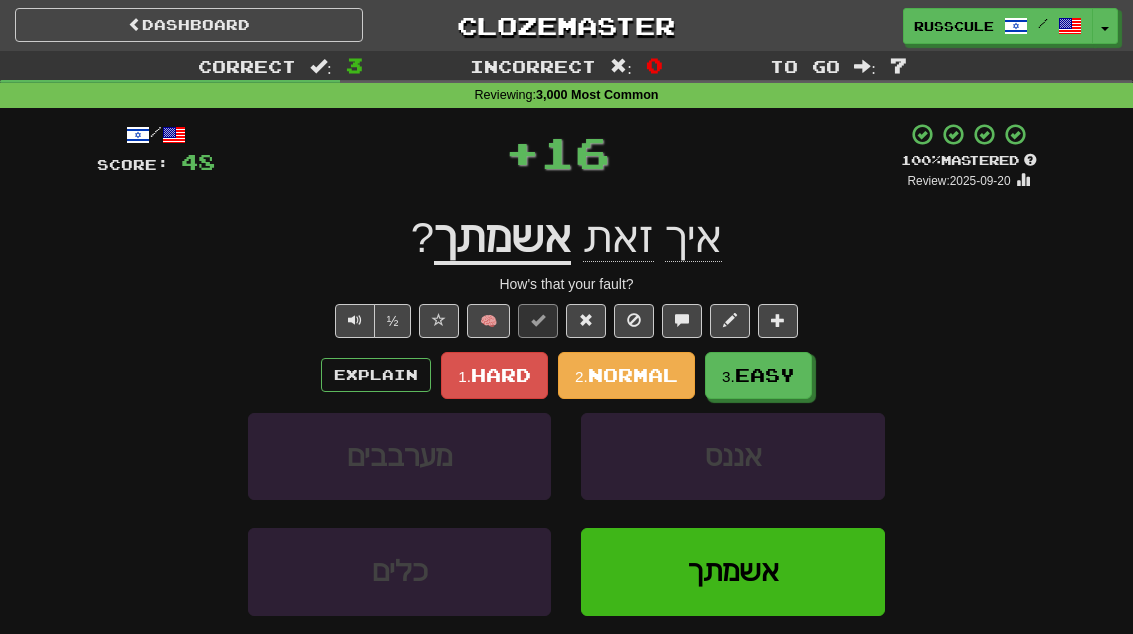 click on "Easy" at bounding box center (765, 375) 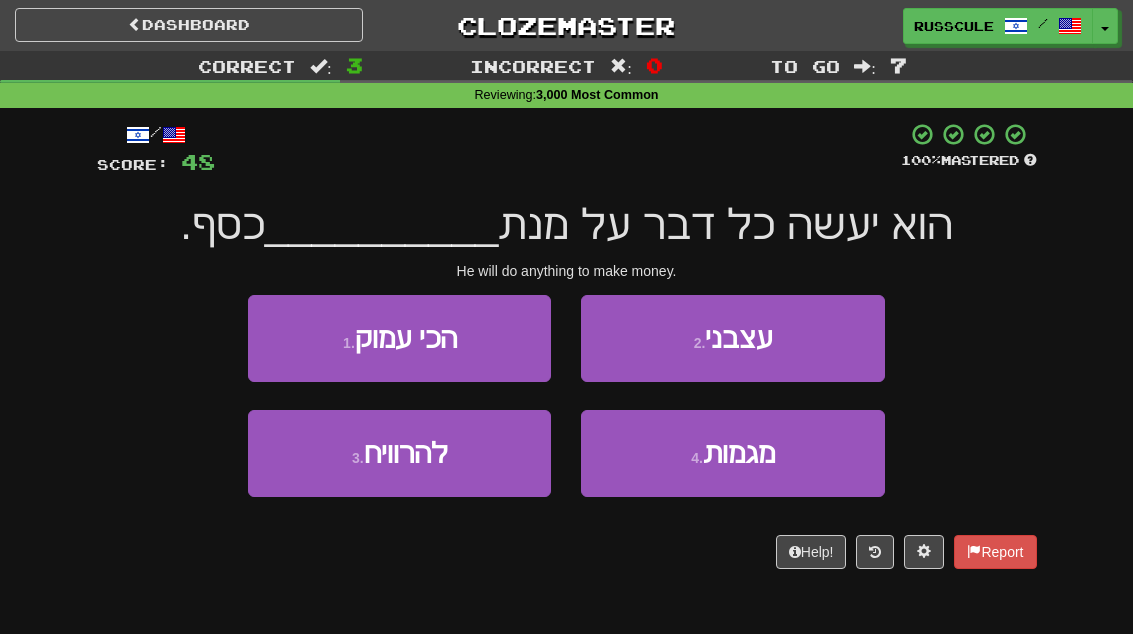 click on "להרוויח" at bounding box center (406, 453) 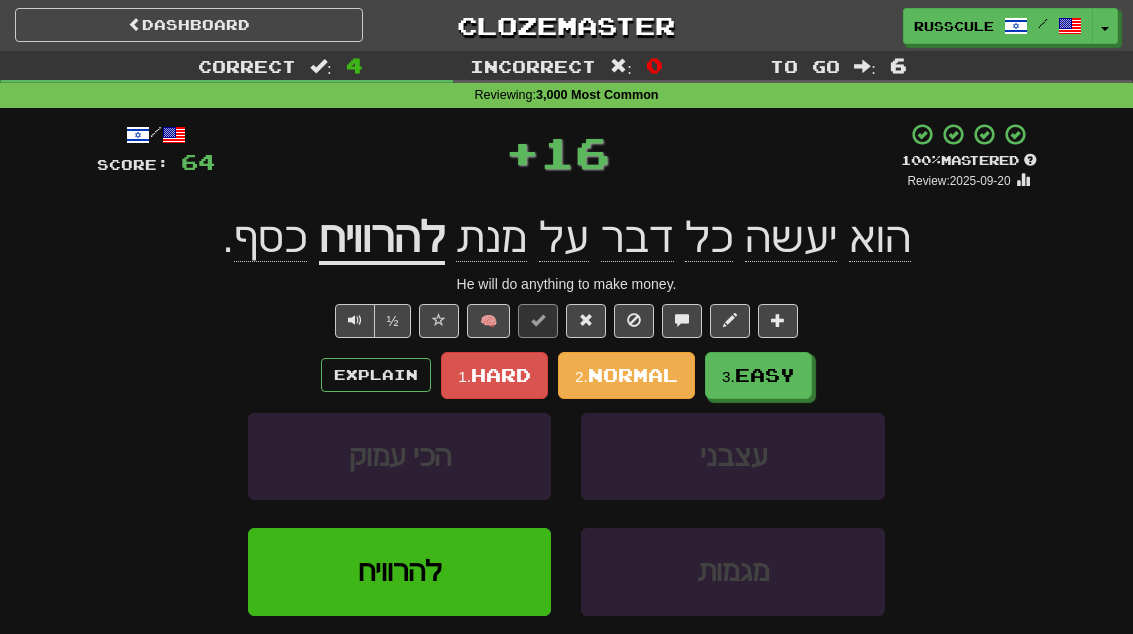 click on "Easy" at bounding box center [765, 375] 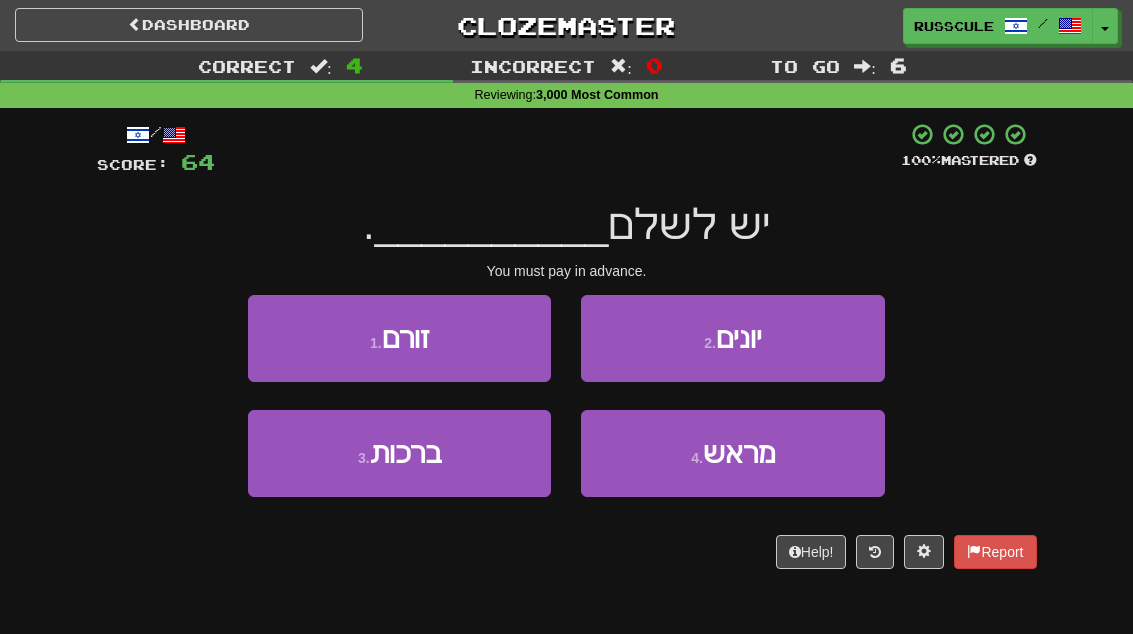 click on "מראש" at bounding box center [739, 453] 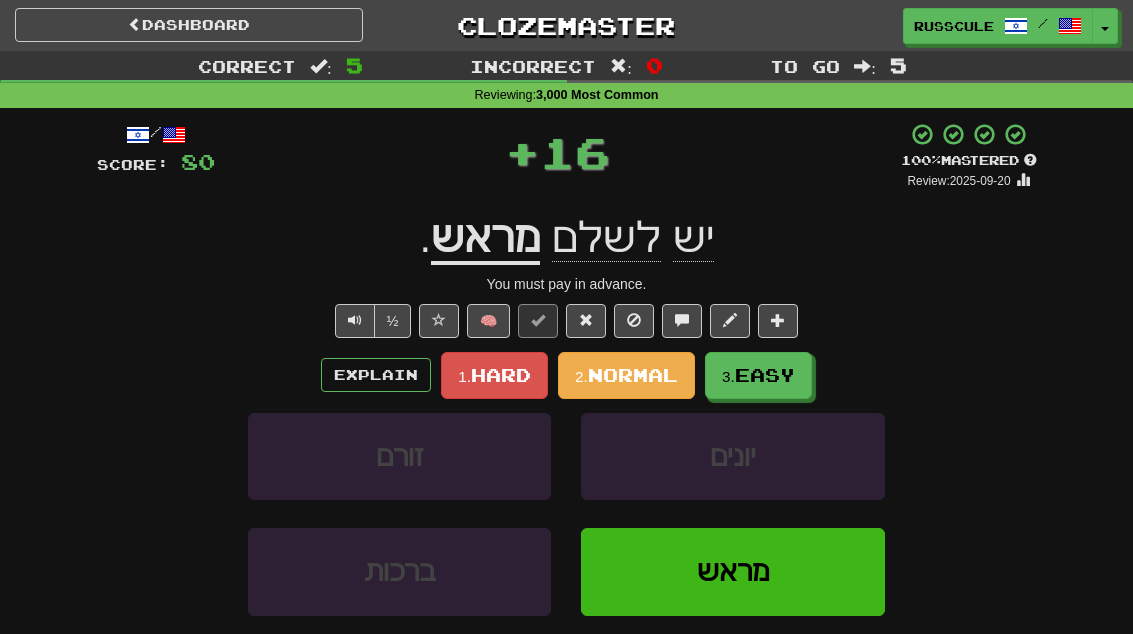 click on "Easy" at bounding box center [765, 375] 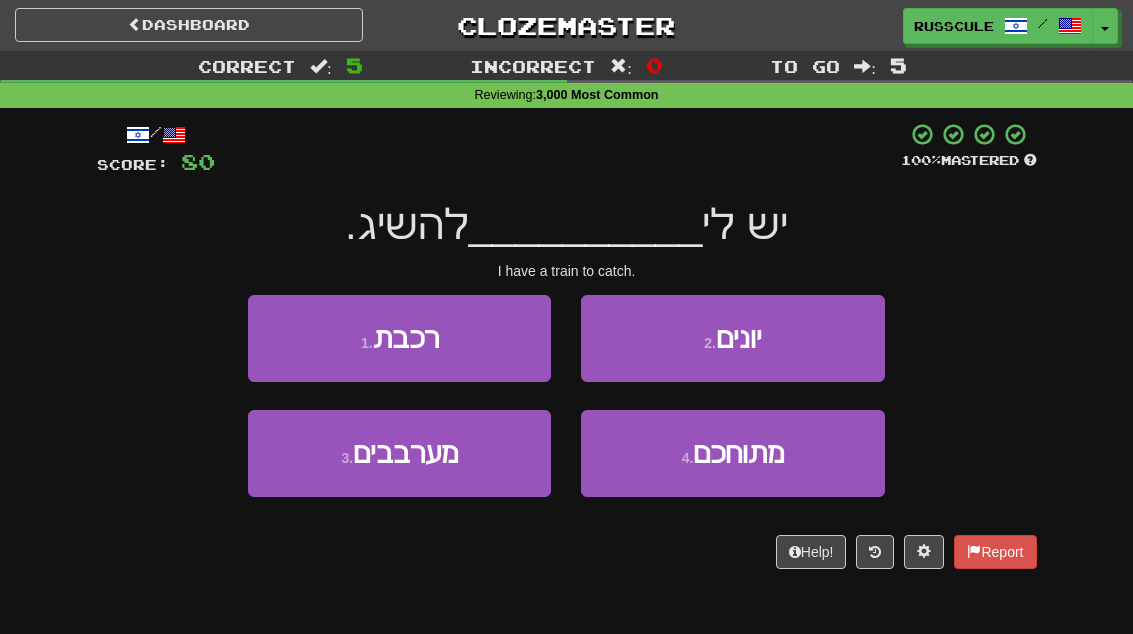 click on "1 .  רכבת" at bounding box center (399, 338) 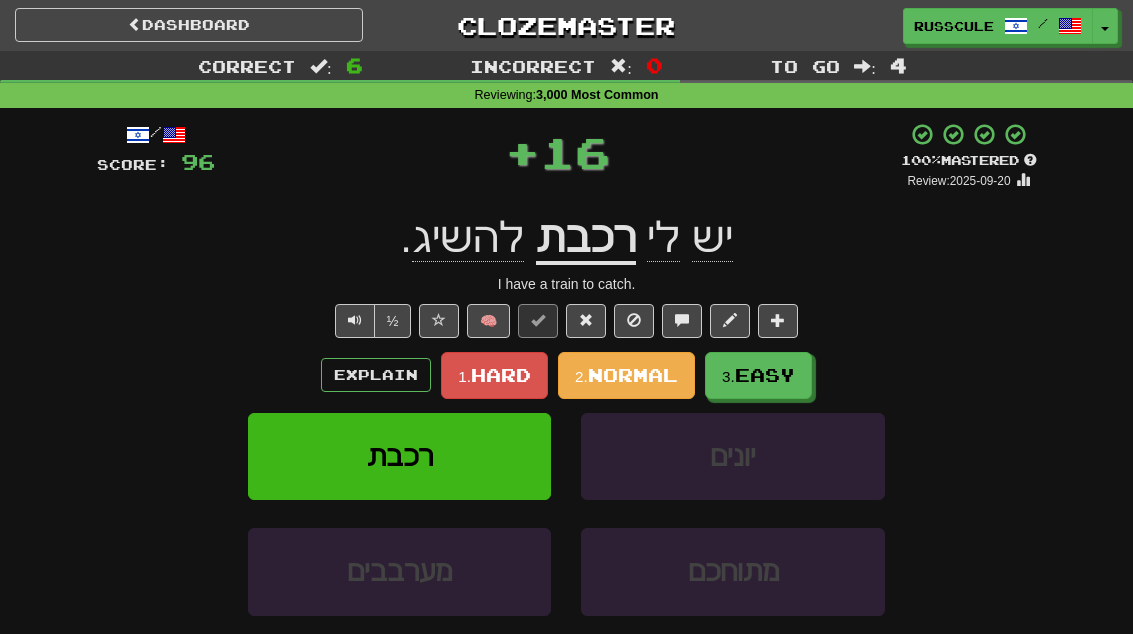 click on "Easy" at bounding box center [765, 375] 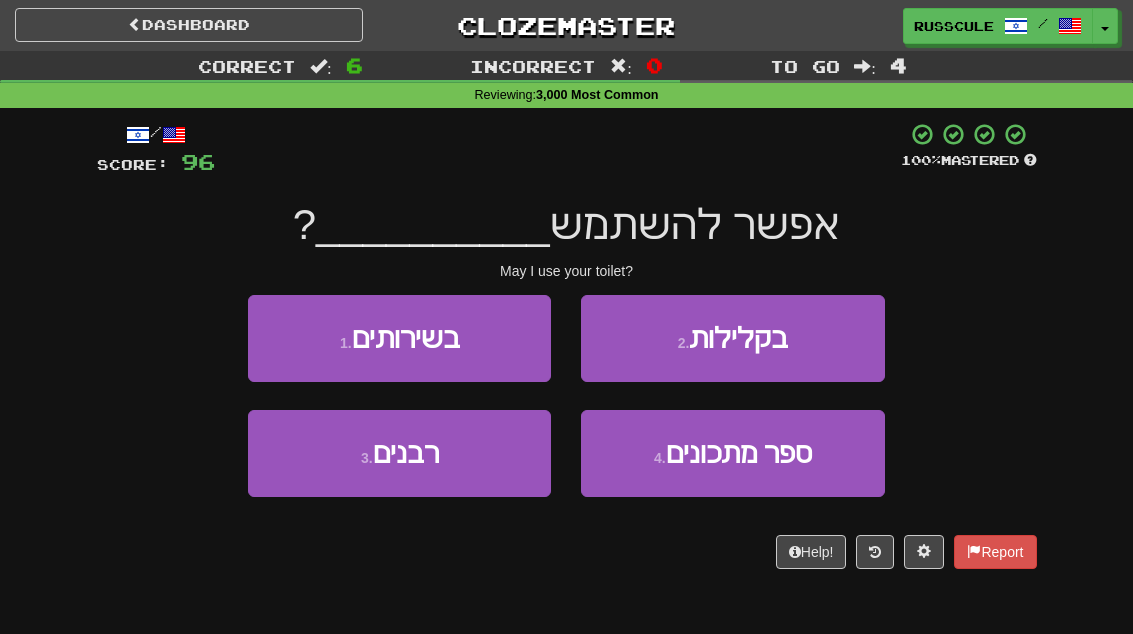 click on "1 .  בשירותים" at bounding box center [399, 338] 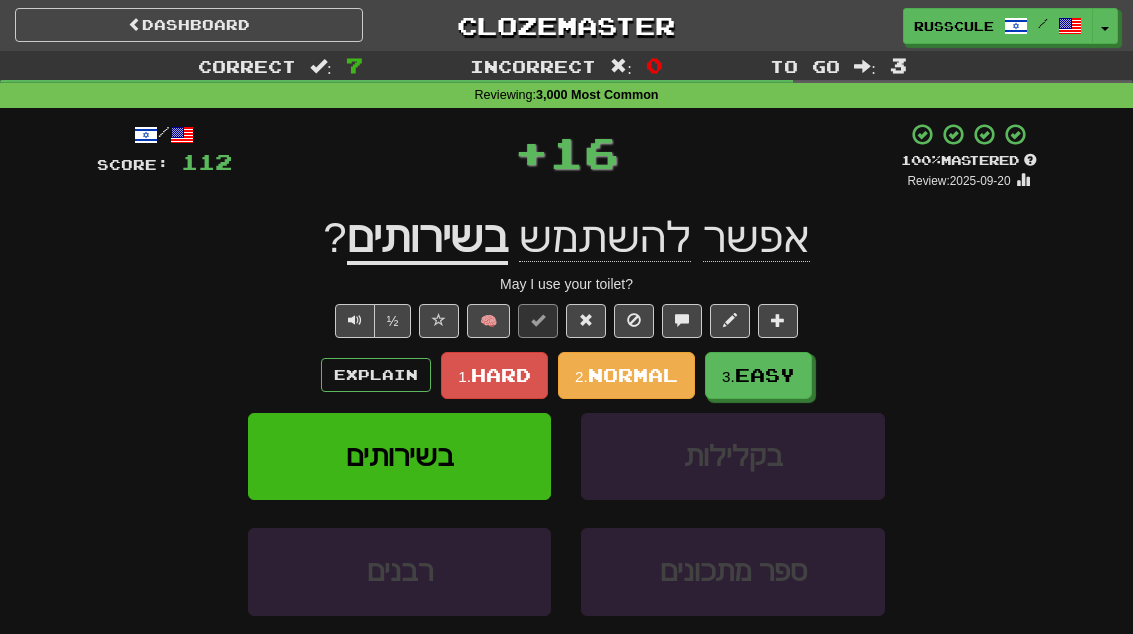 click on "Easy" at bounding box center [765, 375] 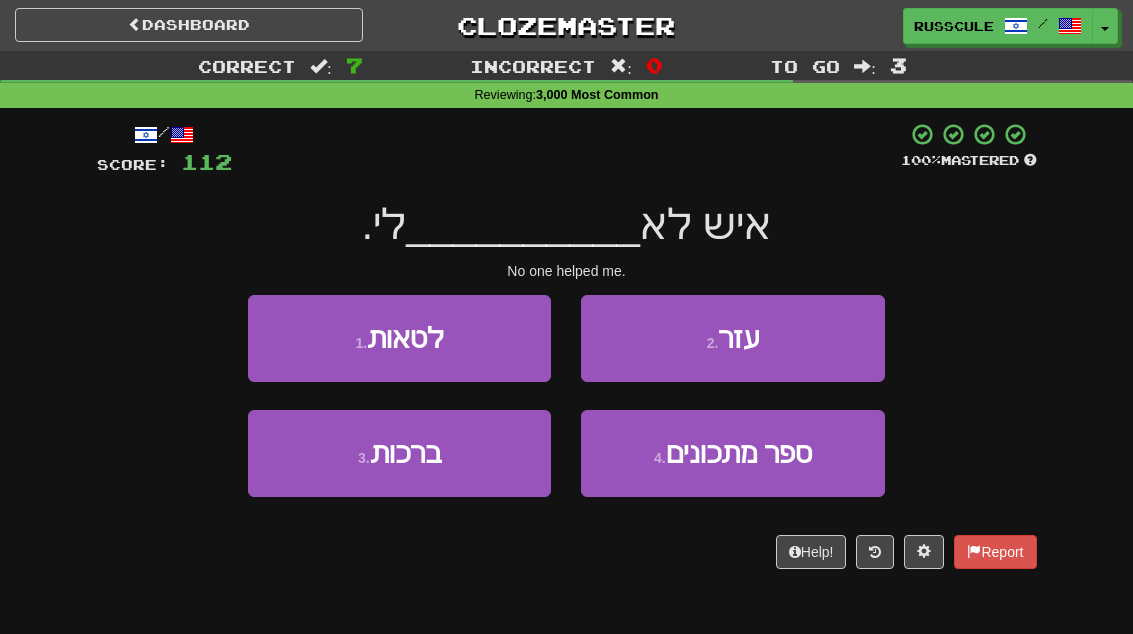 click on "2 .  עזר" at bounding box center [732, 338] 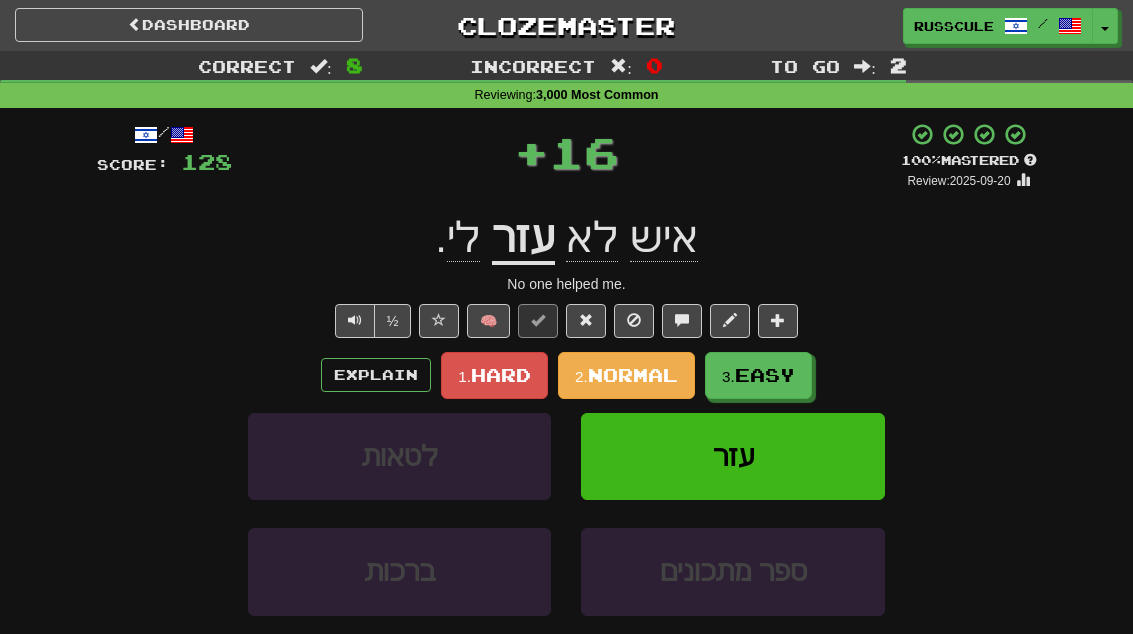 click on "Easy" at bounding box center [765, 375] 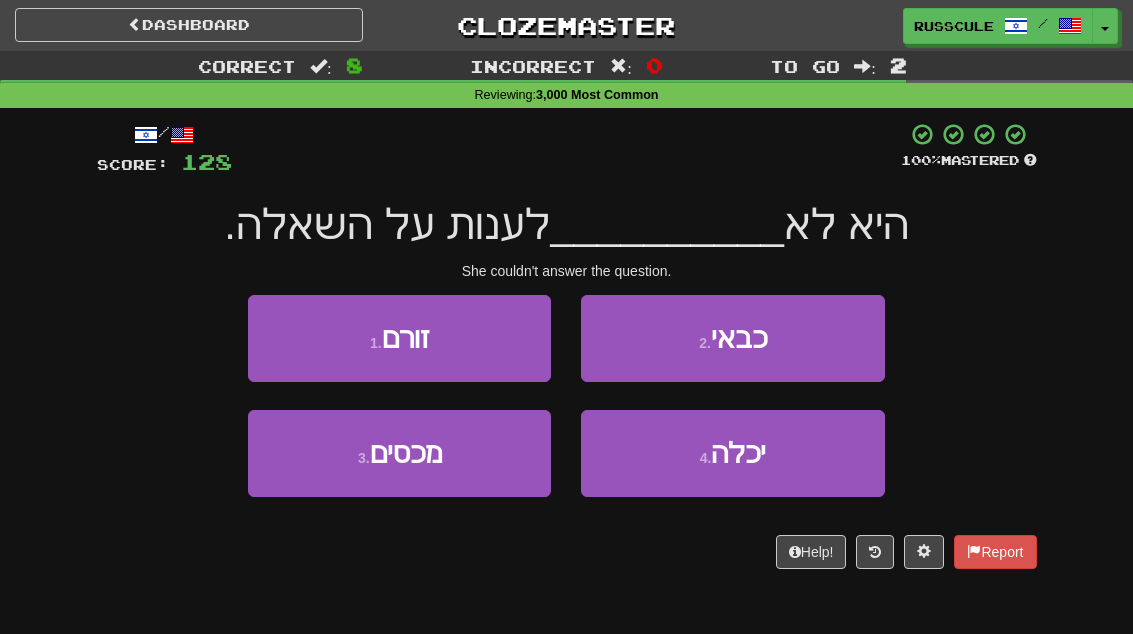 click on "4 .  יכלה" at bounding box center [732, 453] 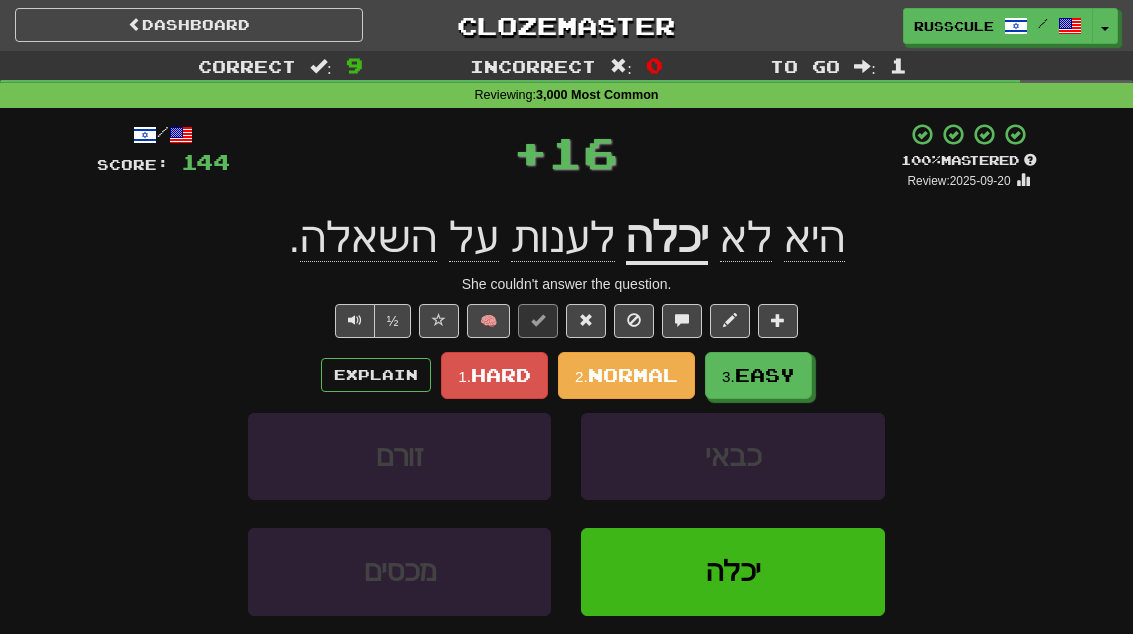 click on "Easy" at bounding box center (765, 375) 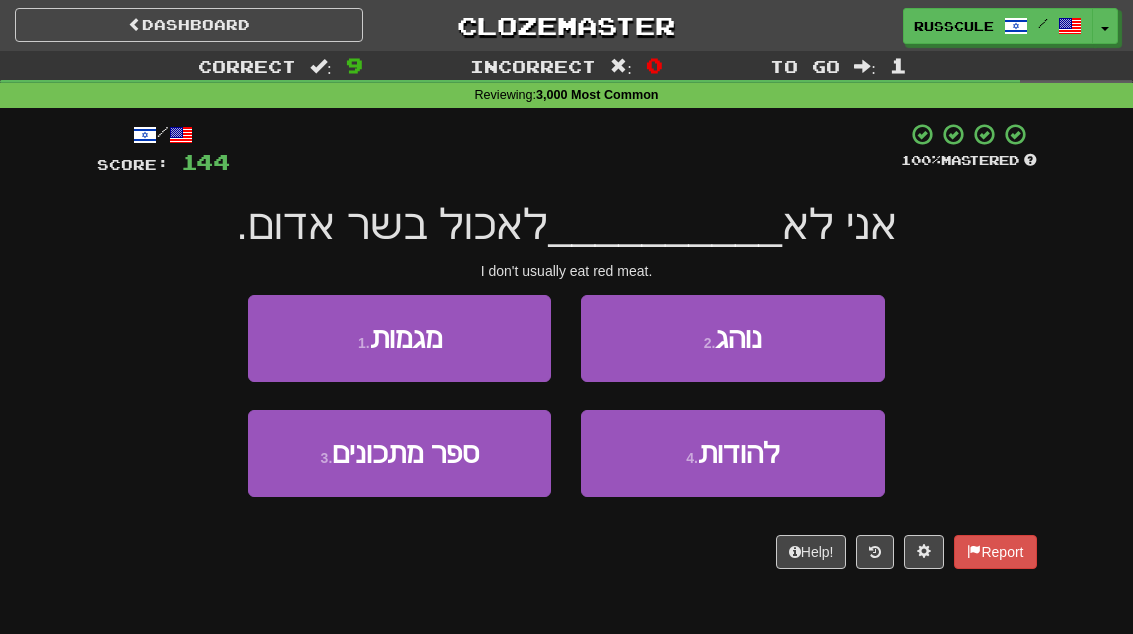 click on "2 .  נוהג" at bounding box center [732, 338] 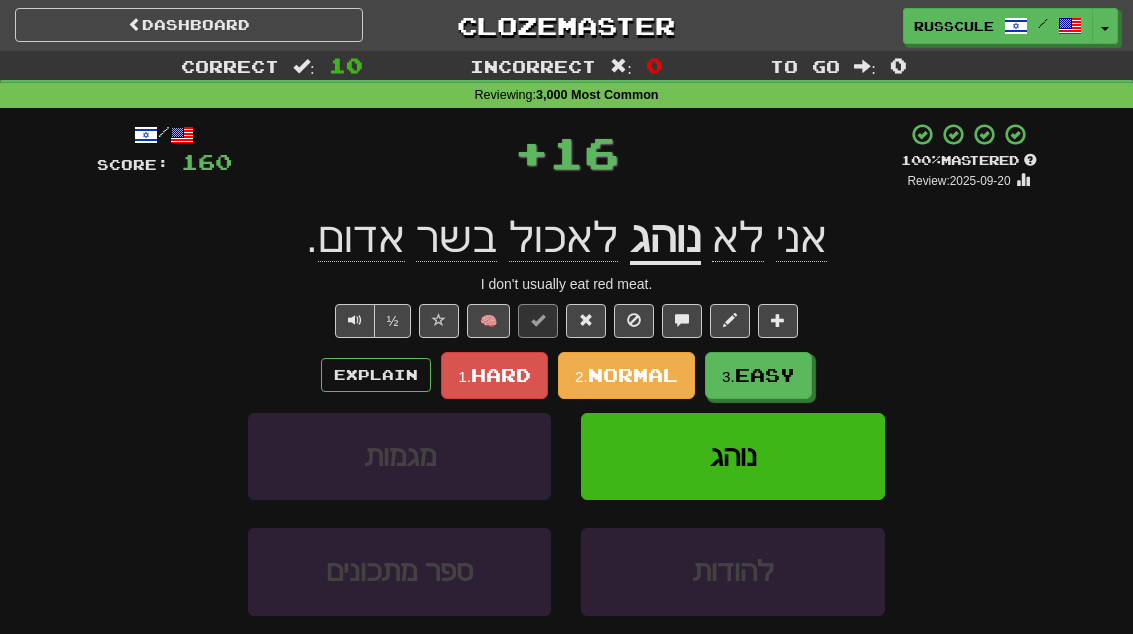 click on "Easy" at bounding box center (765, 375) 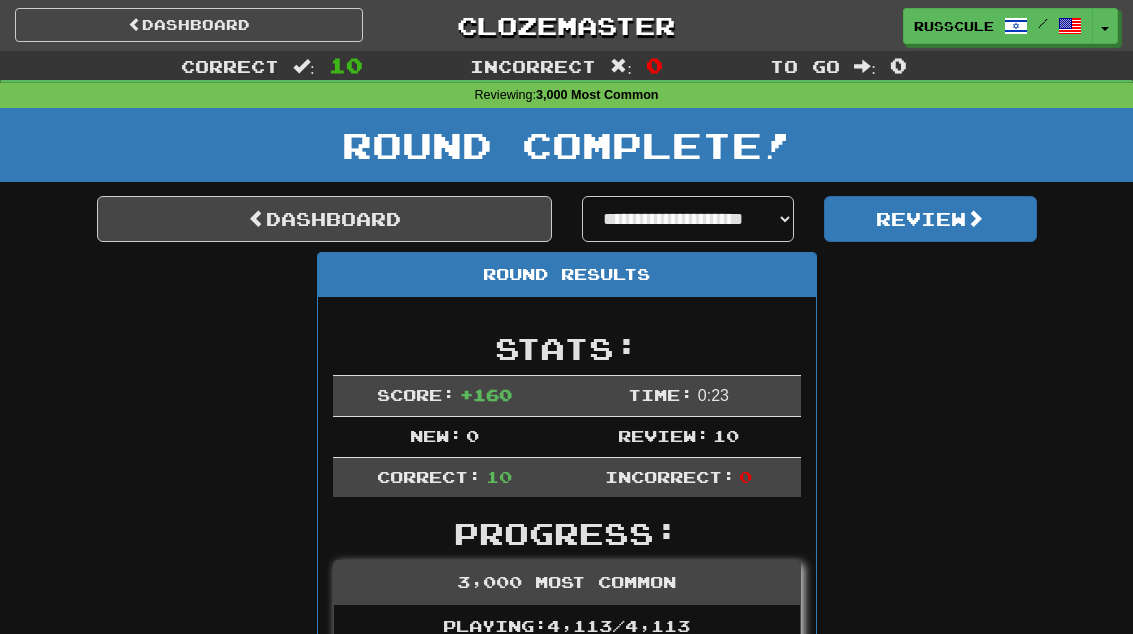 click on "Dashboard" at bounding box center [324, 219] 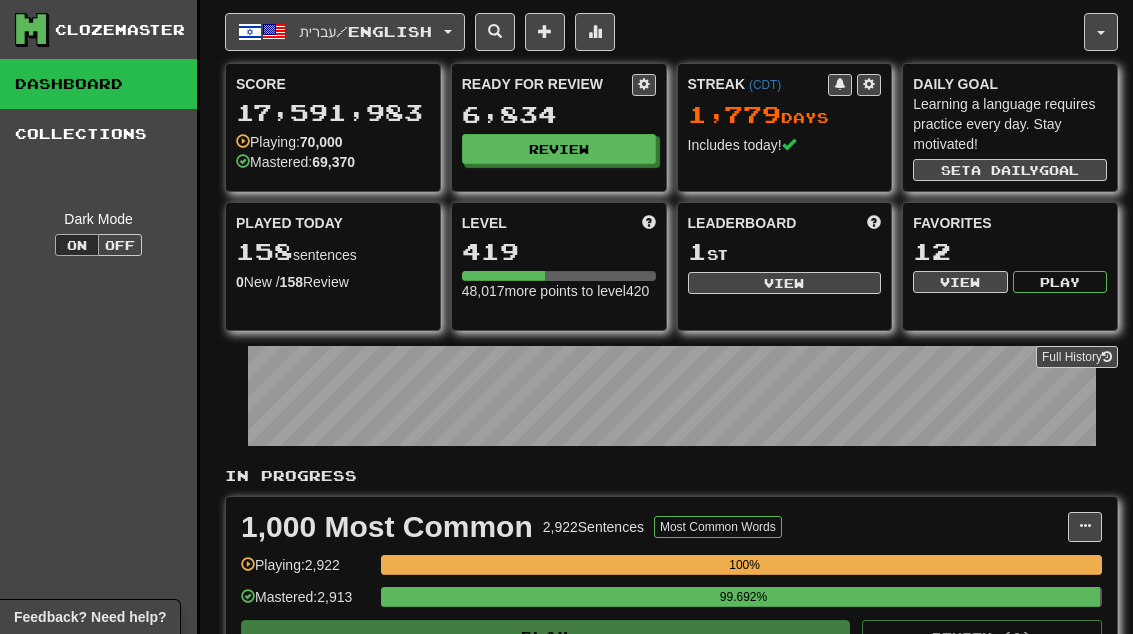 scroll, scrollTop: 0, scrollLeft: 0, axis: both 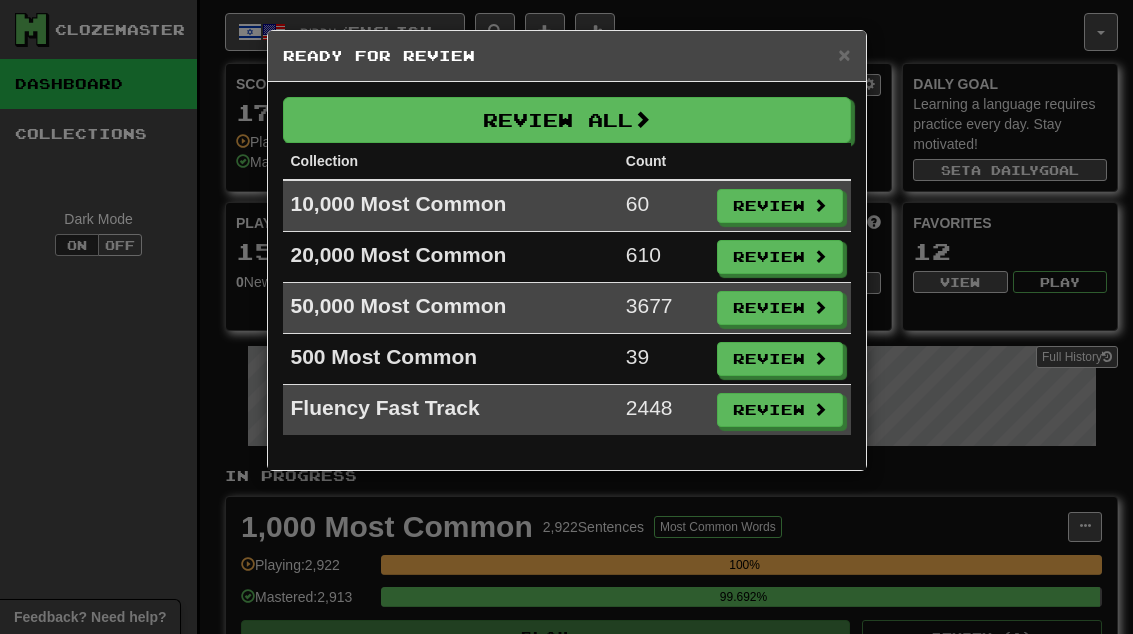 click on "Review" at bounding box center [780, 257] 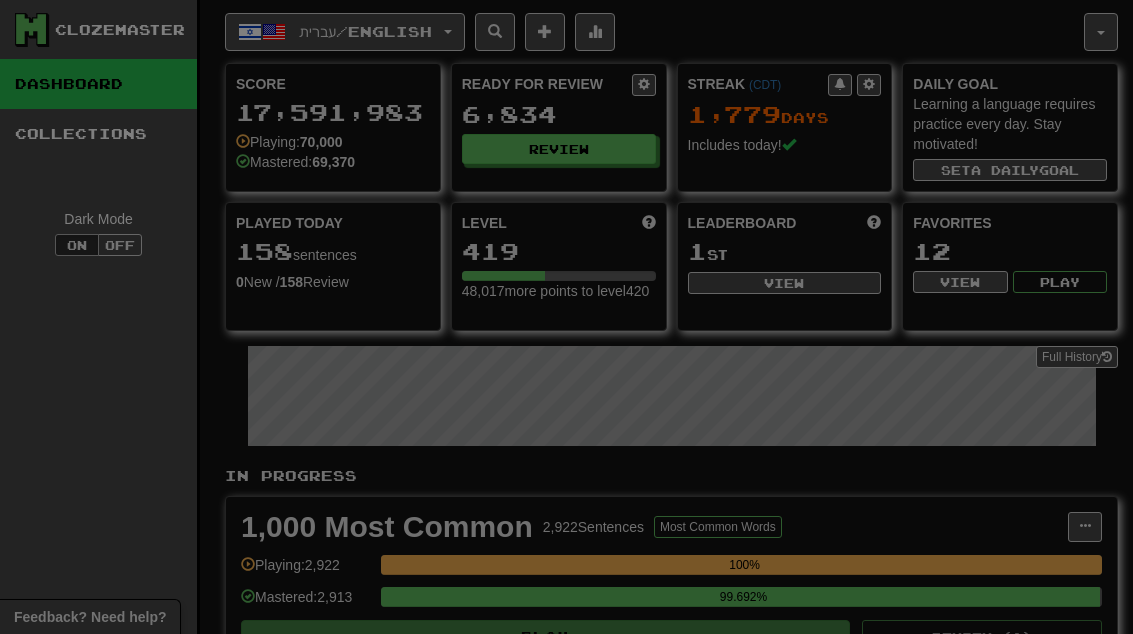 select on "**" 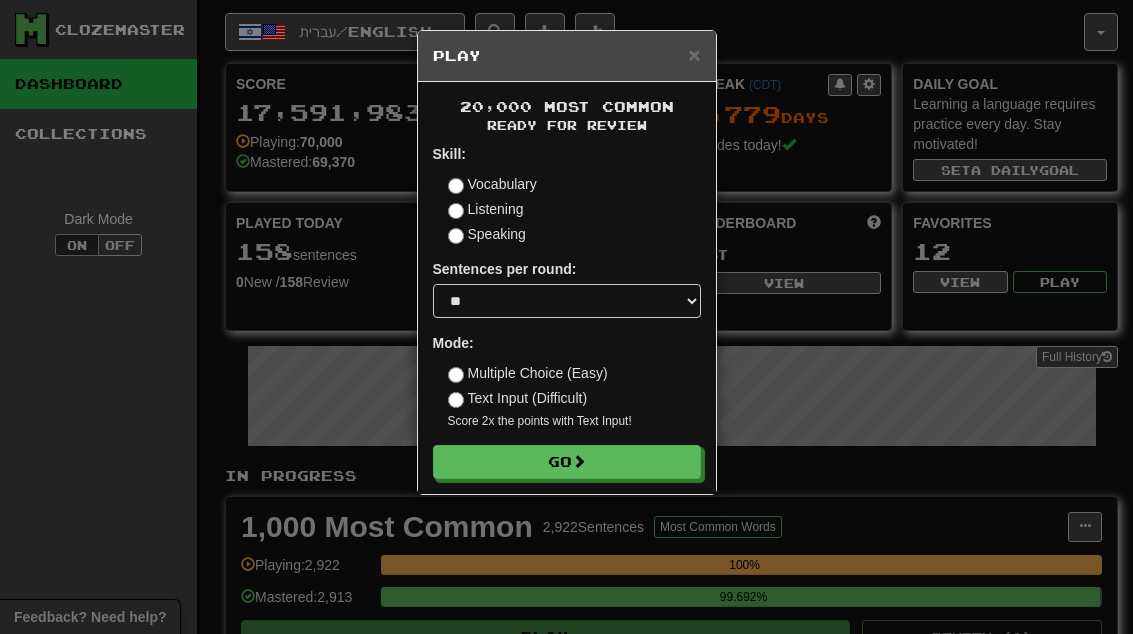 click on "Go" at bounding box center [567, 462] 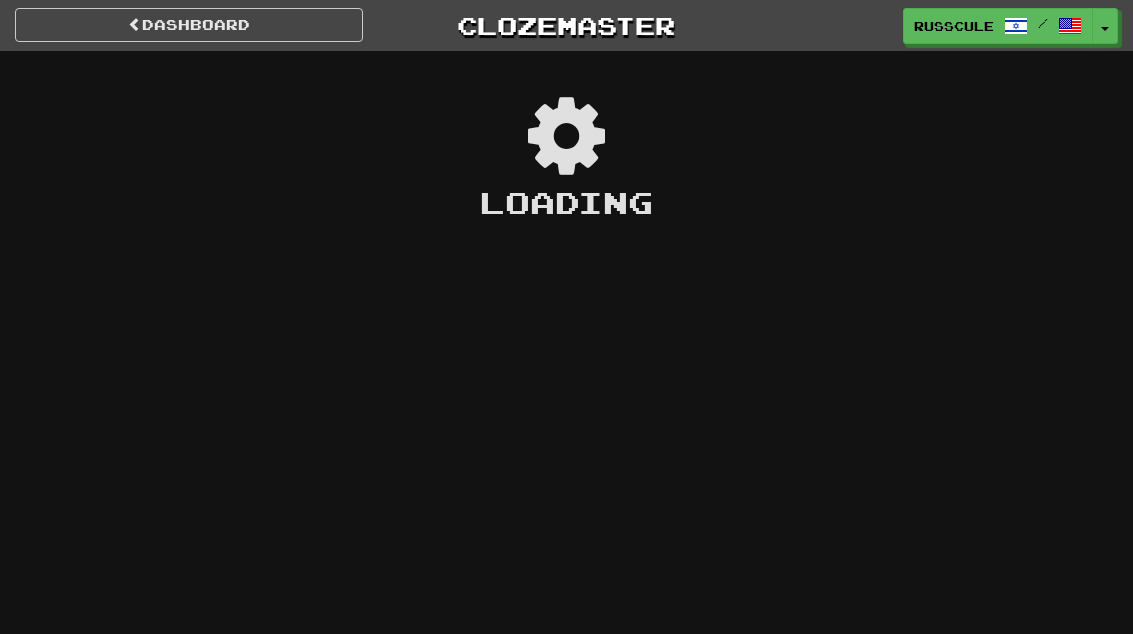 scroll, scrollTop: 0, scrollLeft: 0, axis: both 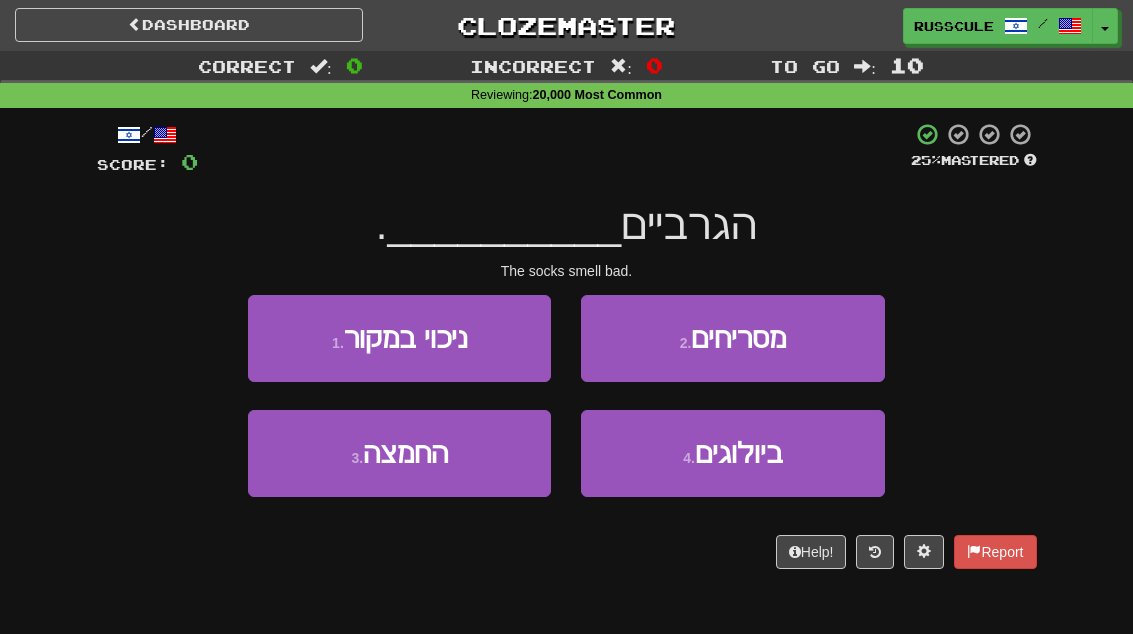 click on "2 .  מסריחים" at bounding box center [732, 338] 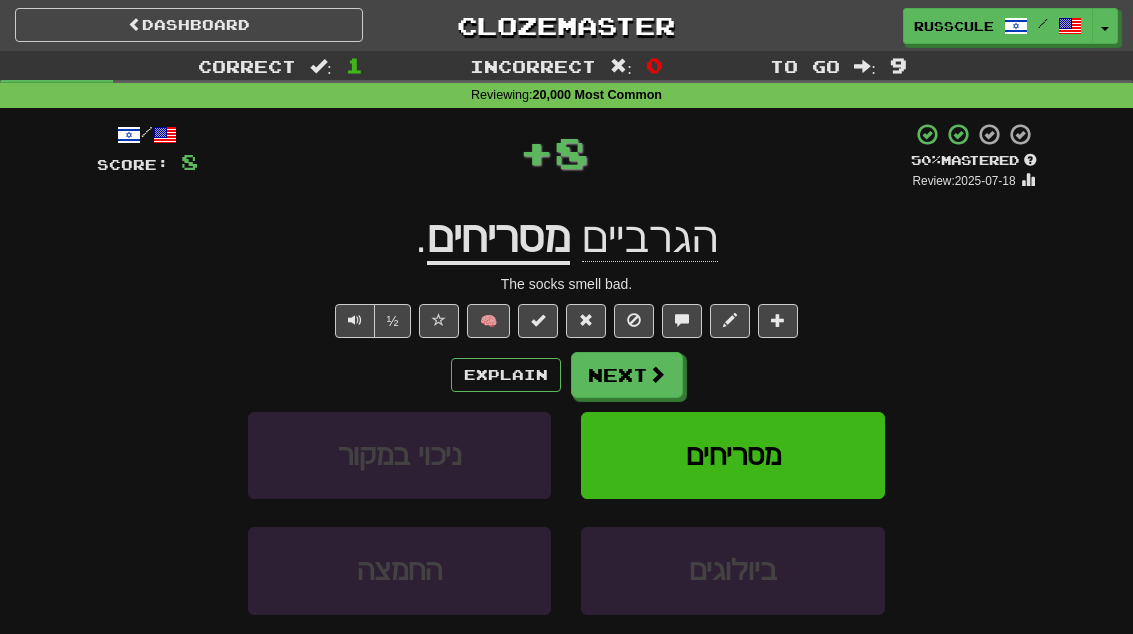 click on "Next" at bounding box center [627, 375] 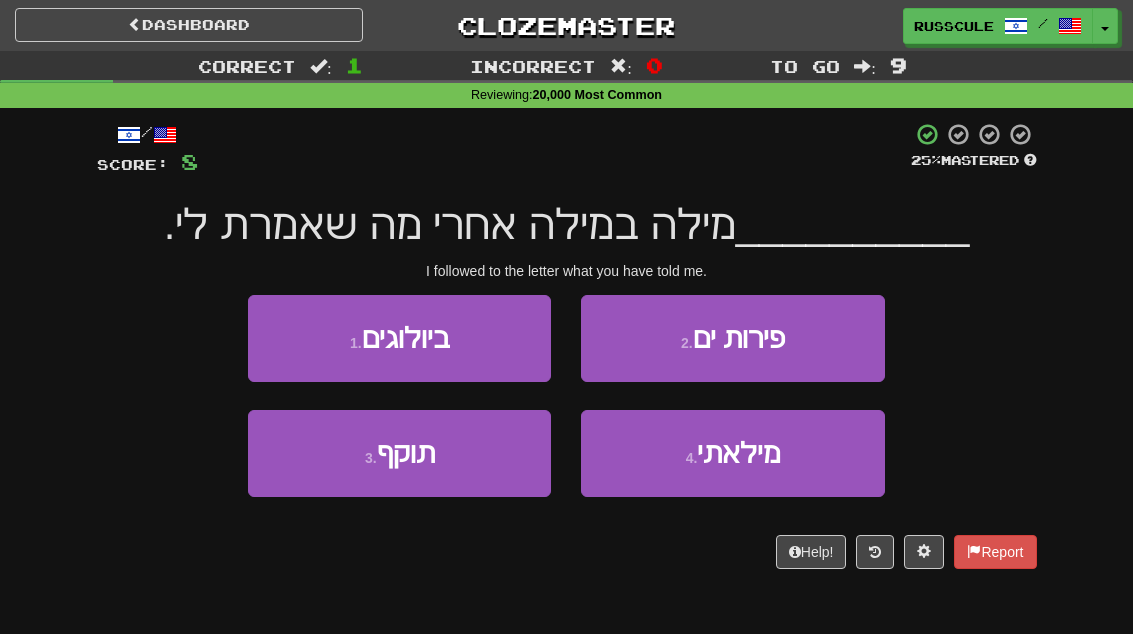click on "מילאתי" at bounding box center (738, 453) 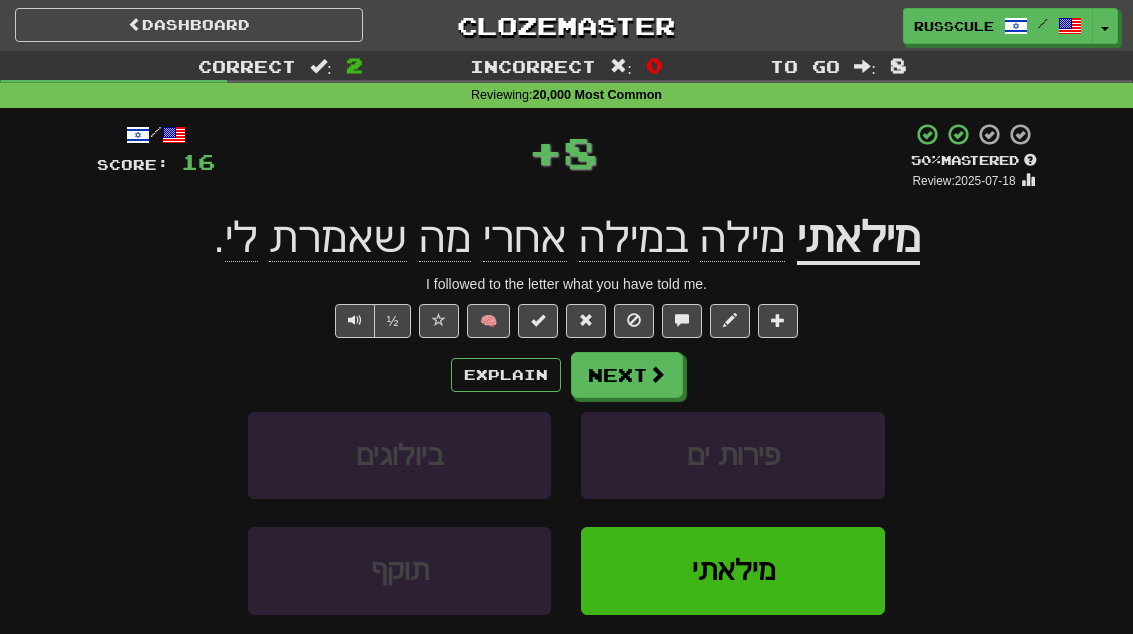 click on "Next" at bounding box center (627, 375) 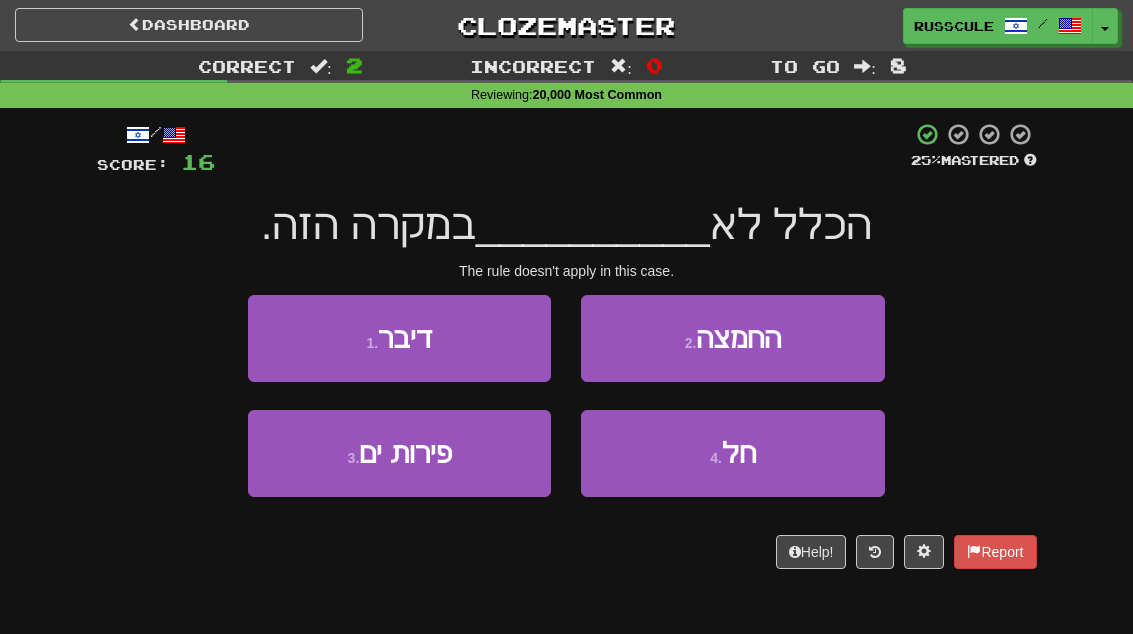 click on "4 .  חל" at bounding box center [732, 453] 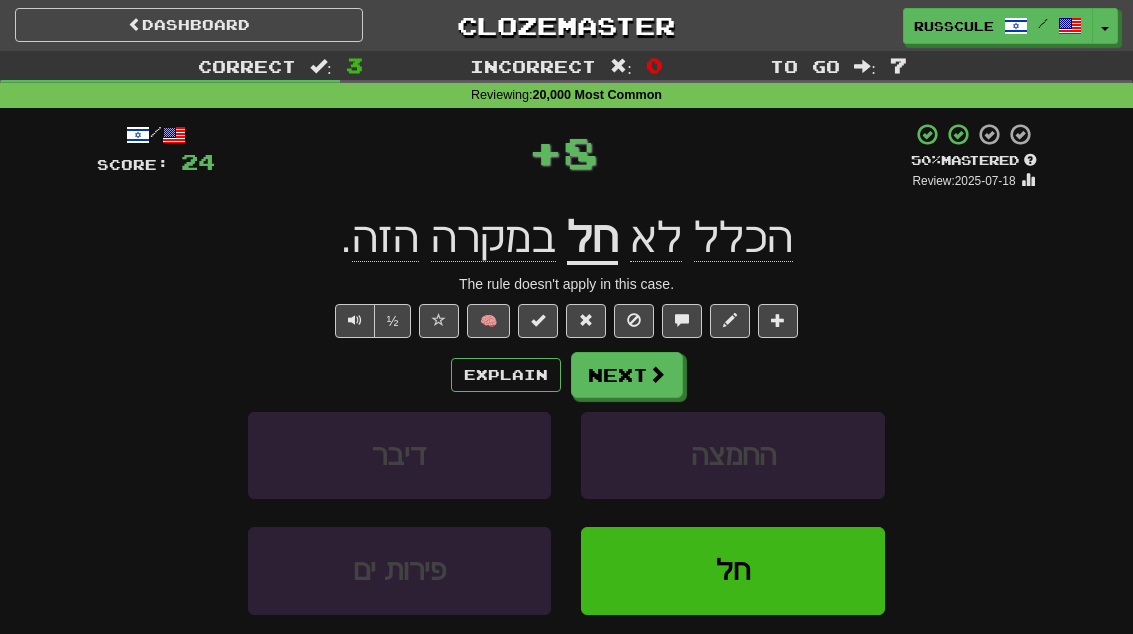 click on "Next" at bounding box center [627, 375] 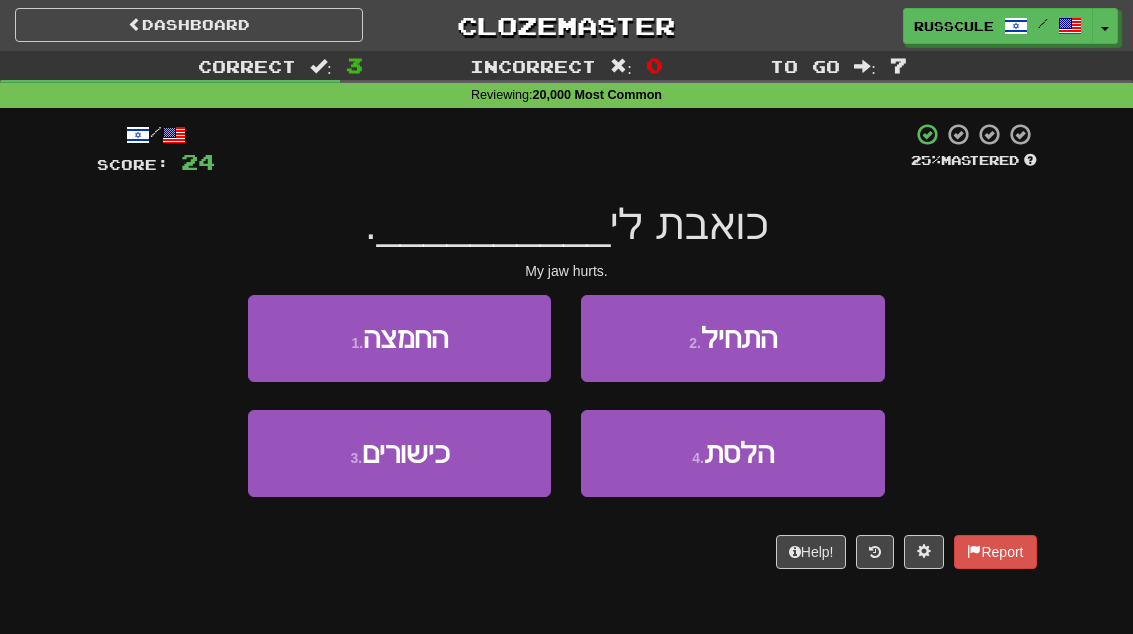 click on "הלסת" at bounding box center [739, 453] 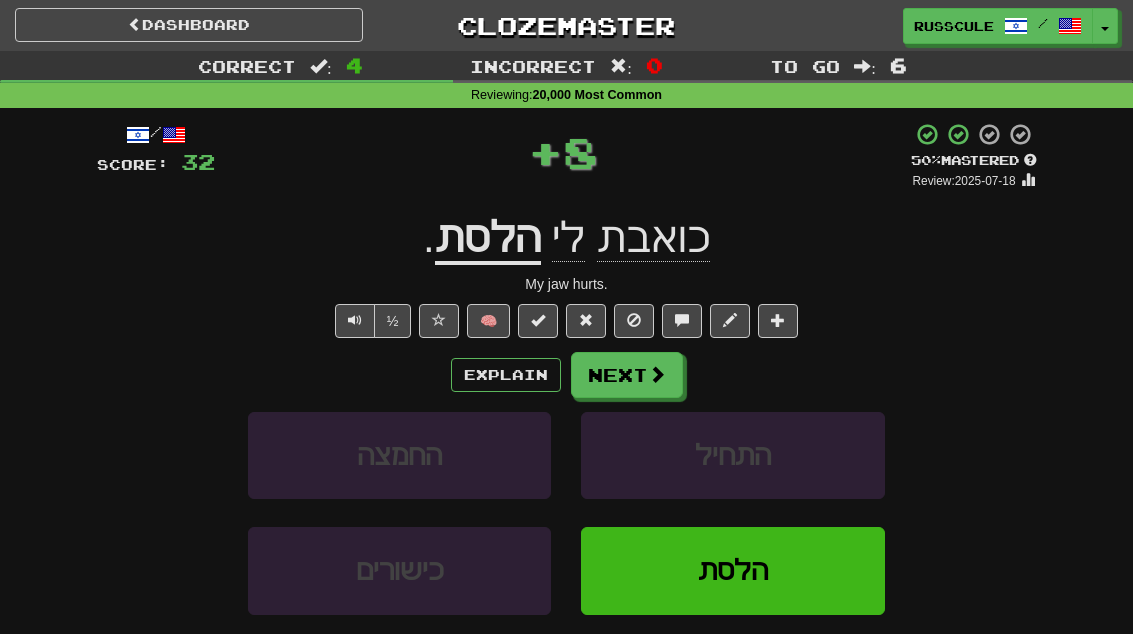 click on "Next" at bounding box center (627, 375) 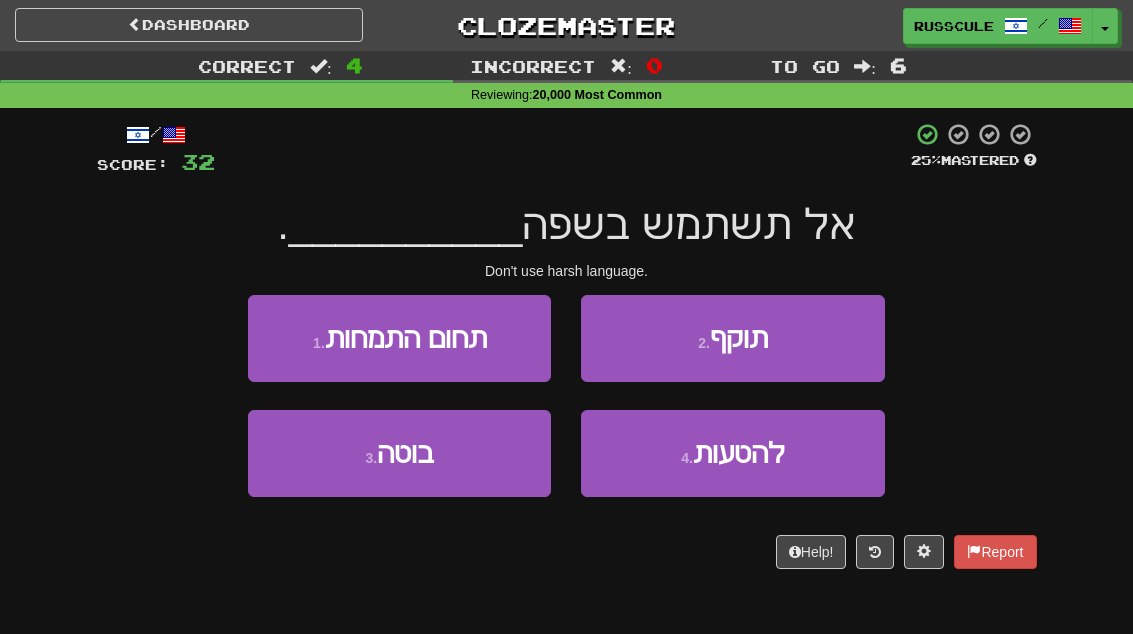 click on "3 .  בוטה" at bounding box center [399, 453] 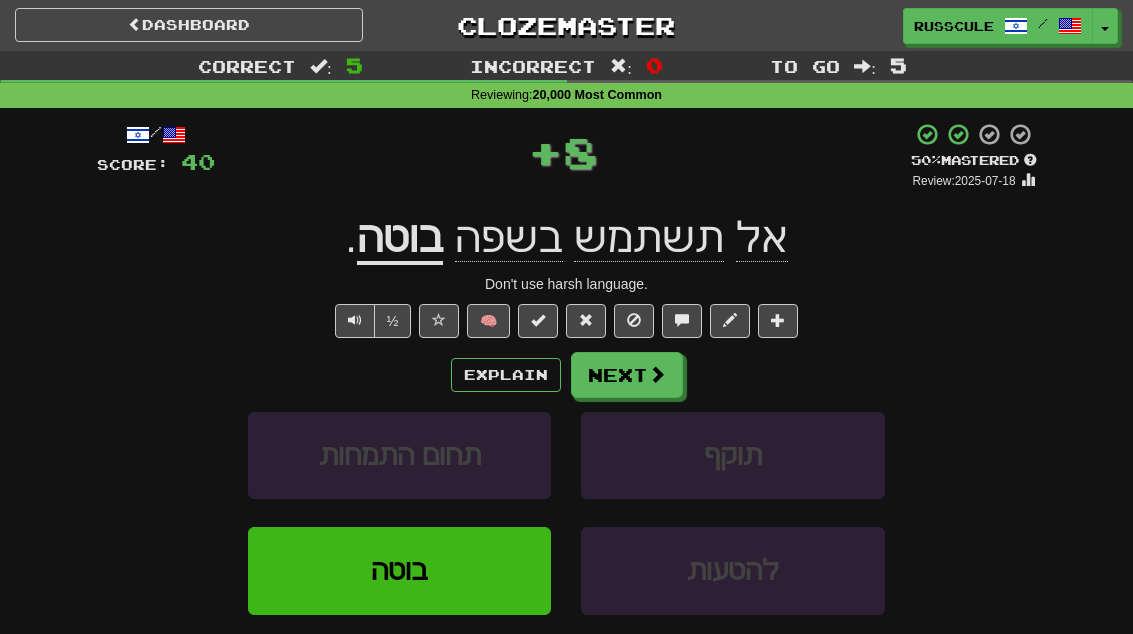 click on "Next" at bounding box center (627, 375) 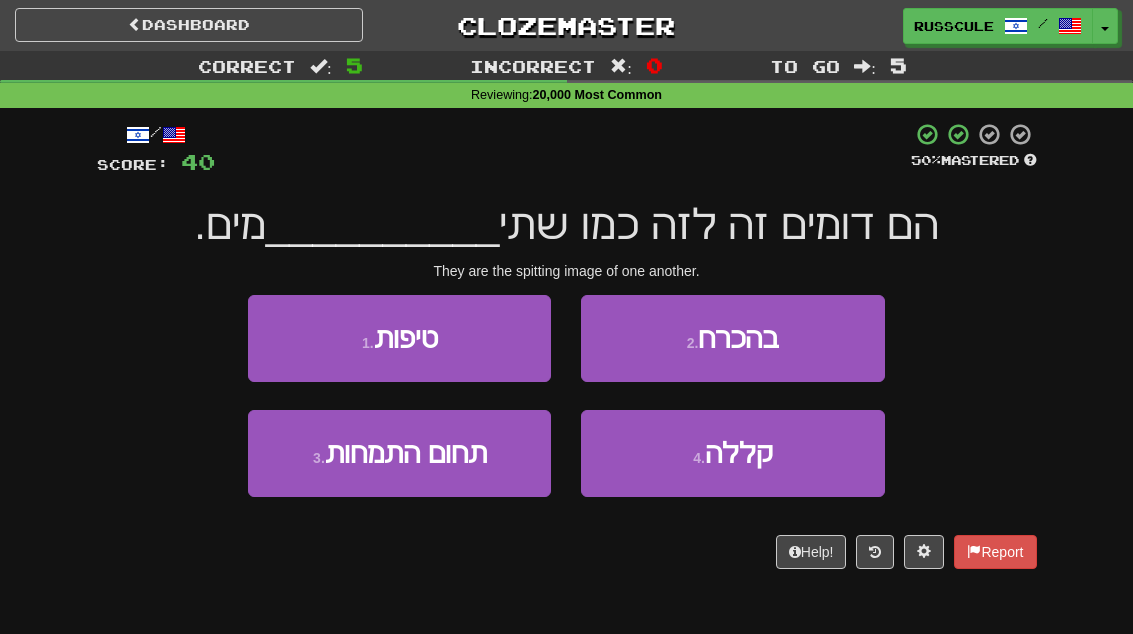 click on "1 .  טיפות" at bounding box center (399, 338) 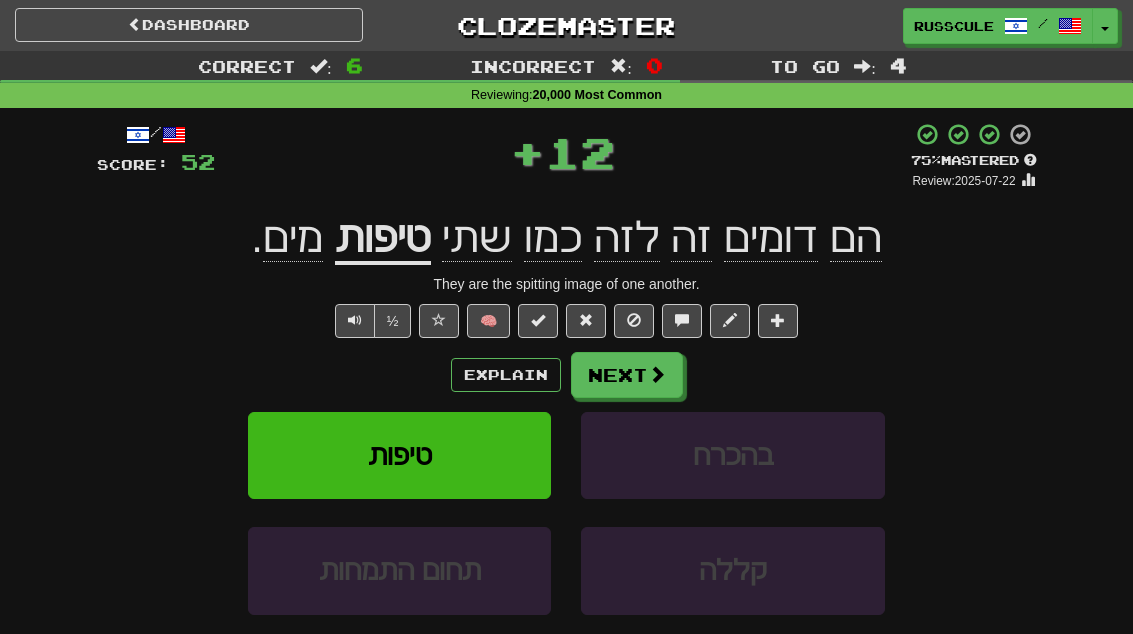 click on "Next" at bounding box center (627, 375) 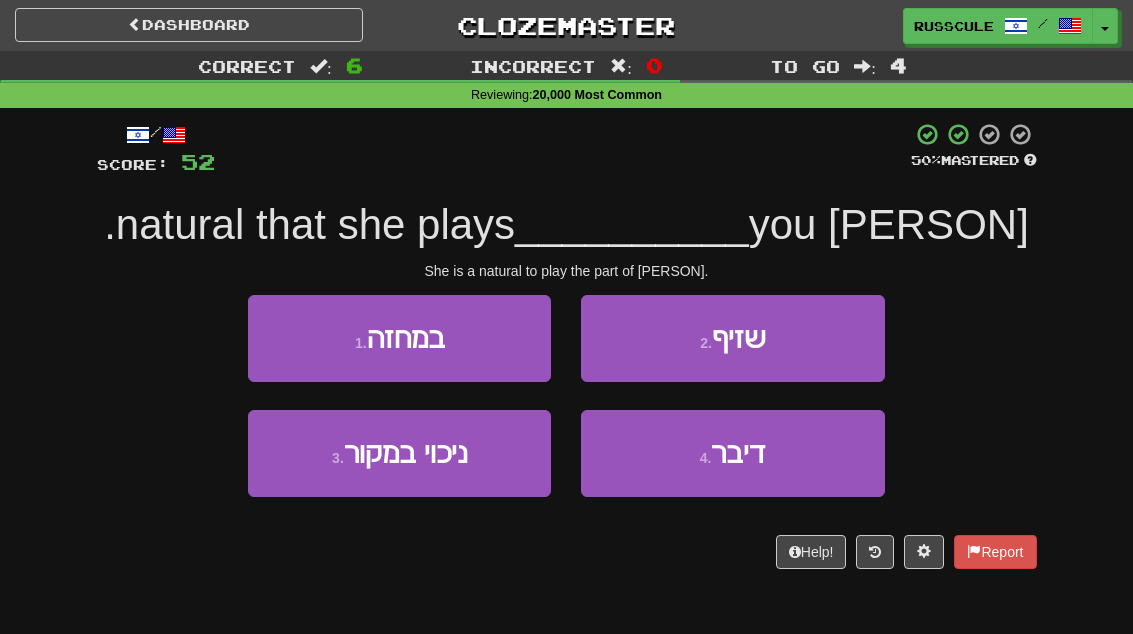 click on "1 .  במחזה" at bounding box center [399, 338] 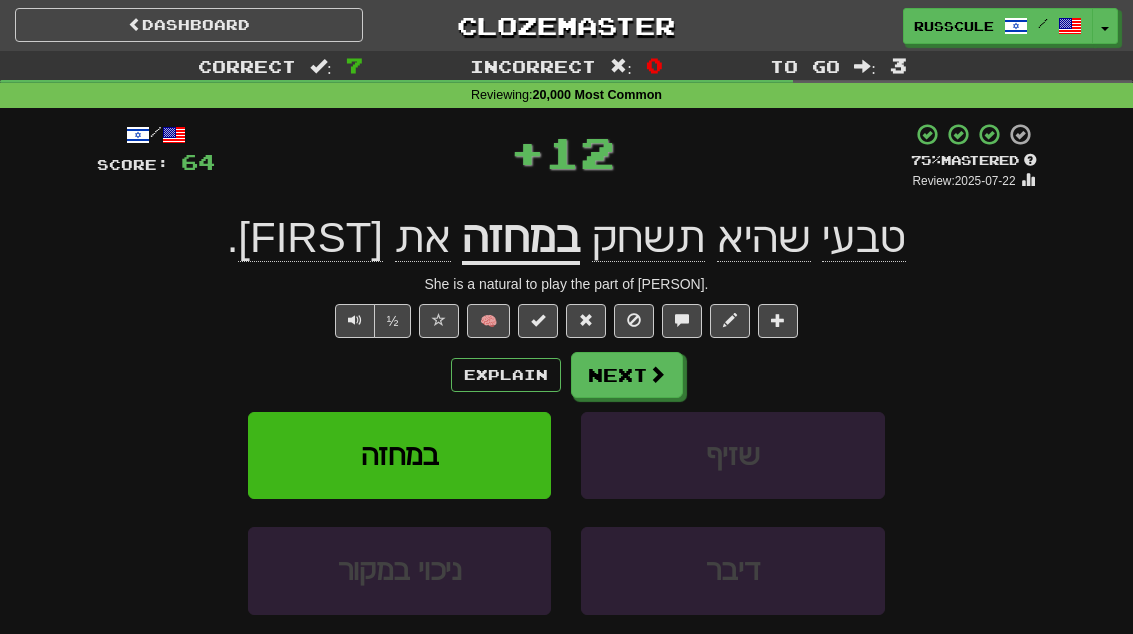 click on "Next" at bounding box center [627, 375] 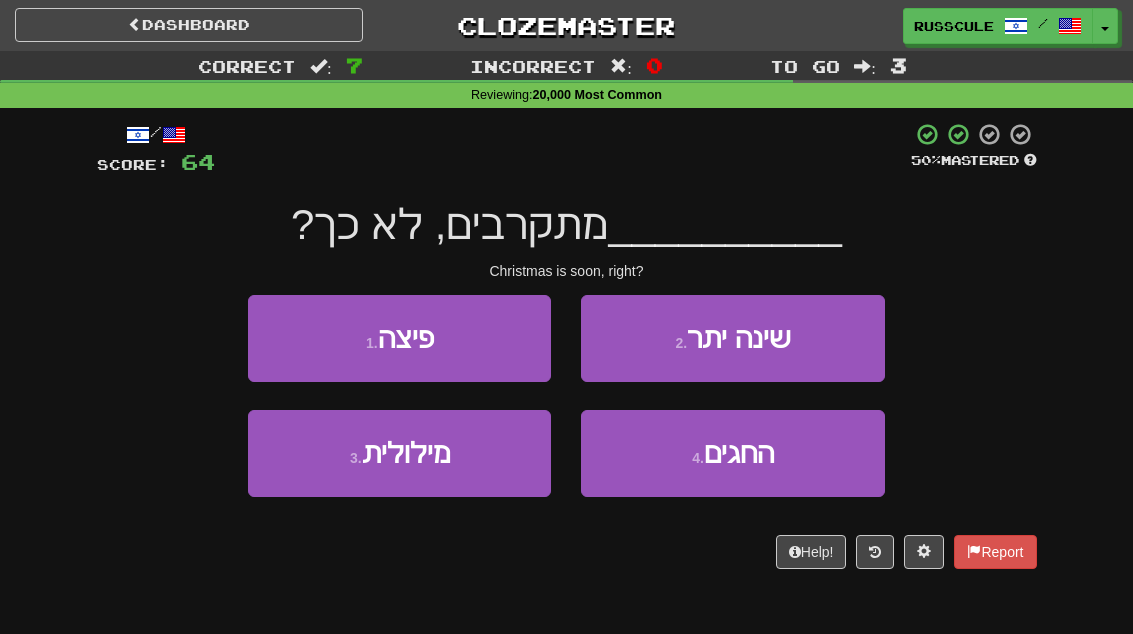 click on "החגים" at bounding box center [739, 453] 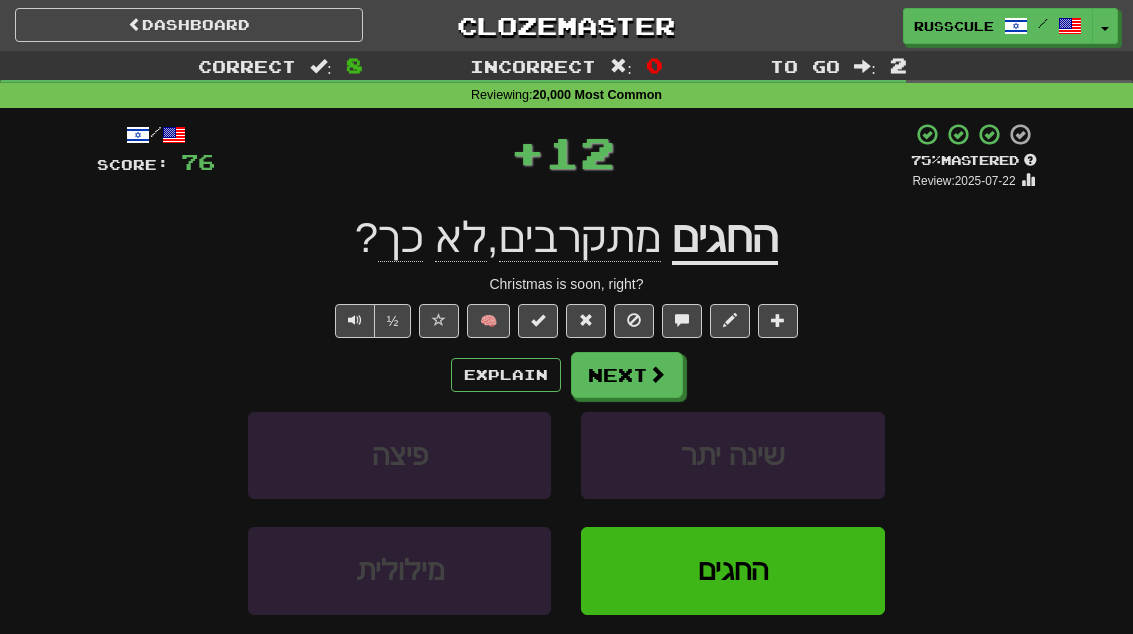 click on "Next" at bounding box center [627, 375] 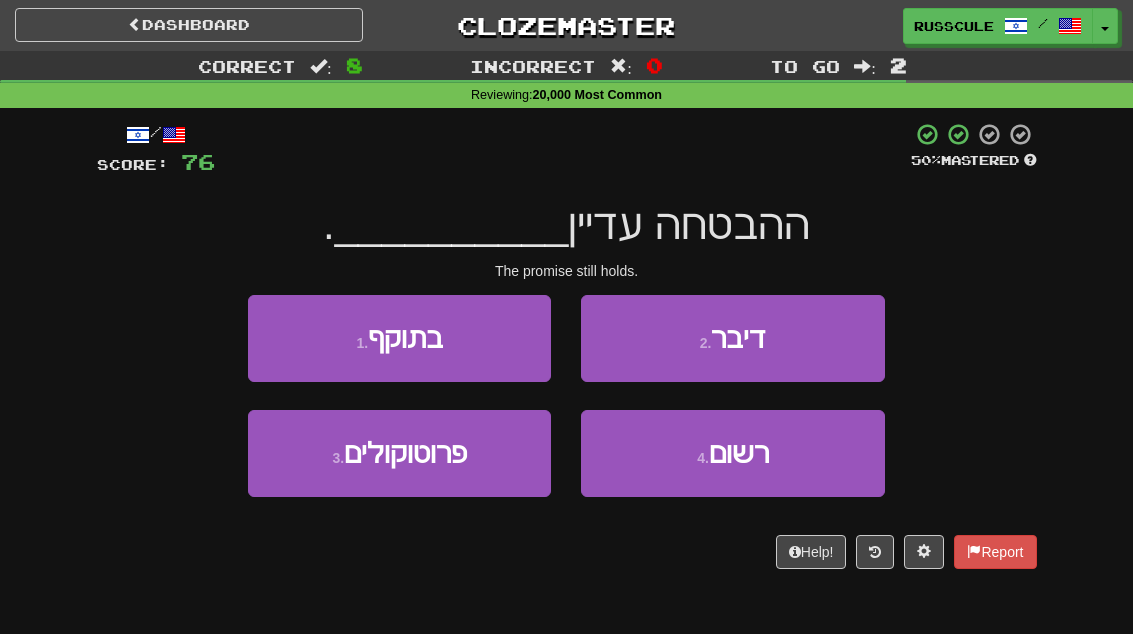 click on "1 .  בתוקף" at bounding box center (399, 338) 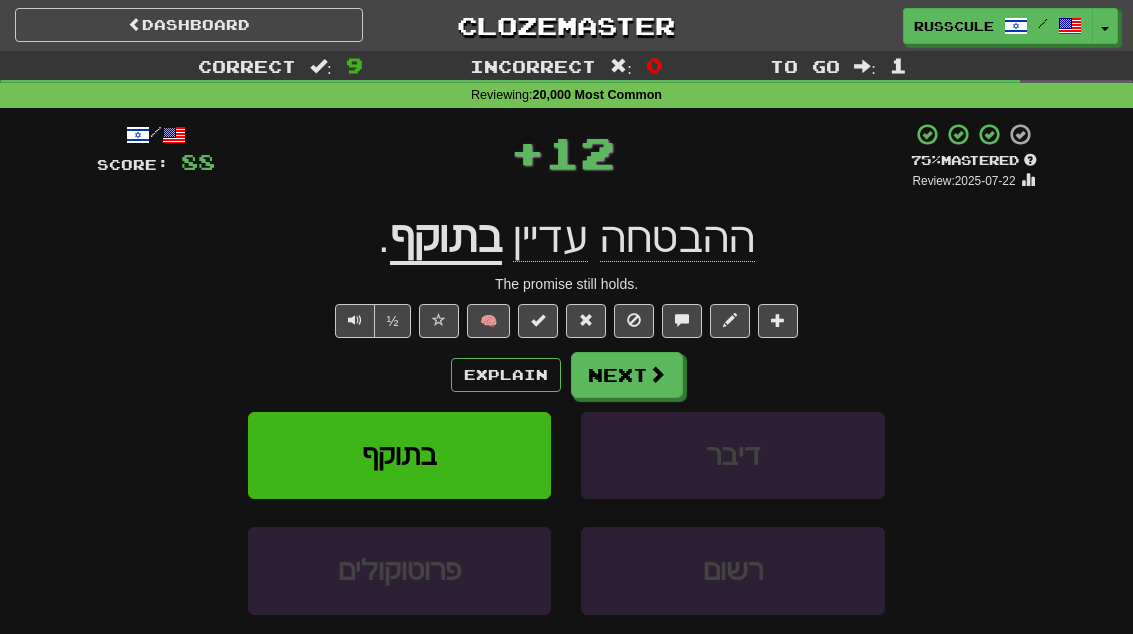 click on "Next" at bounding box center [627, 375] 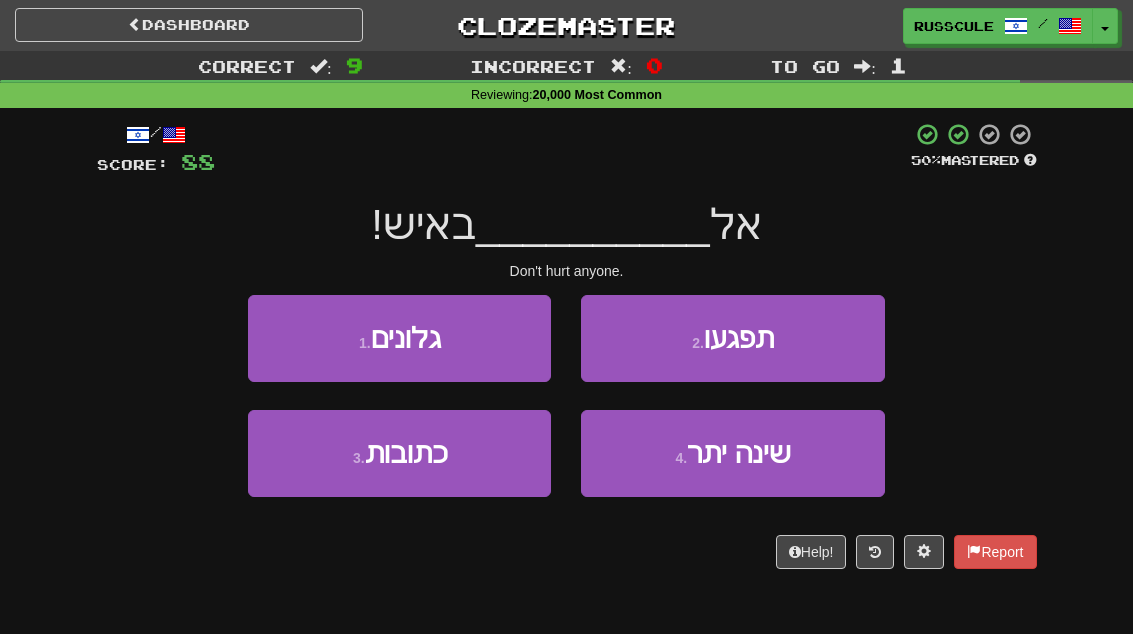 click on "2 .  תפגעו" at bounding box center (732, 338) 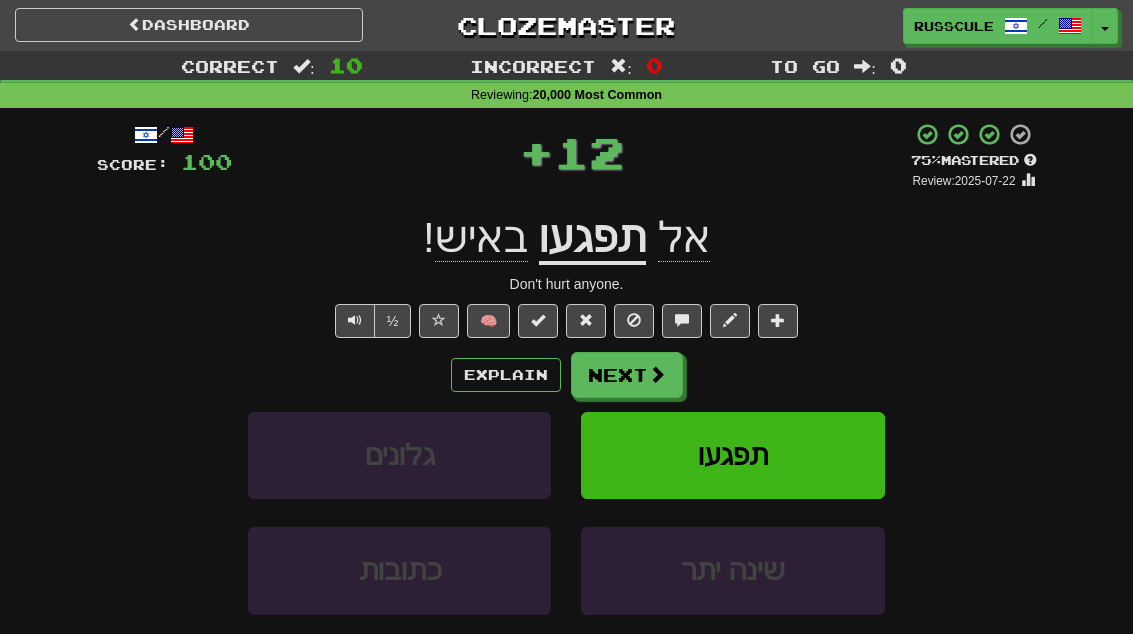 click on "Next" at bounding box center [627, 375] 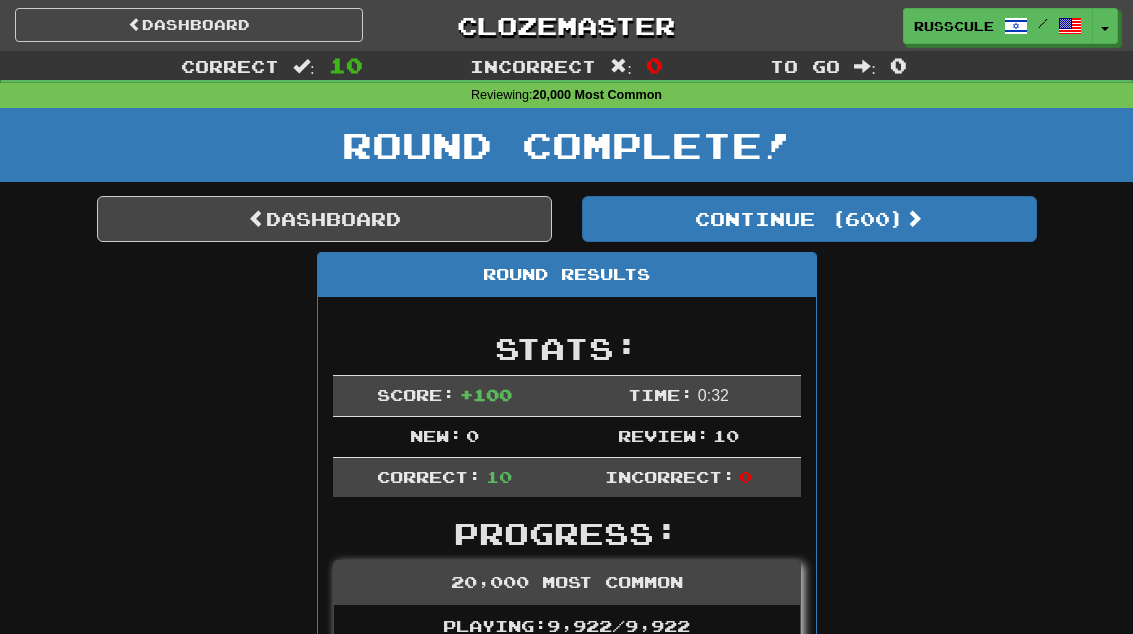 click on "Continue ( 600 )" at bounding box center [809, 219] 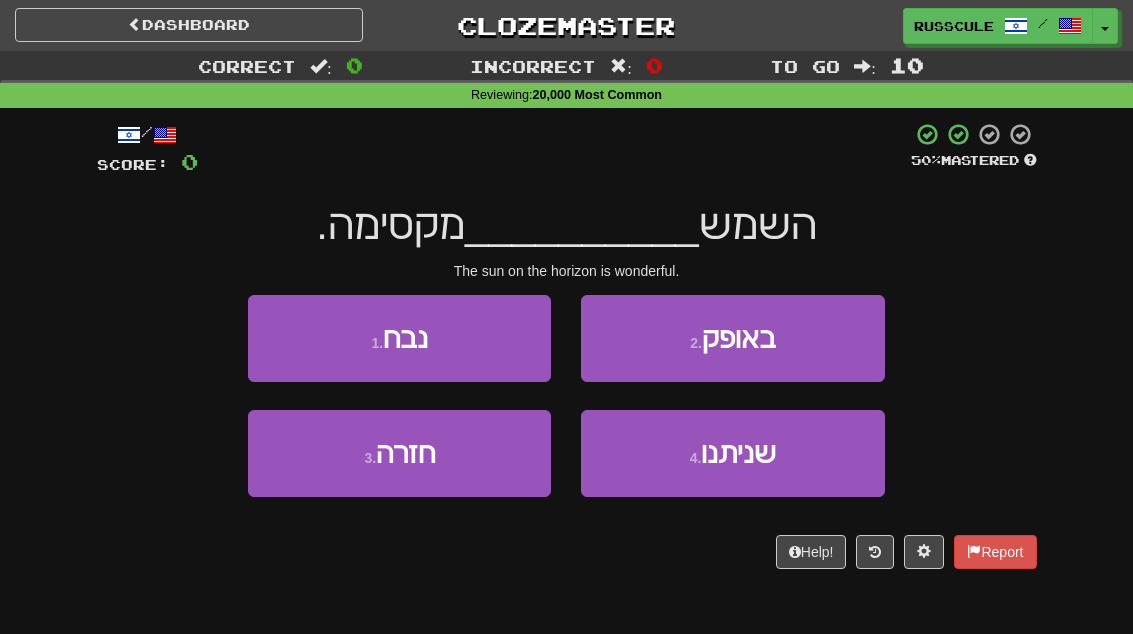 click on "2 .  באופק" at bounding box center [732, 338] 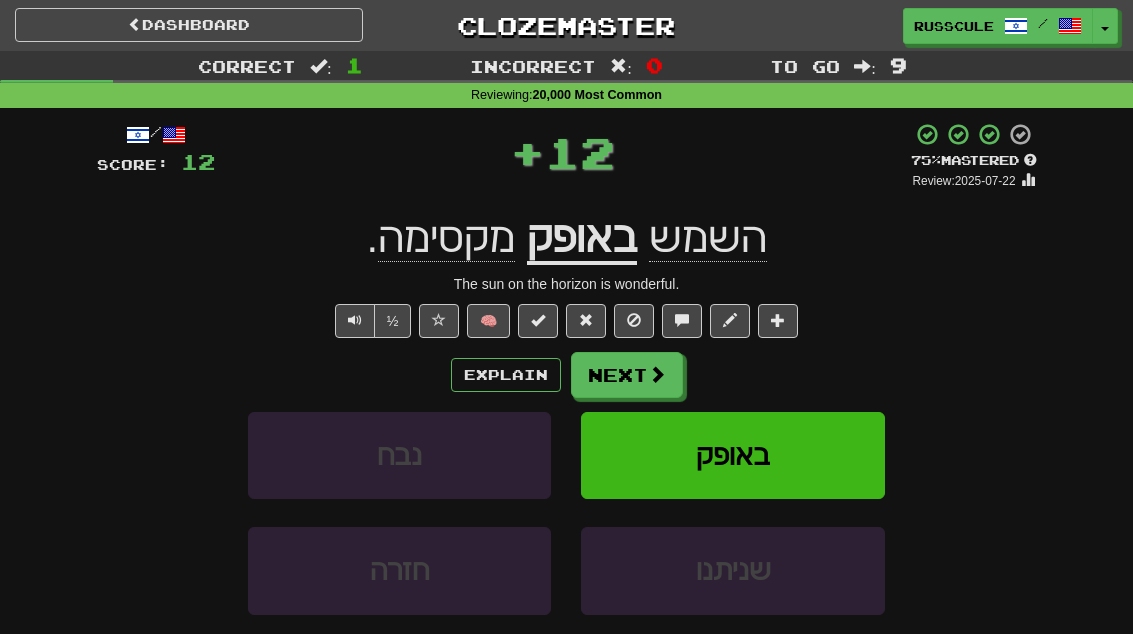 click on "Next" at bounding box center [627, 375] 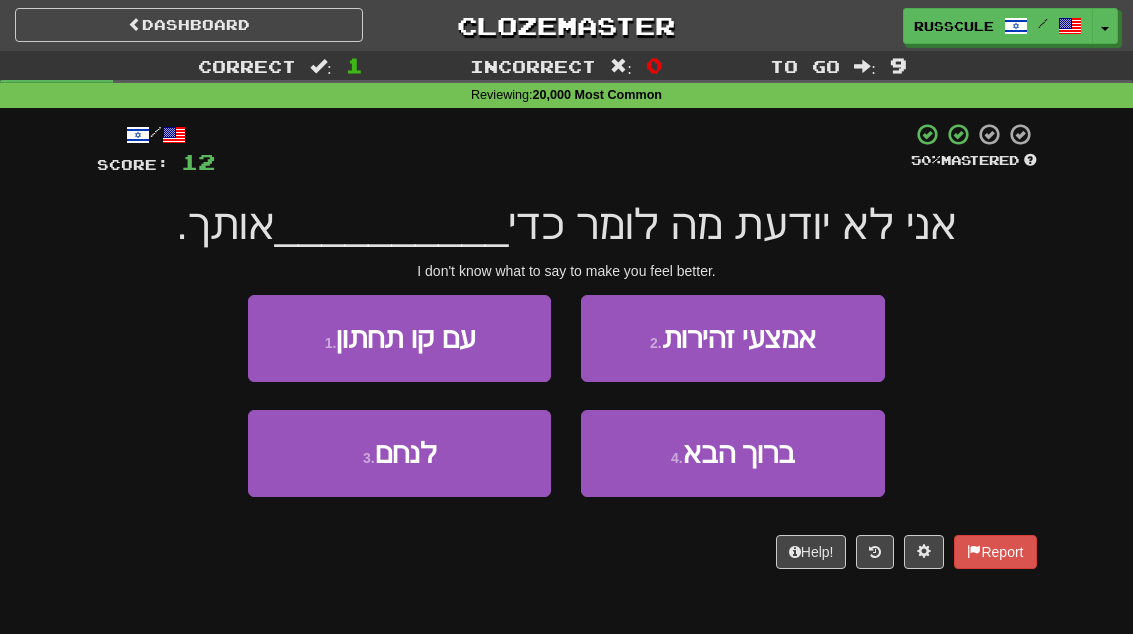 click on "3 .  לנחם" at bounding box center (399, 453) 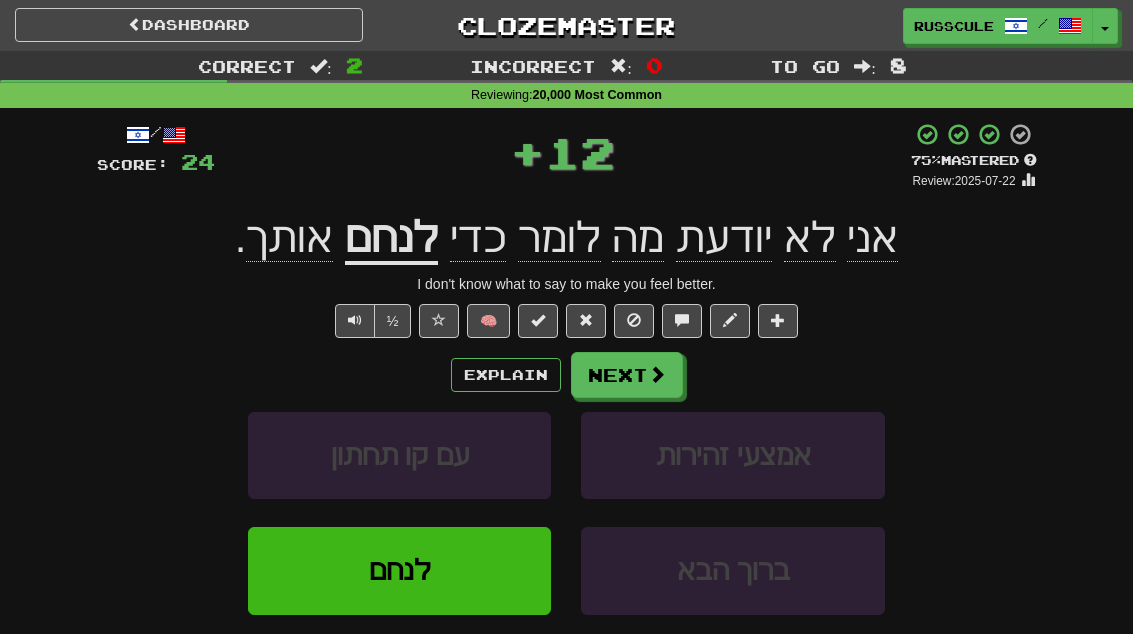 click on "Next" at bounding box center (627, 375) 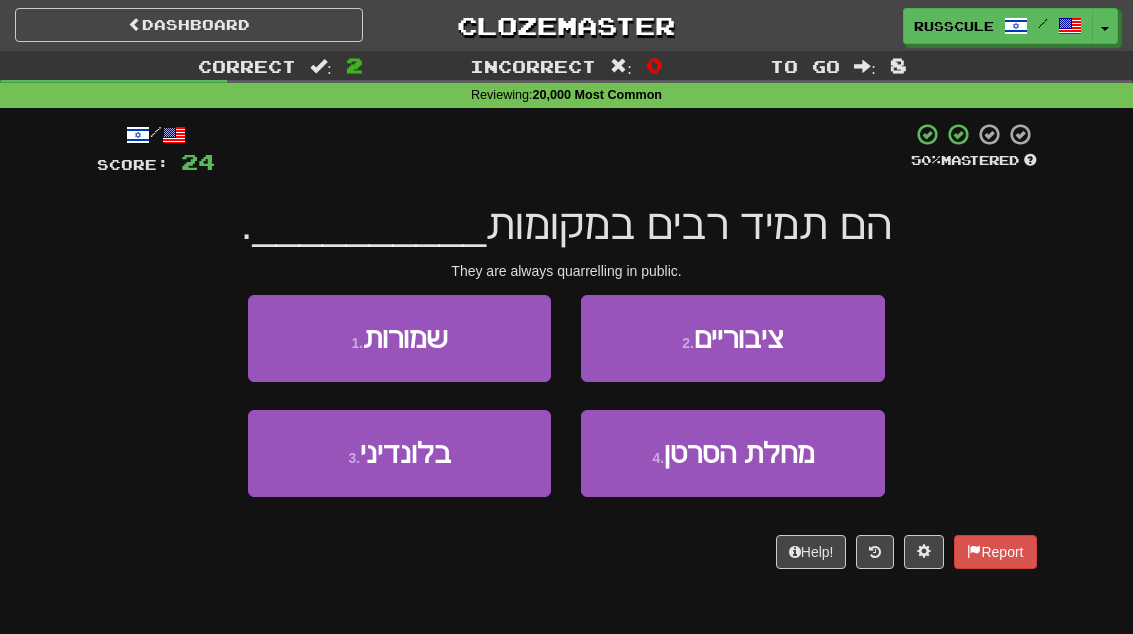 click on "2 .  ציבוריים" at bounding box center [732, 338] 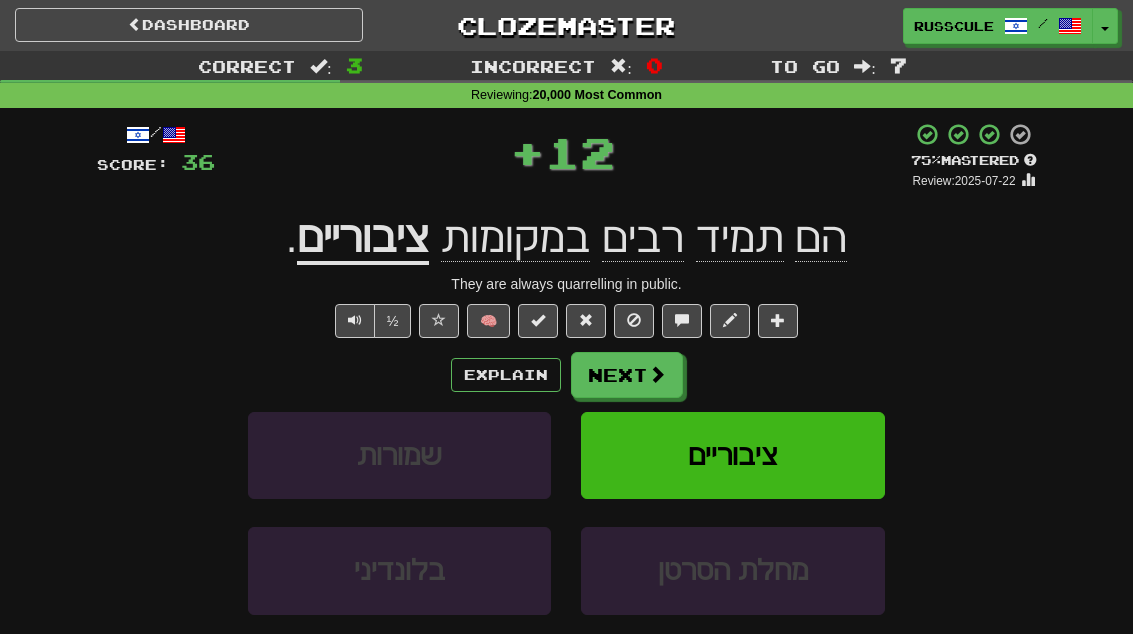 click on "Next" at bounding box center [627, 375] 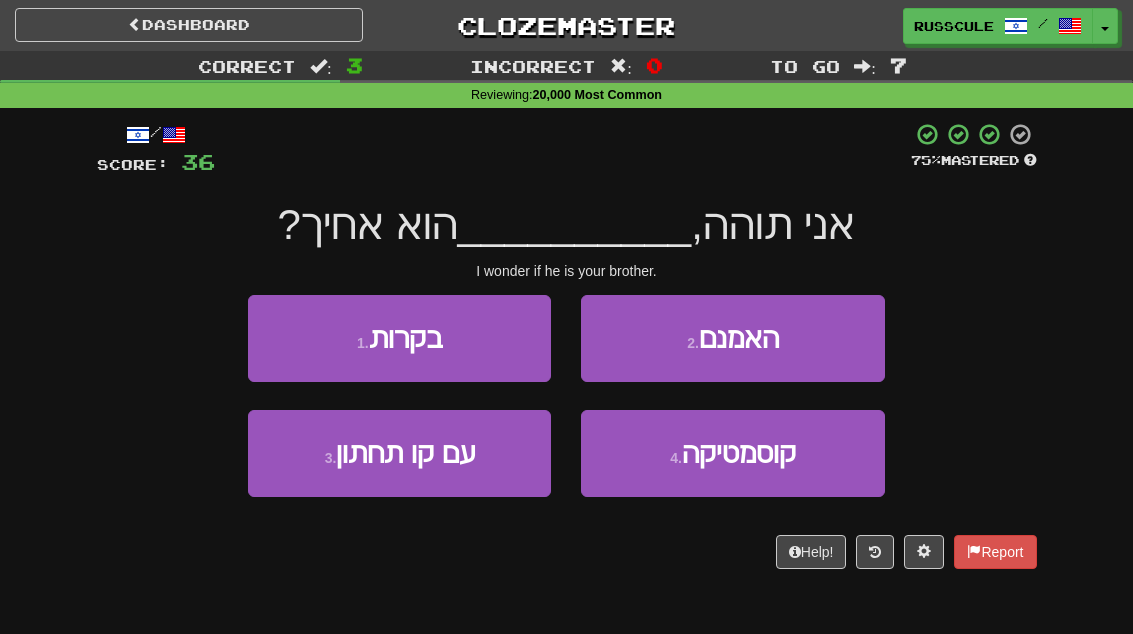click on "2 .  האמנם" at bounding box center [732, 338] 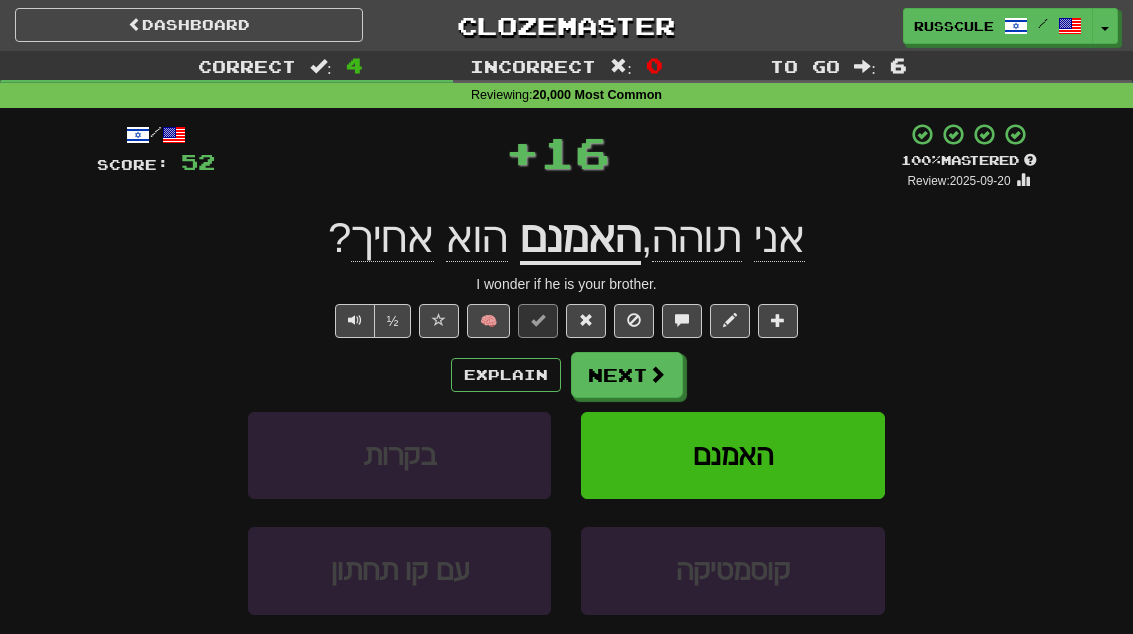 click on "Next" at bounding box center [627, 375] 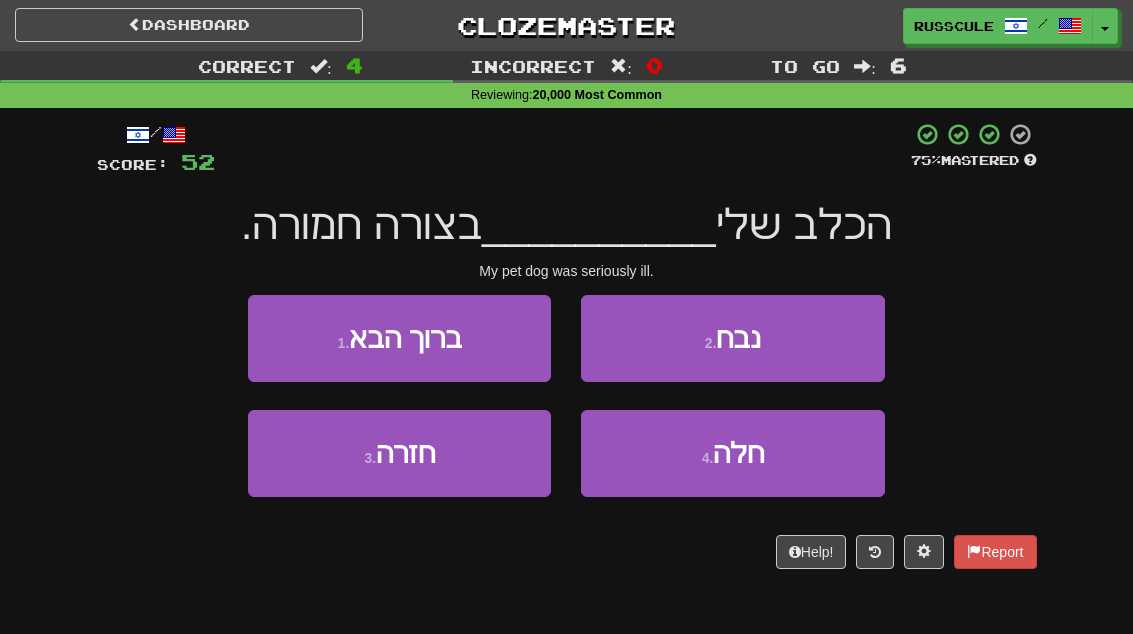 click on "4 .  חלה" at bounding box center [732, 453] 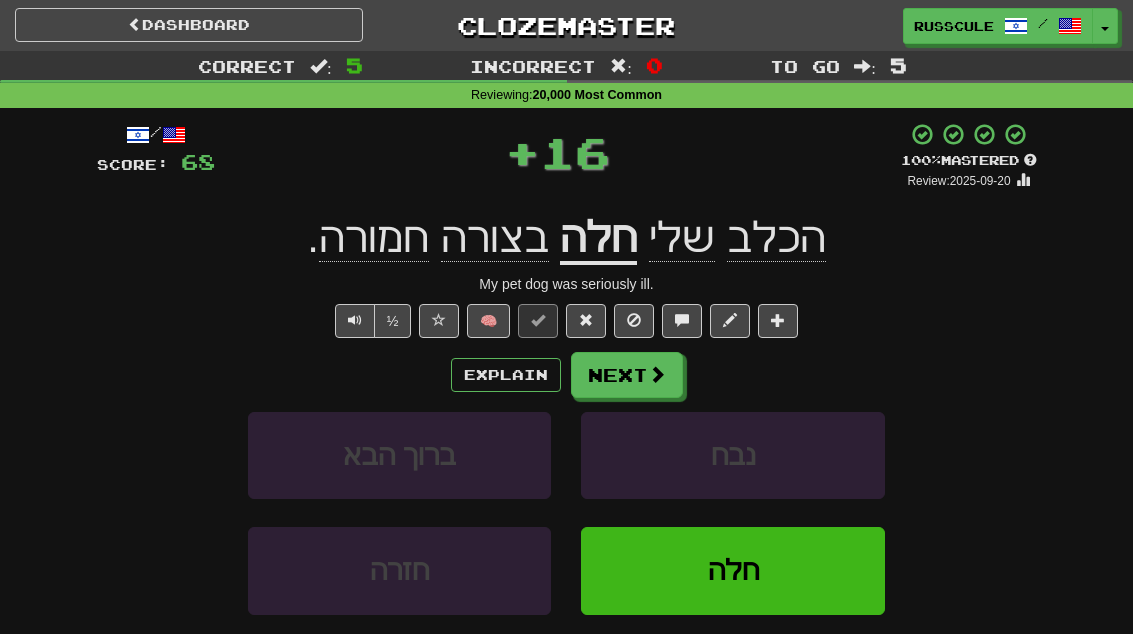 click on "Next" at bounding box center [627, 375] 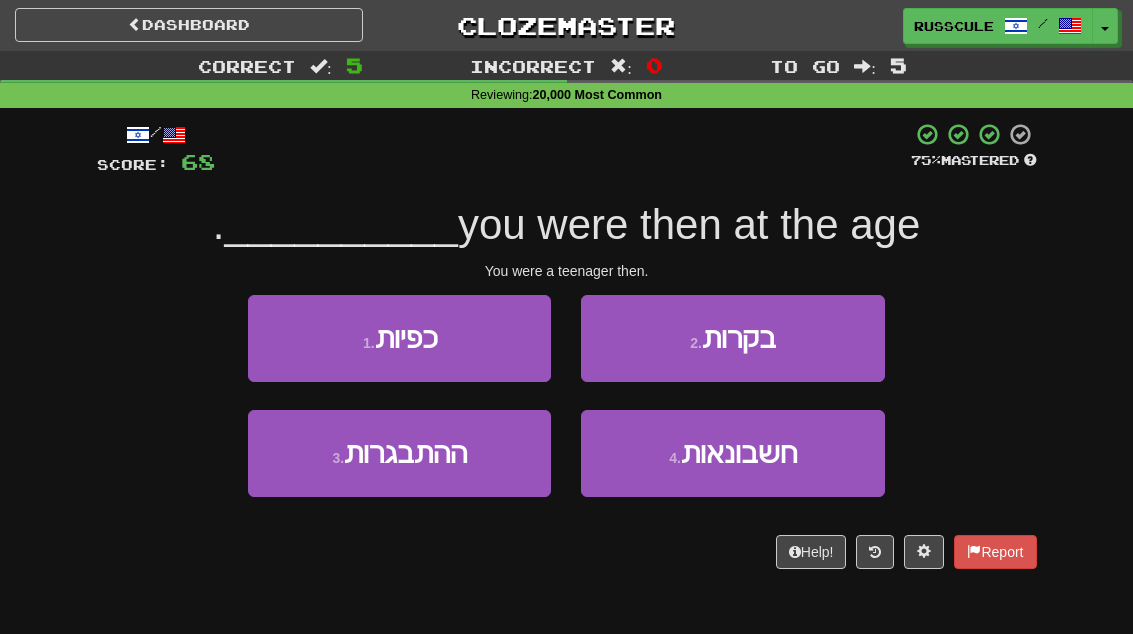 click on "3 .  ההתבגרות" at bounding box center (399, 453) 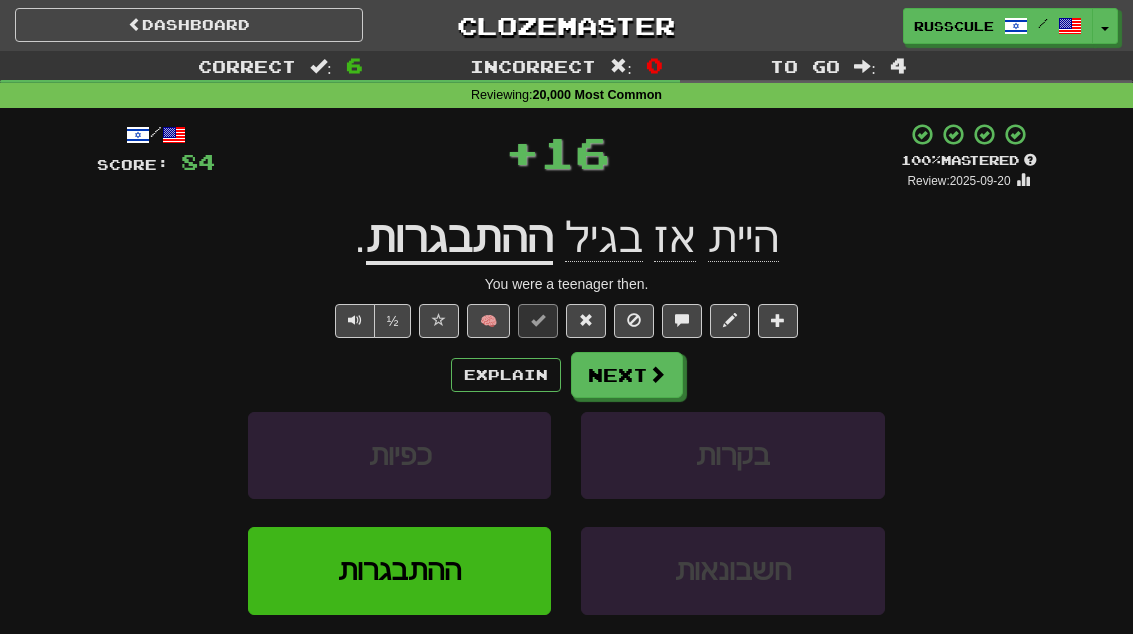 click at bounding box center [657, 374] 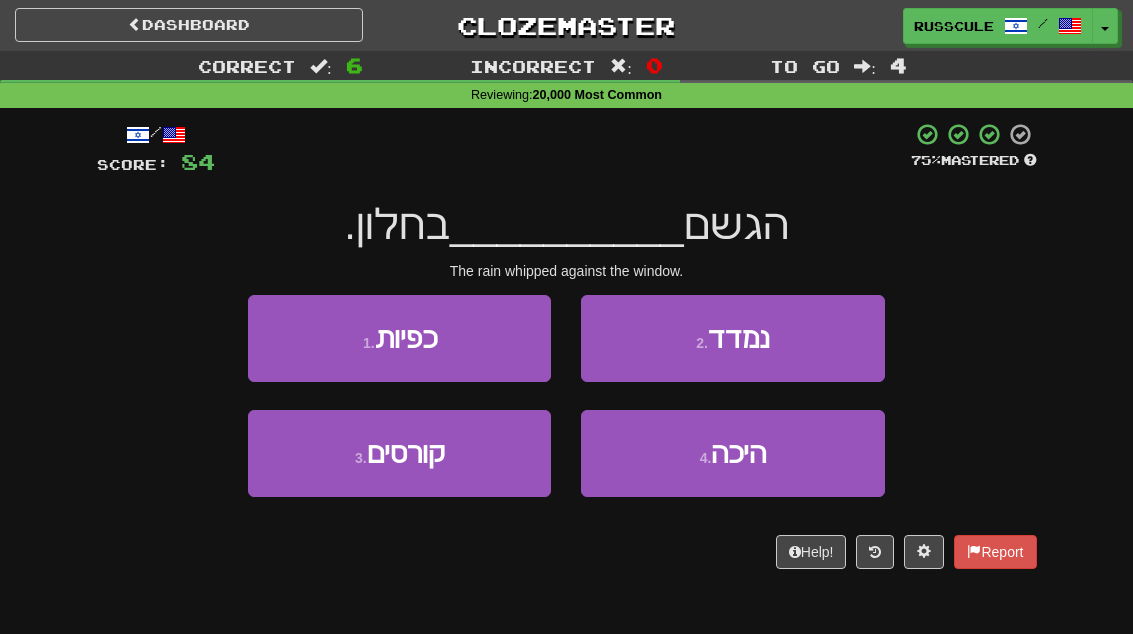 click on "4 ." at bounding box center [706, 458] 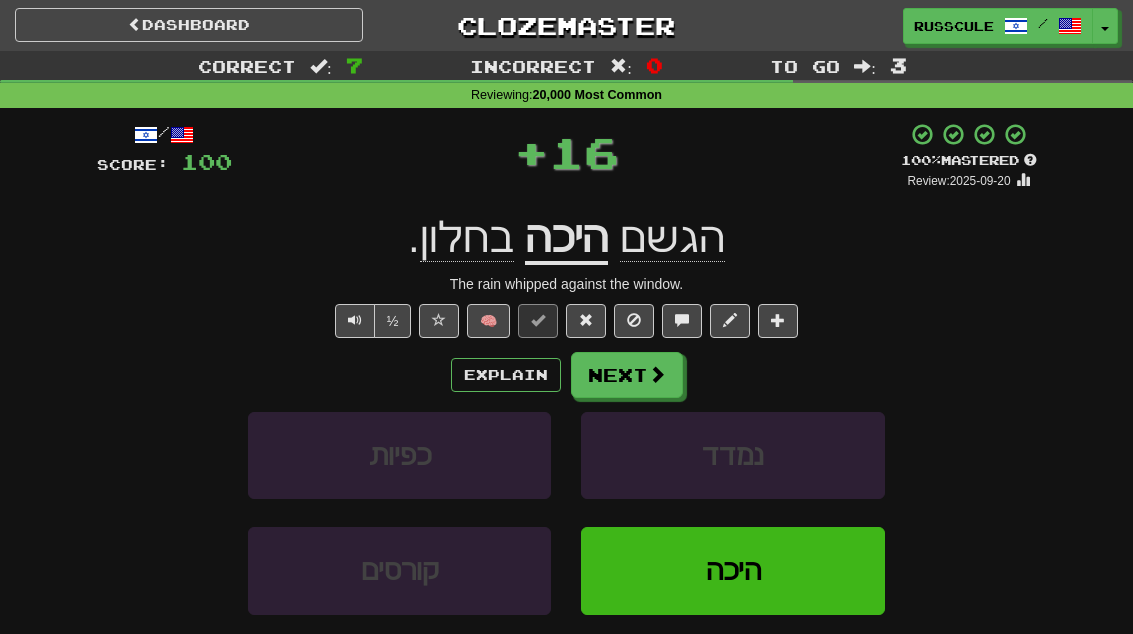 click on "Next" at bounding box center (627, 375) 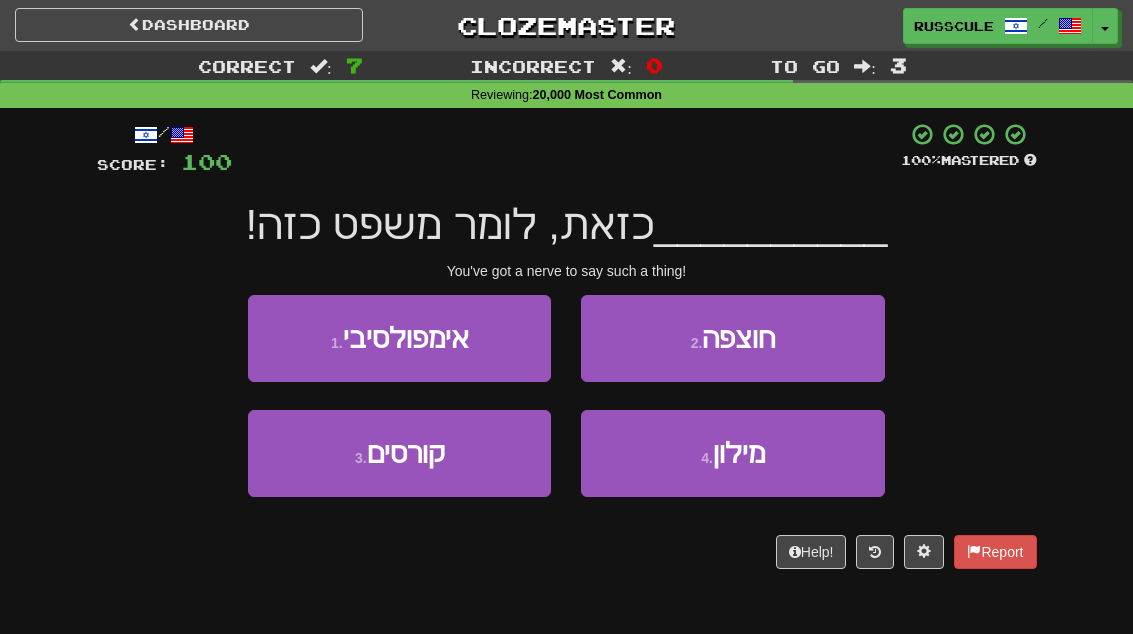 click on "2 .  חוצפה" at bounding box center [732, 338] 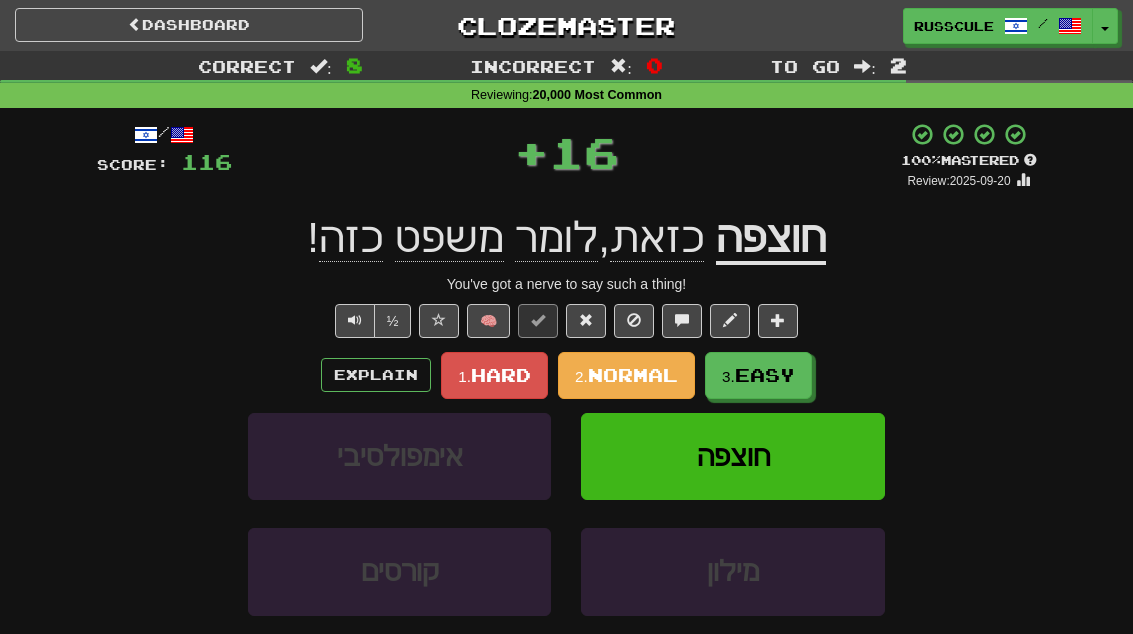 click on "Easy" at bounding box center (765, 375) 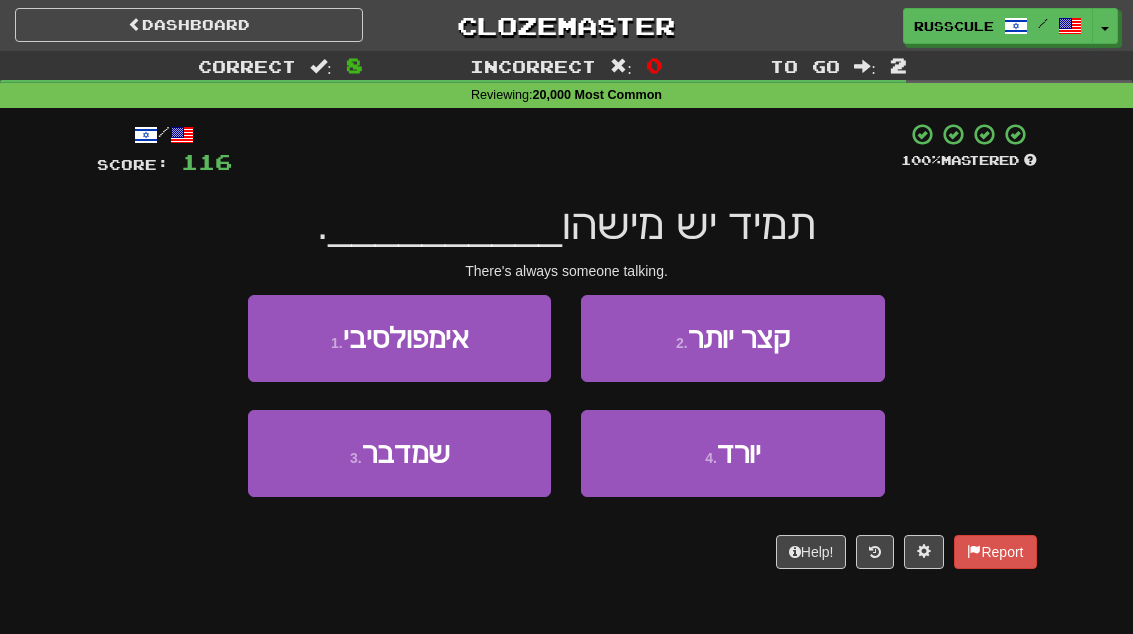 click on "שמדבר" at bounding box center [406, 453] 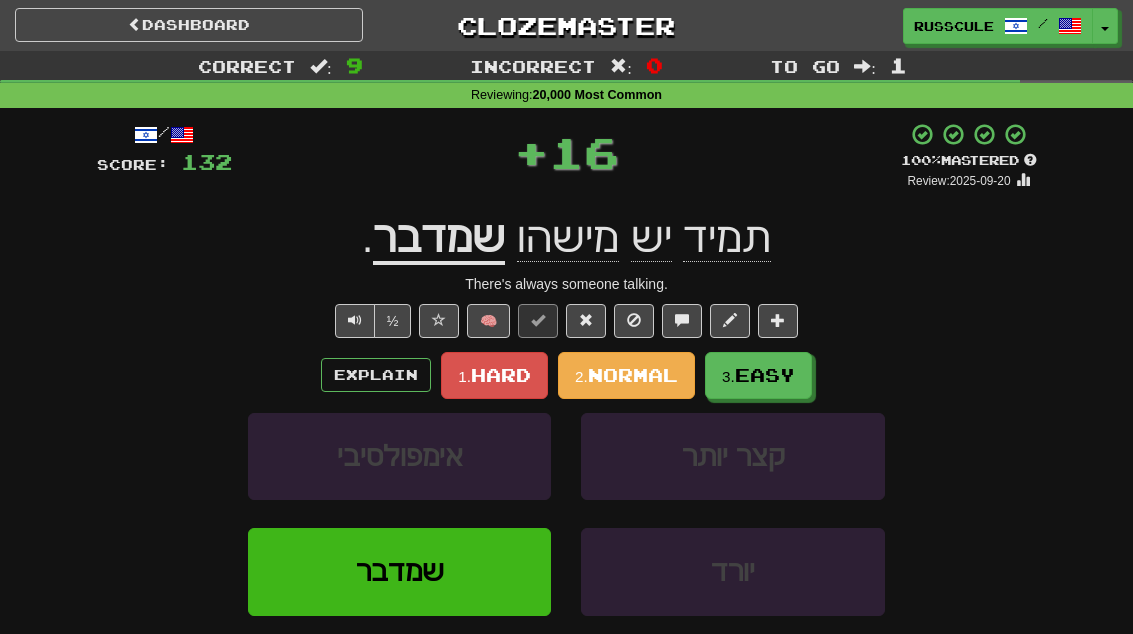 click on "Easy" at bounding box center (765, 375) 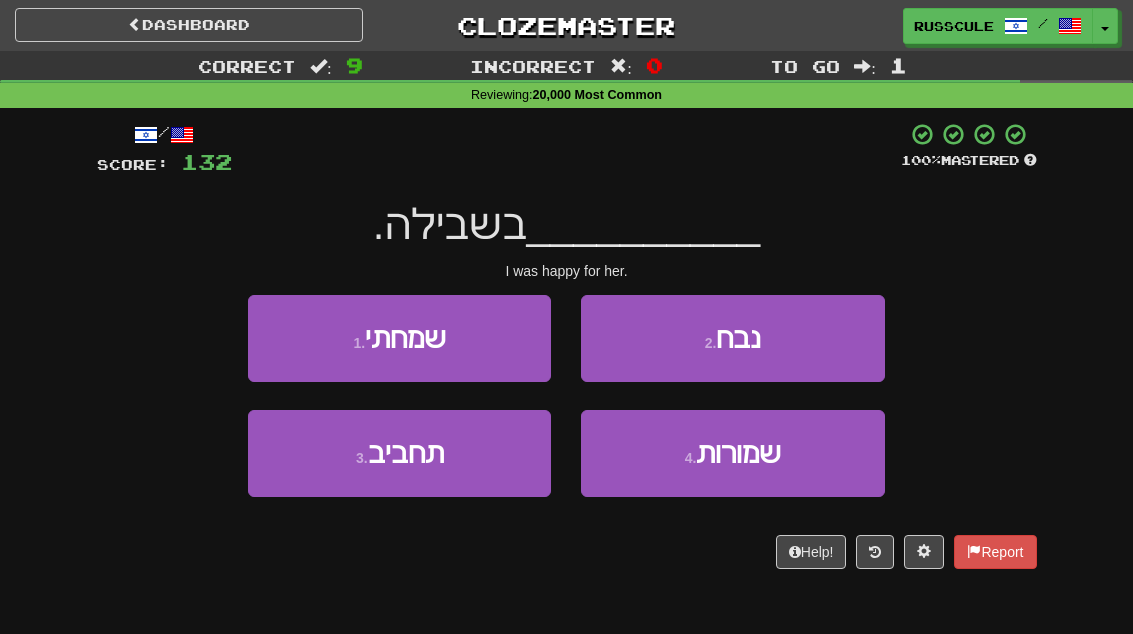 click on "1 .  שמחתי" at bounding box center (399, 338) 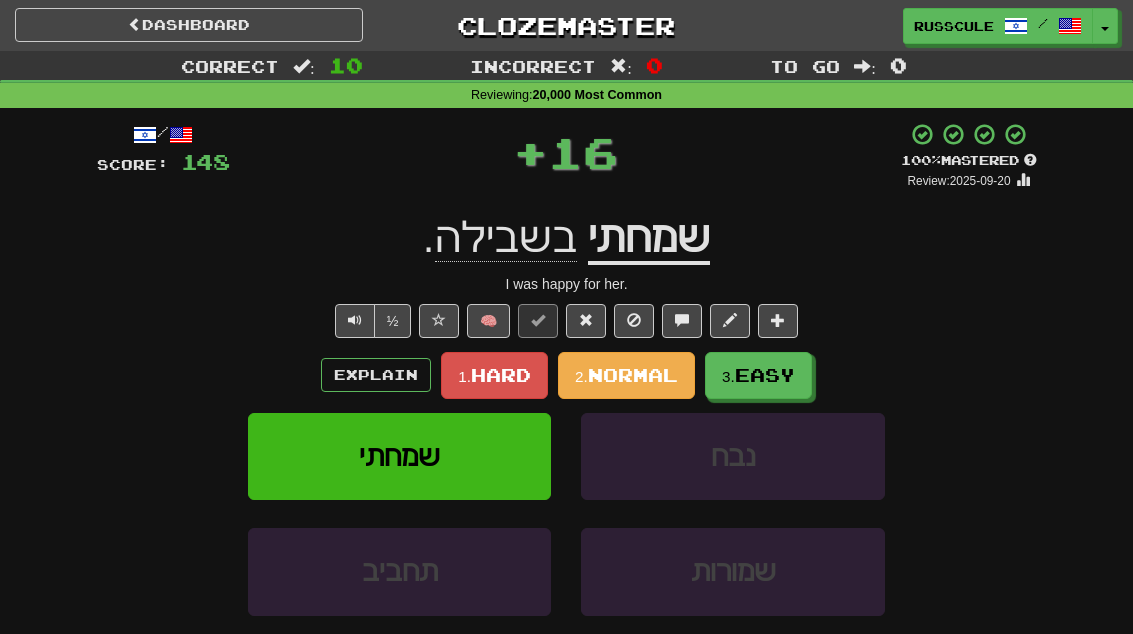 click on "Easy" at bounding box center (765, 375) 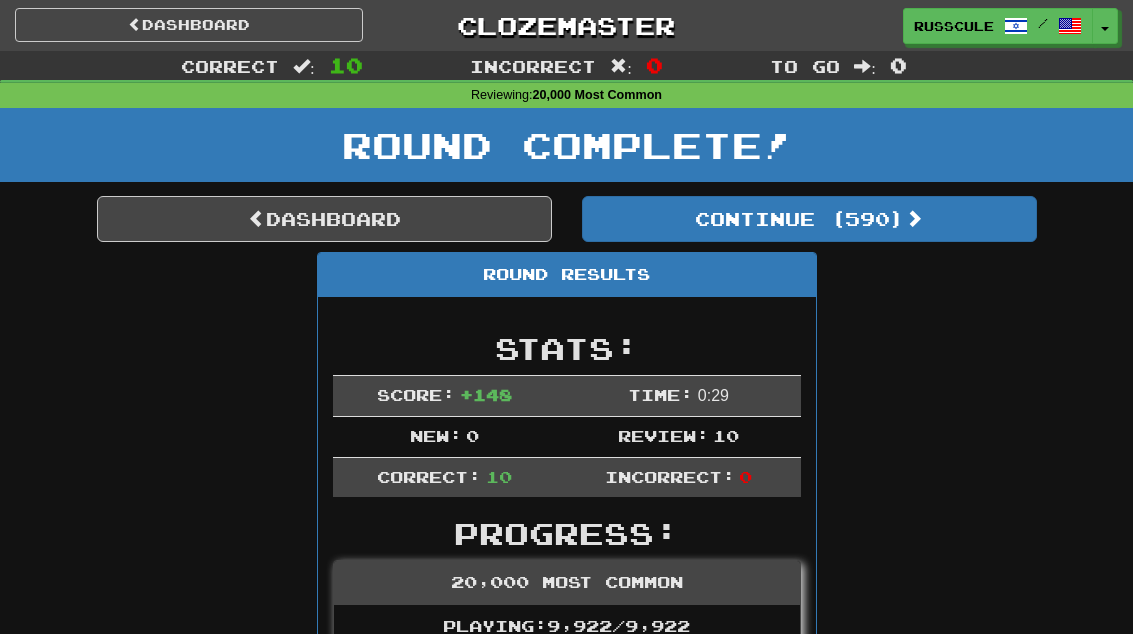 click on "Continue ( 590 )" at bounding box center (809, 219) 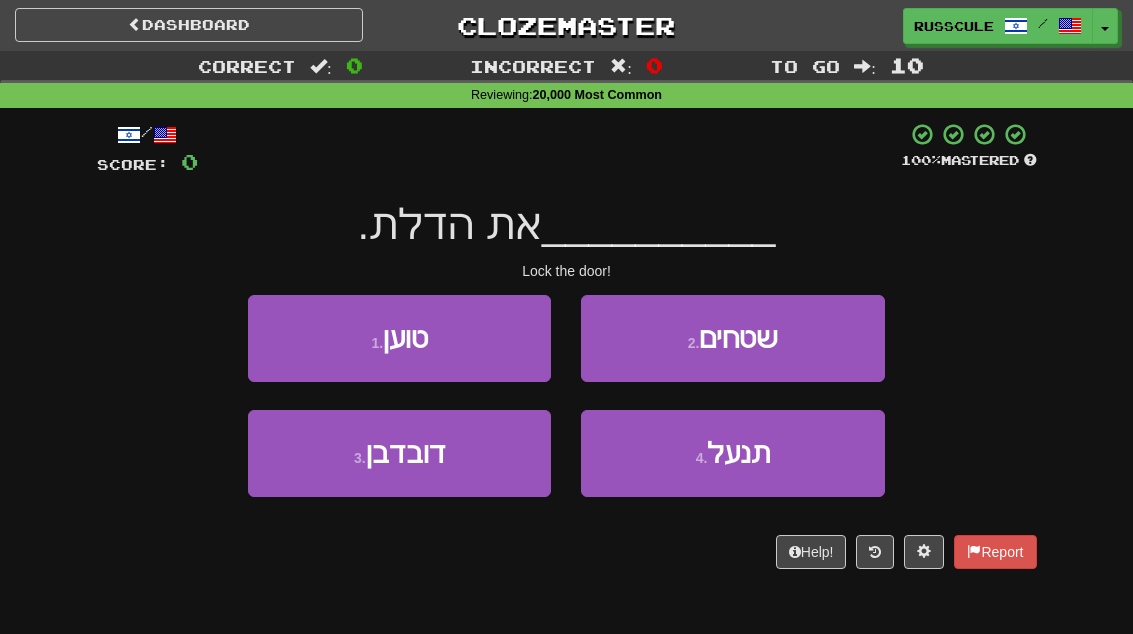 click on "4 .  תנעל" at bounding box center (732, 453) 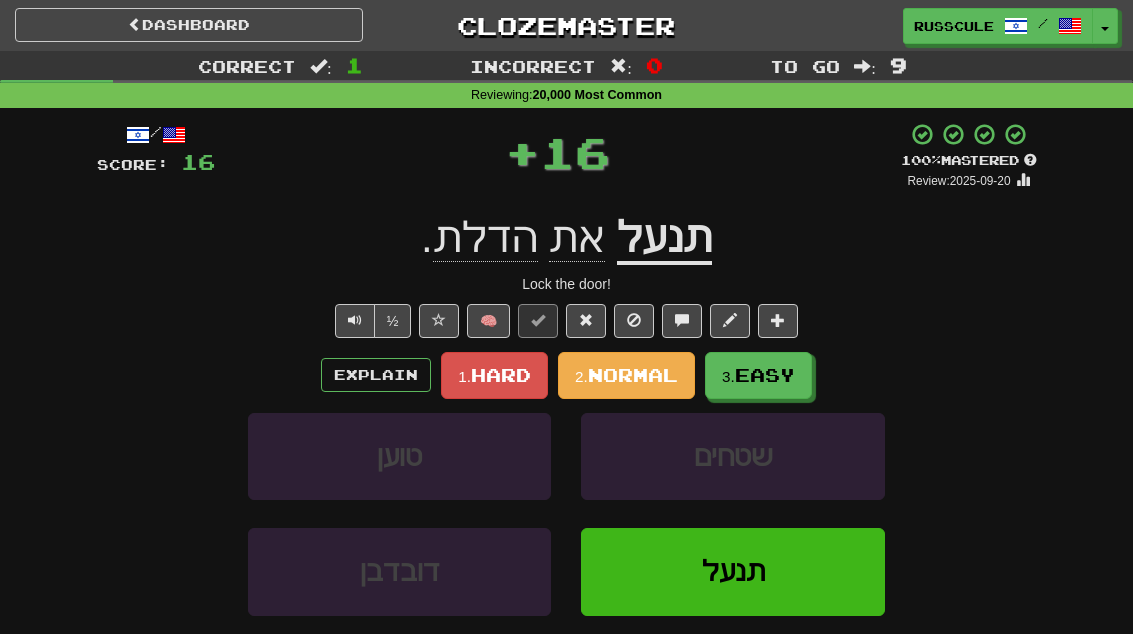 click on "Easy" at bounding box center [765, 375] 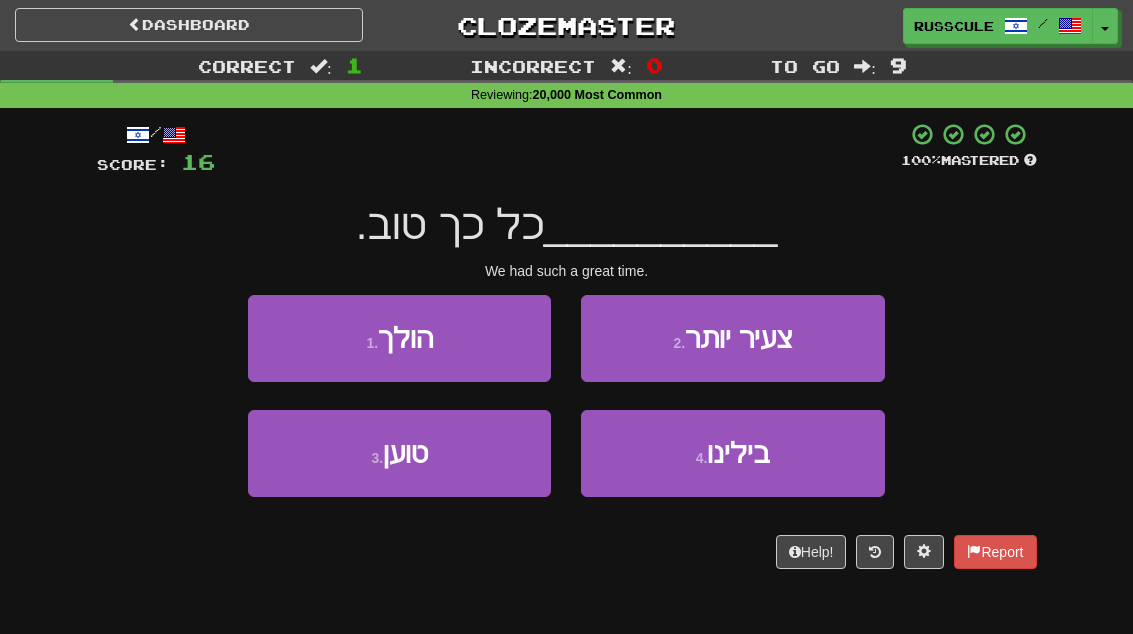 click on "בילינו" at bounding box center [738, 453] 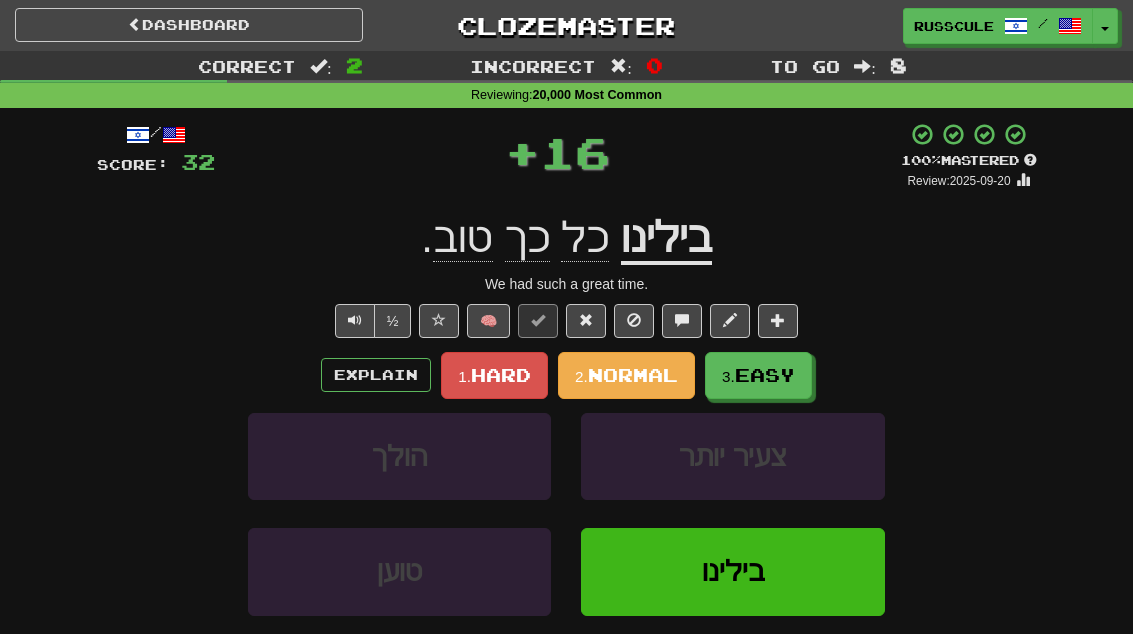 click on "Easy" at bounding box center (765, 375) 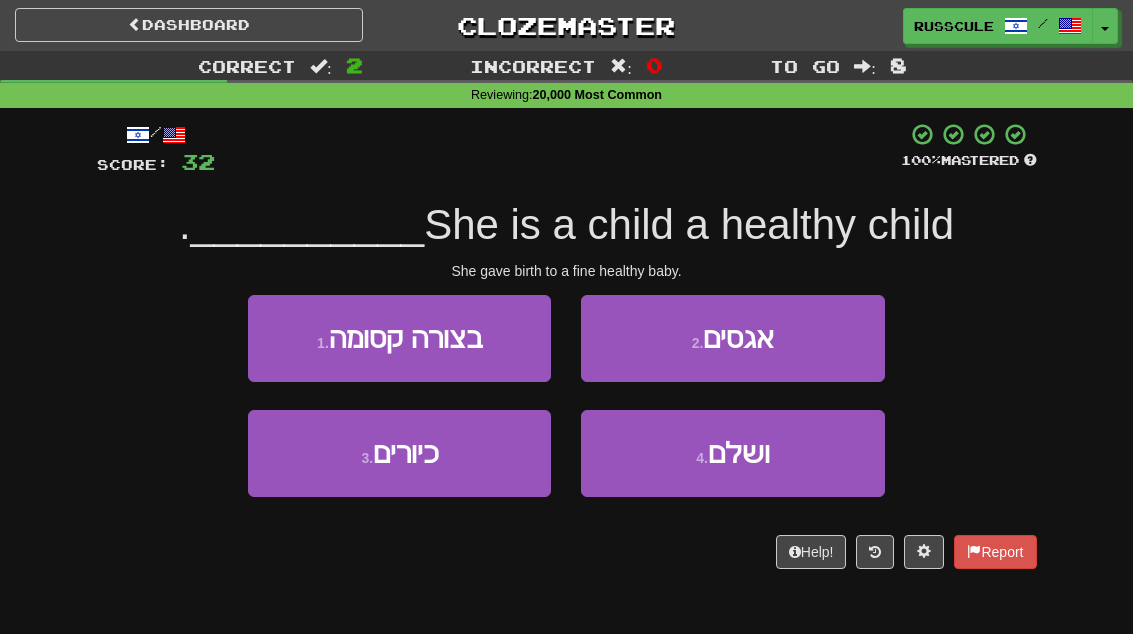 click on "ושלם" at bounding box center (739, 453) 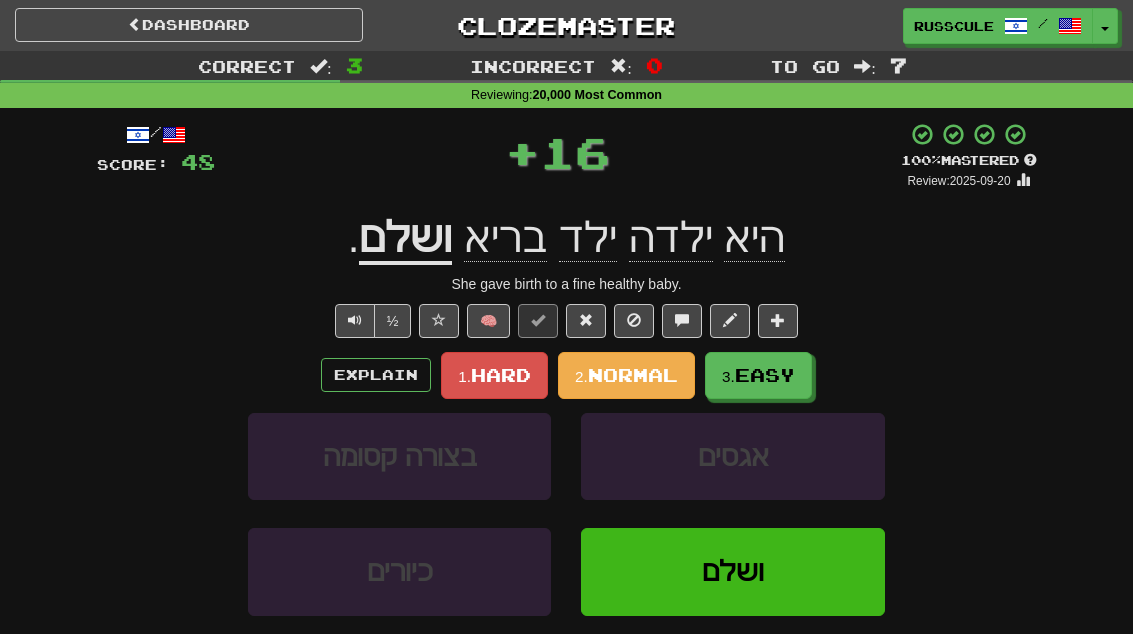 click on "Easy" at bounding box center (765, 375) 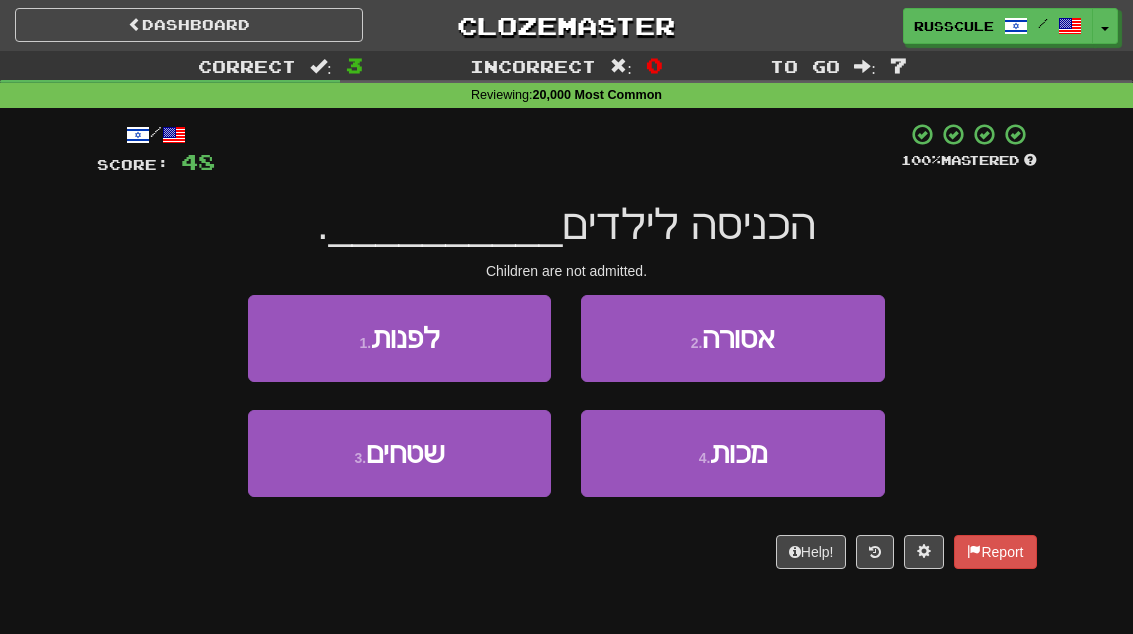 click on "2 .  אסורה" at bounding box center (732, 338) 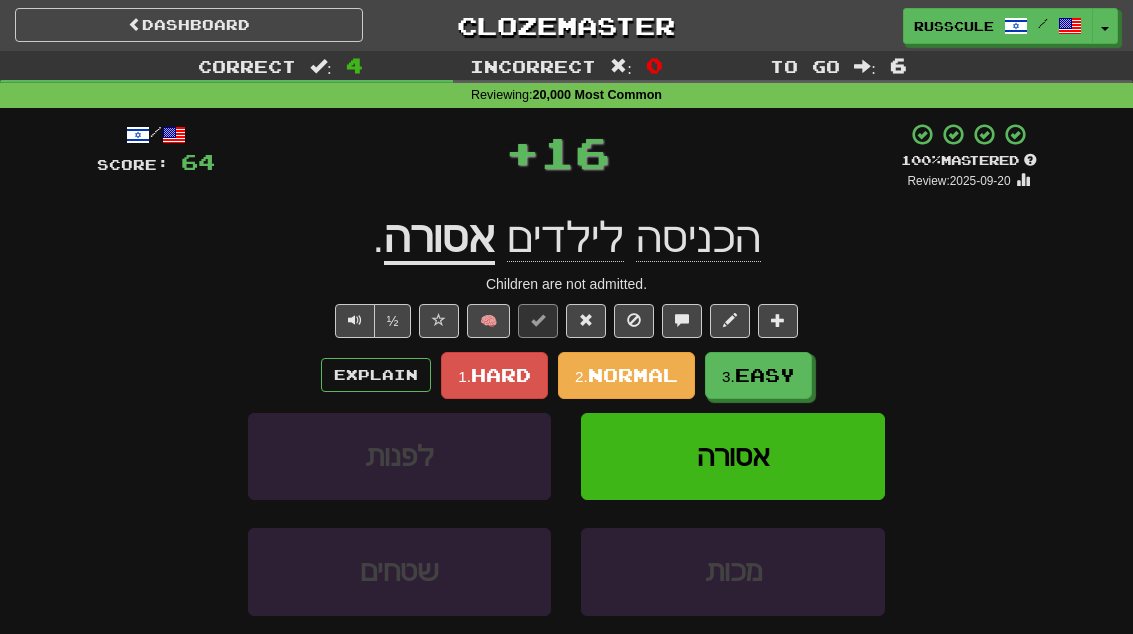 click on "Easy" at bounding box center (765, 375) 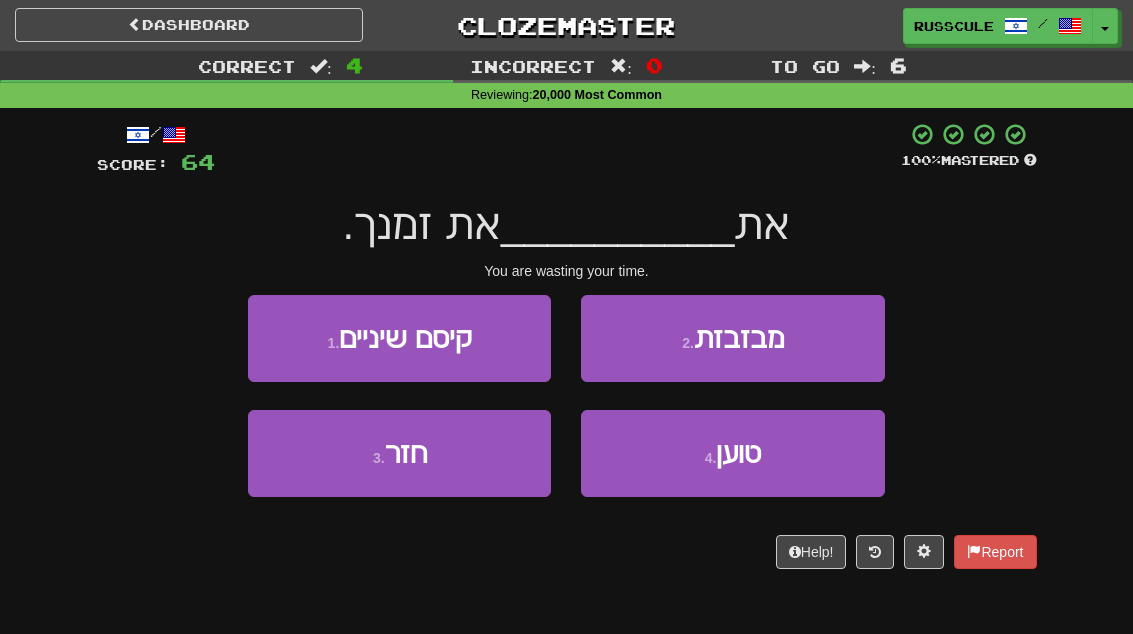 click on "2 .  מבזבזת" at bounding box center [732, 338] 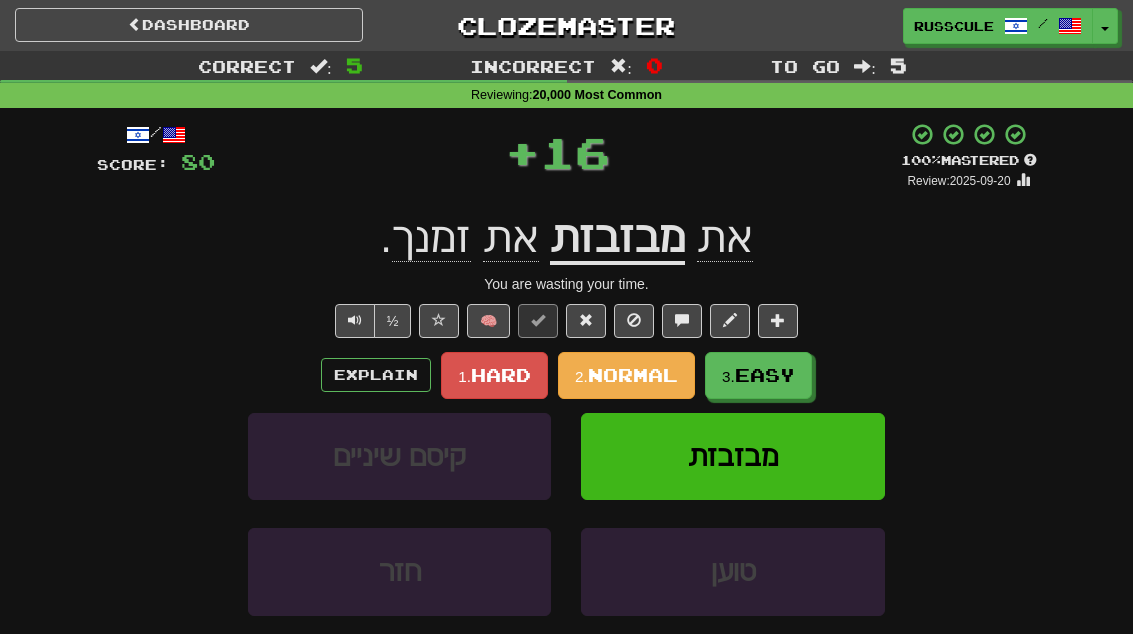 click on "Easy" at bounding box center (765, 375) 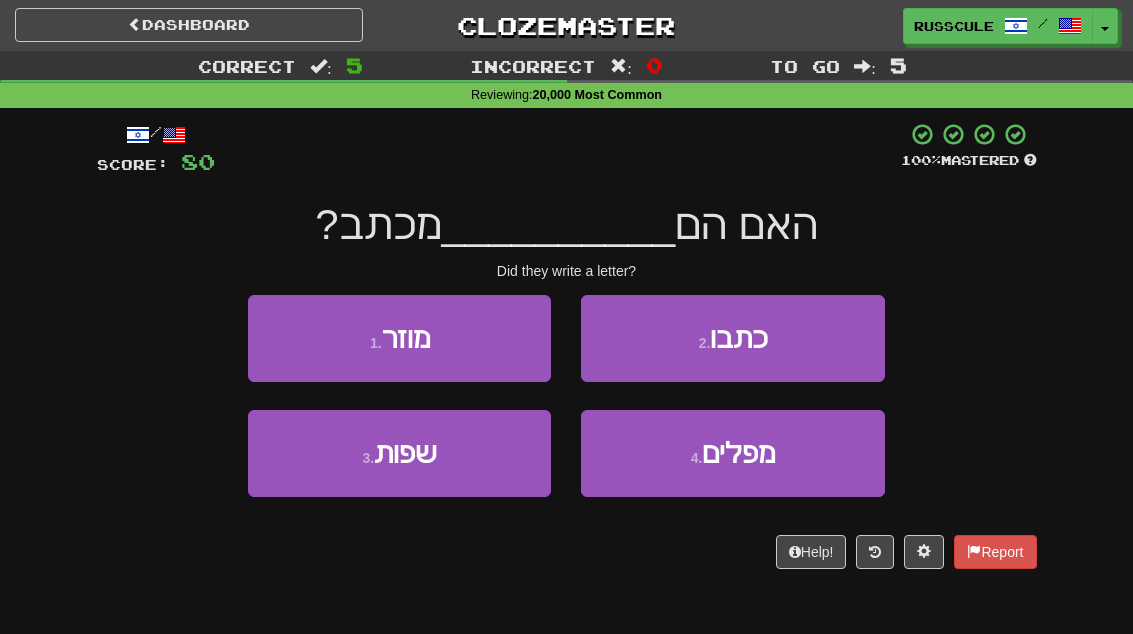 click on "2 .  כתבו" at bounding box center [732, 338] 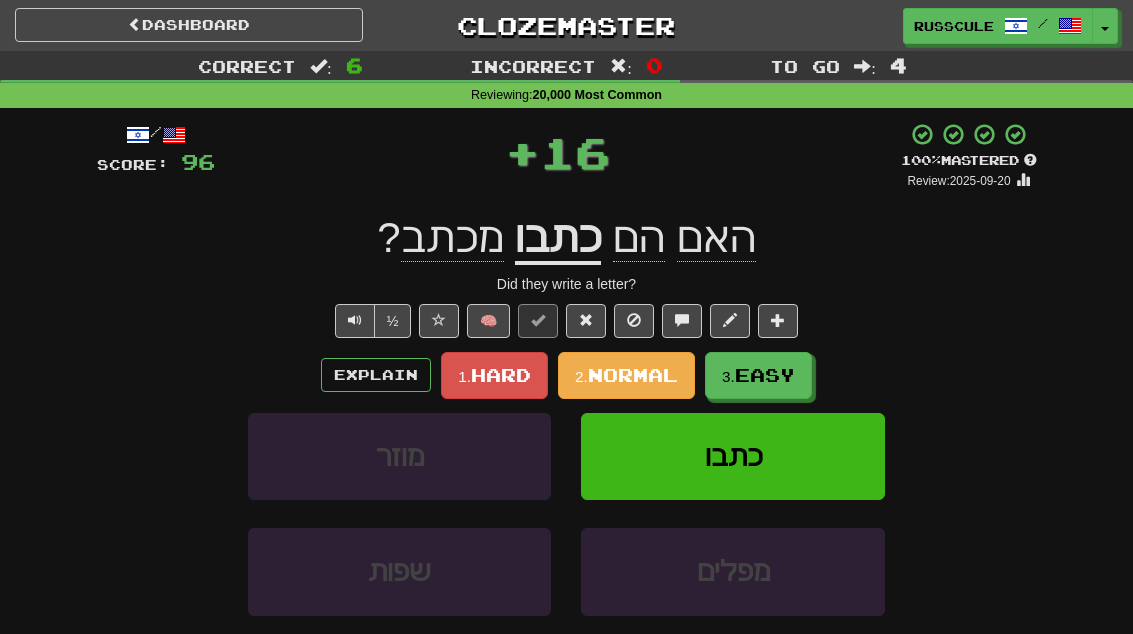 click on "Easy" at bounding box center [765, 375] 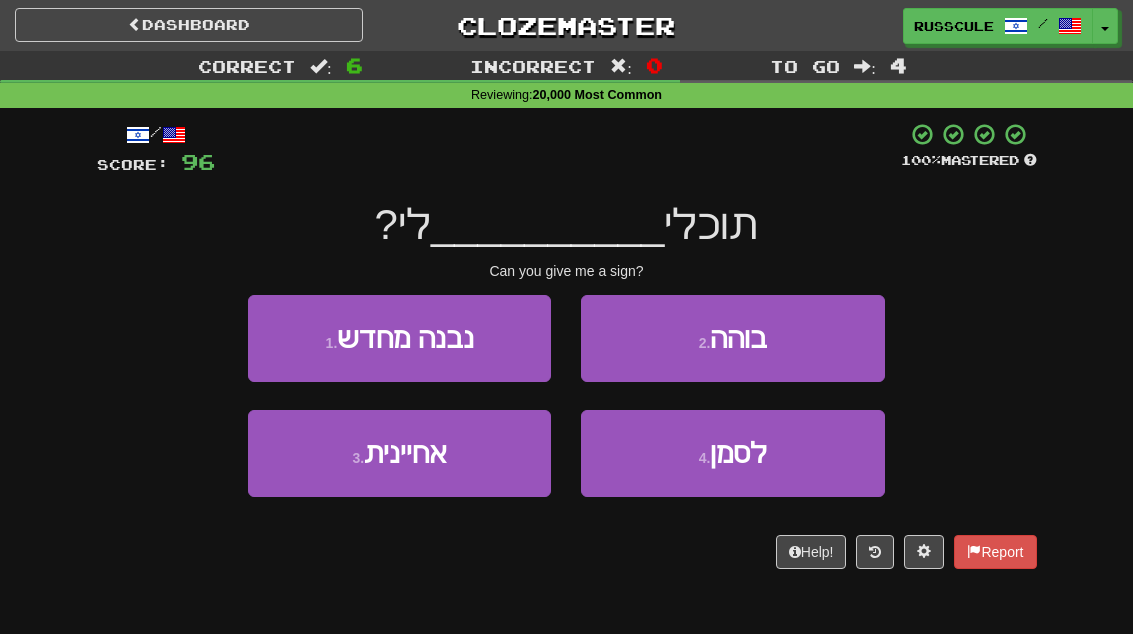 click on "4 .  לסמן" at bounding box center [732, 453] 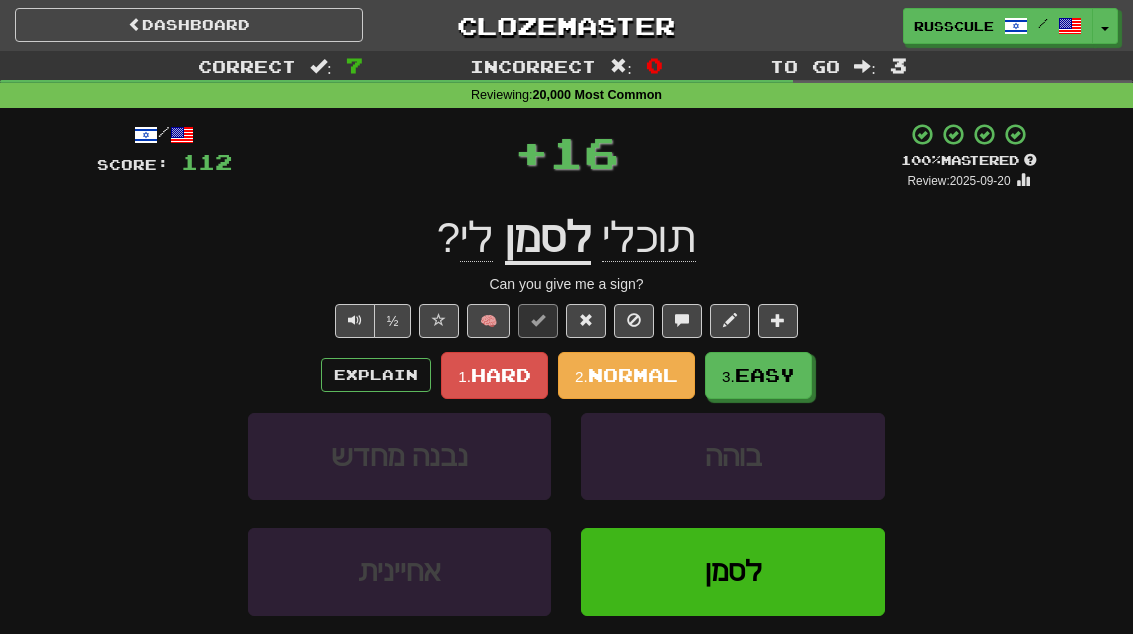 click on "Easy" at bounding box center (765, 375) 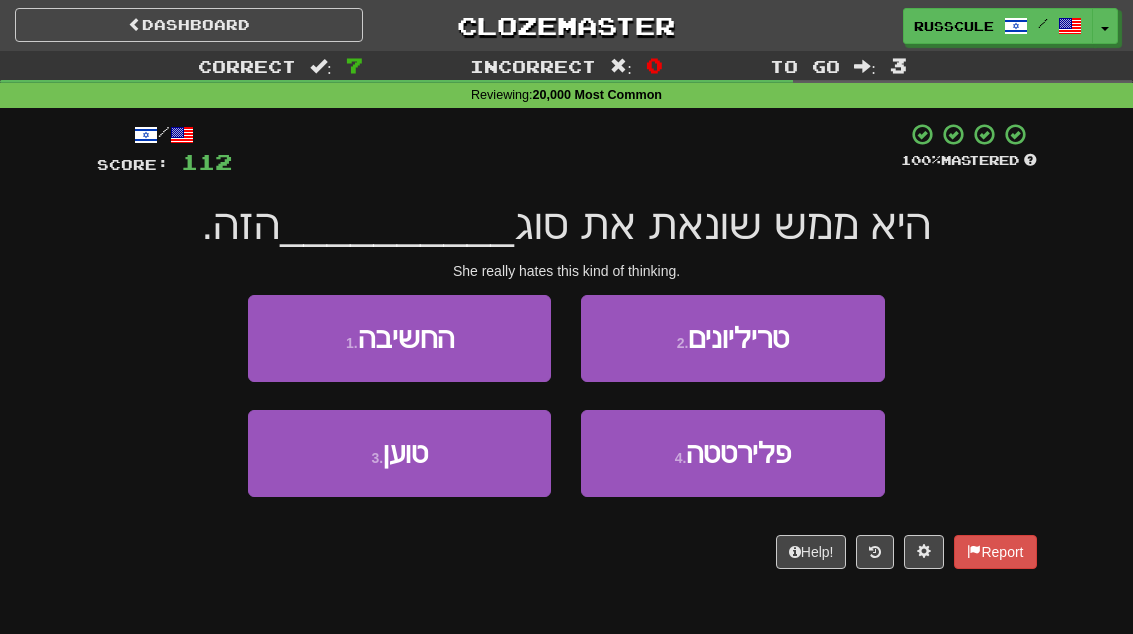 click on "1 .  החשיבה" at bounding box center (399, 338) 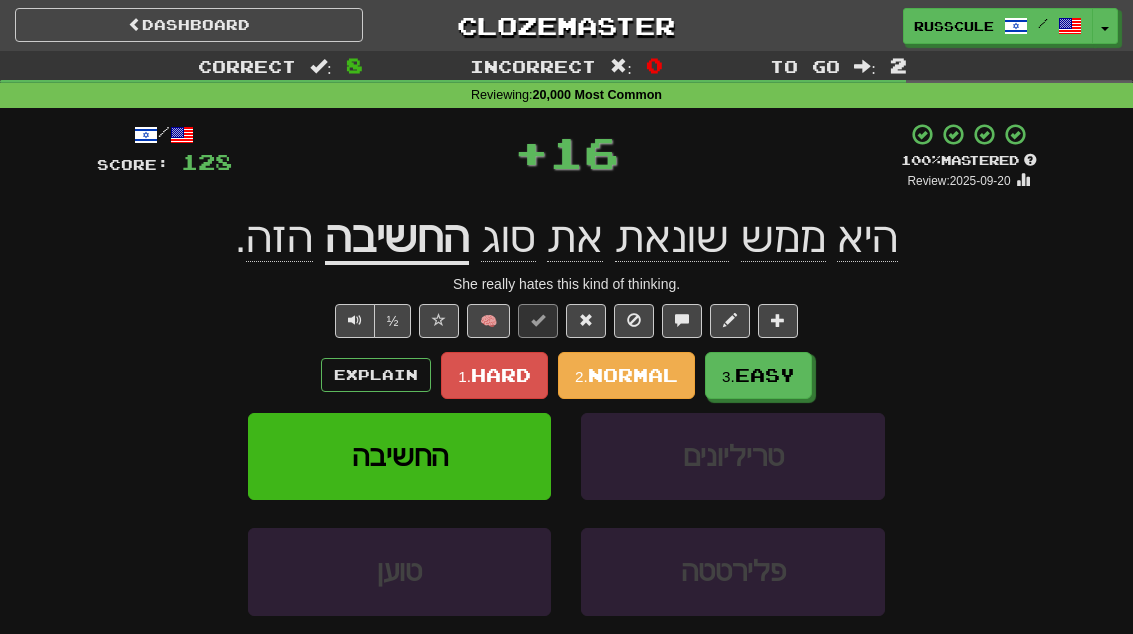 click on "Easy" at bounding box center (765, 375) 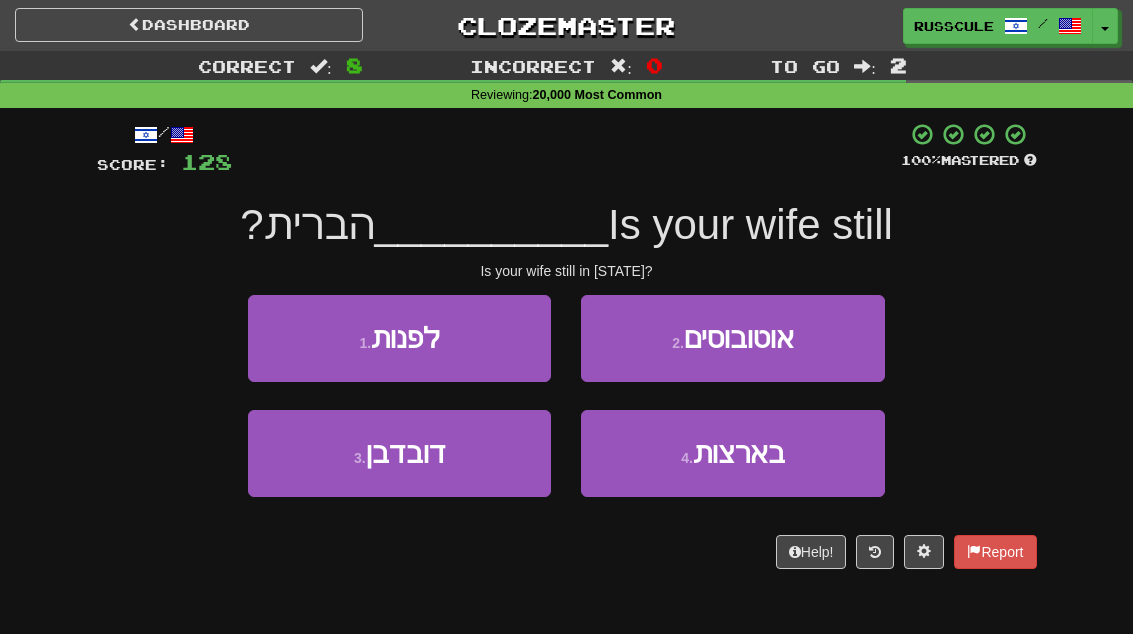click on "בארצות" at bounding box center (739, 453) 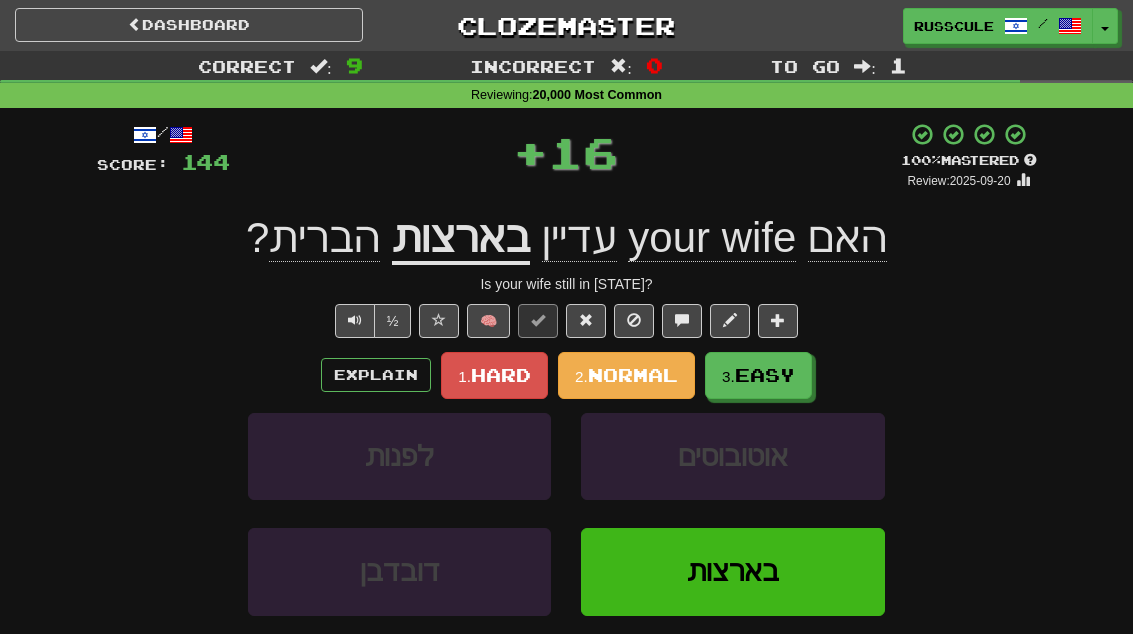 click on "Easy" at bounding box center [765, 375] 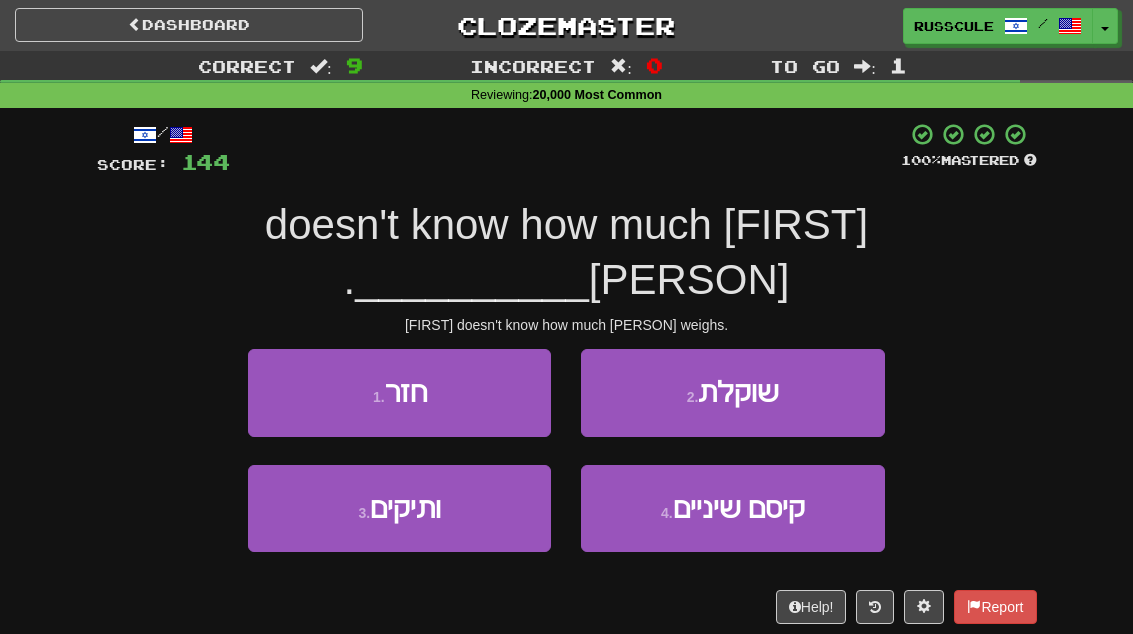 click on "2 .  שוקלת" at bounding box center (732, 392) 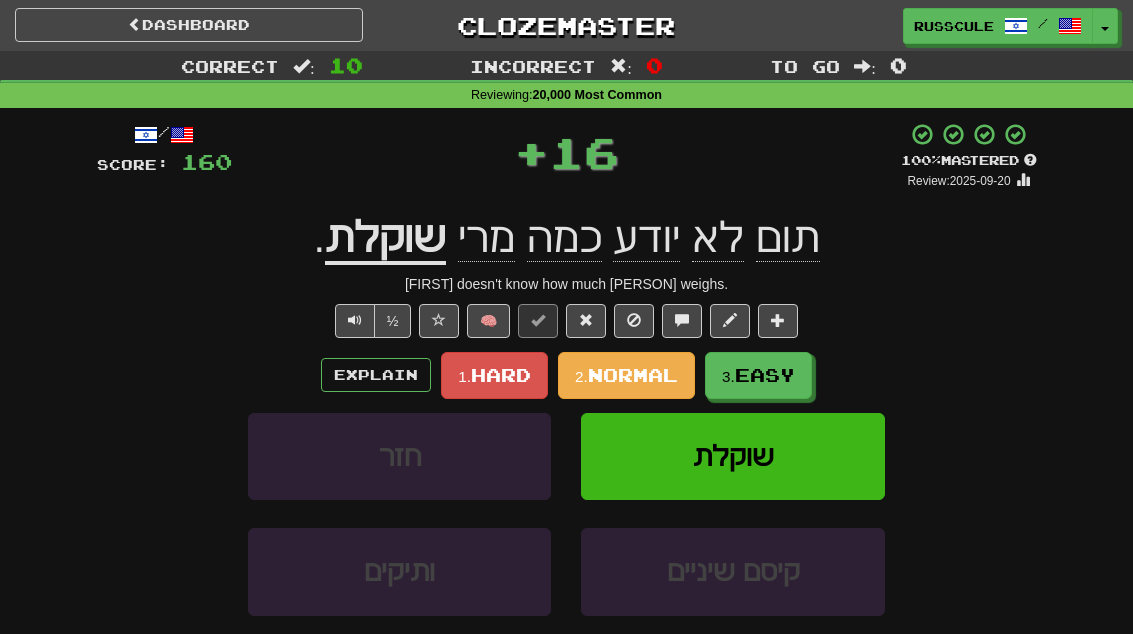 click on "Easy" at bounding box center [765, 375] 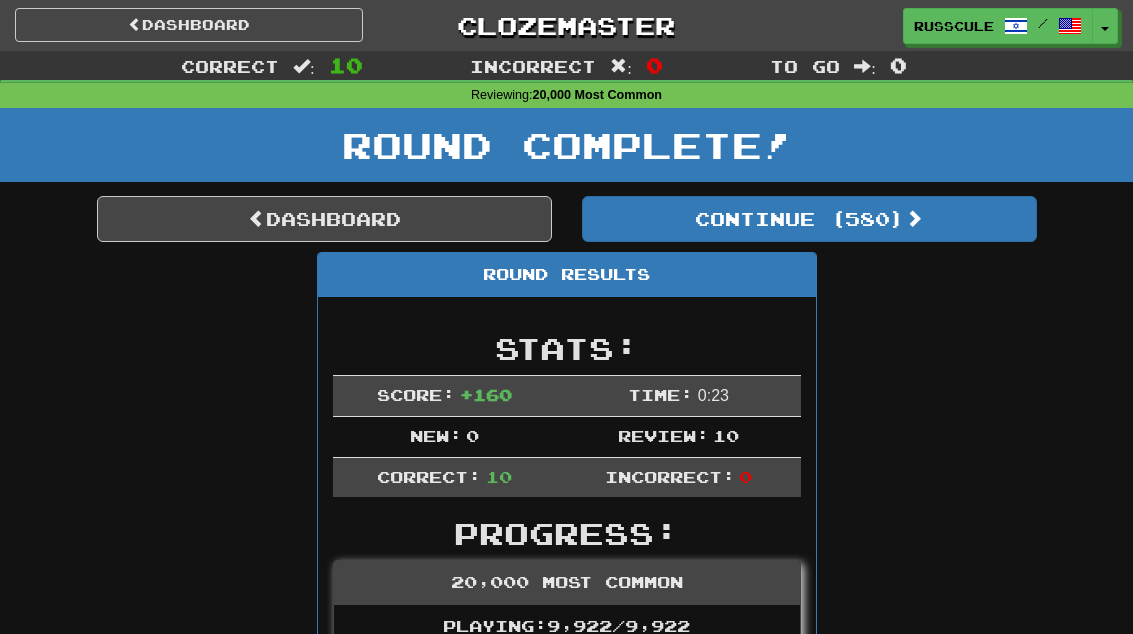 click on "Continue ( 580 )" at bounding box center [809, 219] 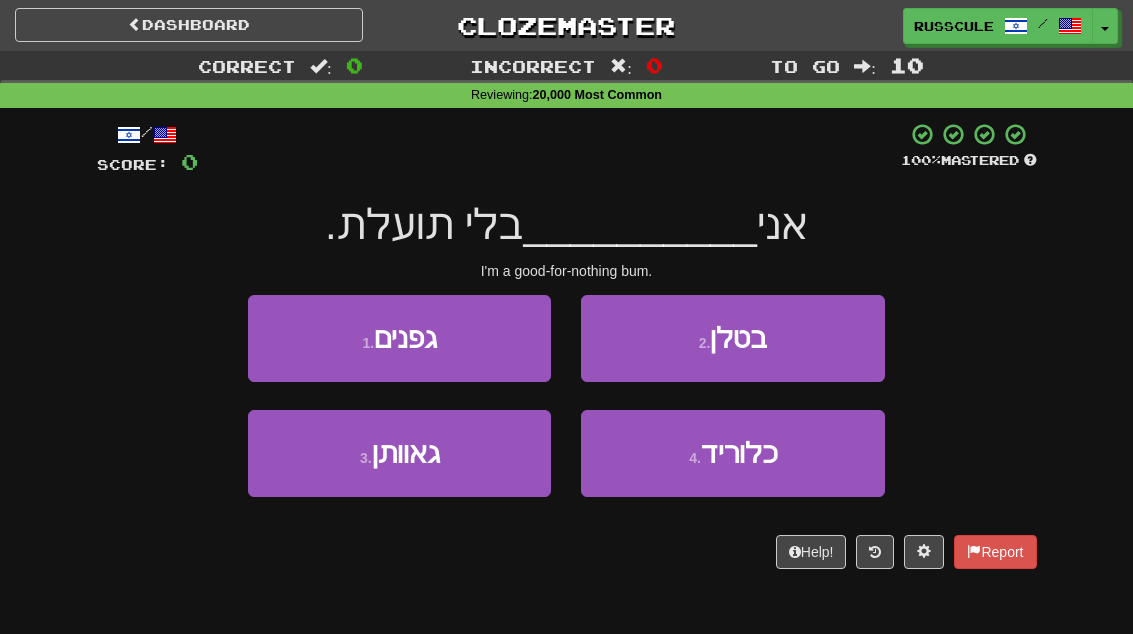 click on "2 .  בטלן" at bounding box center [732, 338] 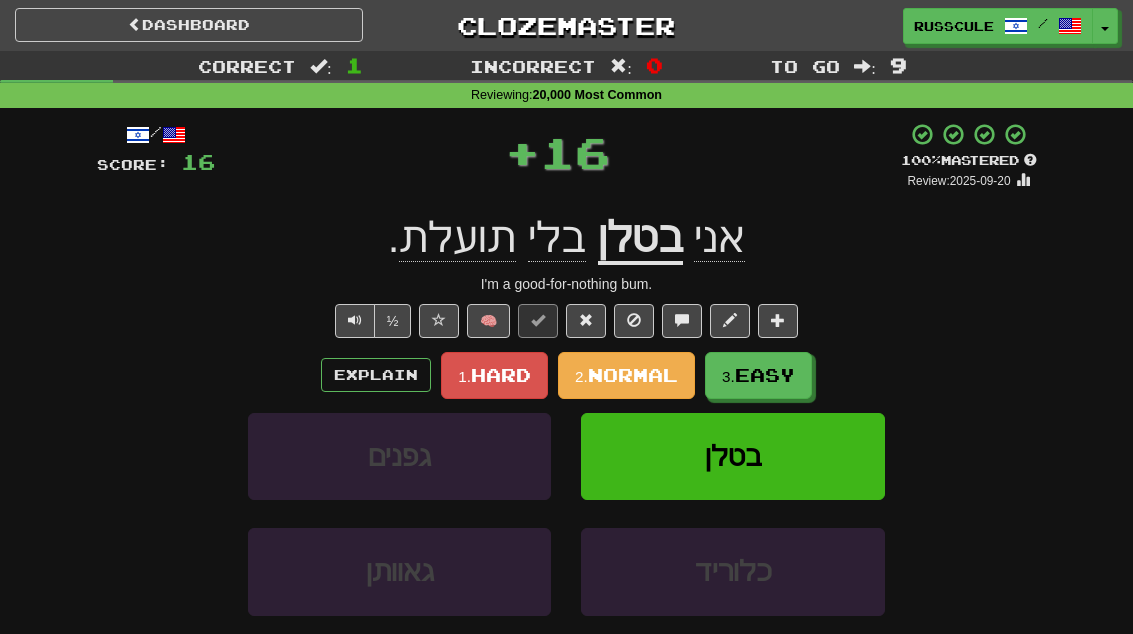 click on "Easy" at bounding box center (765, 375) 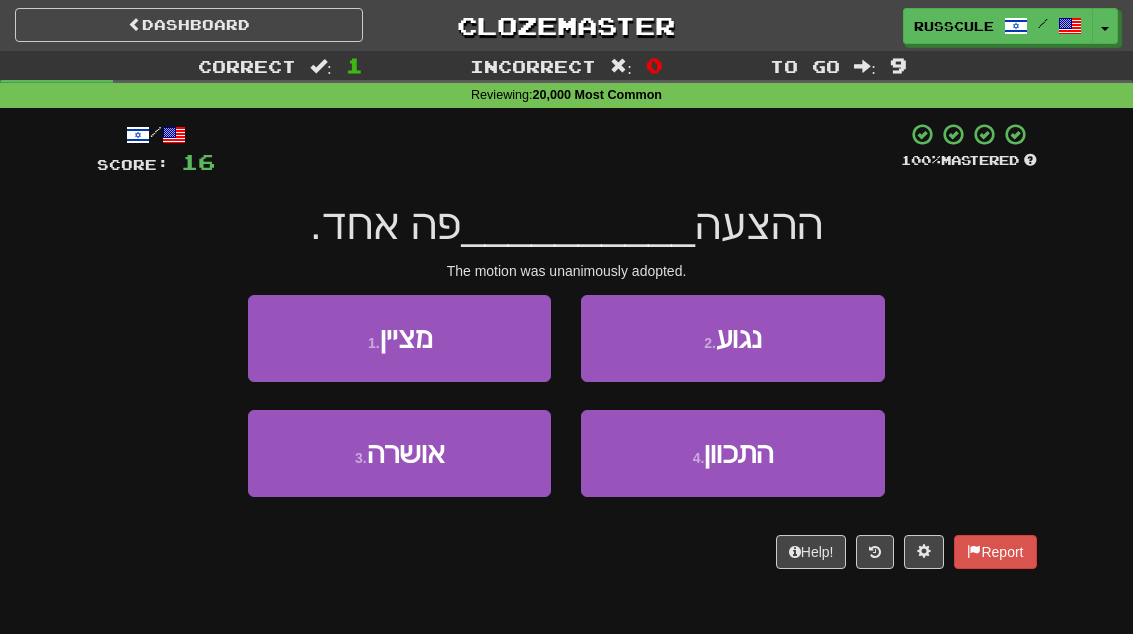 click on "3 .  אושרה" at bounding box center [399, 453] 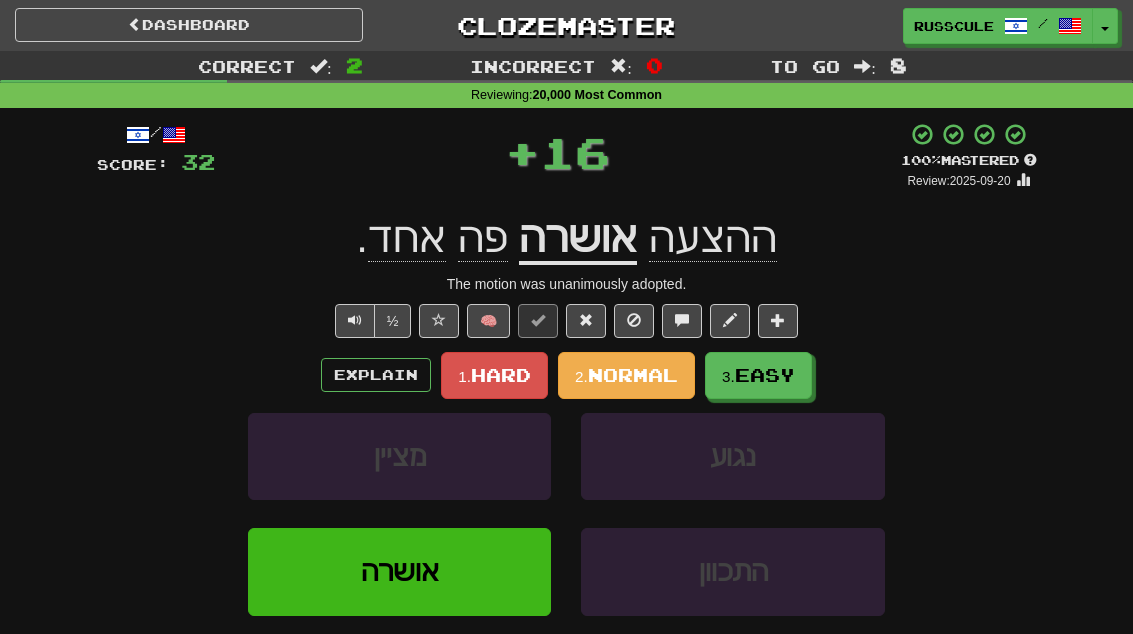 click on "Easy" at bounding box center [765, 375] 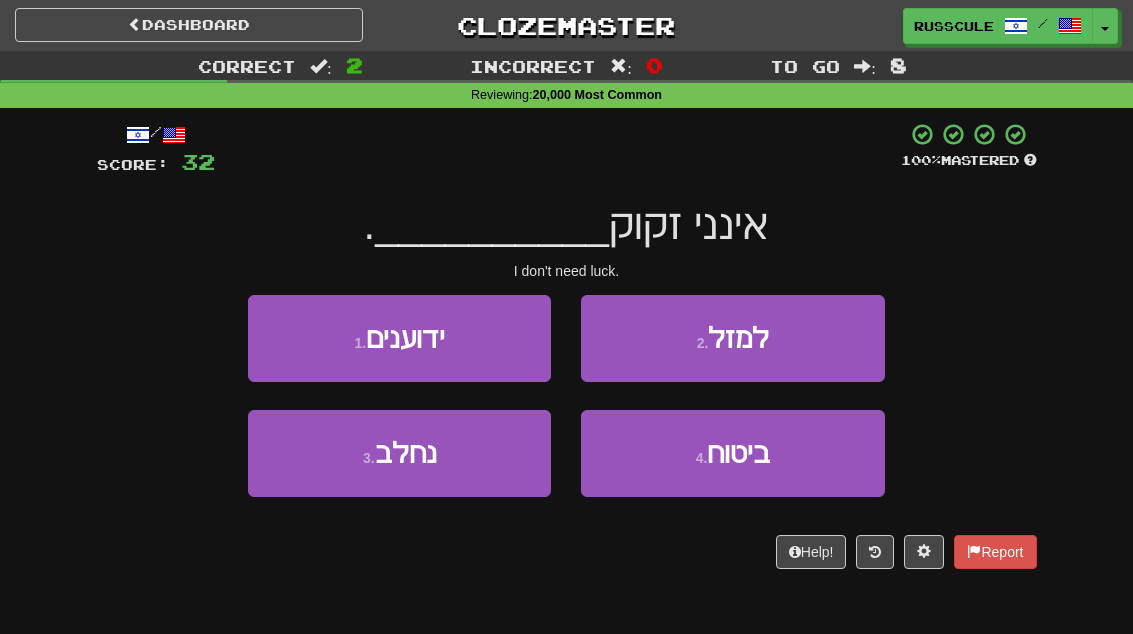 click on "2 .  למזל" at bounding box center (732, 338) 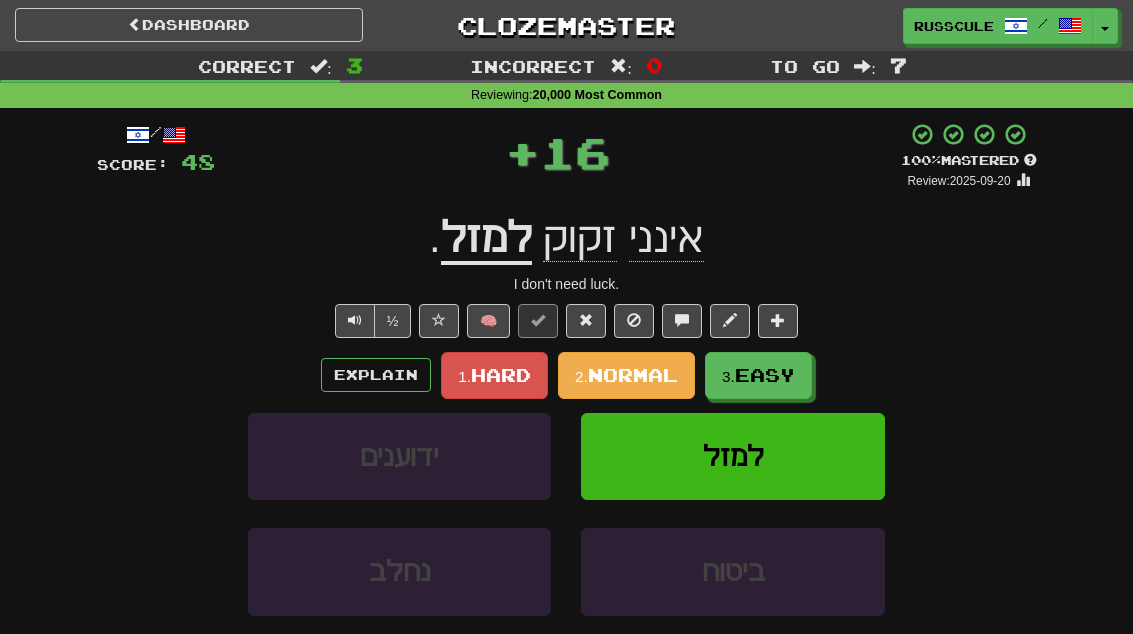 click on "Easy" at bounding box center (765, 375) 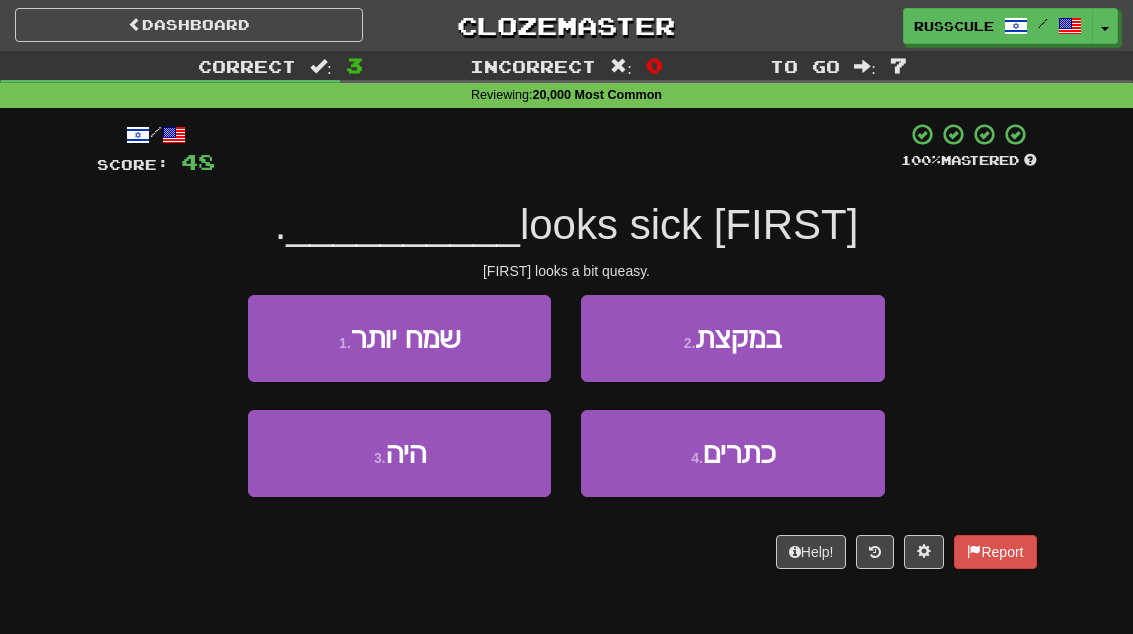 click on "3 .  היה" at bounding box center [399, 453] 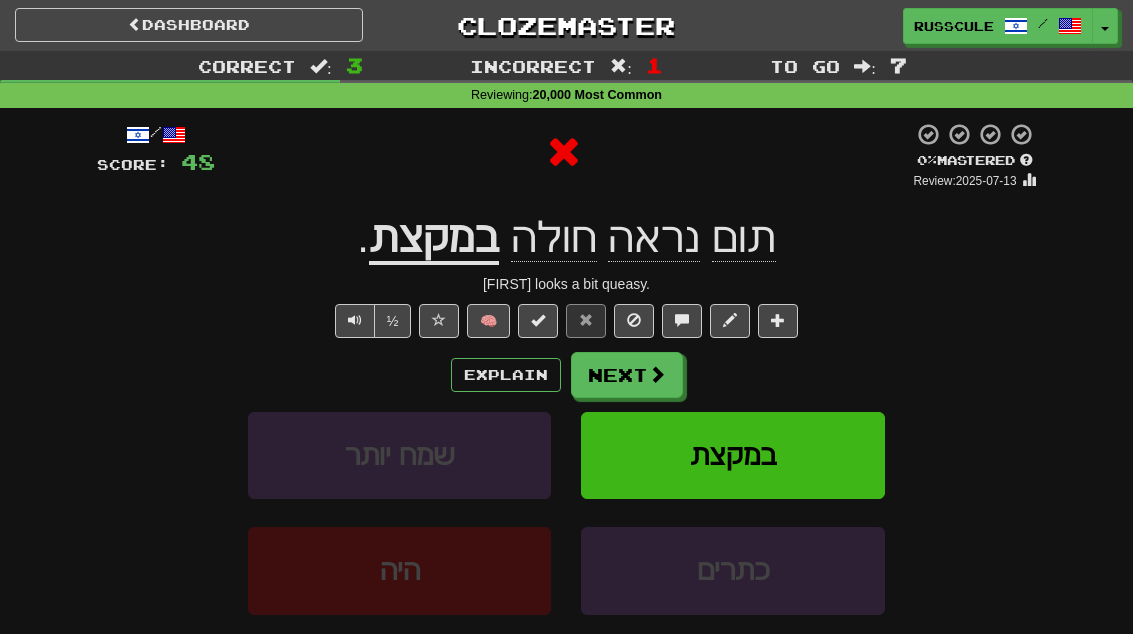 click on "Next" at bounding box center (627, 375) 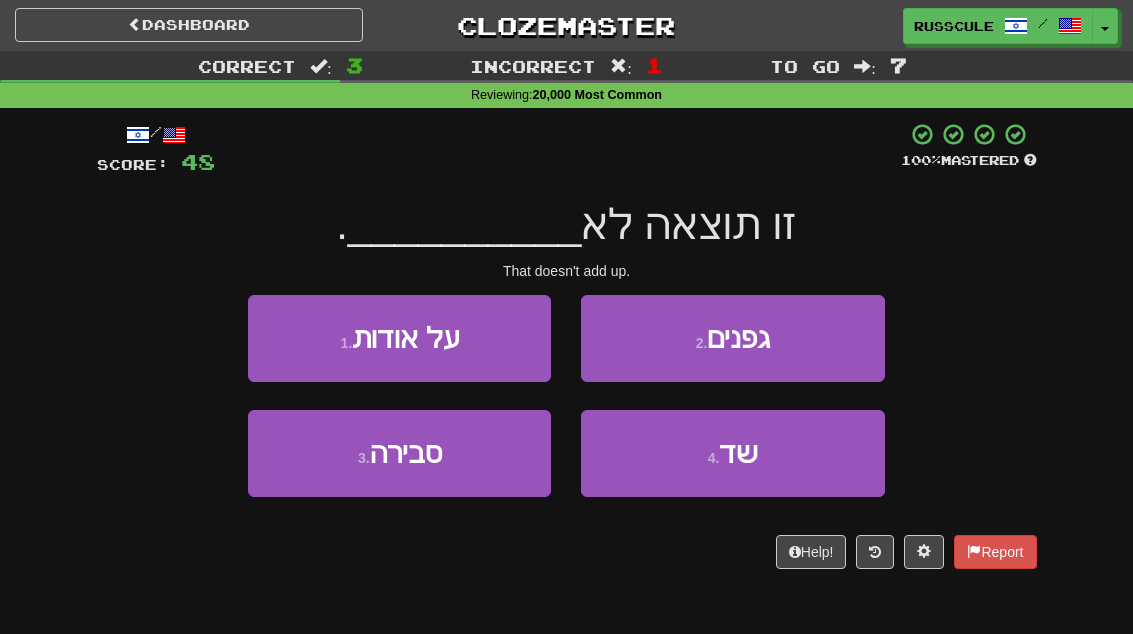click on "3 .  סבירה" at bounding box center [399, 453] 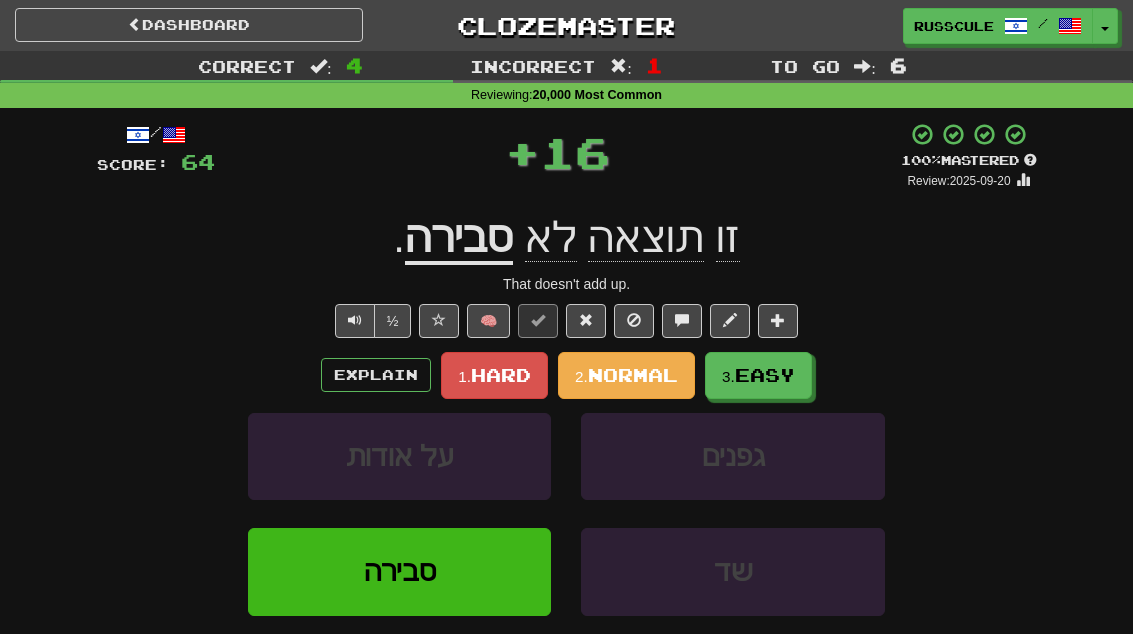 click on "Easy" at bounding box center (765, 375) 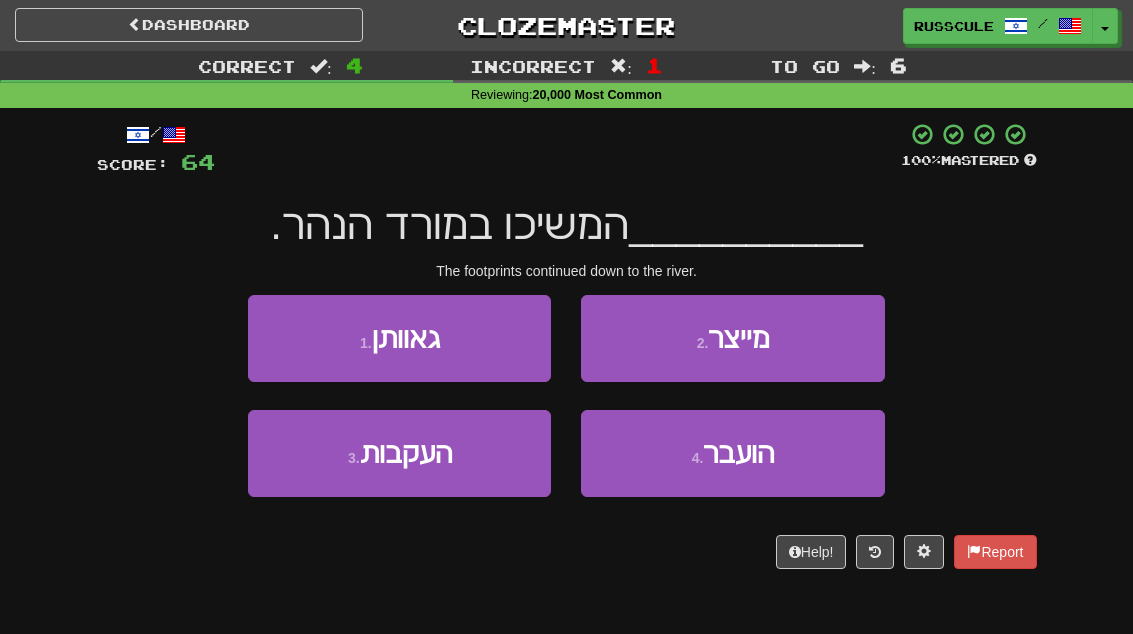 click on "3 .  העקבות" at bounding box center (399, 453) 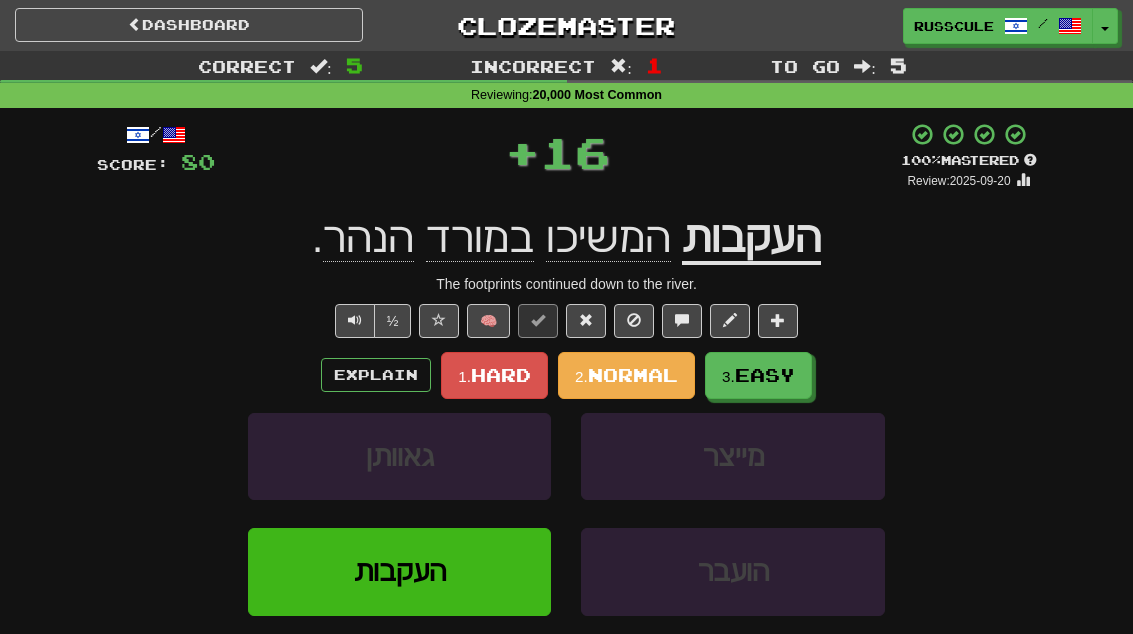 click on "Easy" at bounding box center [765, 375] 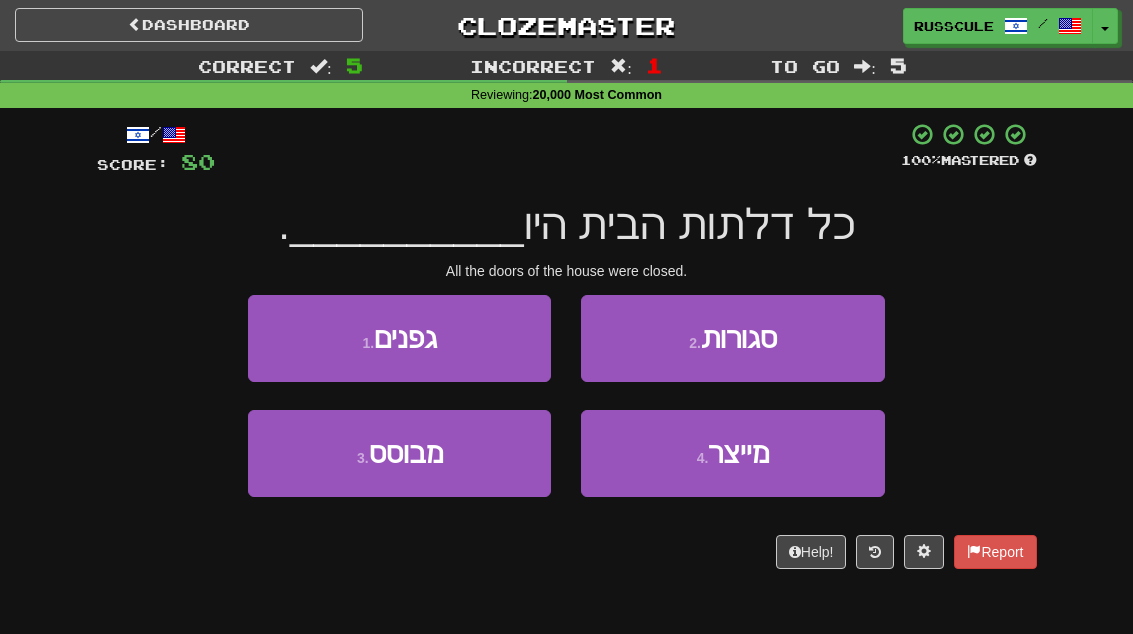 click on "2 .  סגורות" at bounding box center [732, 338] 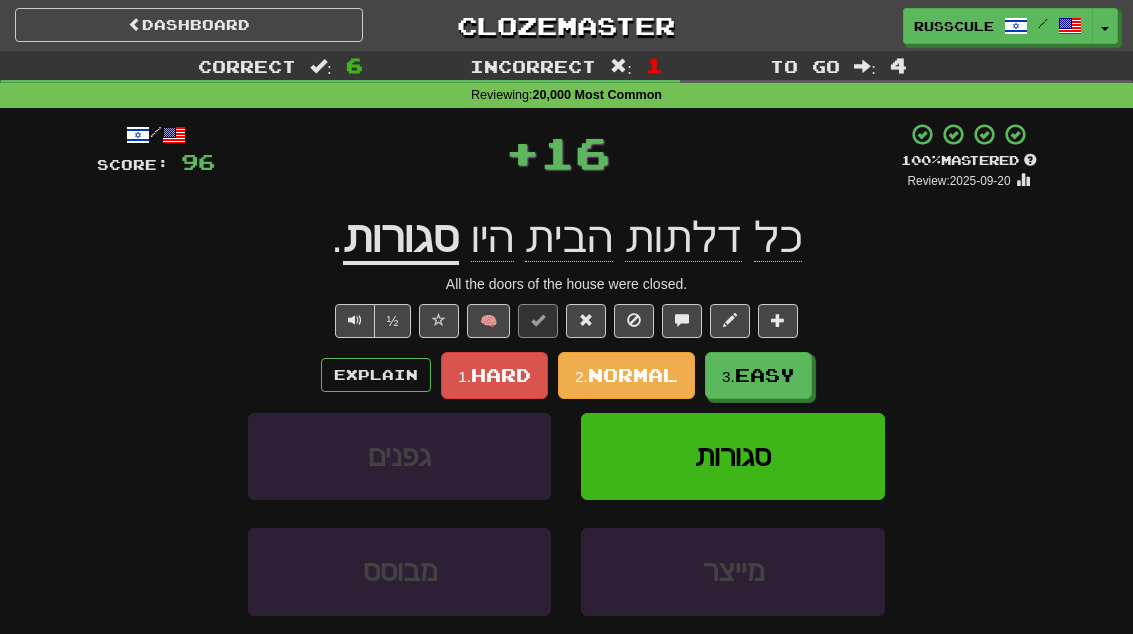 click on "Easy" at bounding box center (765, 375) 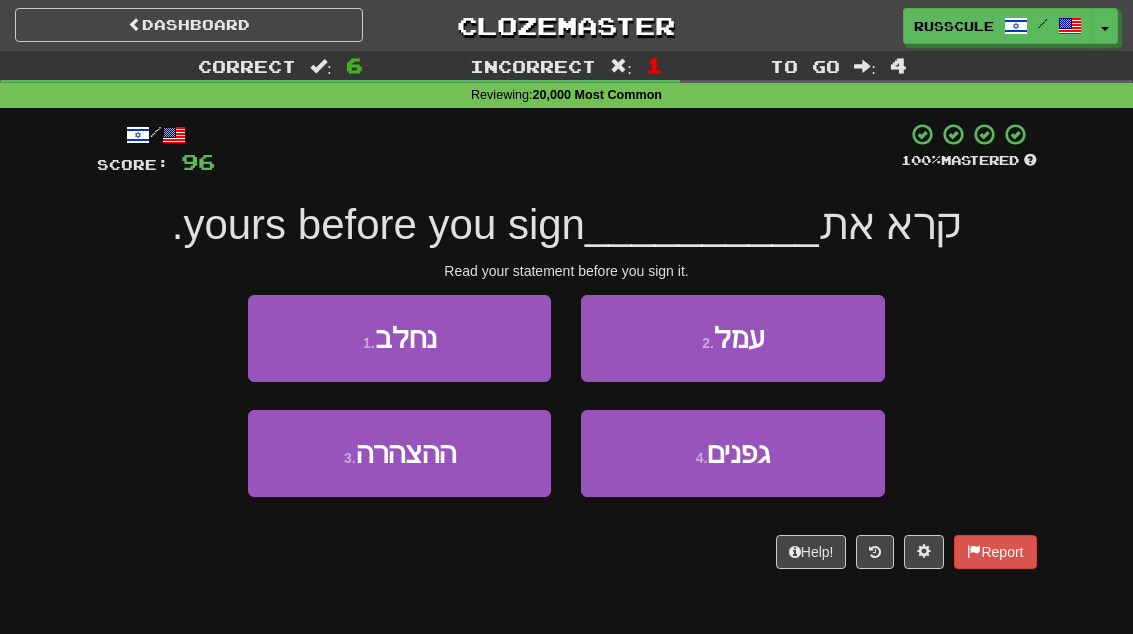 click on "ההצהרה" at bounding box center (406, 453) 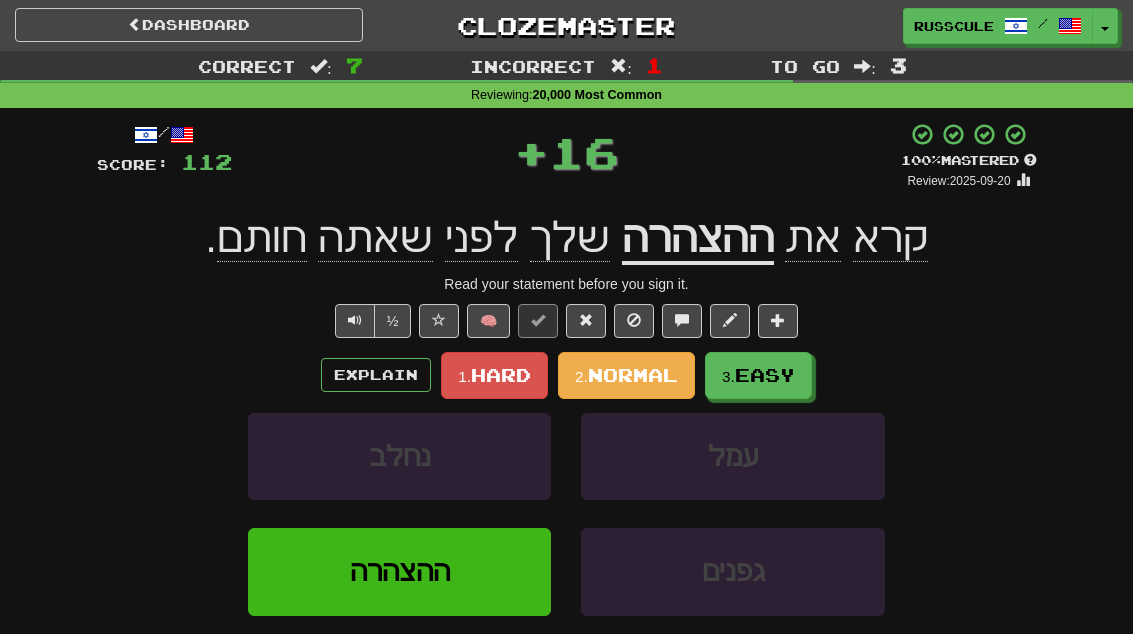 click on "Easy" at bounding box center [765, 375] 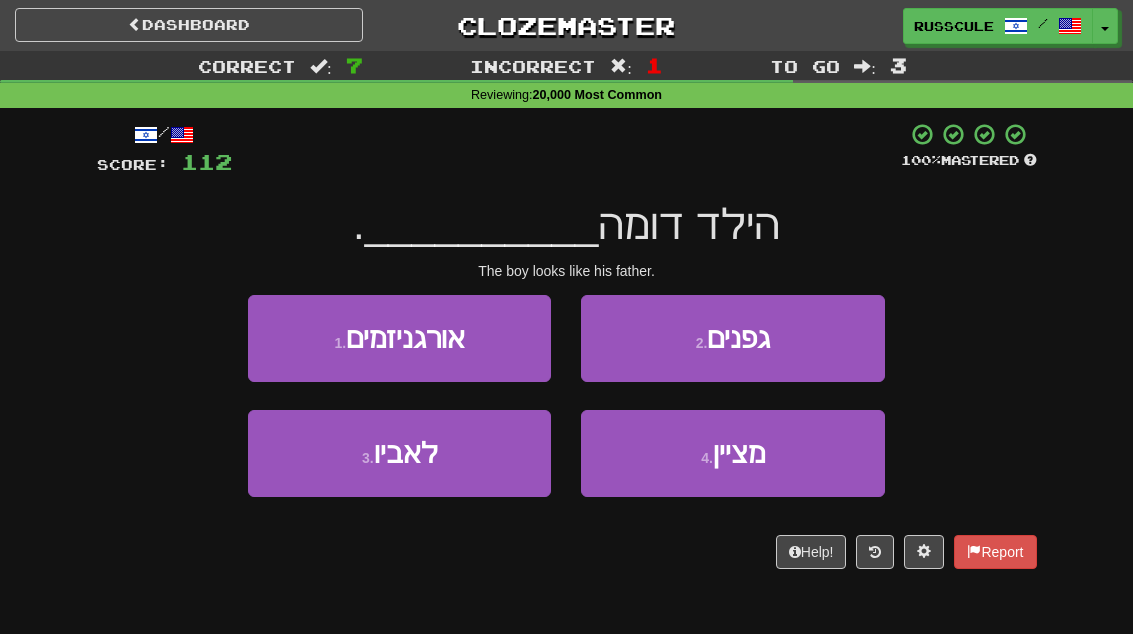 click on "3 .  לאביו" at bounding box center (399, 453) 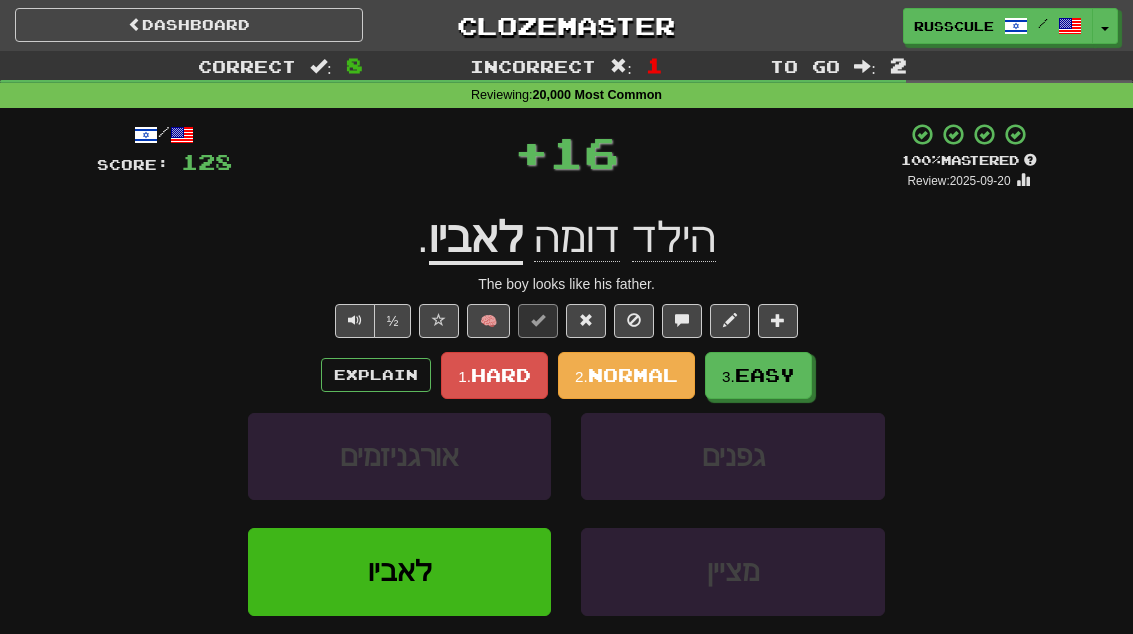 click on "Easy" at bounding box center [765, 375] 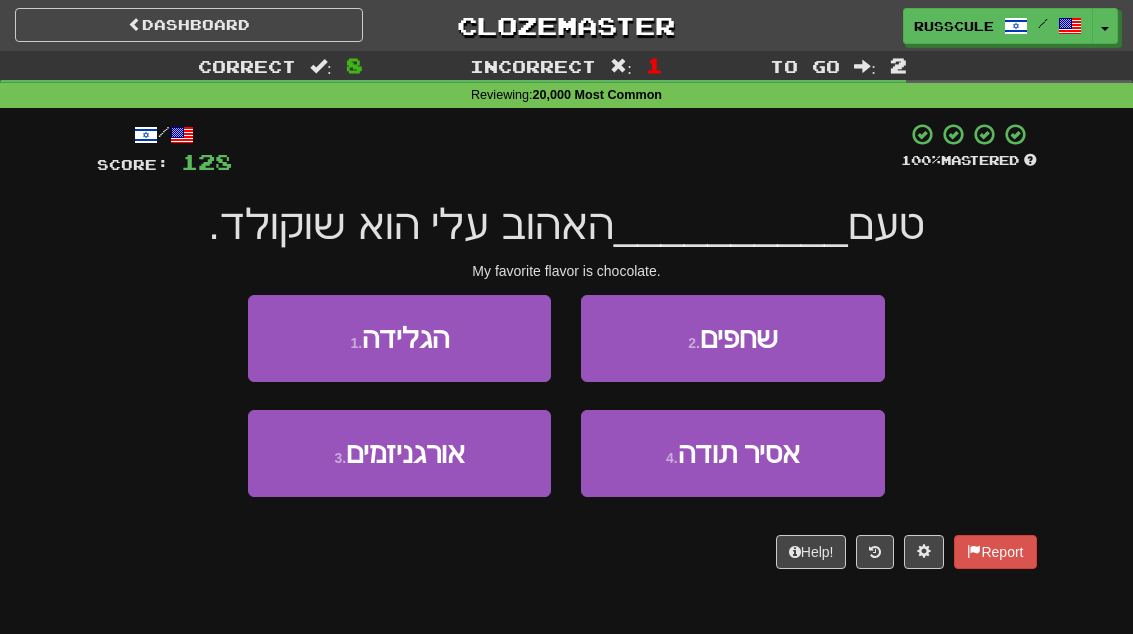 click on "1 .  הגלידה" at bounding box center (399, 338) 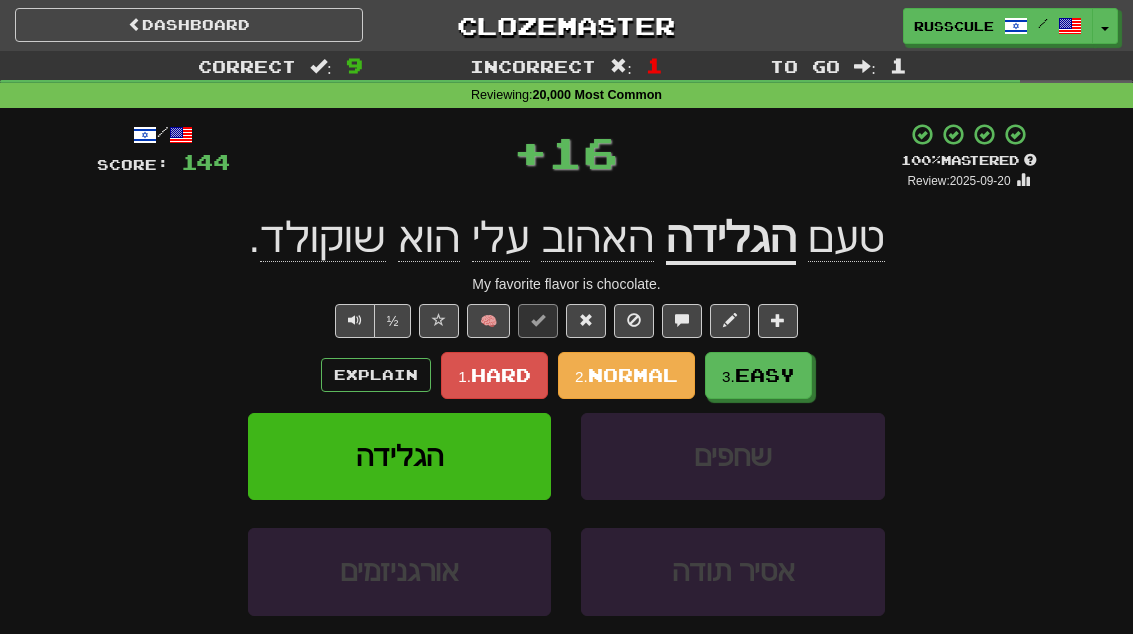 click on "Easy" at bounding box center (765, 375) 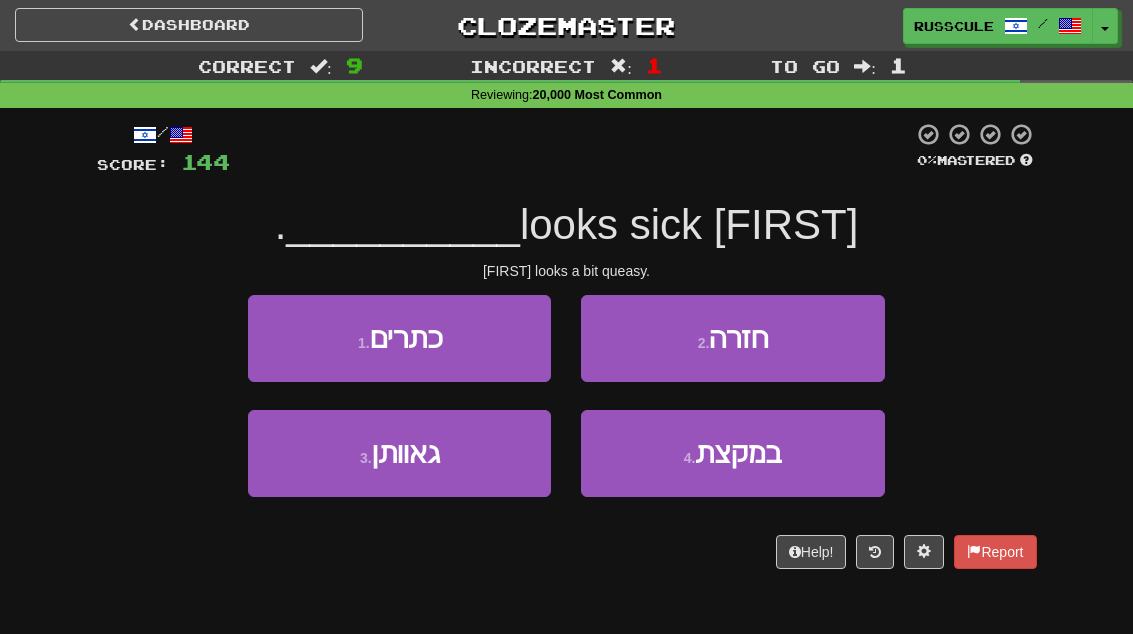 click on "במקצת" at bounding box center (738, 453) 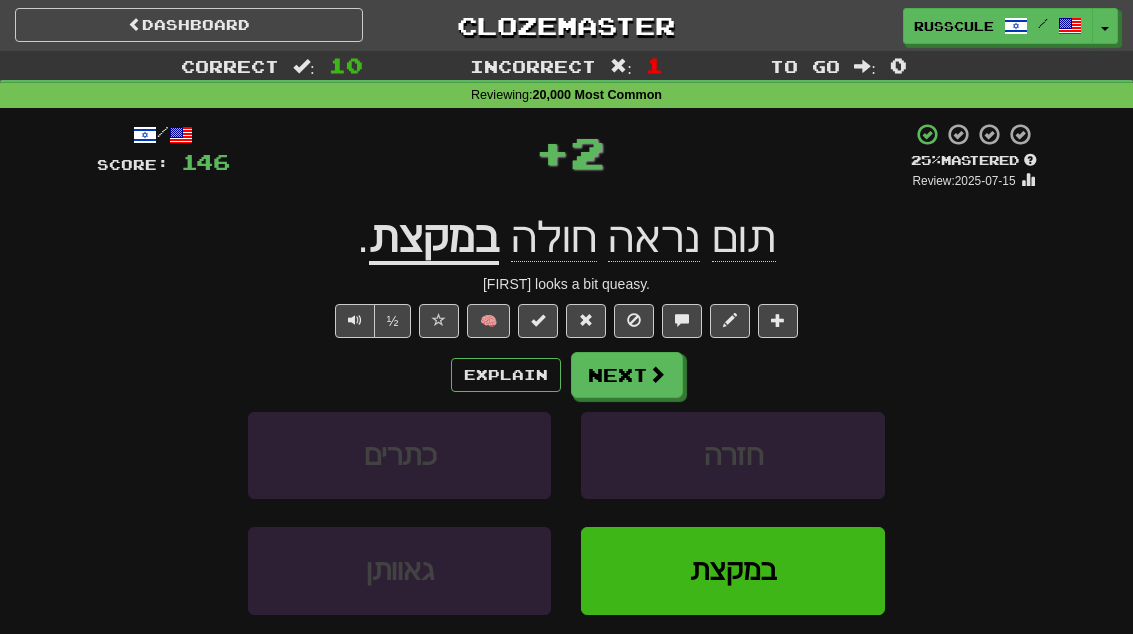 click on "Next" at bounding box center [627, 375] 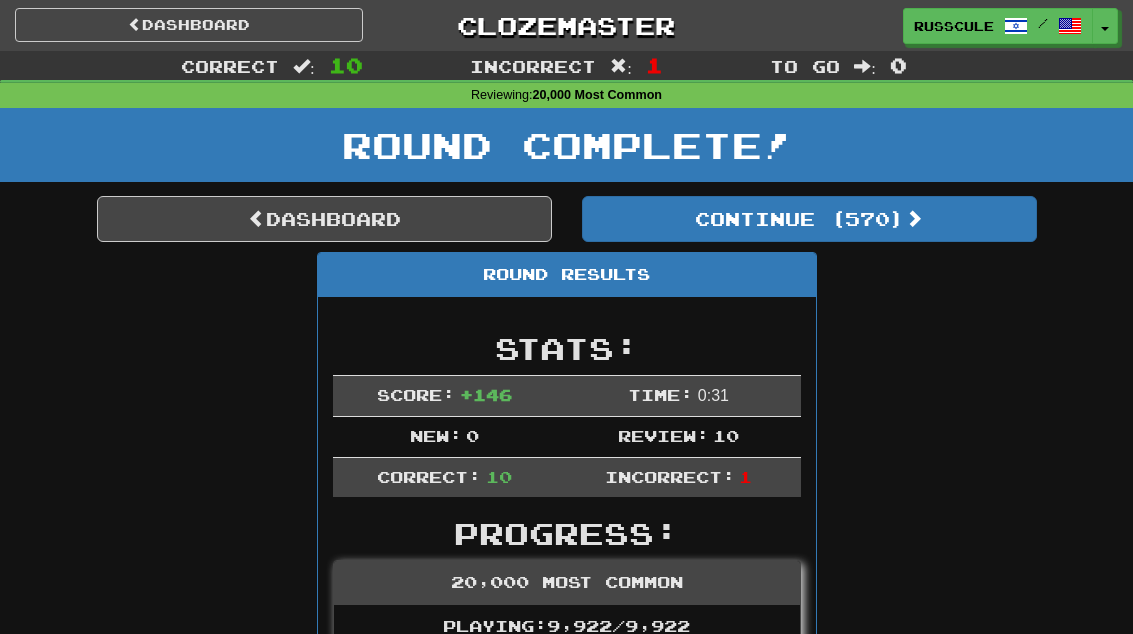 click on "Dashboard" at bounding box center [324, 219] 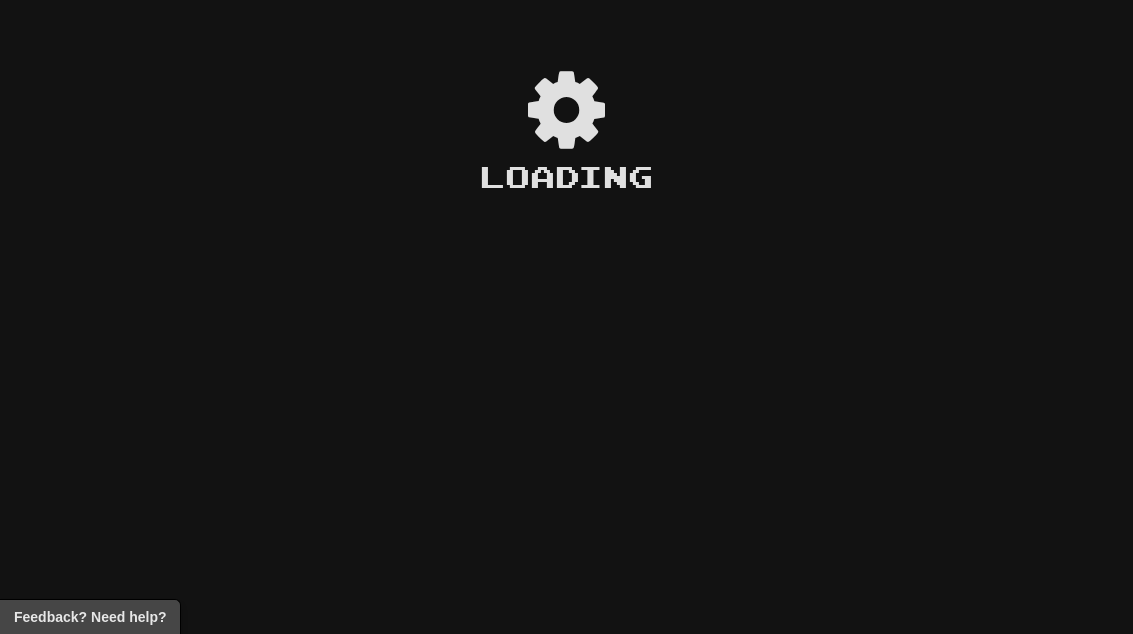 scroll, scrollTop: 0, scrollLeft: 0, axis: both 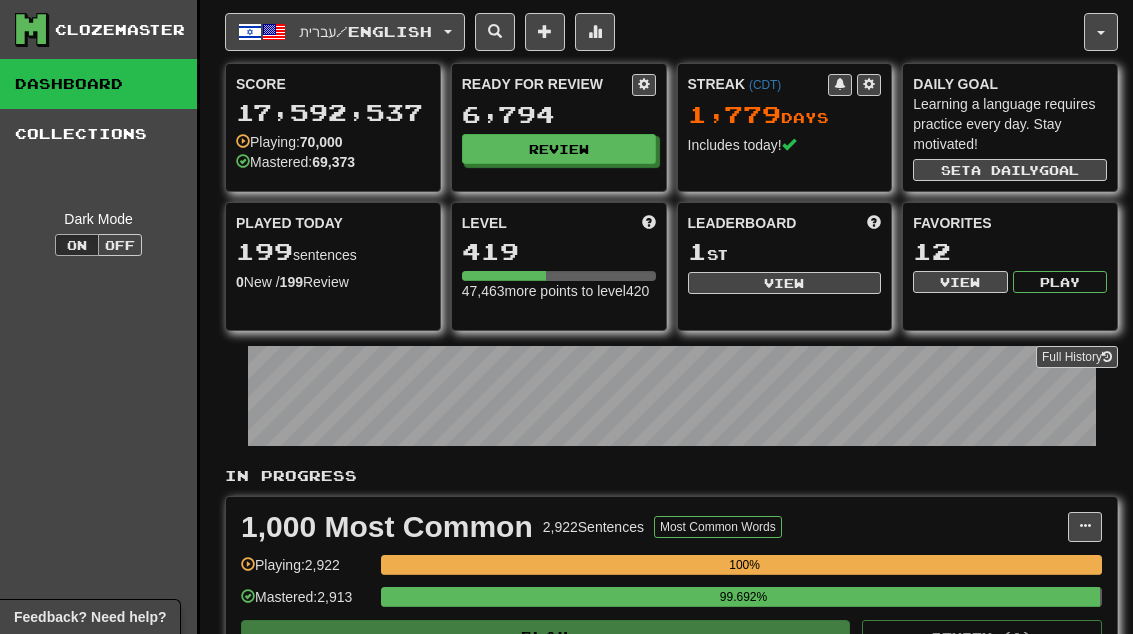 click on "Review" at bounding box center (559, 149) 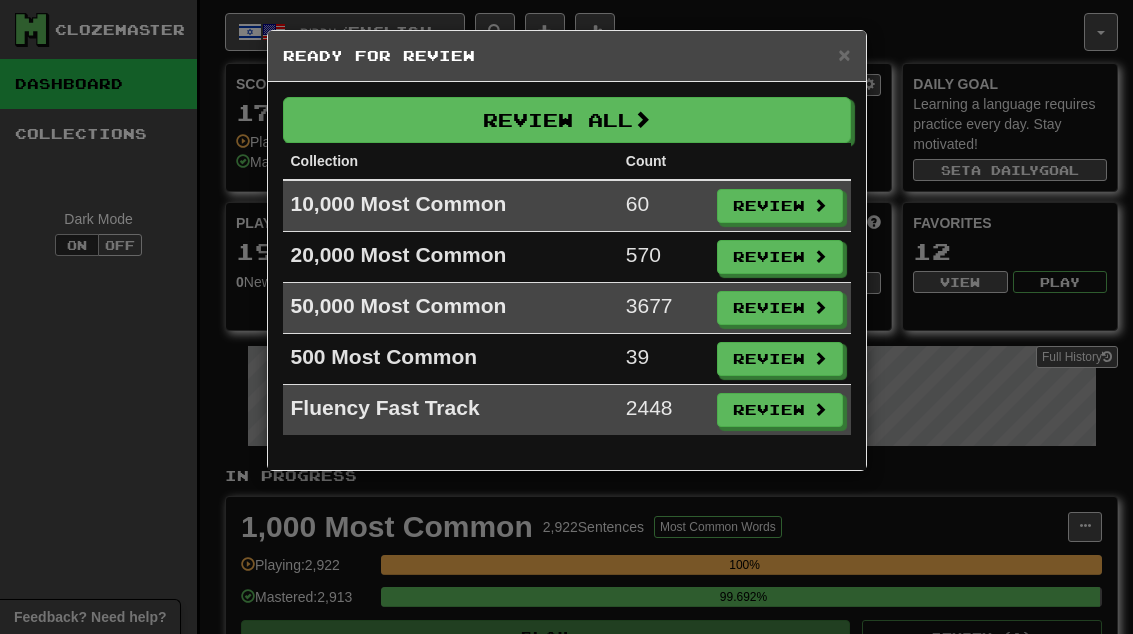 click on "Review" at bounding box center [780, 257] 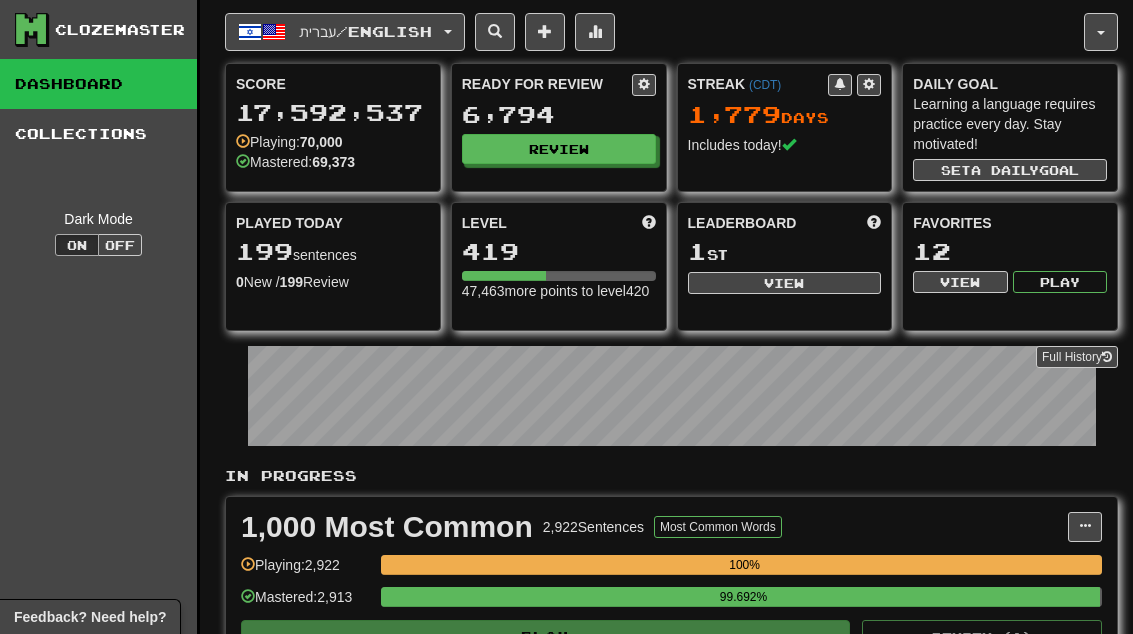 select on "**" 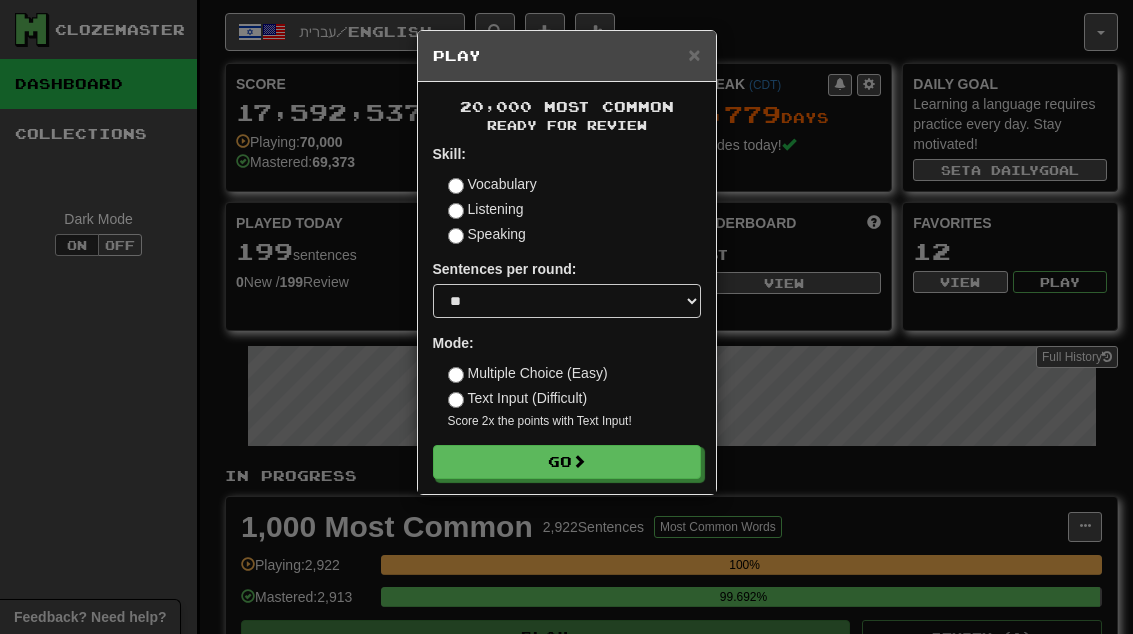 click on "Go" at bounding box center (567, 462) 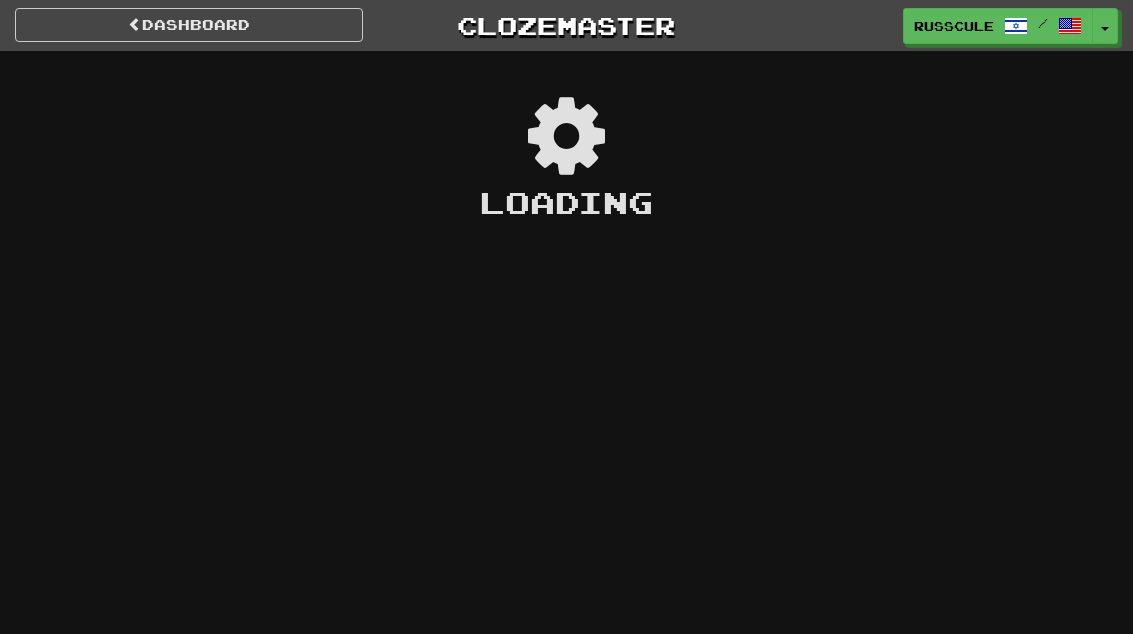 scroll, scrollTop: 0, scrollLeft: 0, axis: both 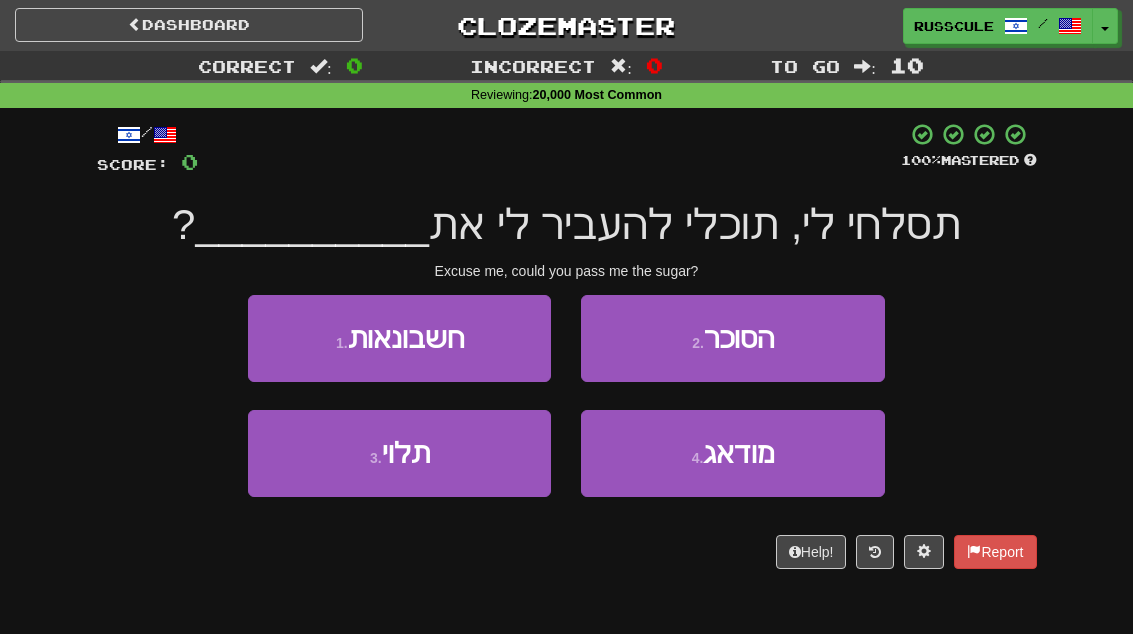 click on "2 .  הסוכר" at bounding box center (732, 338) 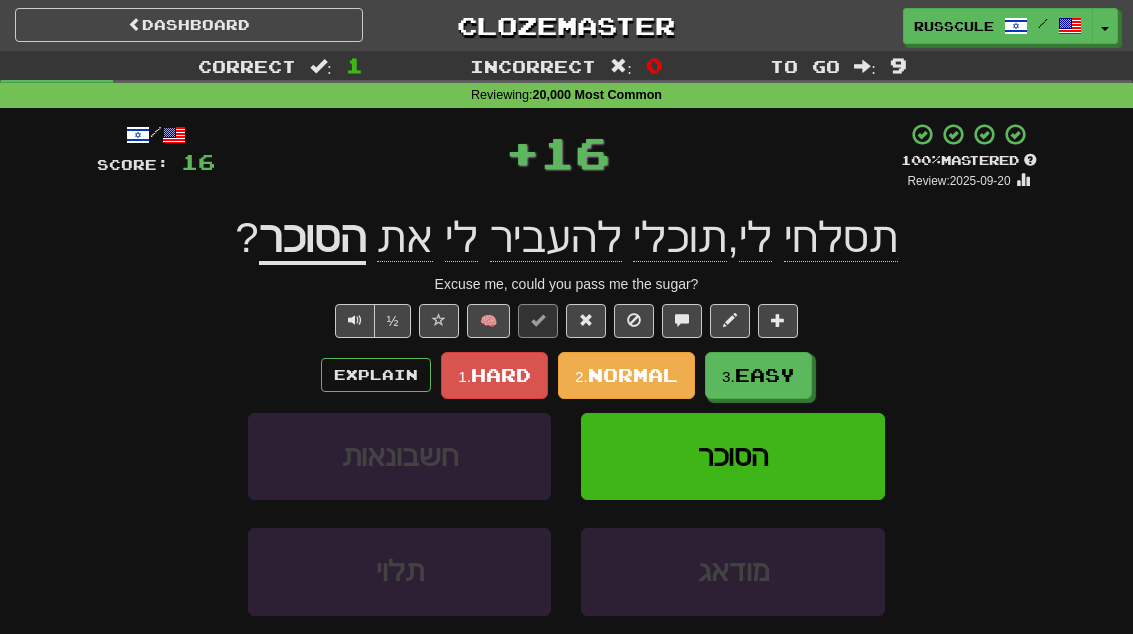 click on "Easy" at bounding box center (765, 375) 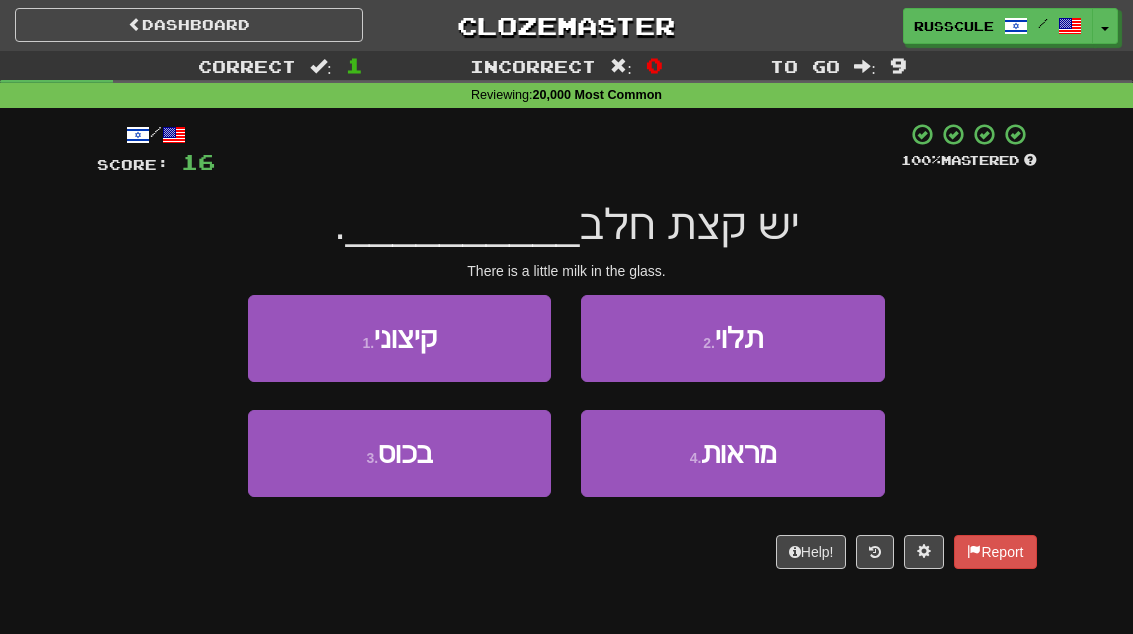 click on "3 .  בכוס" at bounding box center (399, 453) 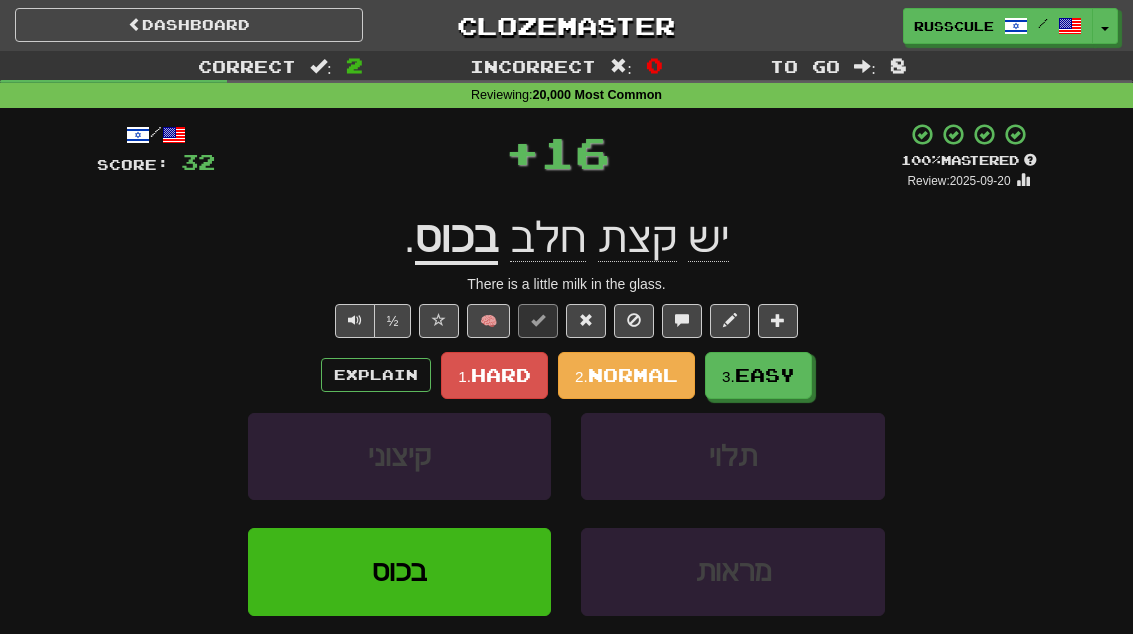 click on "Easy" at bounding box center [765, 375] 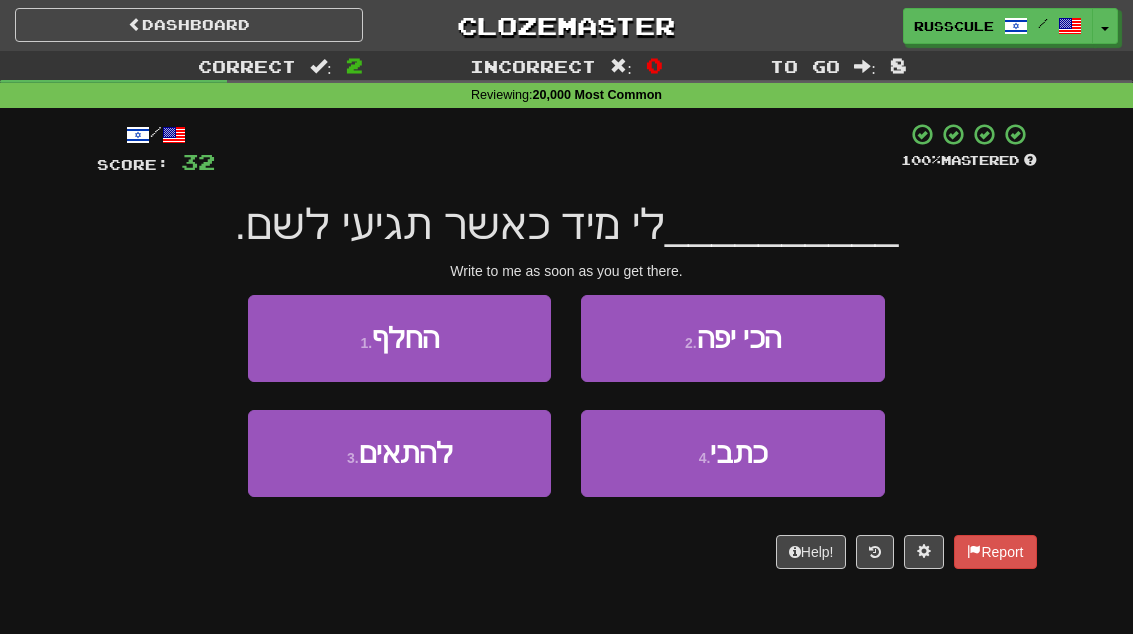 click on "4 .  כתבי" at bounding box center (732, 453) 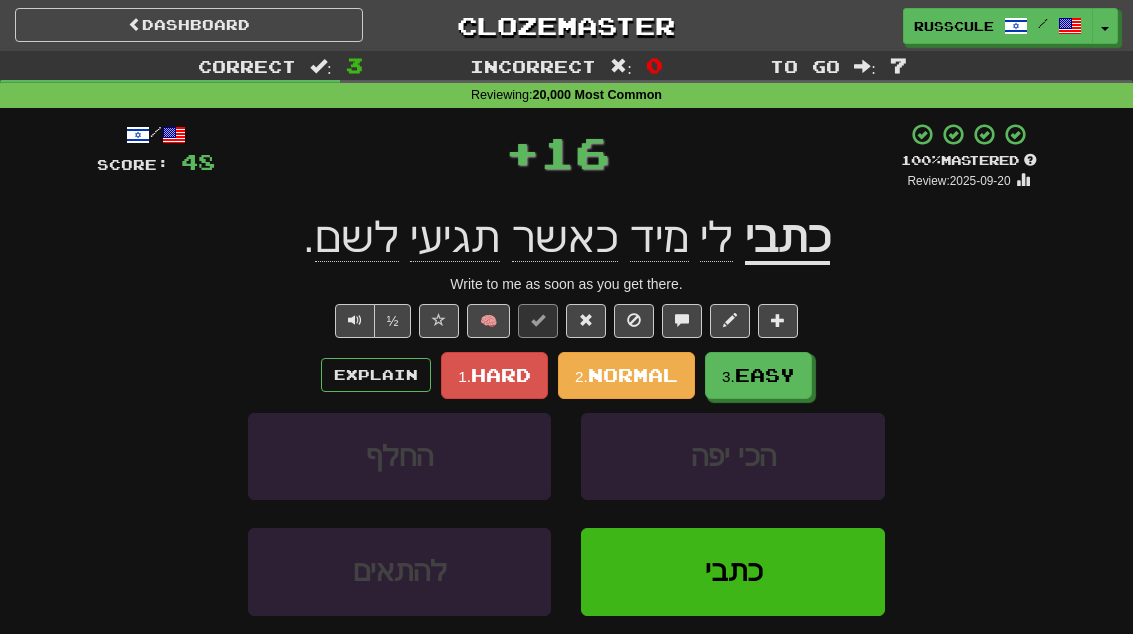 click on "Easy" at bounding box center [765, 375] 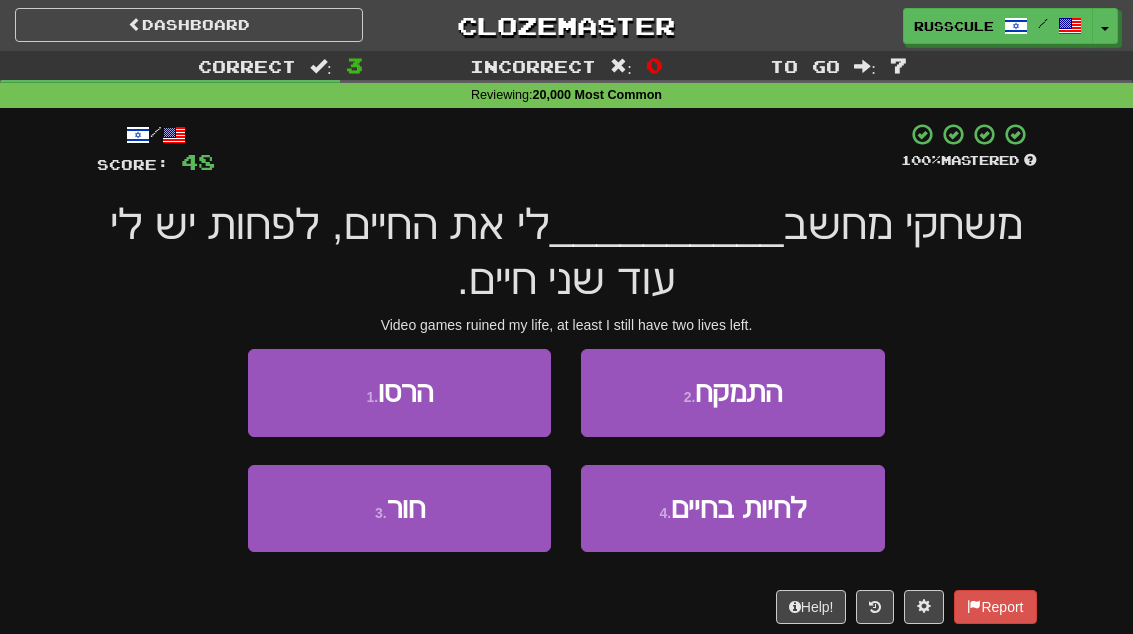 click on "1 .  הרסו" at bounding box center (399, 392) 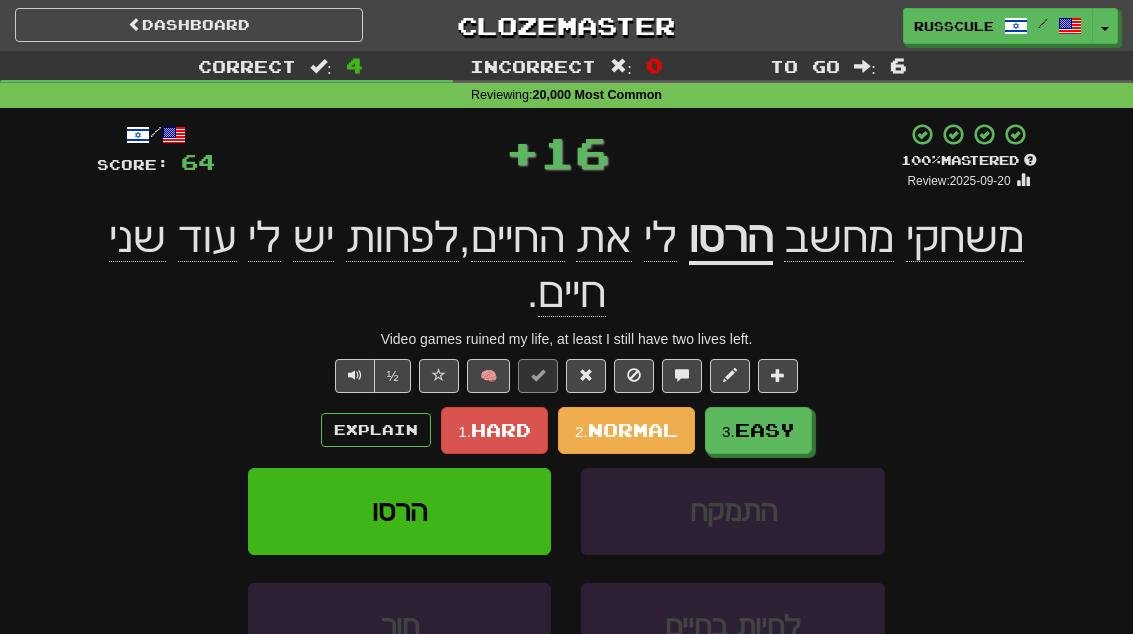 click on "3.  Easy" at bounding box center (758, 430) 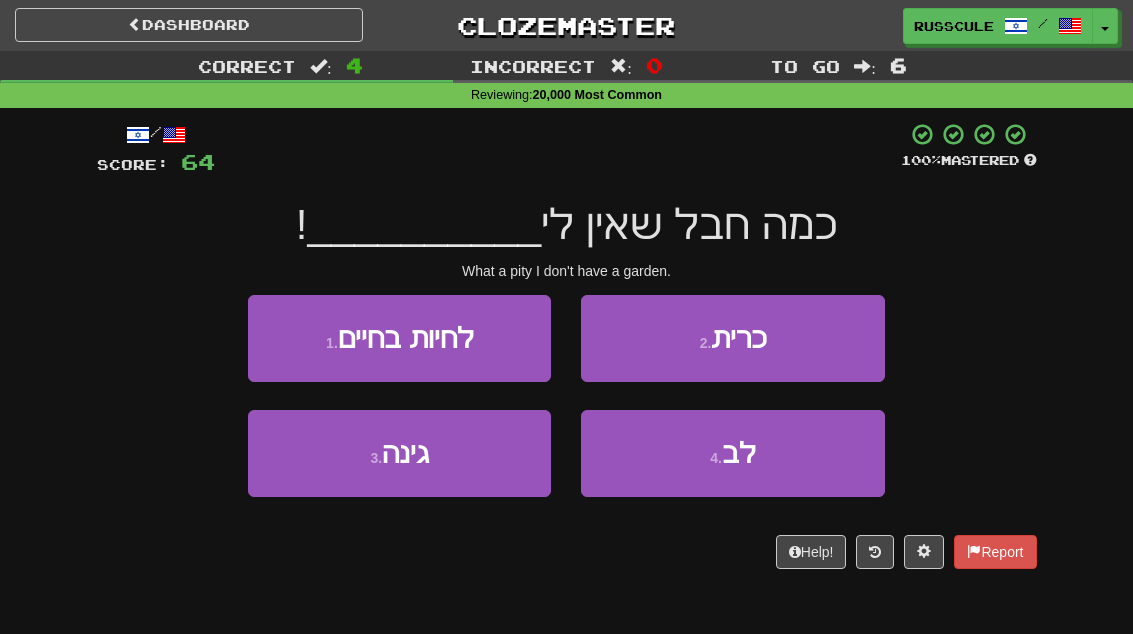click on "3 .  גינה" at bounding box center [399, 453] 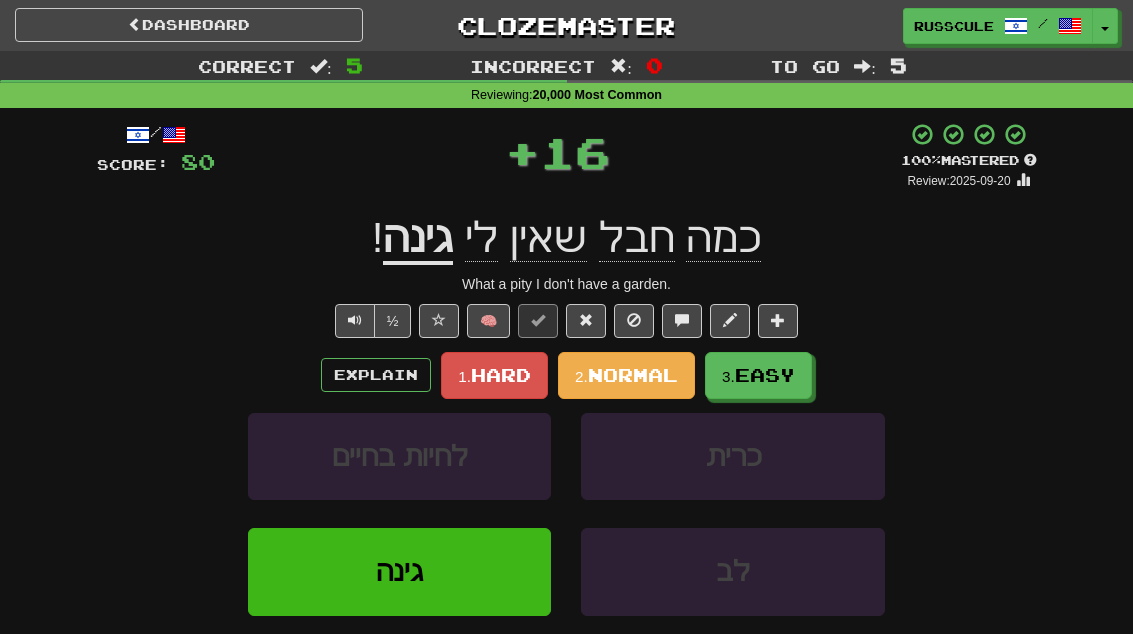 click on "Easy" at bounding box center (765, 375) 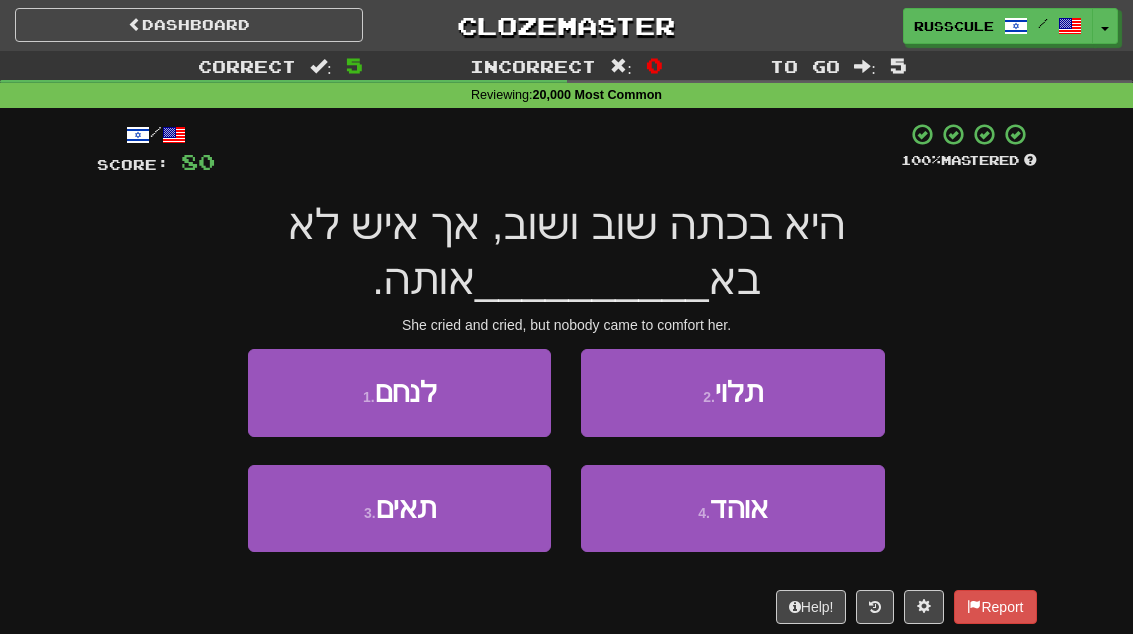 click on "1 .  לנחם" at bounding box center [399, 392] 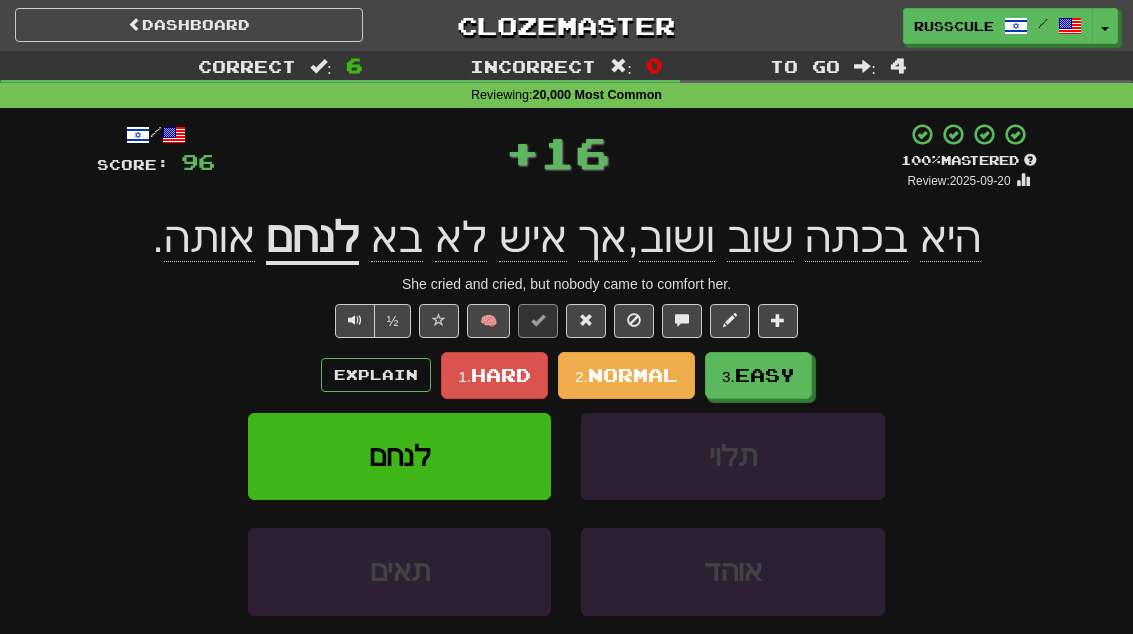 click on "Easy" at bounding box center [765, 375] 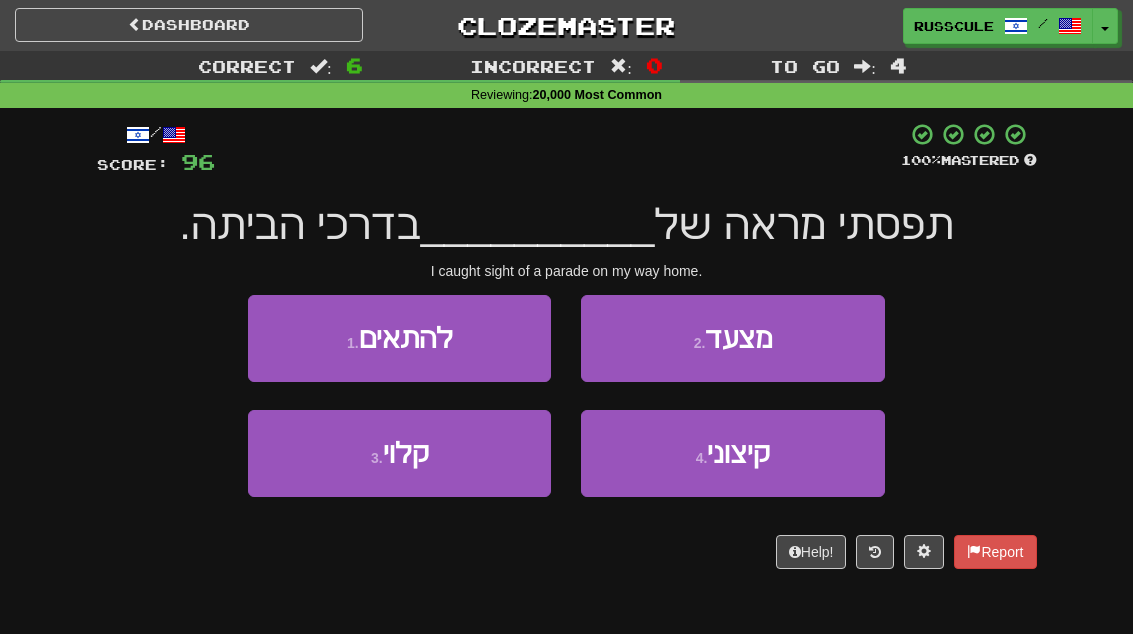click on "2 .  מצעד" at bounding box center (732, 338) 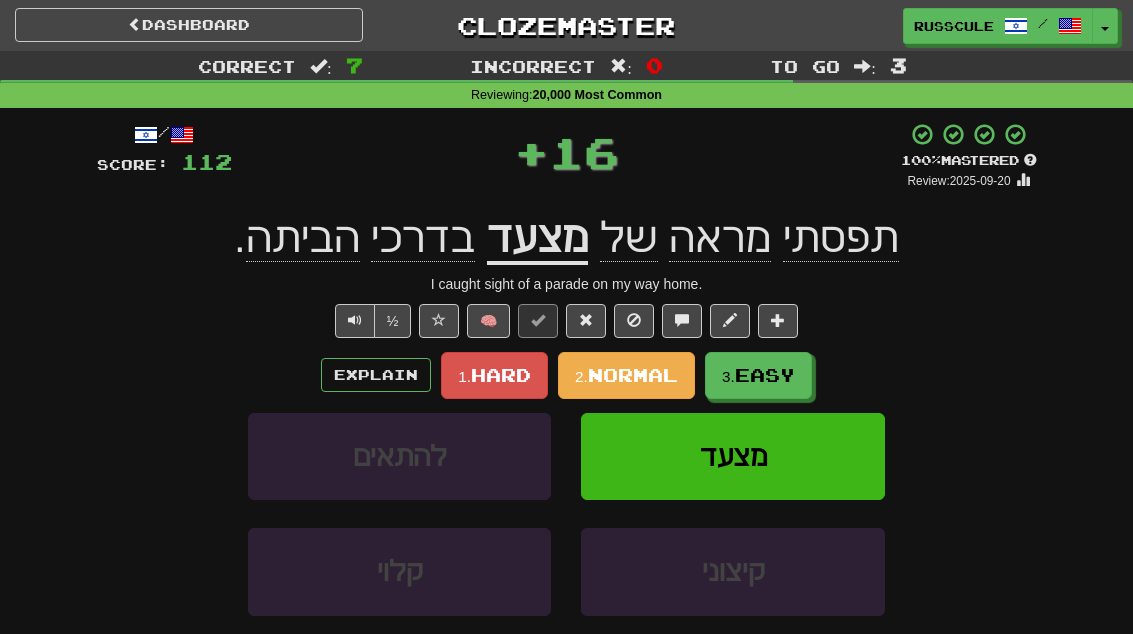 click on "Easy" at bounding box center (765, 375) 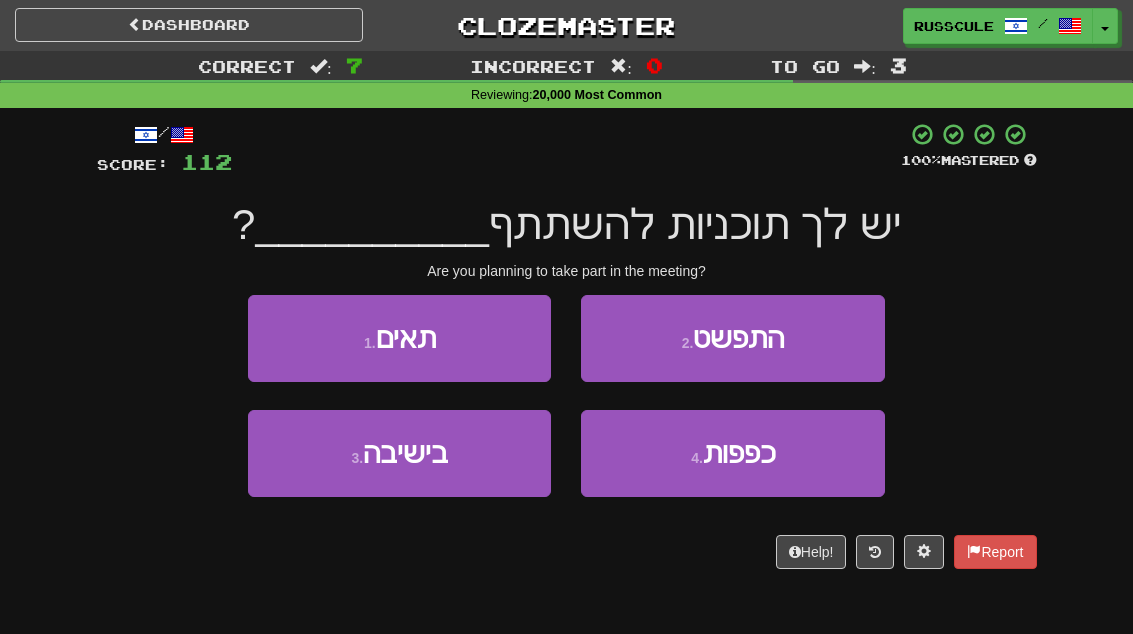 click on "בישיבה" at bounding box center (405, 453) 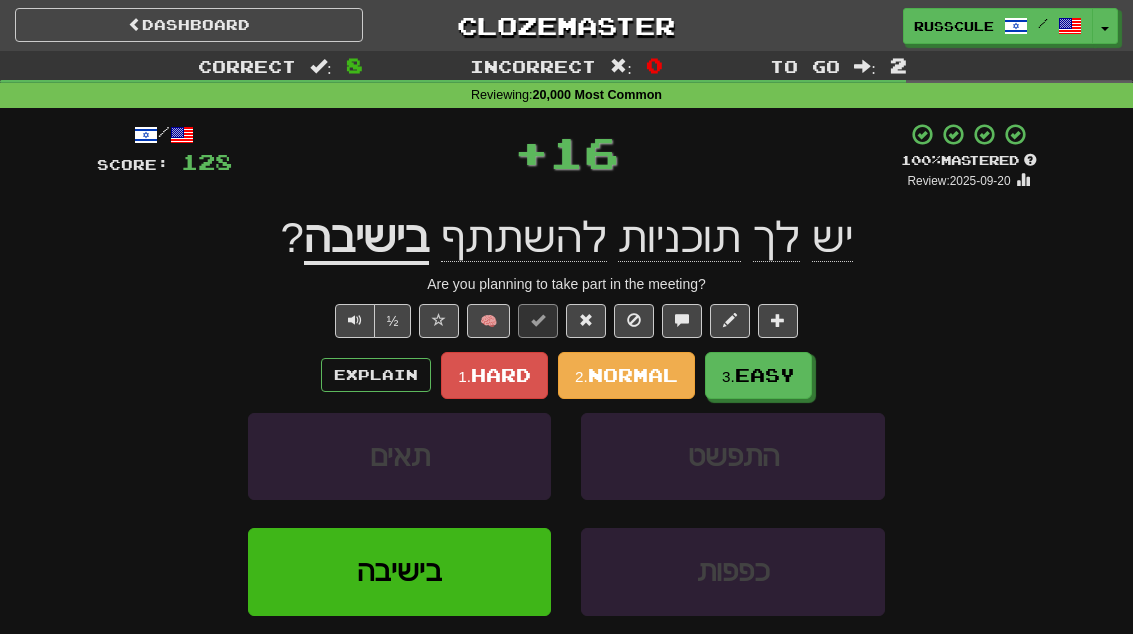 click on "Easy" at bounding box center (765, 375) 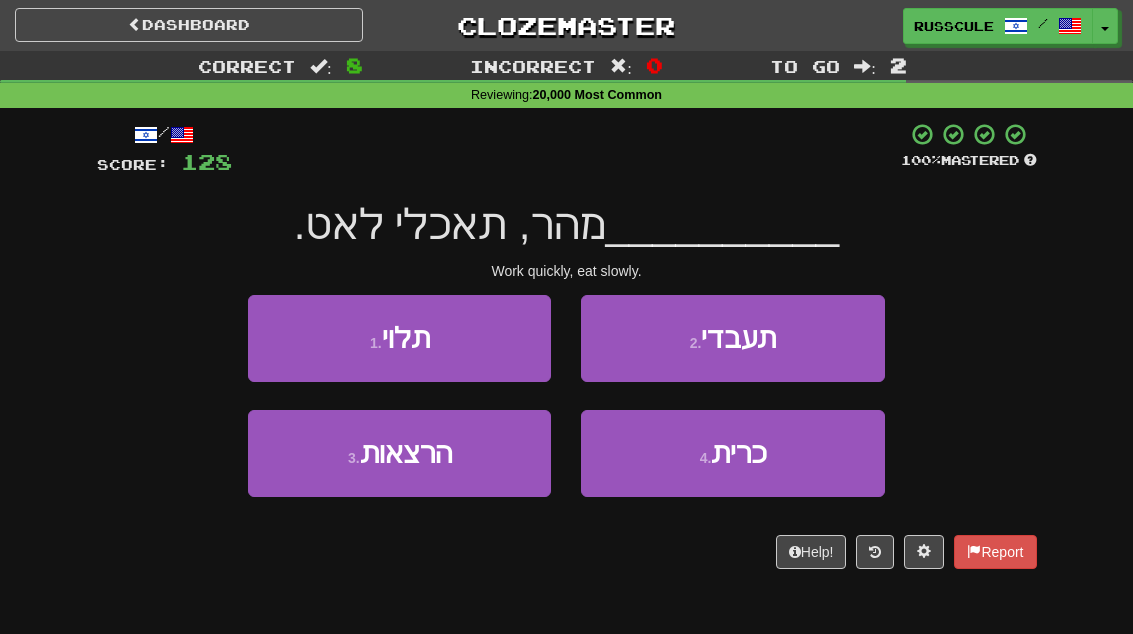 click on "2 .  תעבדי" at bounding box center (732, 338) 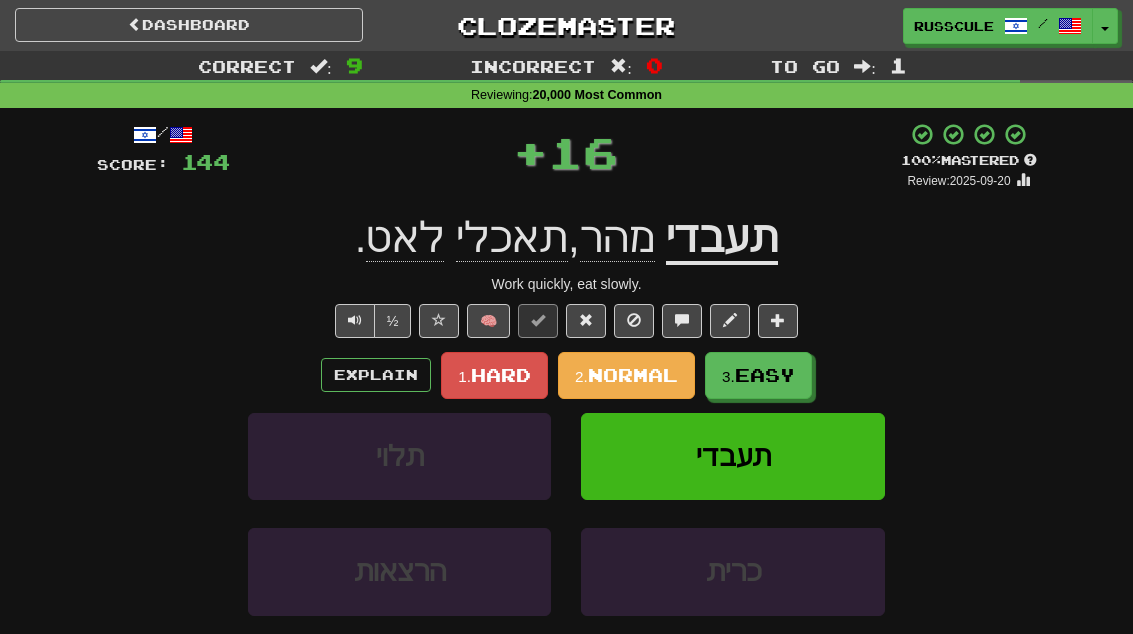 click on "Easy" at bounding box center (765, 375) 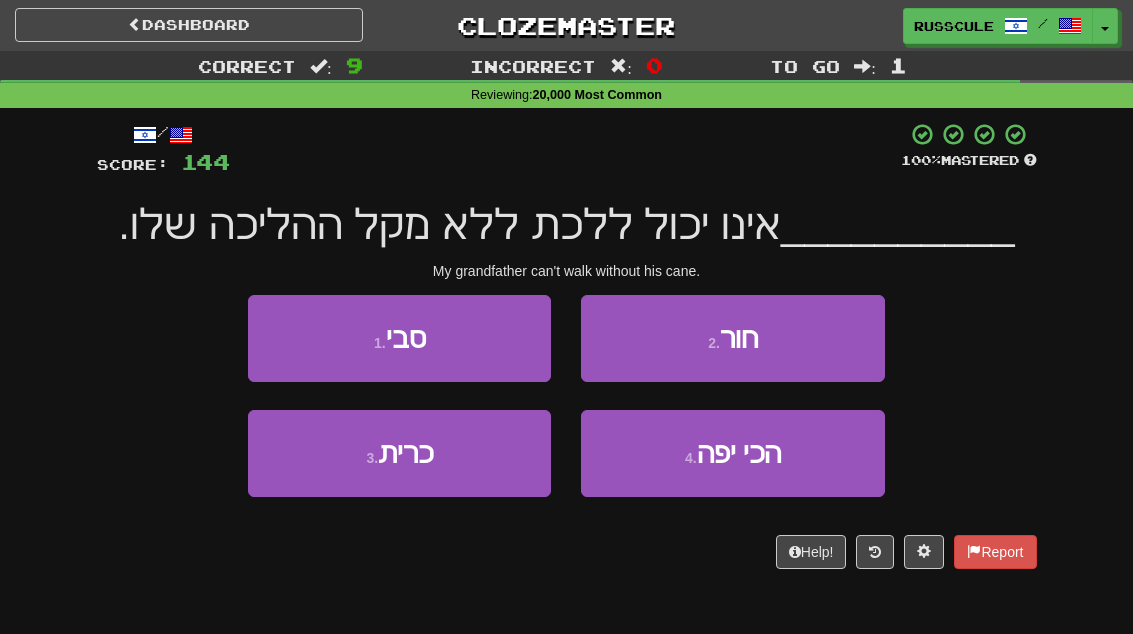 click on "1 .  סבי" at bounding box center [399, 338] 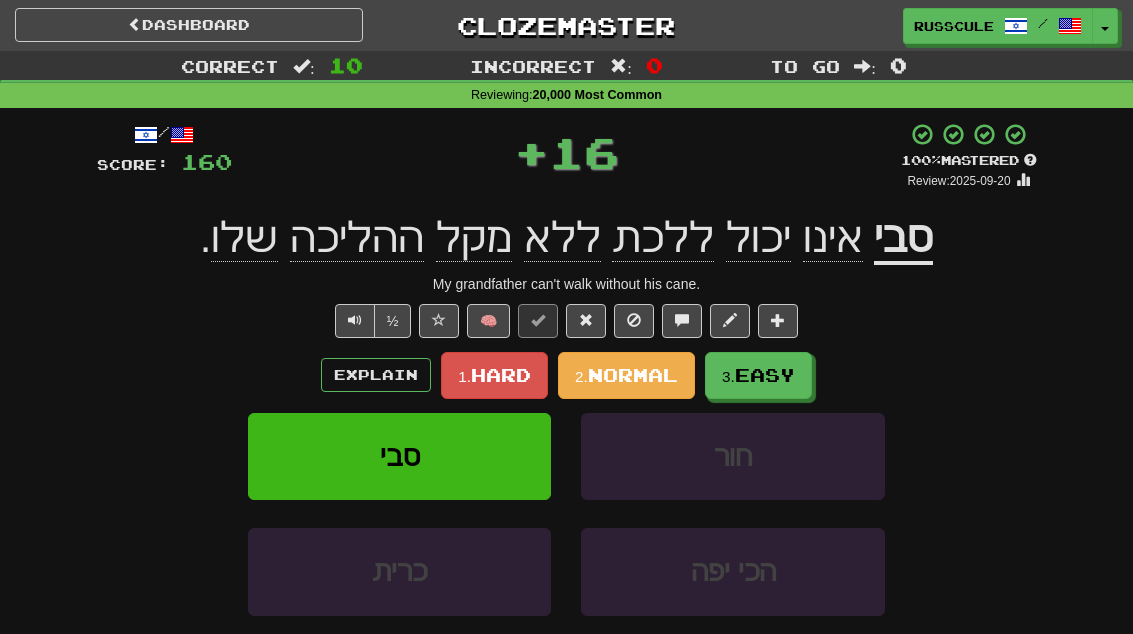 click on "Easy" at bounding box center [765, 375] 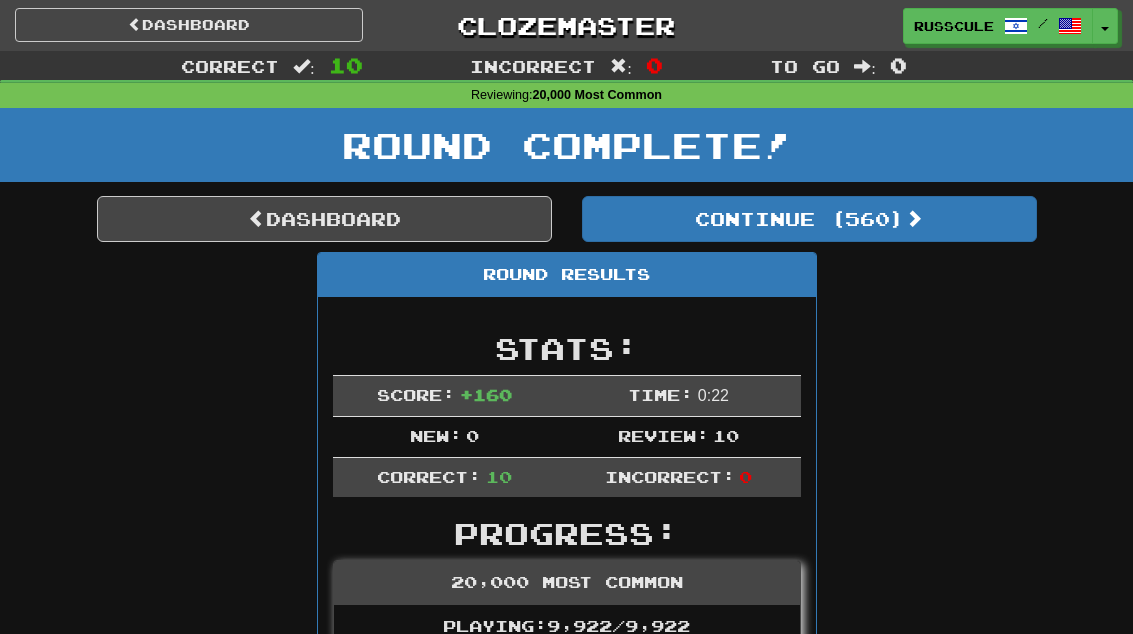 click on "Dashboard" at bounding box center [324, 219] 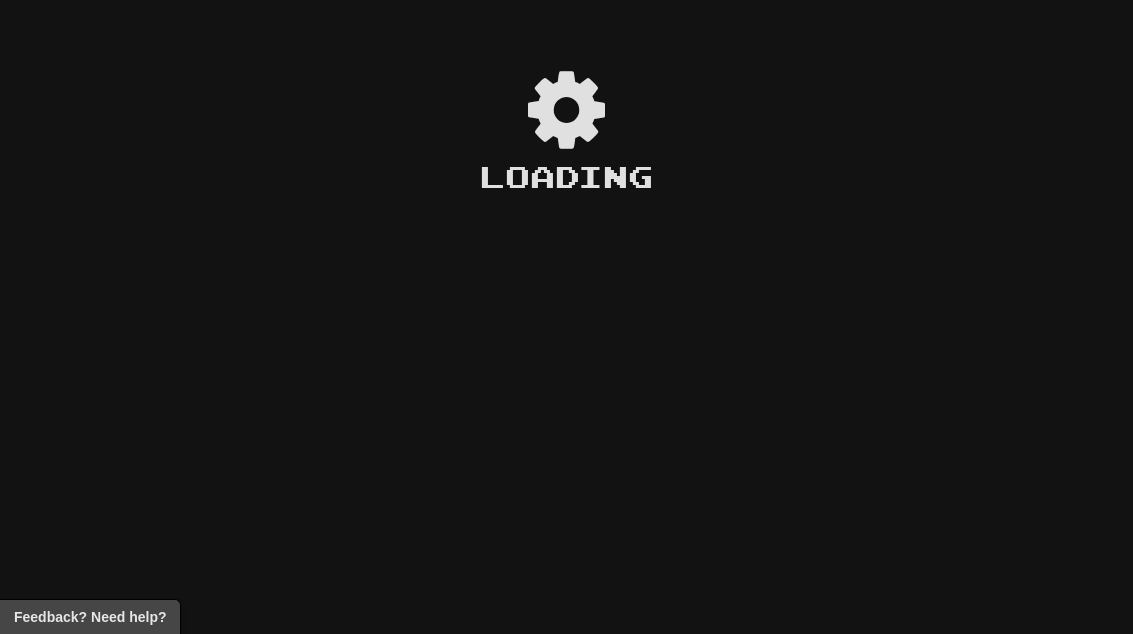 scroll, scrollTop: 0, scrollLeft: 0, axis: both 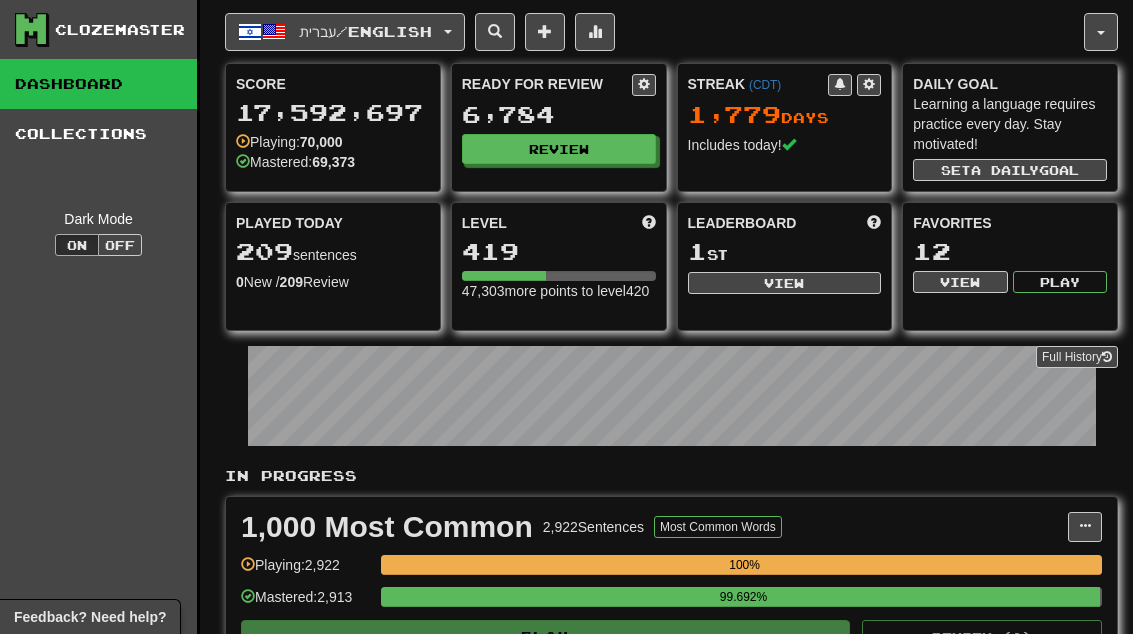 click on "View" at bounding box center [785, 283] 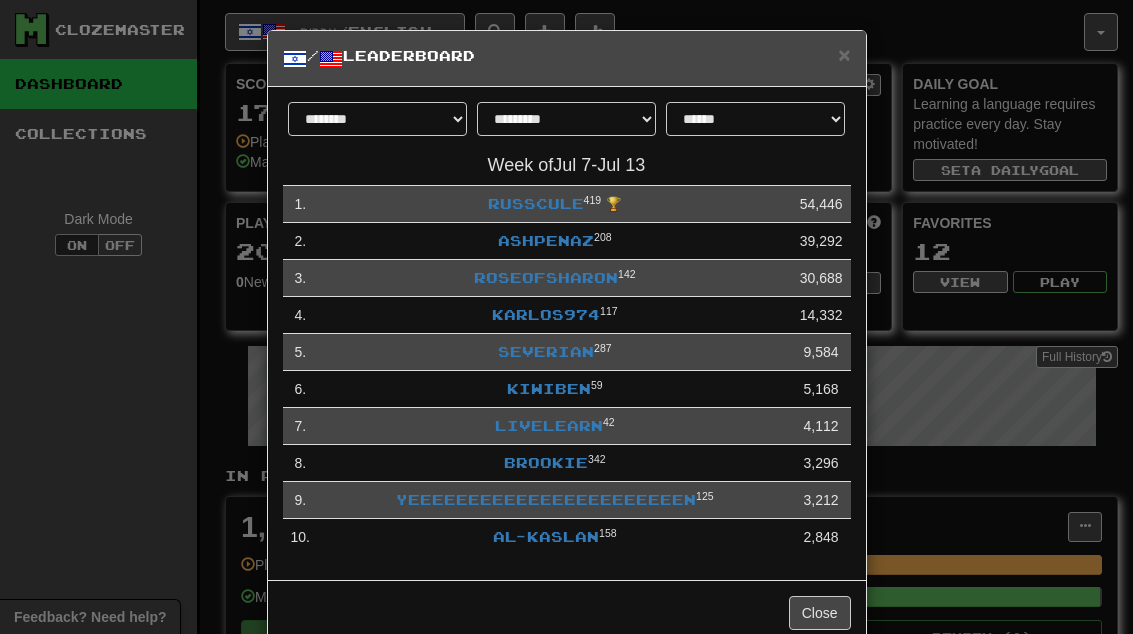 click on "Close" at bounding box center [820, 613] 